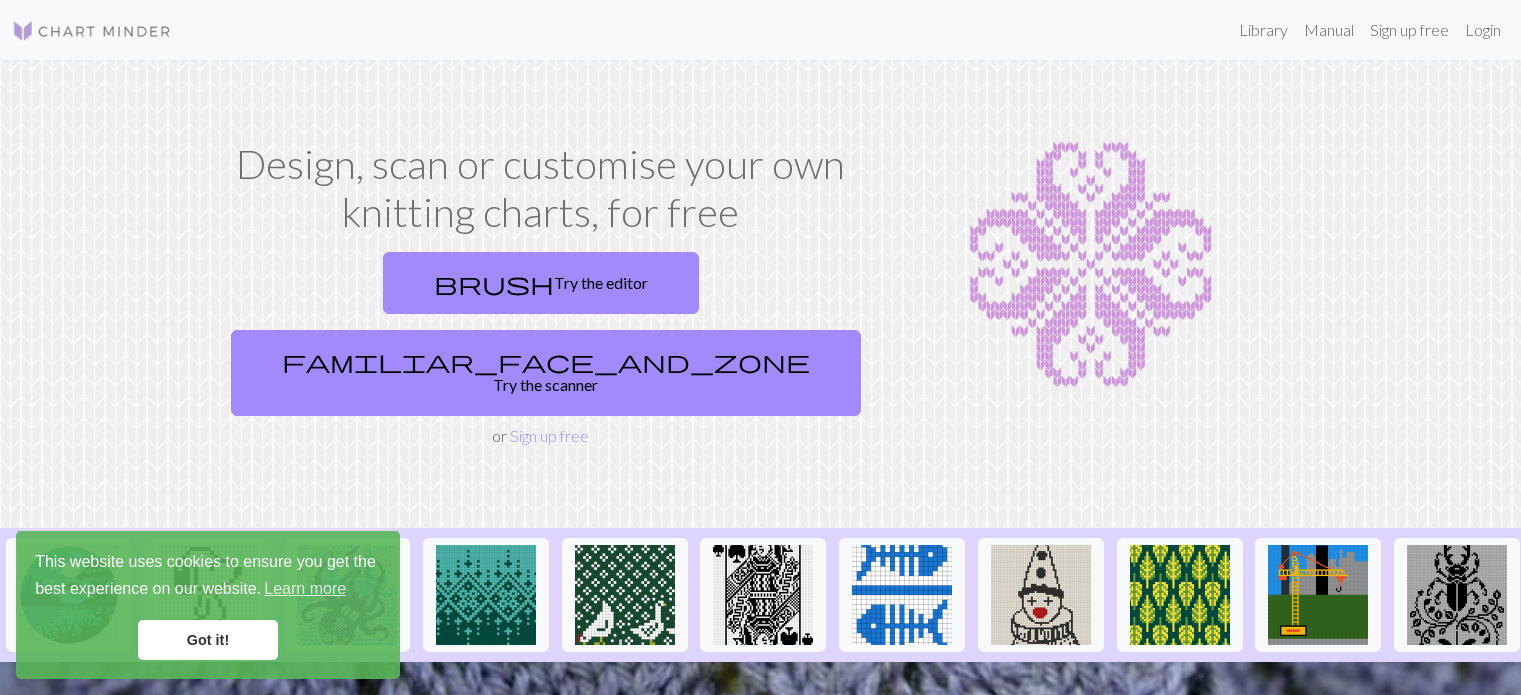 scroll, scrollTop: 0, scrollLeft: 0, axis: both 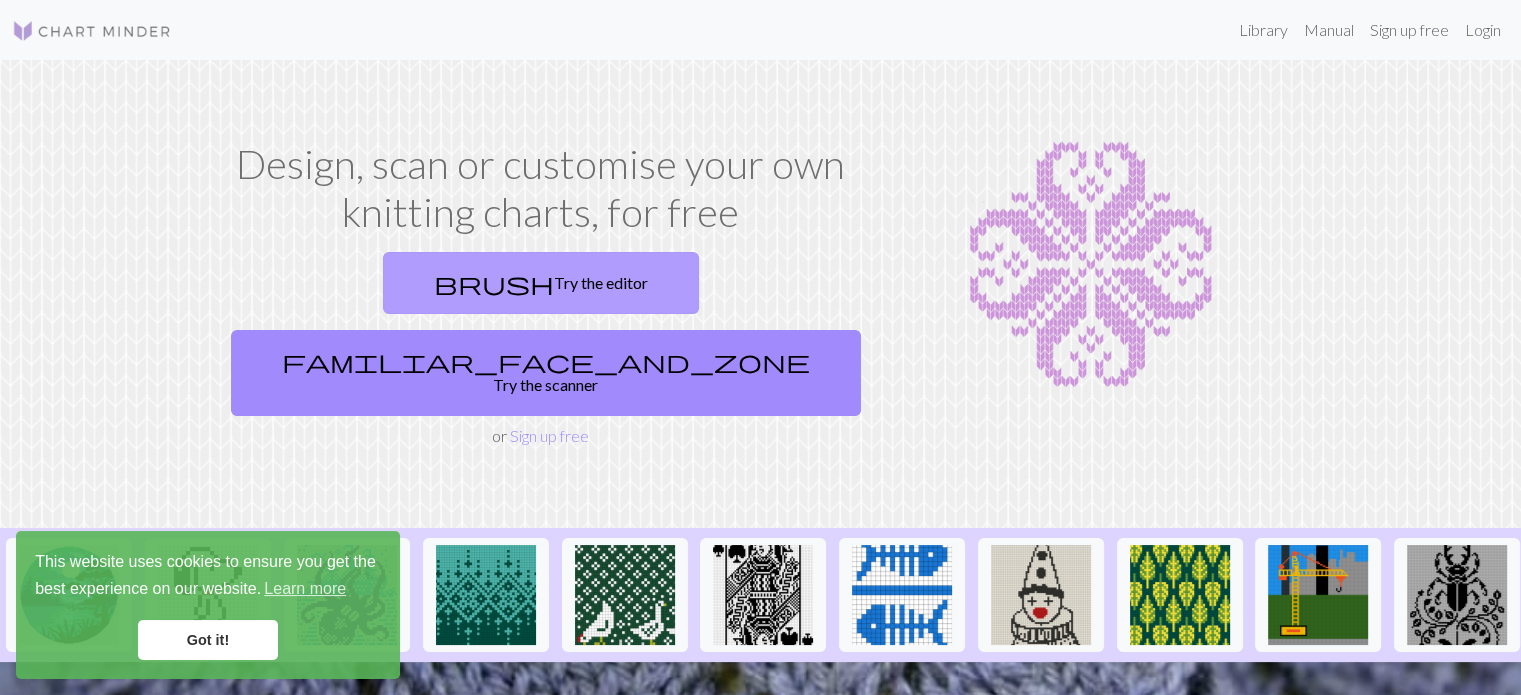 click on "brush  Try the editor" at bounding box center [541, 283] 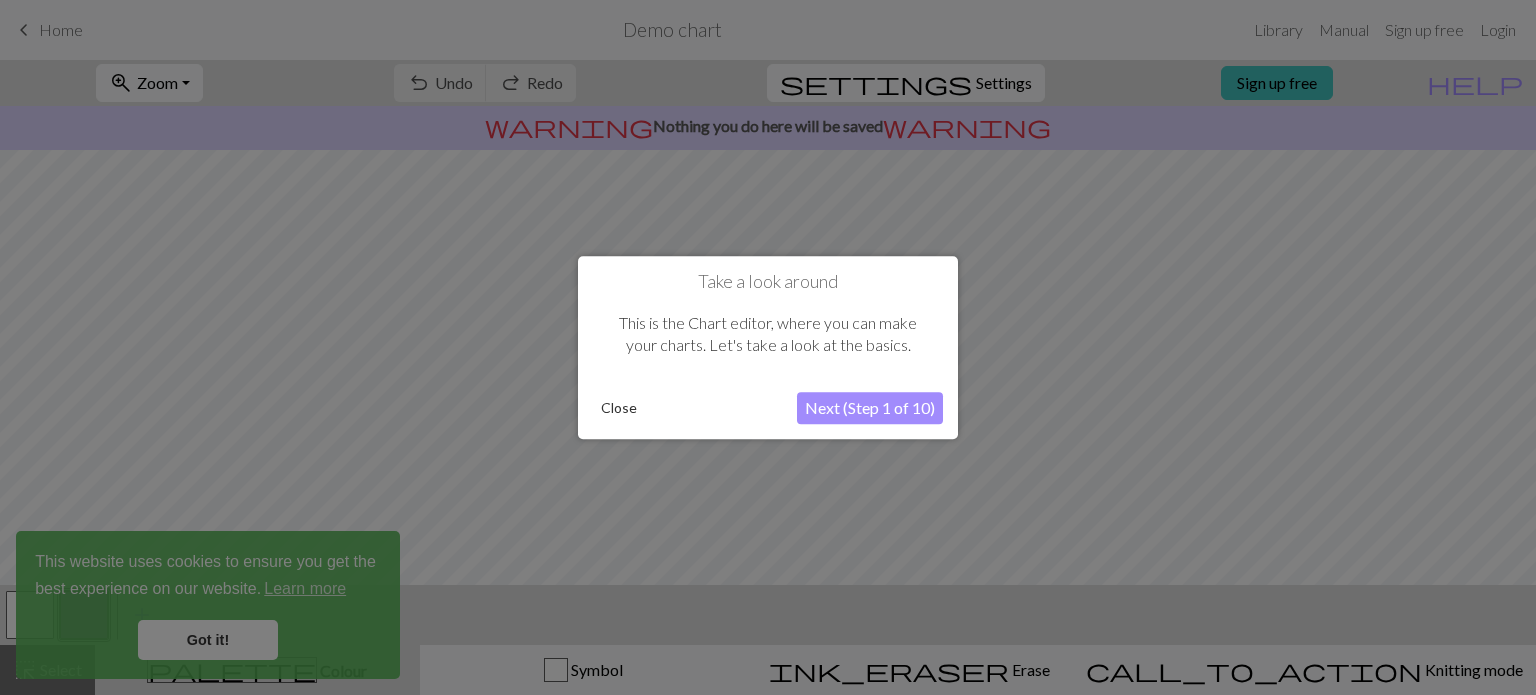 click on "Next (Step 1 of 10)" at bounding box center [870, 408] 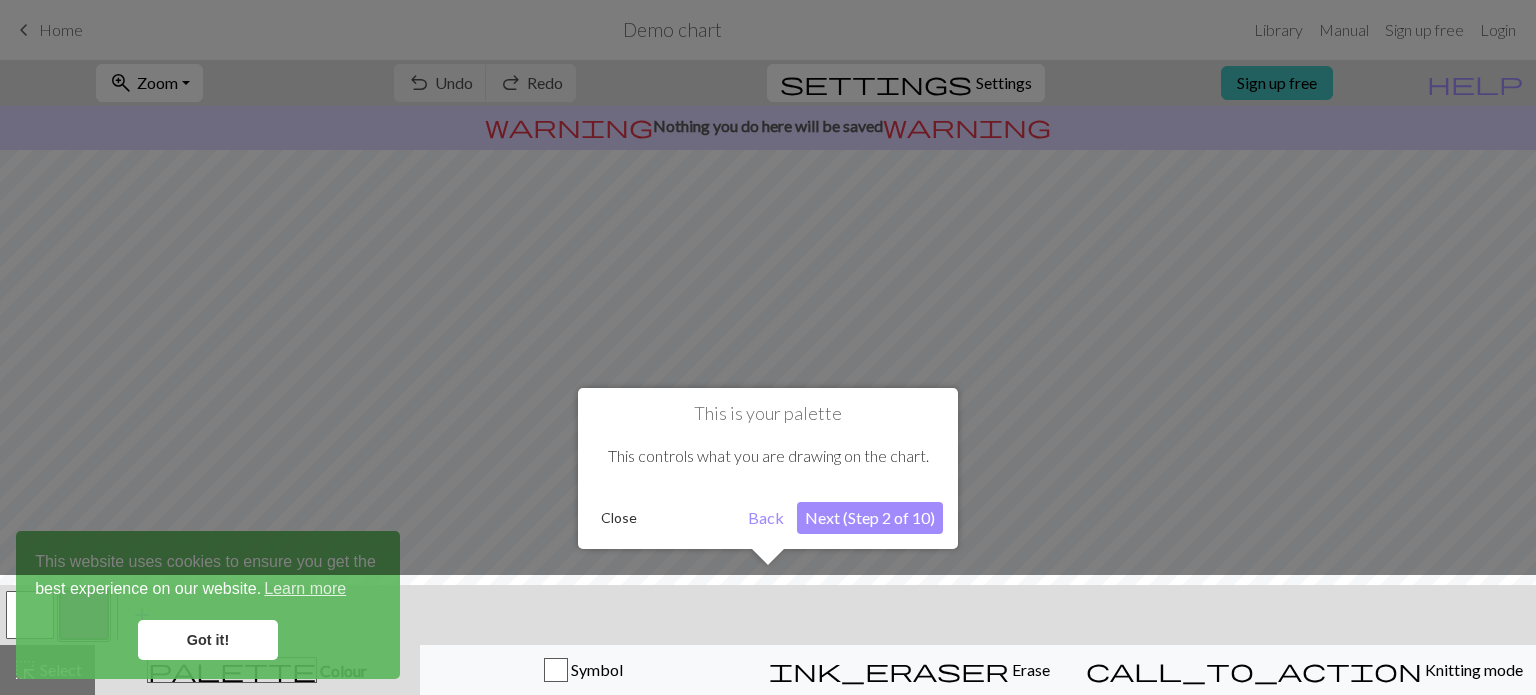 click at bounding box center [768, 640] 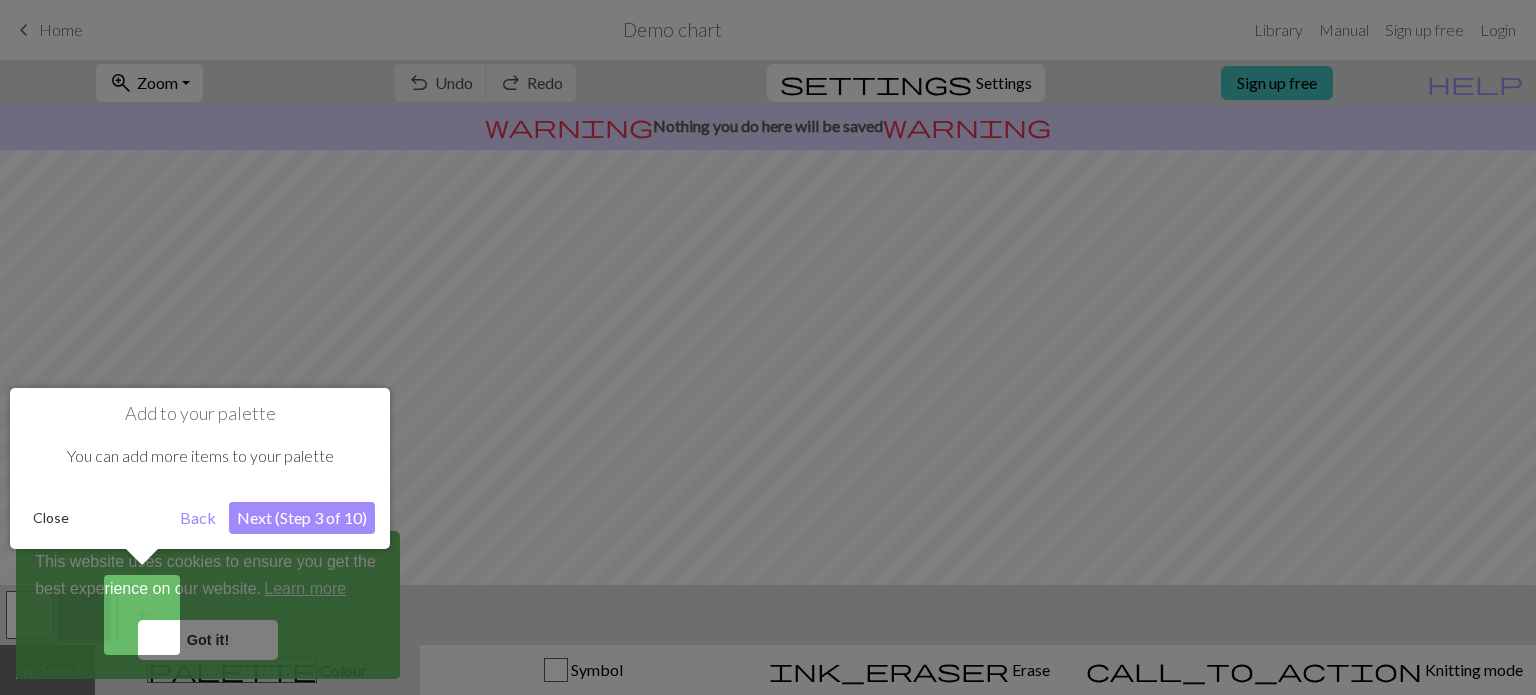 click on "Next (Step 3 of 10)" at bounding box center (302, 518) 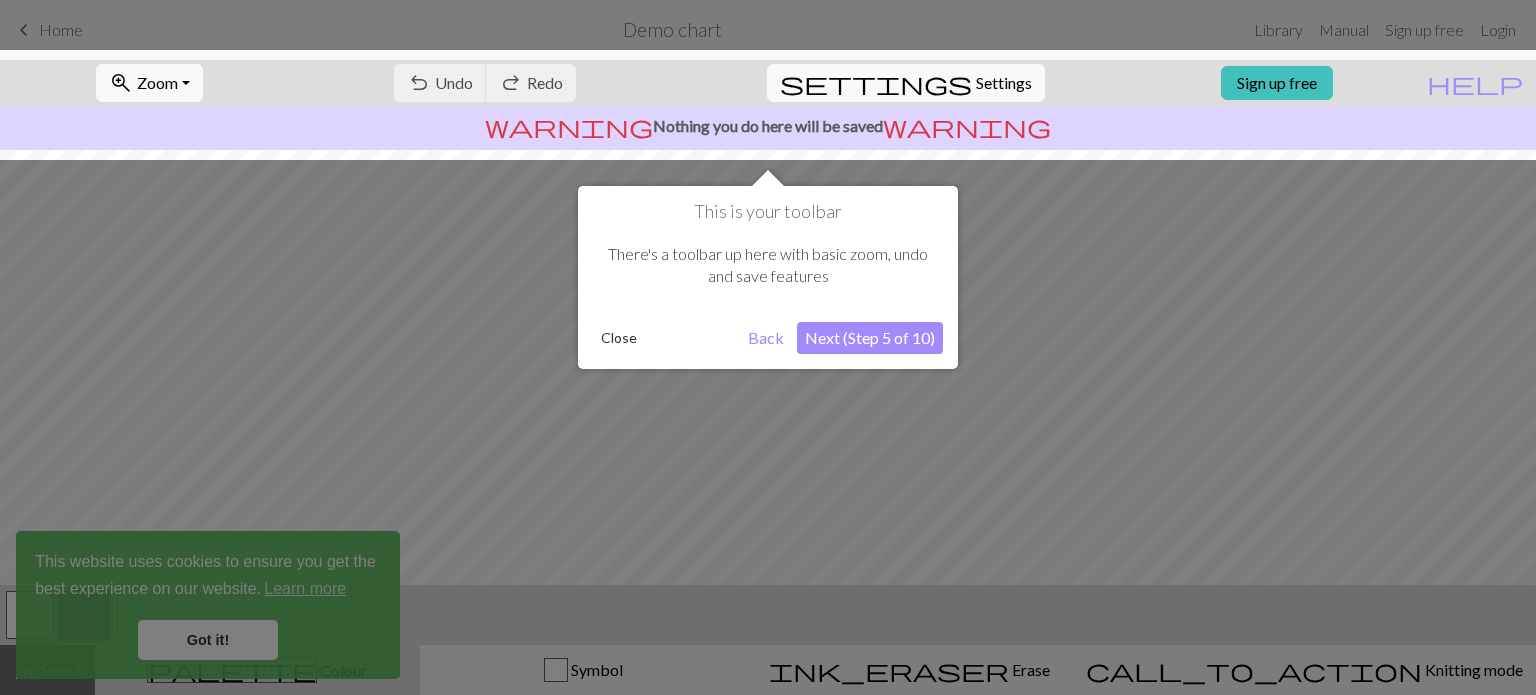 click on "Next (Step 5 of 10)" at bounding box center [870, 338] 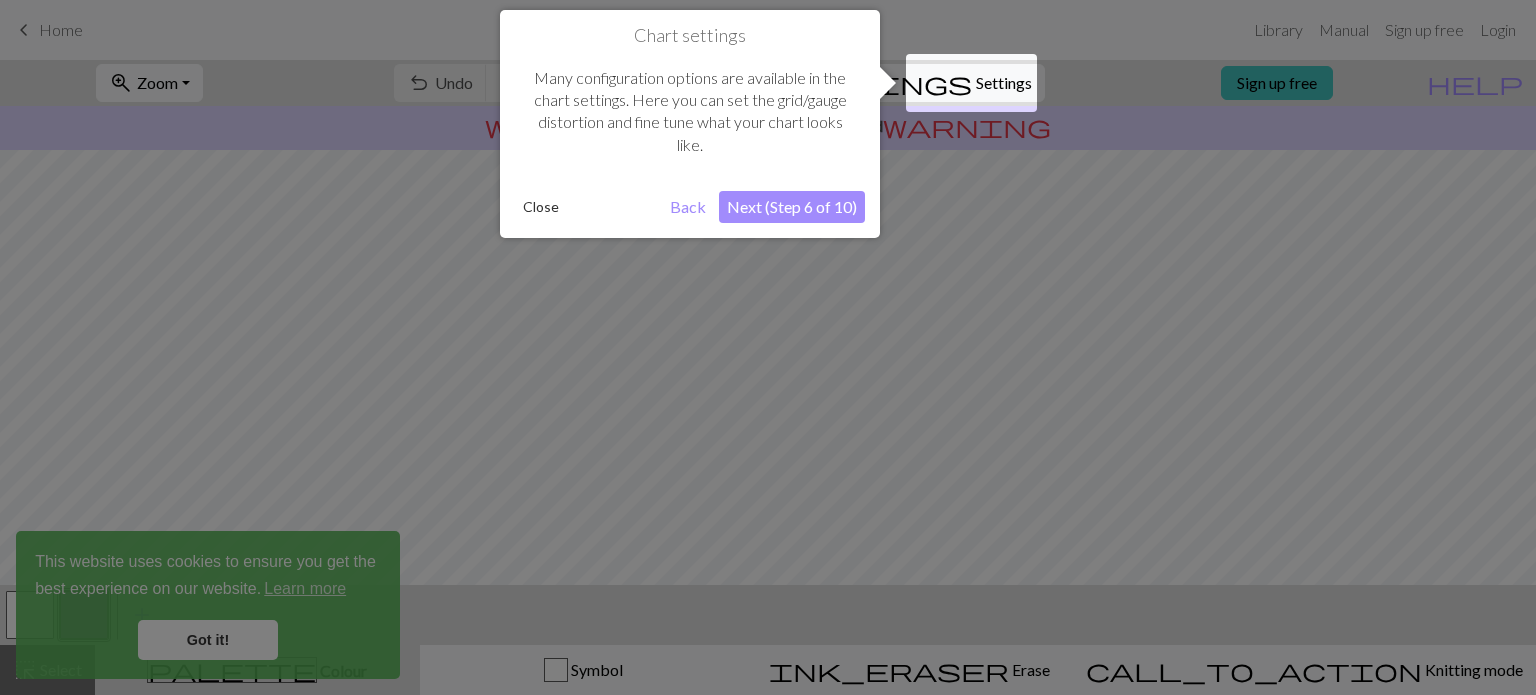 click on "Next (Step 6 of 10)" at bounding box center [792, 207] 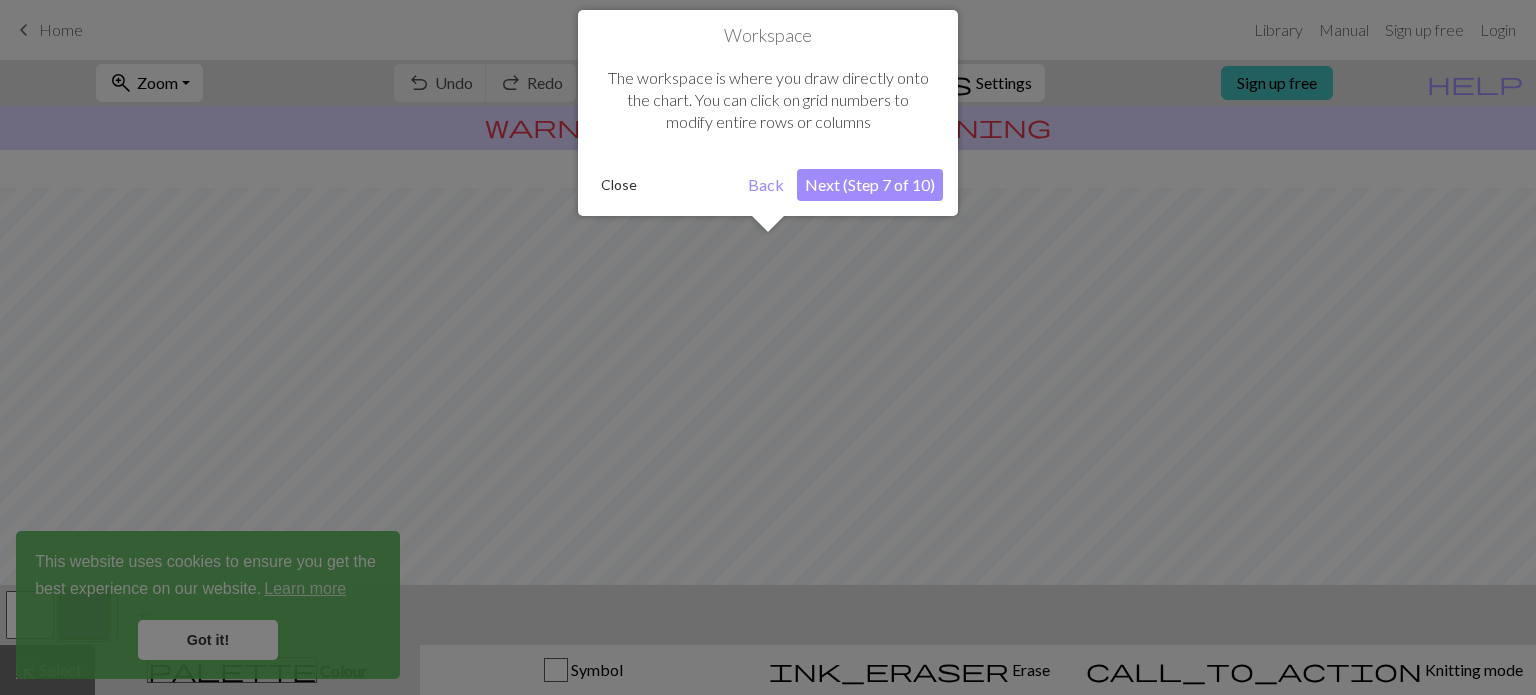 scroll, scrollTop: 119, scrollLeft: 0, axis: vertical 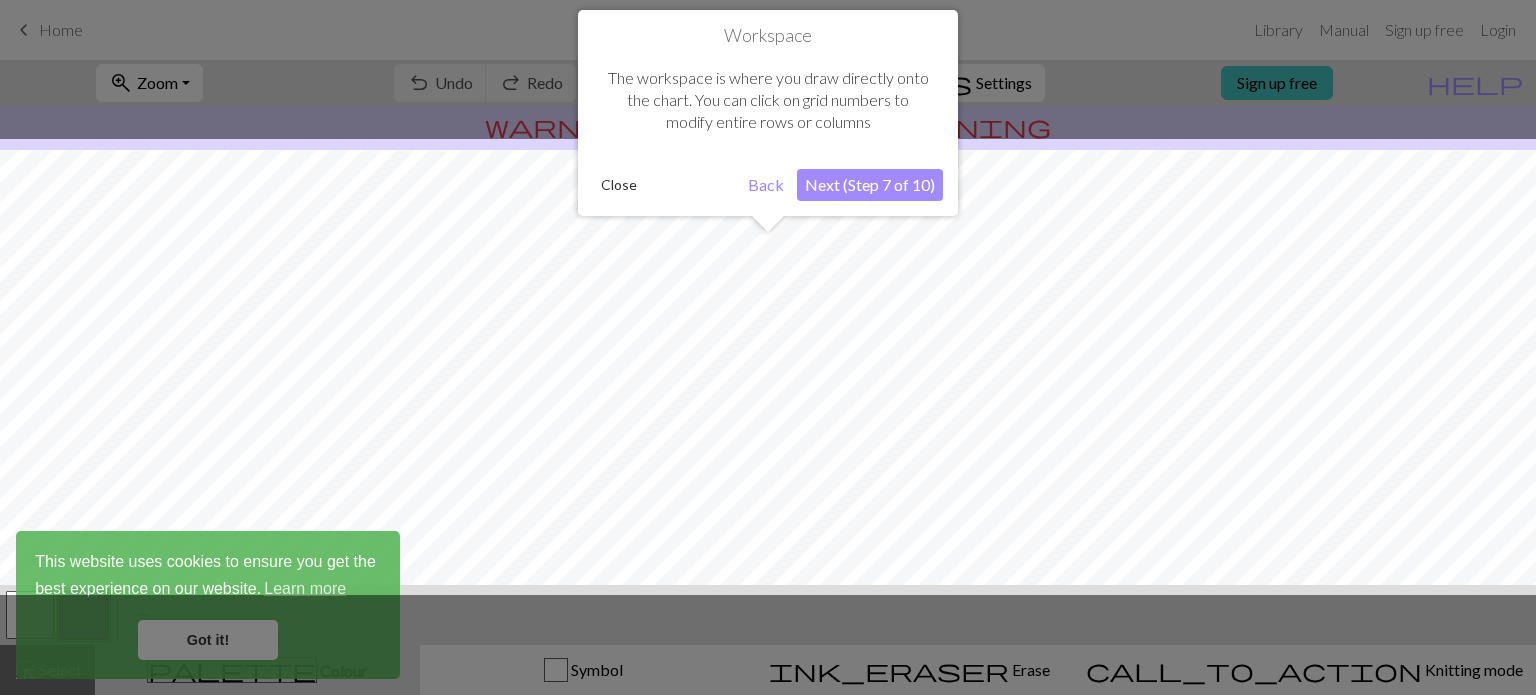 click on "Next (Step 7 of 10)" at bounding box center [870, 185] 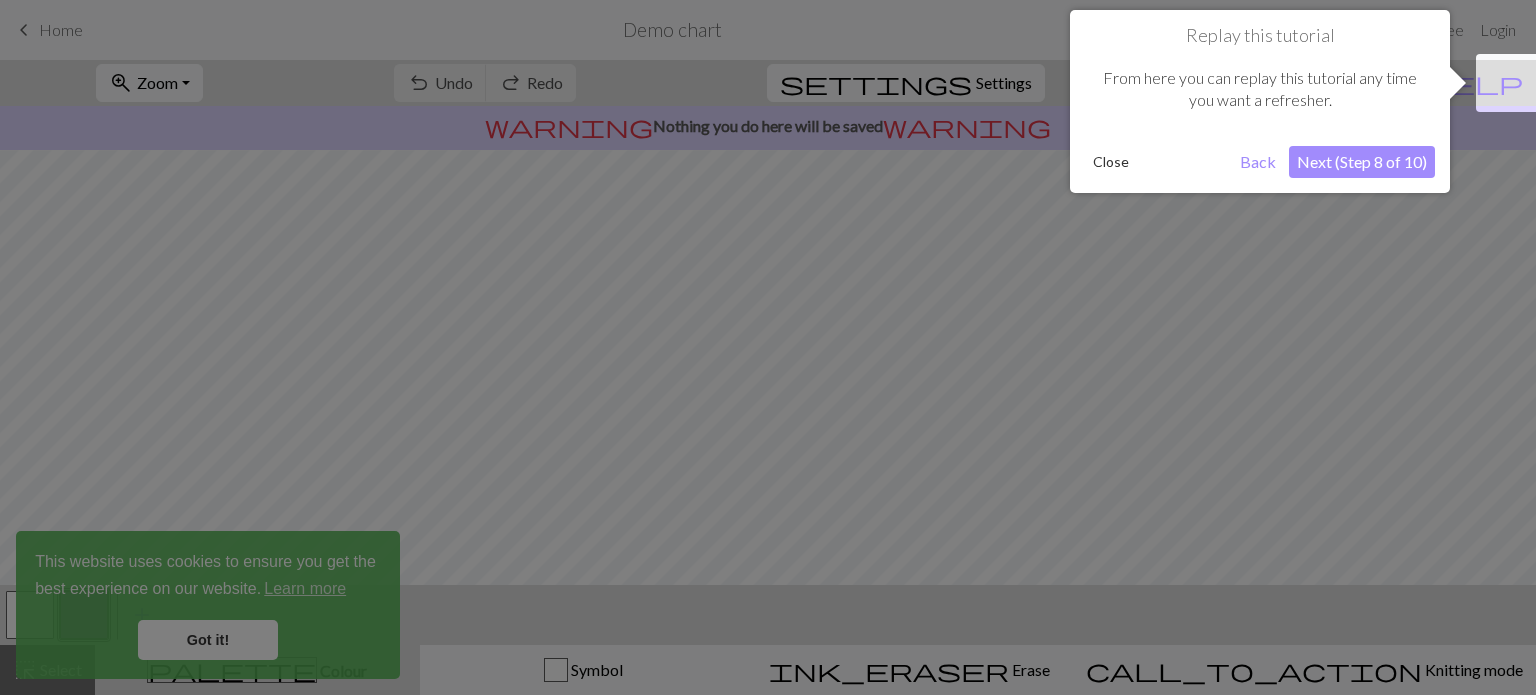 click on "Next (Step 8 of 10)" at bounding box center (1362, 162) 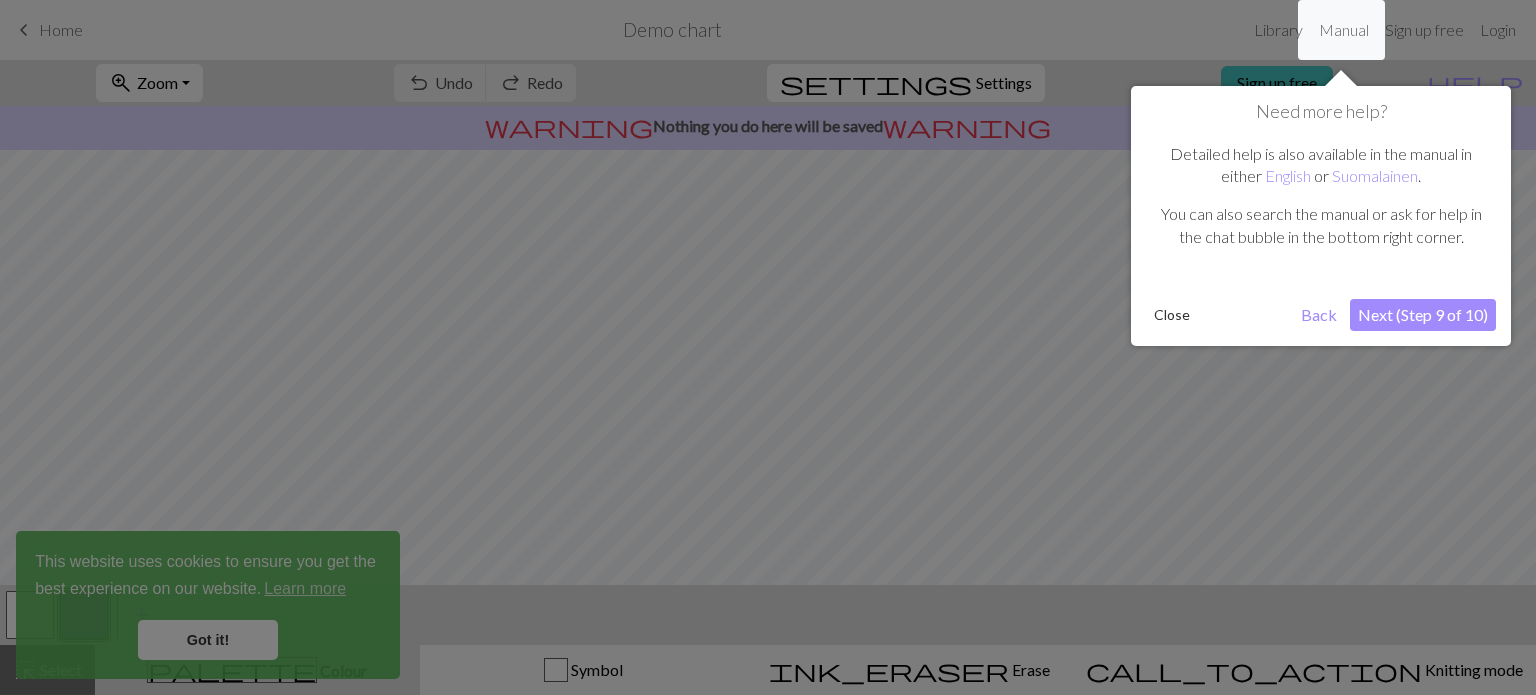 click on "Next (Step 9 of 10)" at bounding box center [1423, 315] 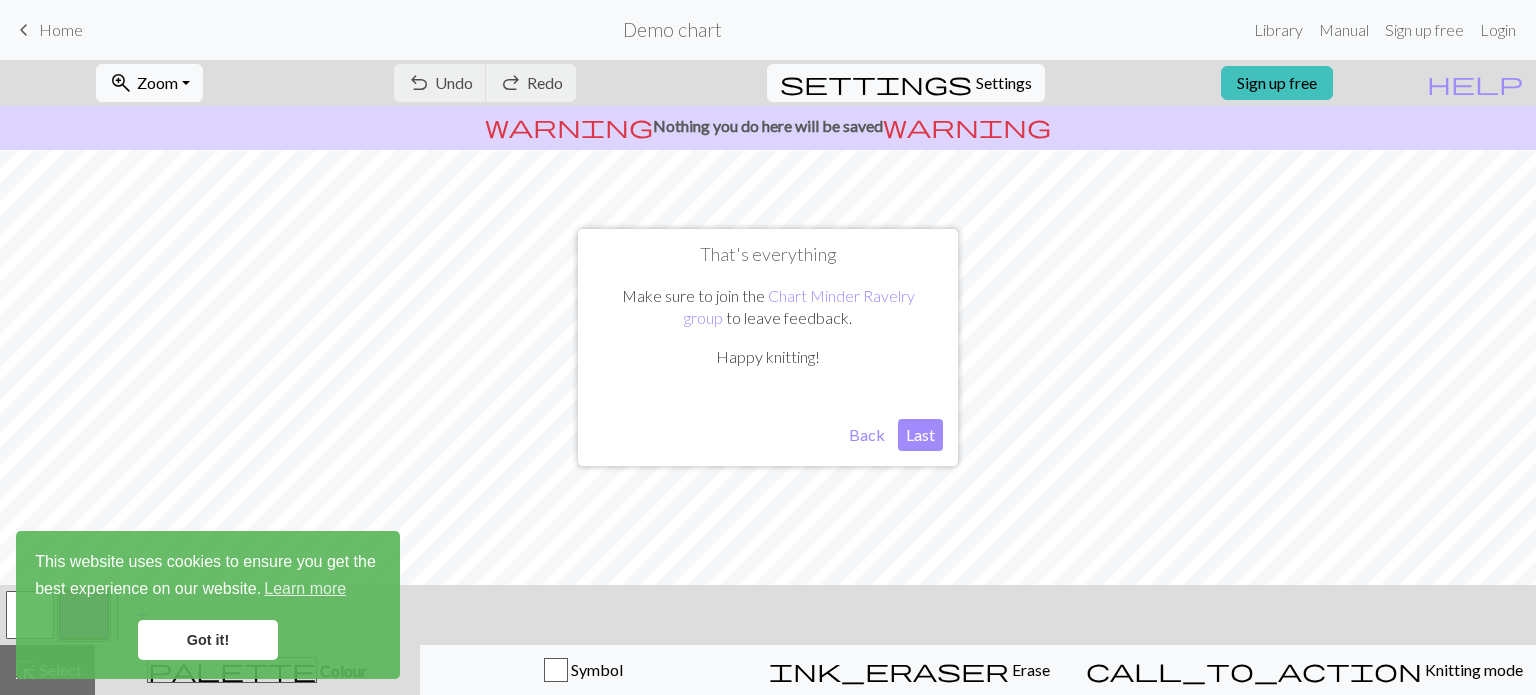 click on "Last" at bounding box center [920, 435] 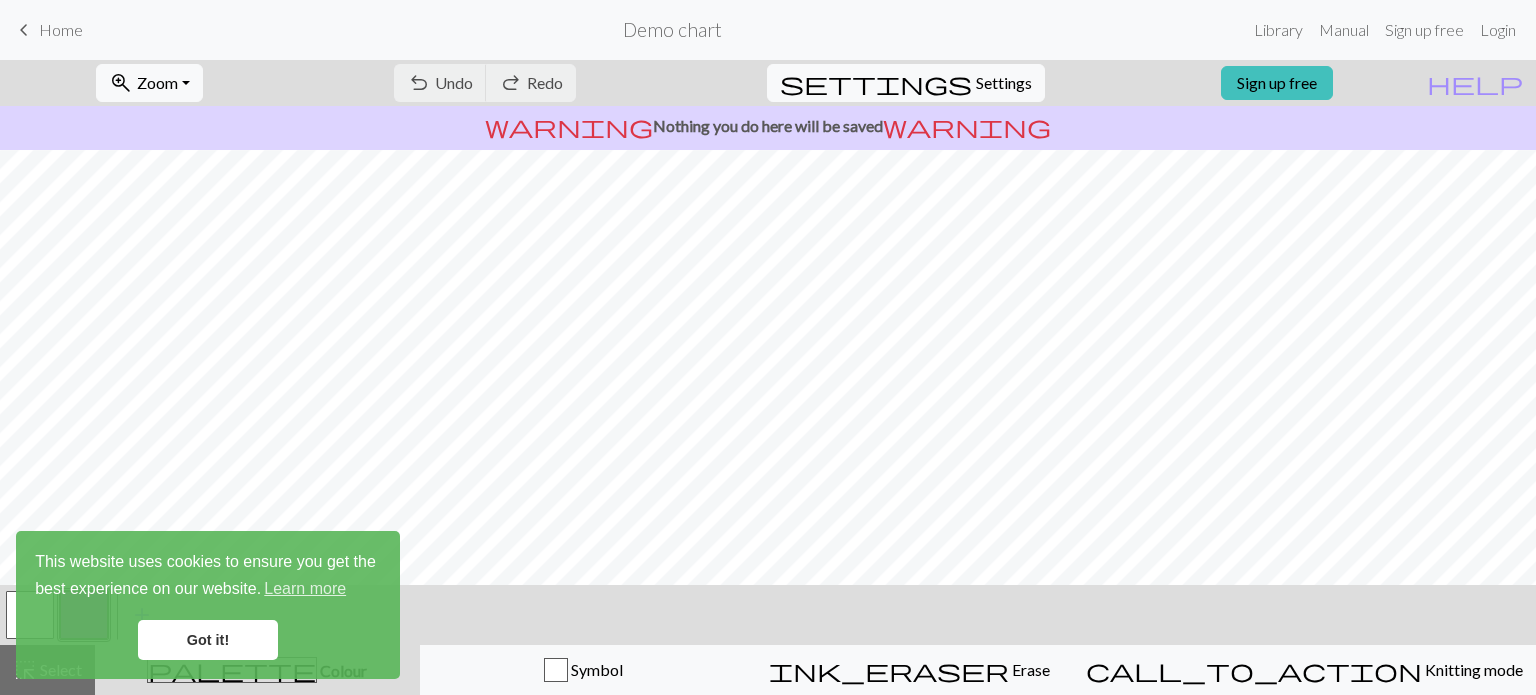 click on "Got it!" at bounding box center [208, 640] 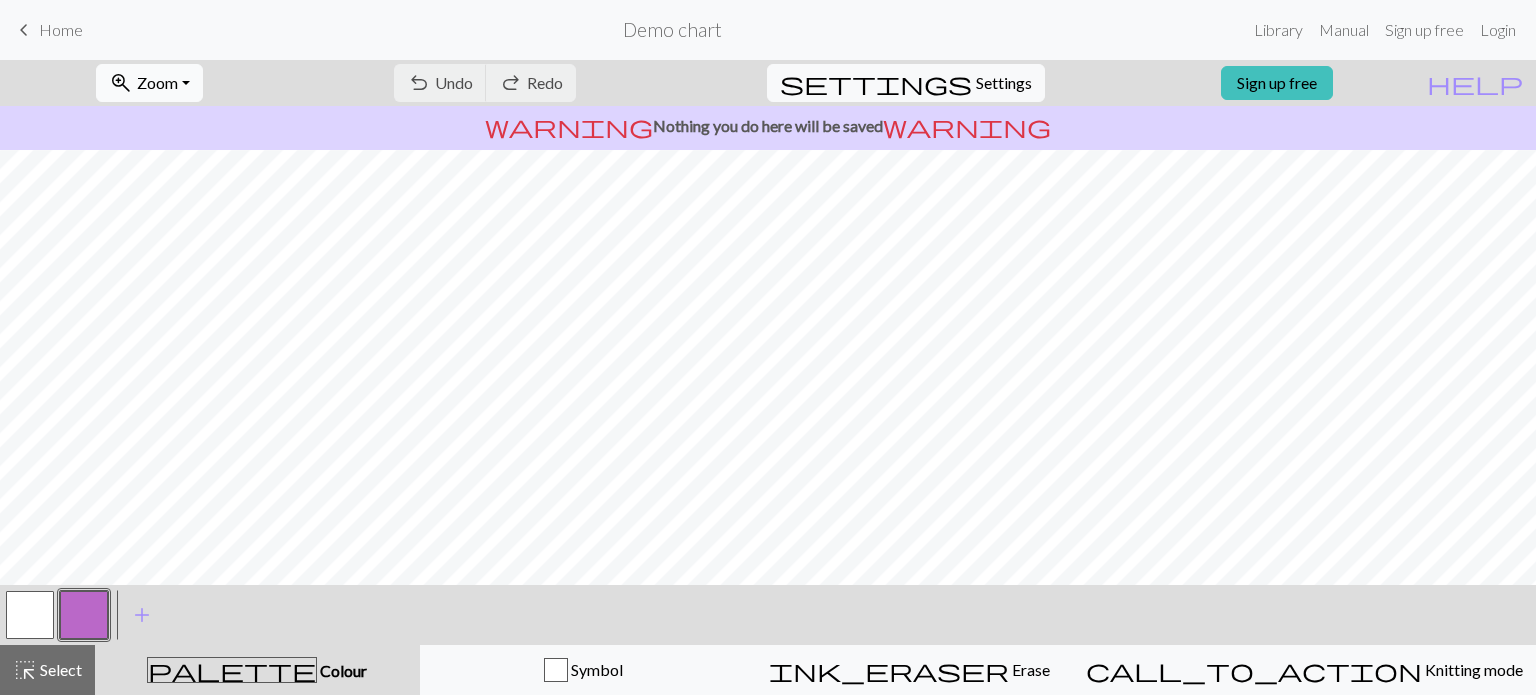 click on "Zoom" at bounding box center [157, 82] 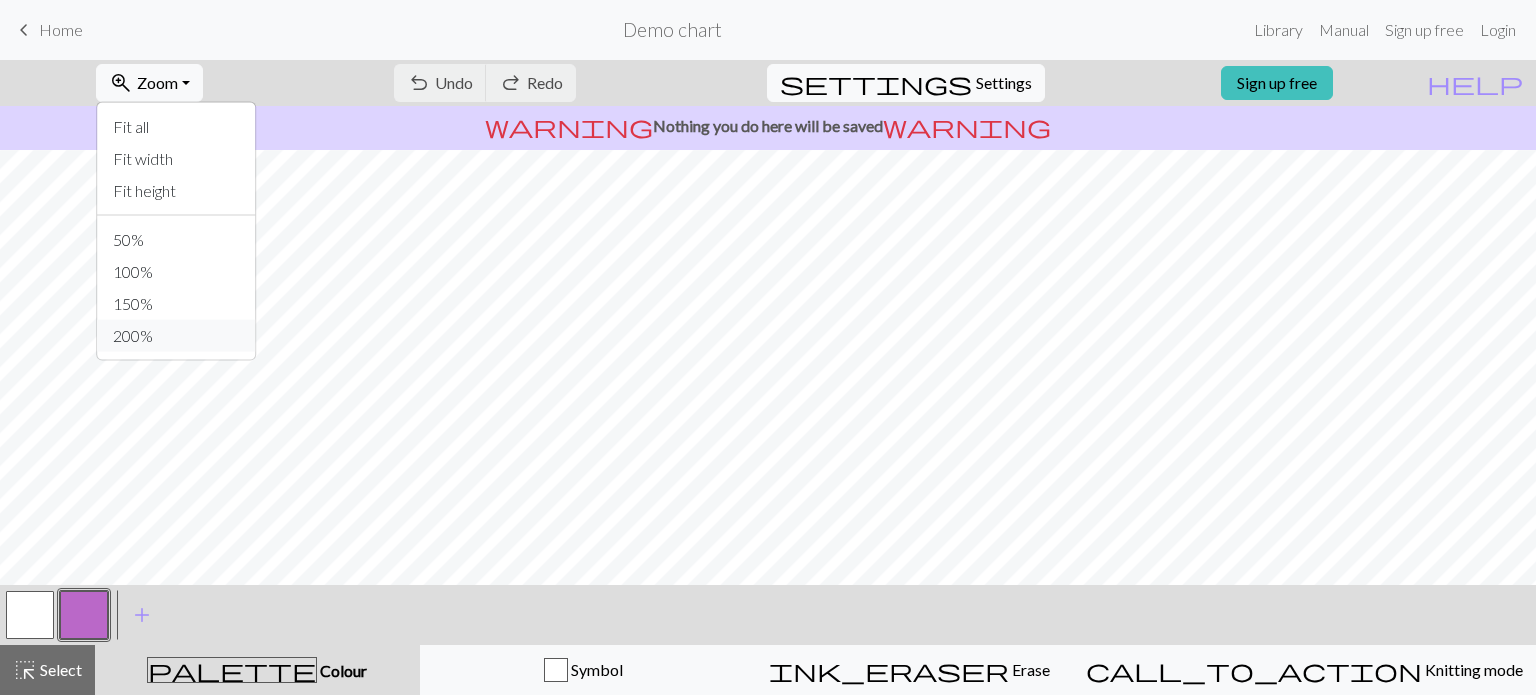 click on "200%" at bounding box center [176, 336] 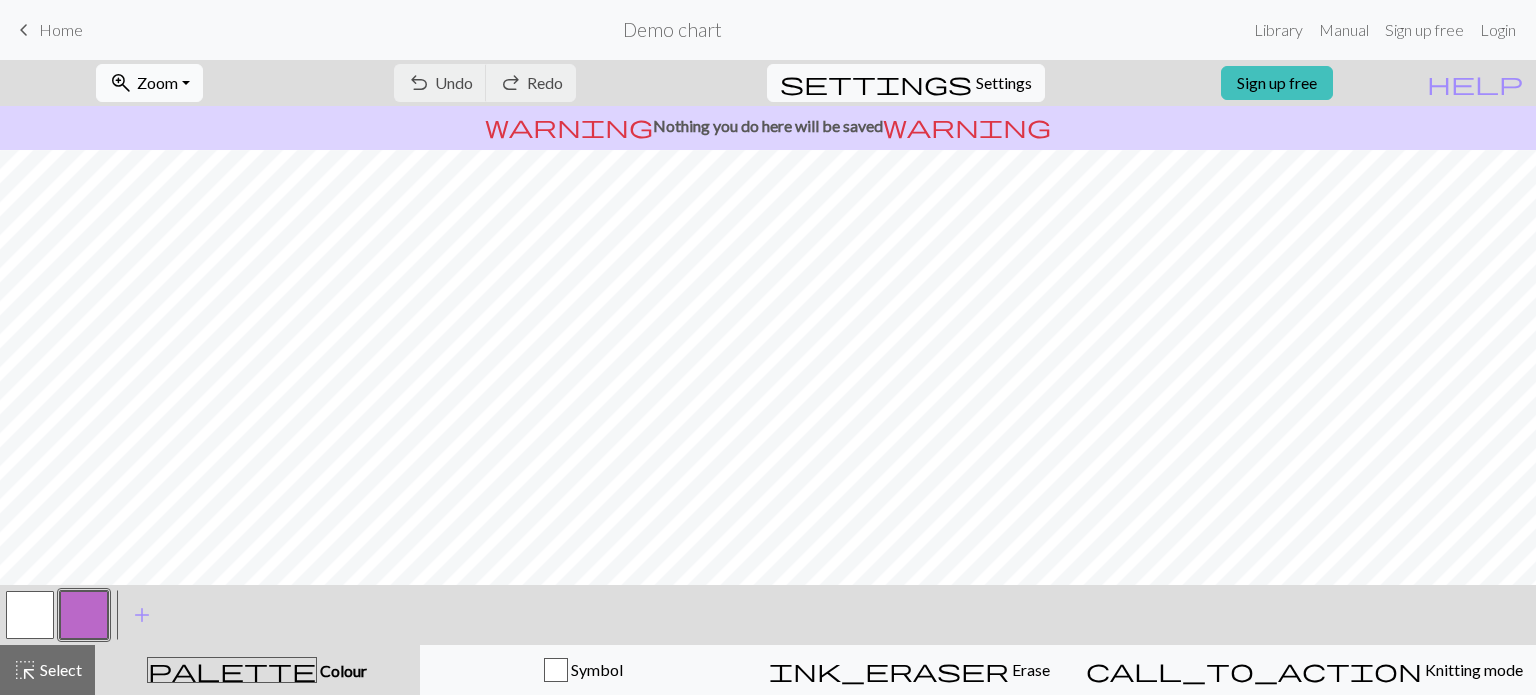 click on "Zoom" at bounding box center [157, 82] 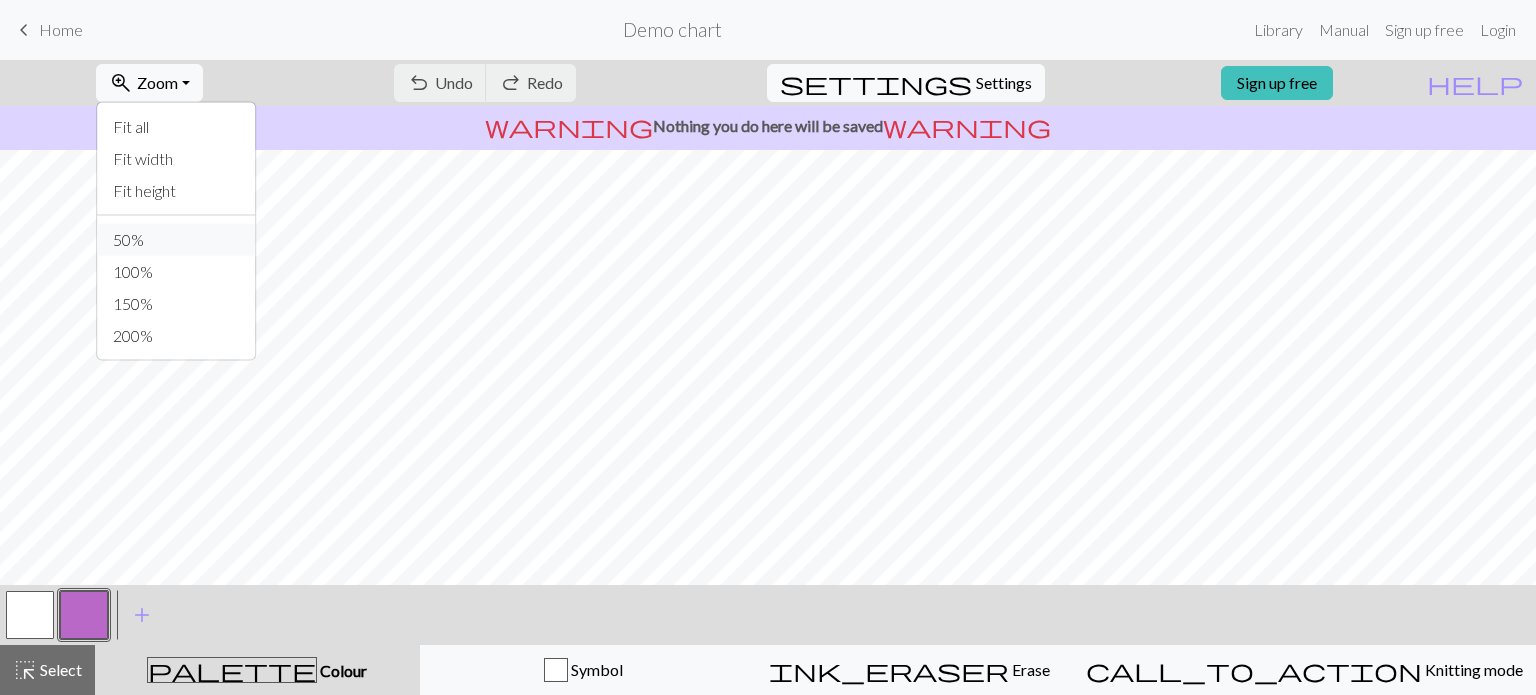 click on "50%" at bounding box center (176, 240) 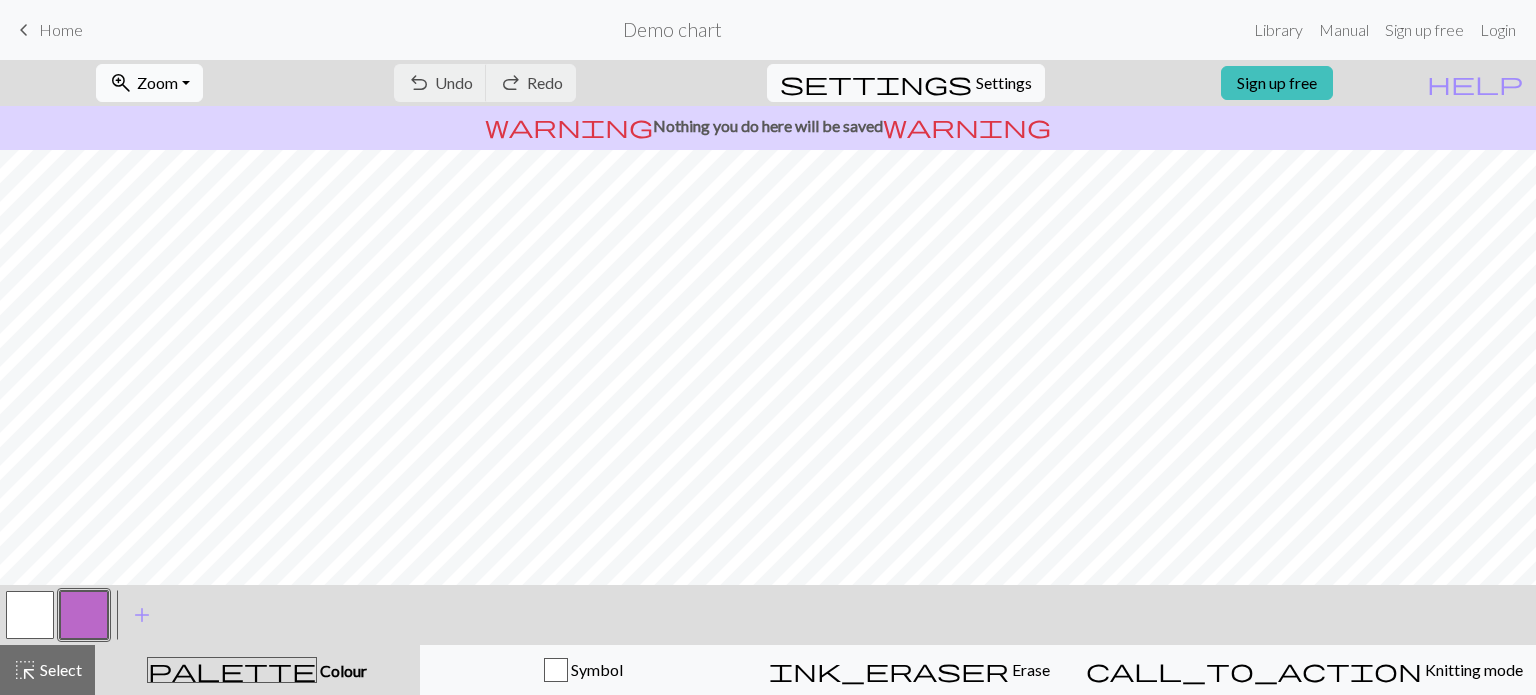 click on "zoom_in Zoom Zoom" at bounding box center [149, 83] 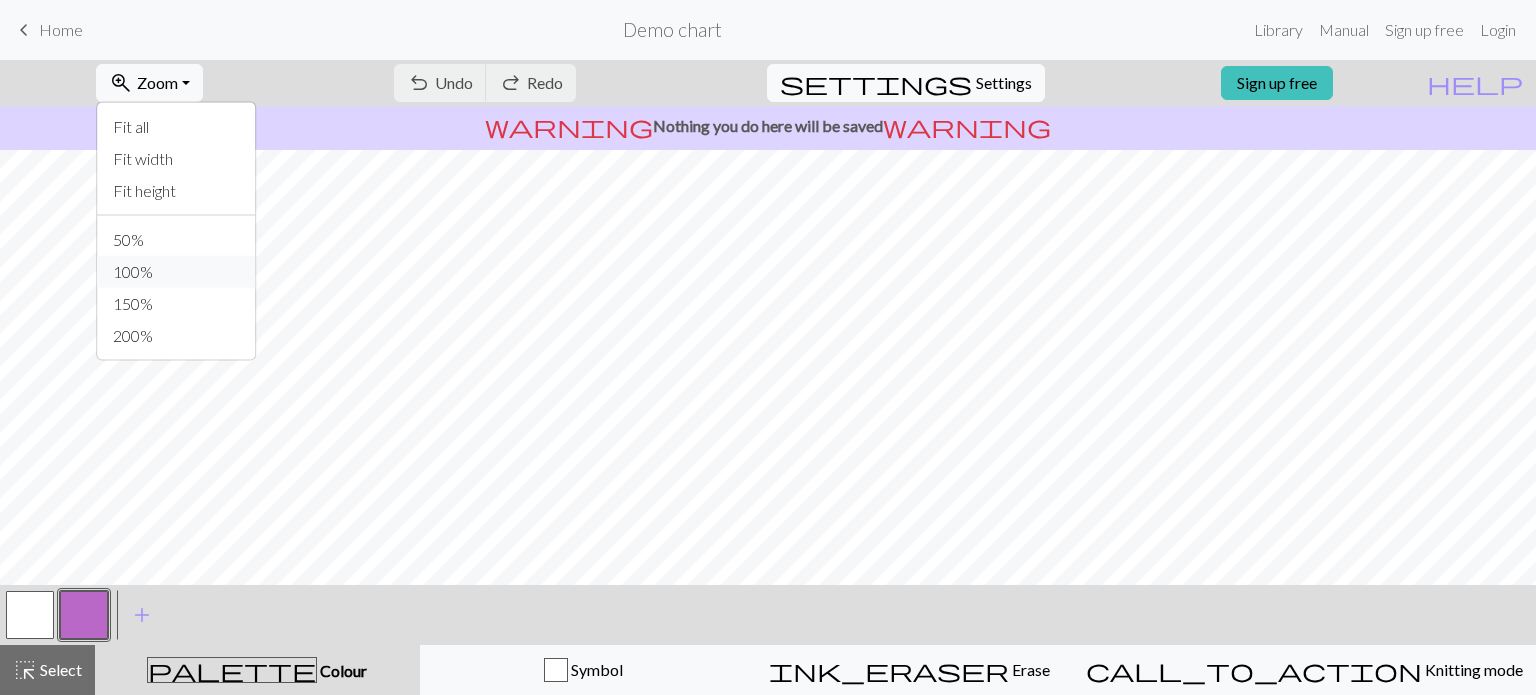 click on "100%" at bounding box center [176, 272] 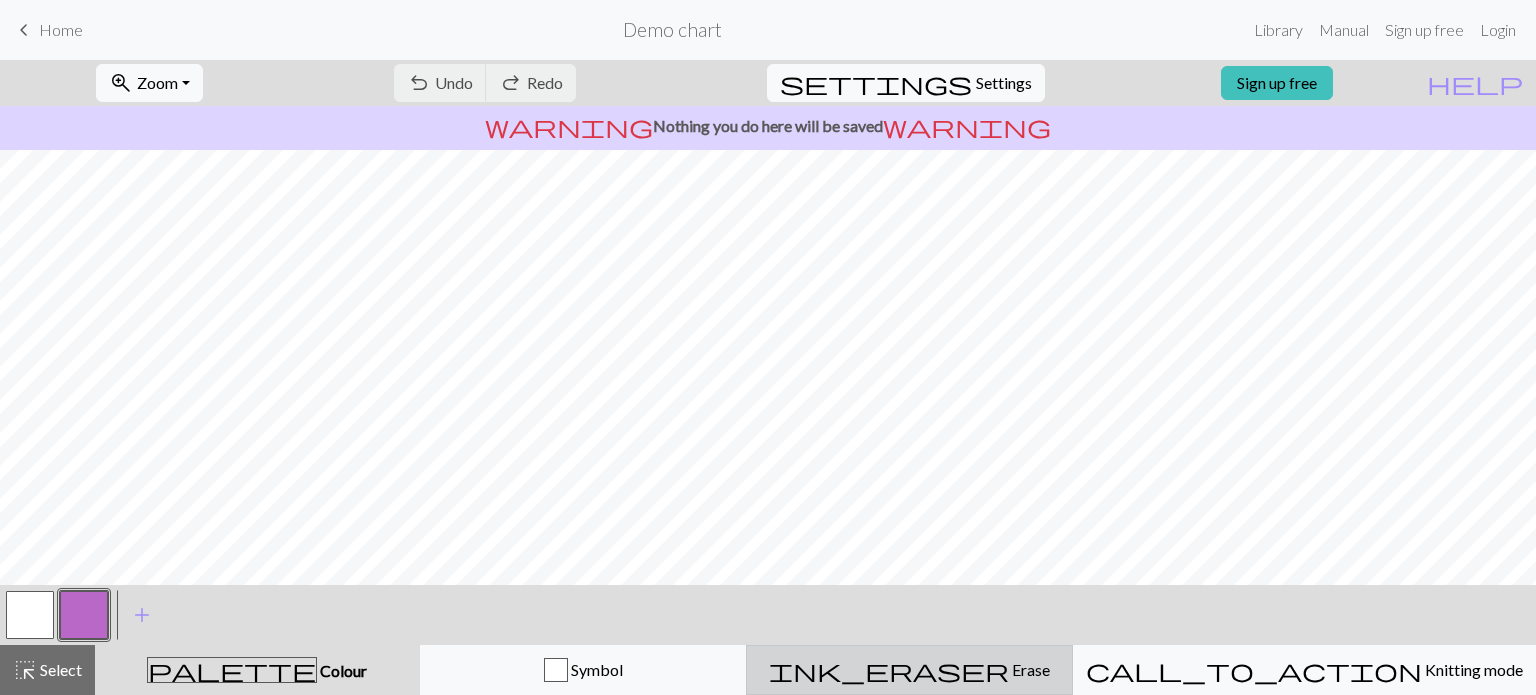 click on "Erase" at bounding box center (1029, 669) 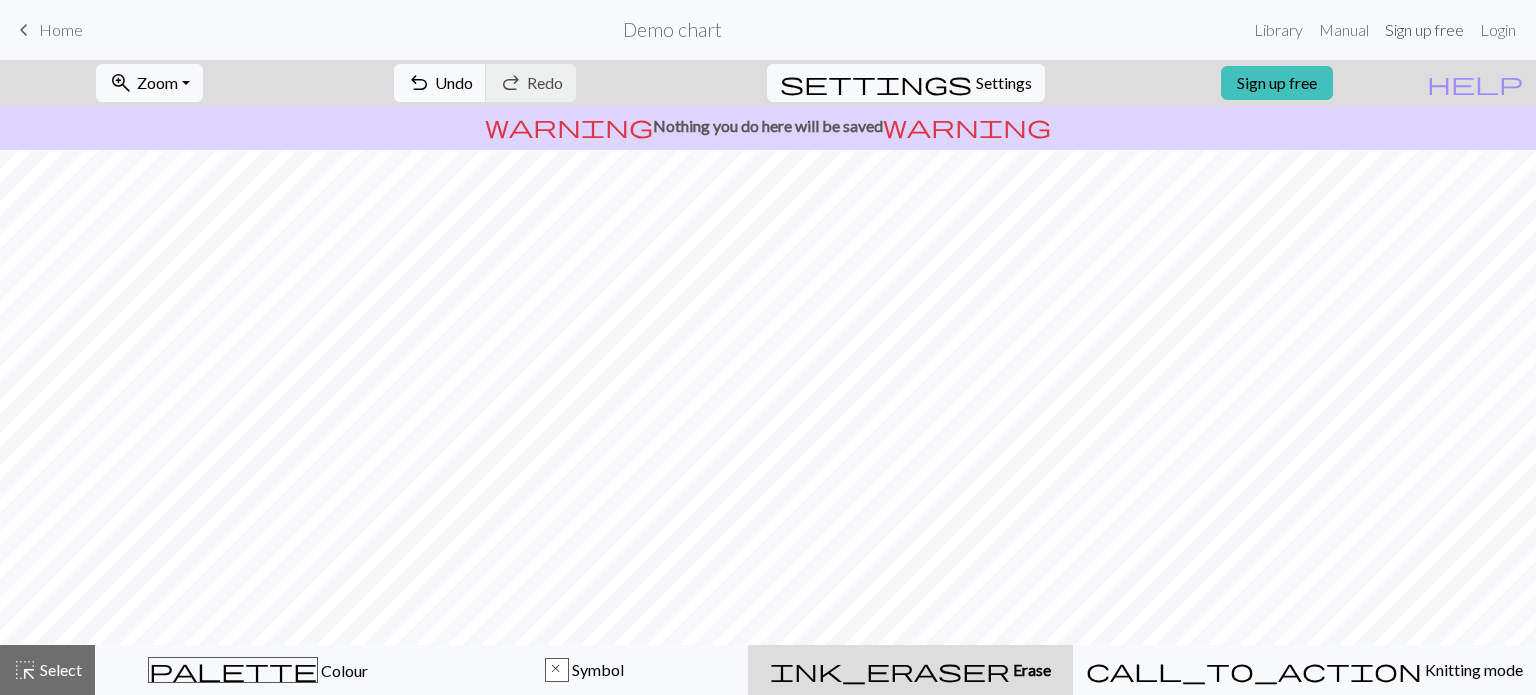 click on "Sign up free" at bounding box center (1424, 30) 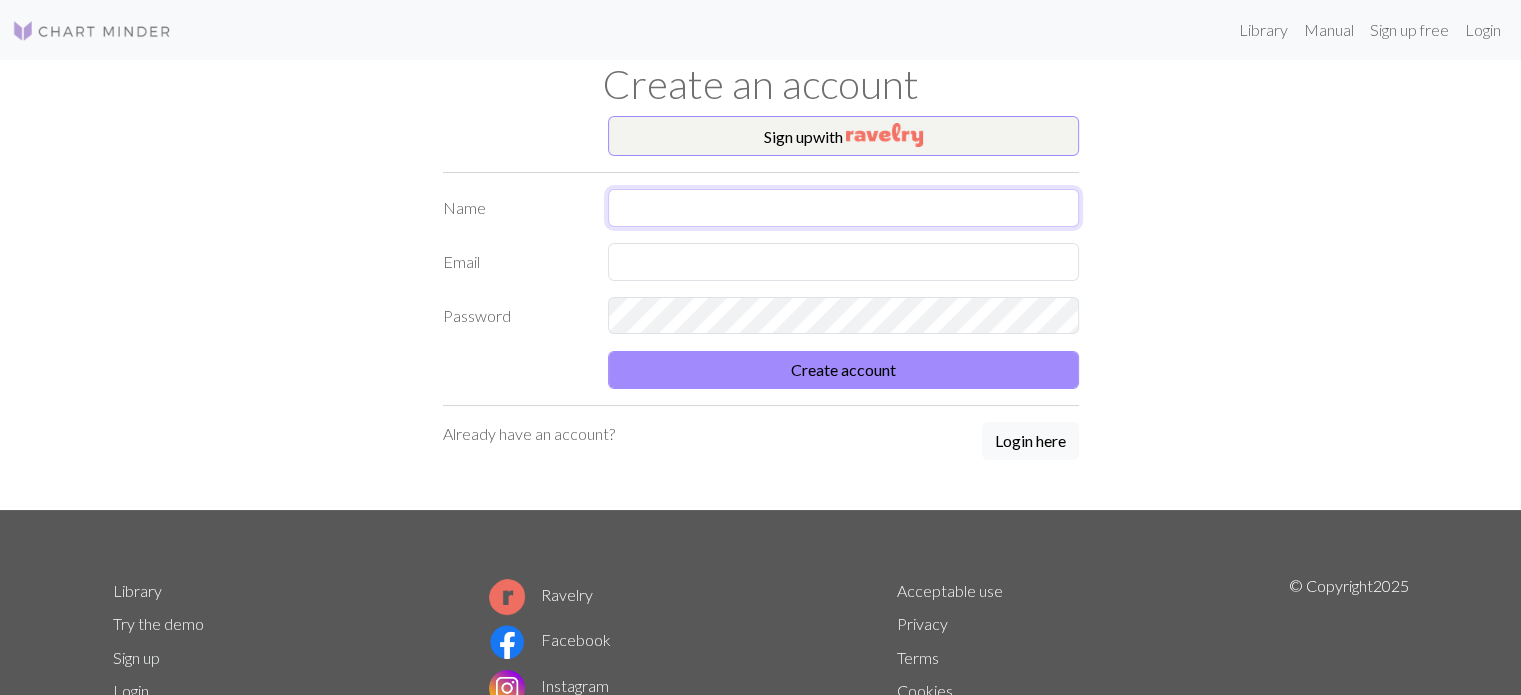click at bounding box center [843, 208] 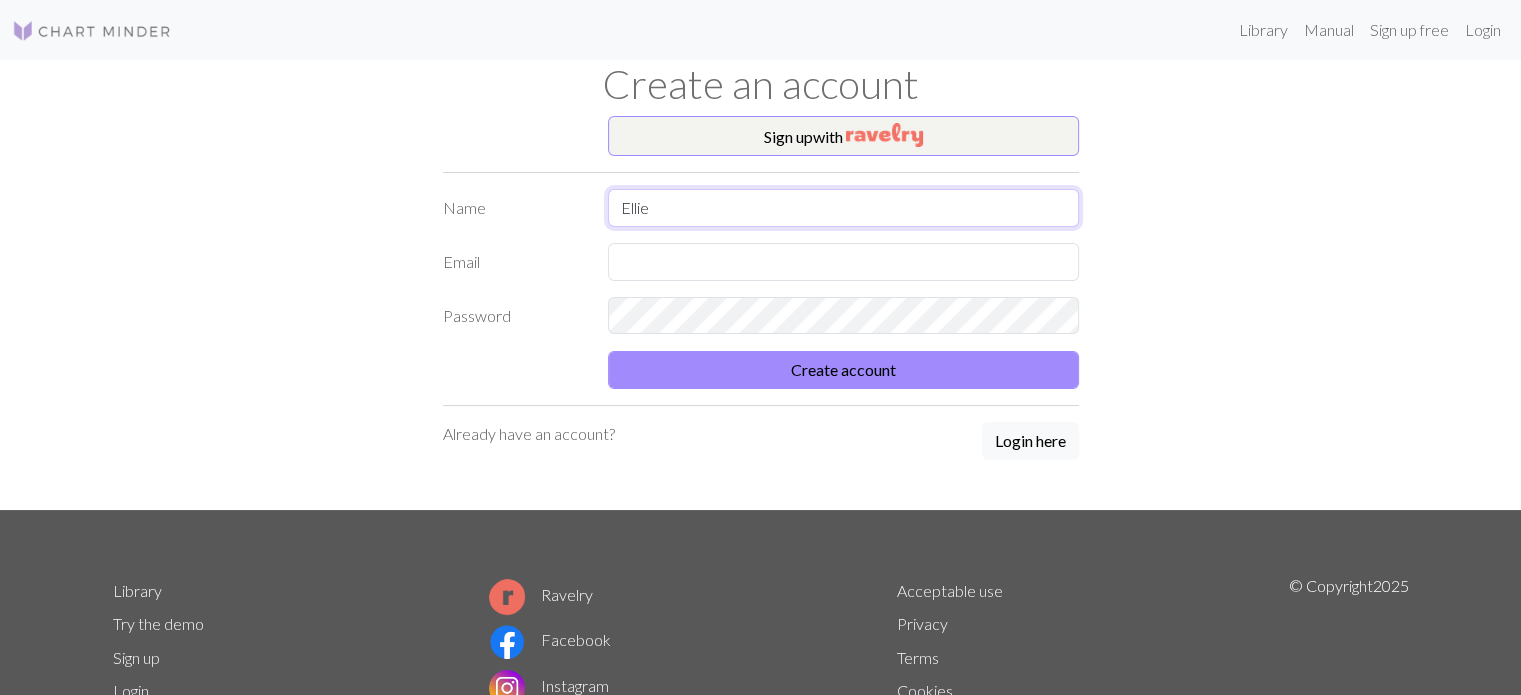 type on "Ellie" 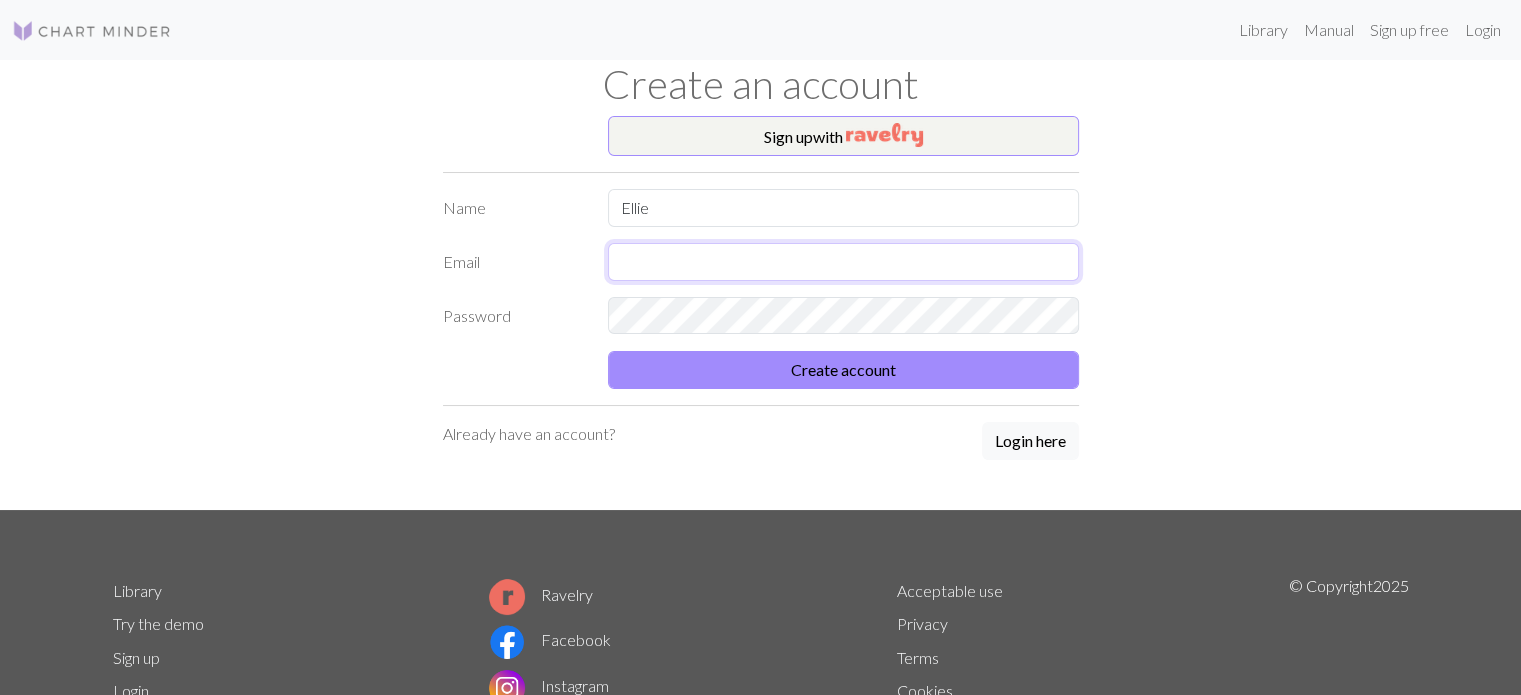 click at bounding box center [843, 262] 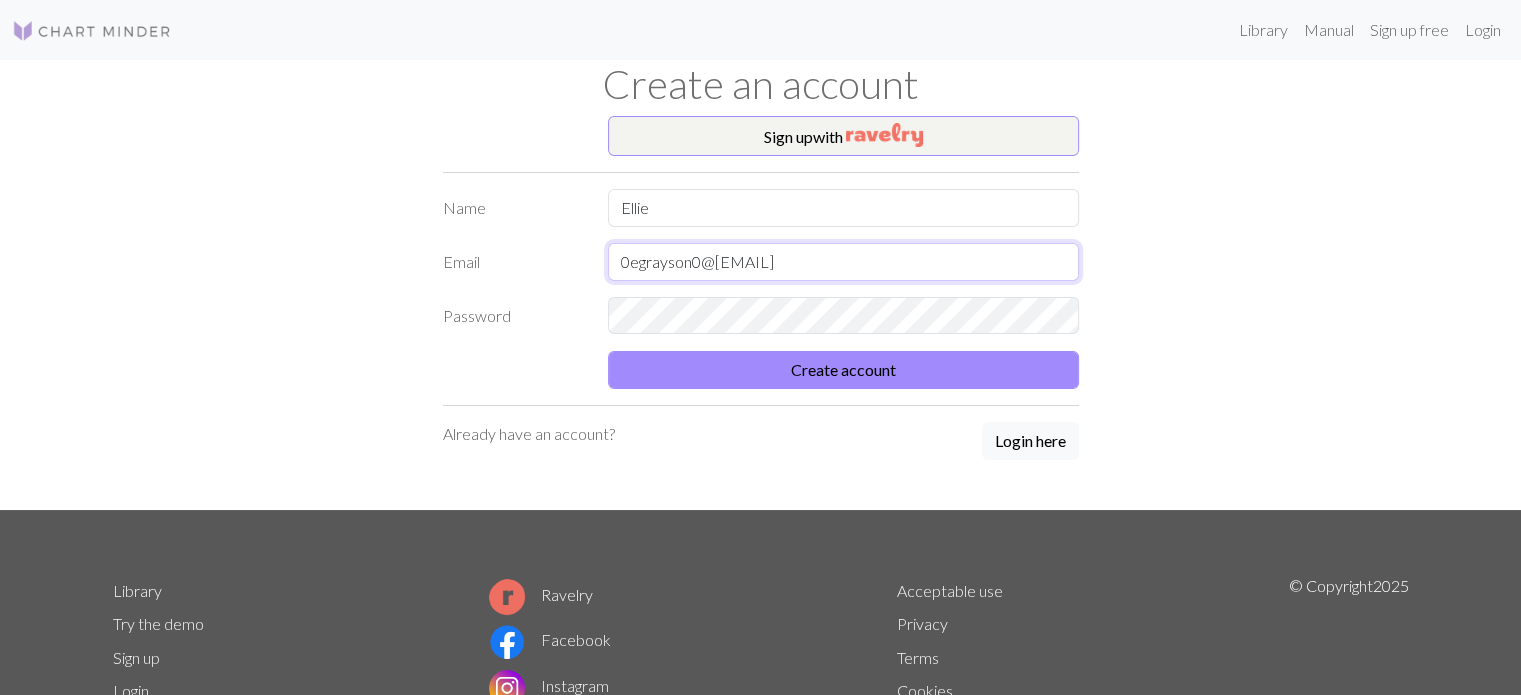type on "0egrayson0@[EMAIL]" 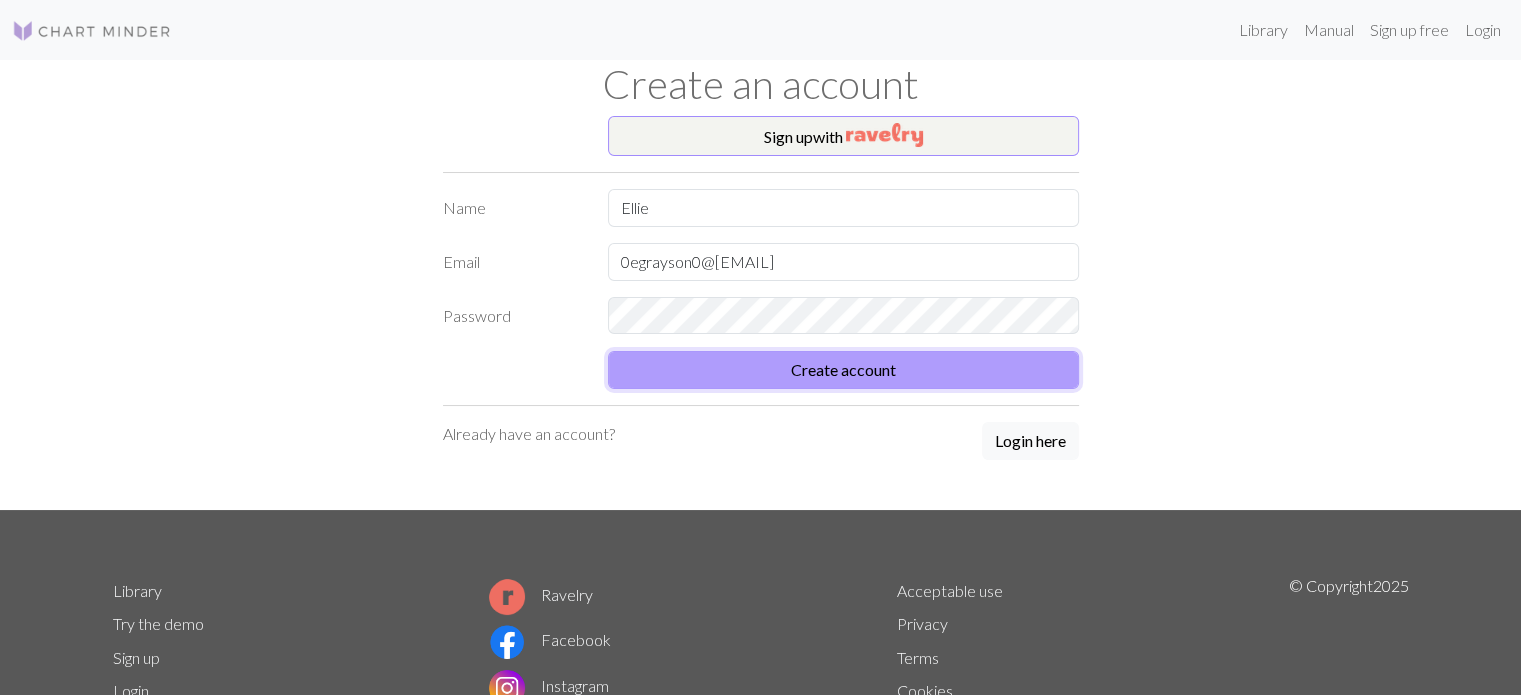 click on "Create account" at bounding box center [843, 370] 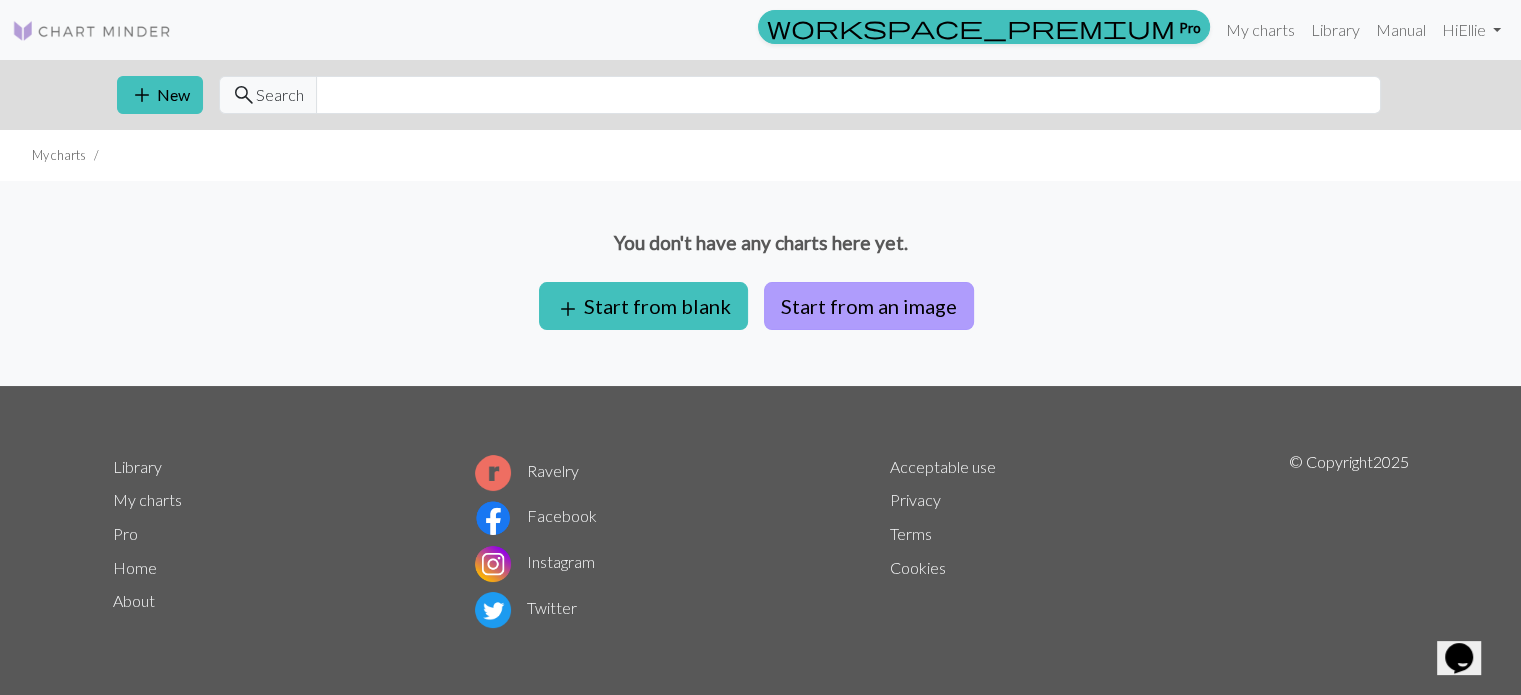 click on "Start from an image" at bounding box center [869, 306] 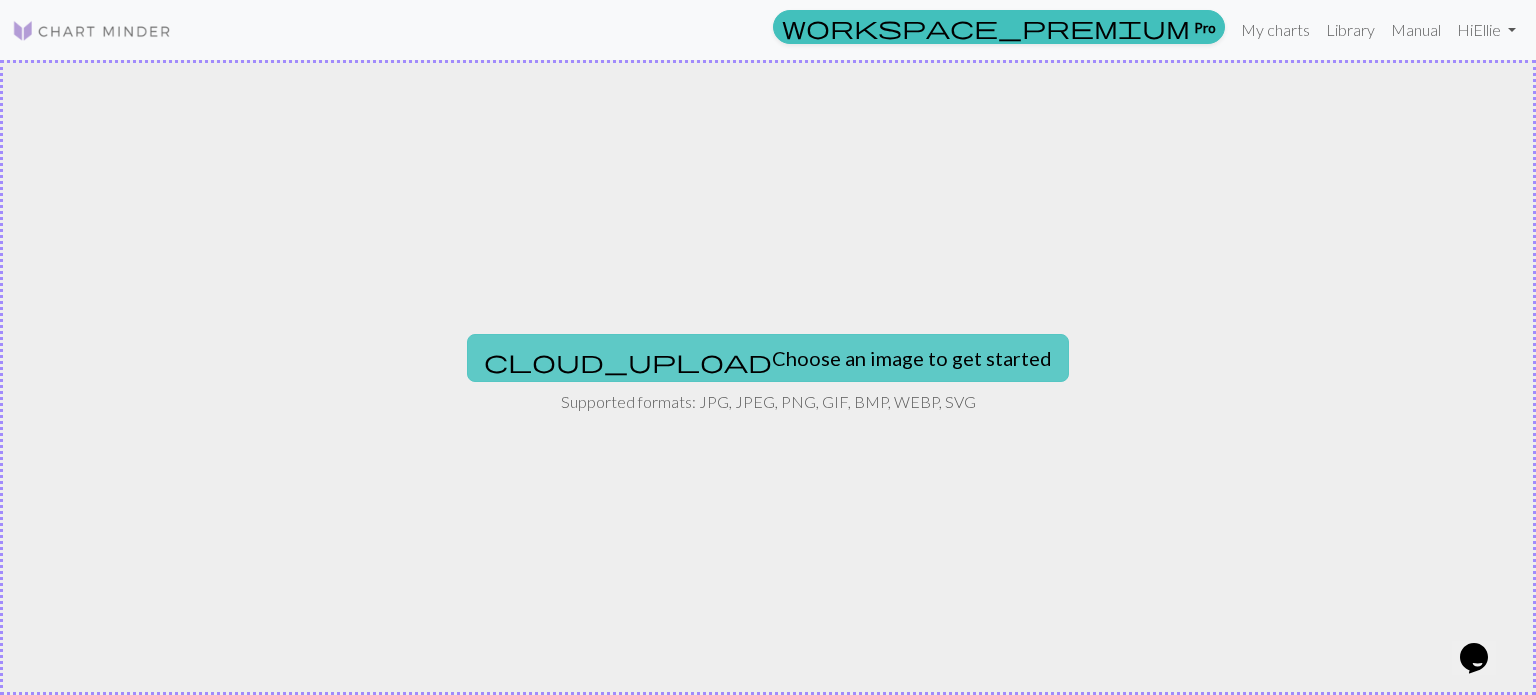 click on "cloud_upload  Choose an image to get started" at bounding box center (768, 358) 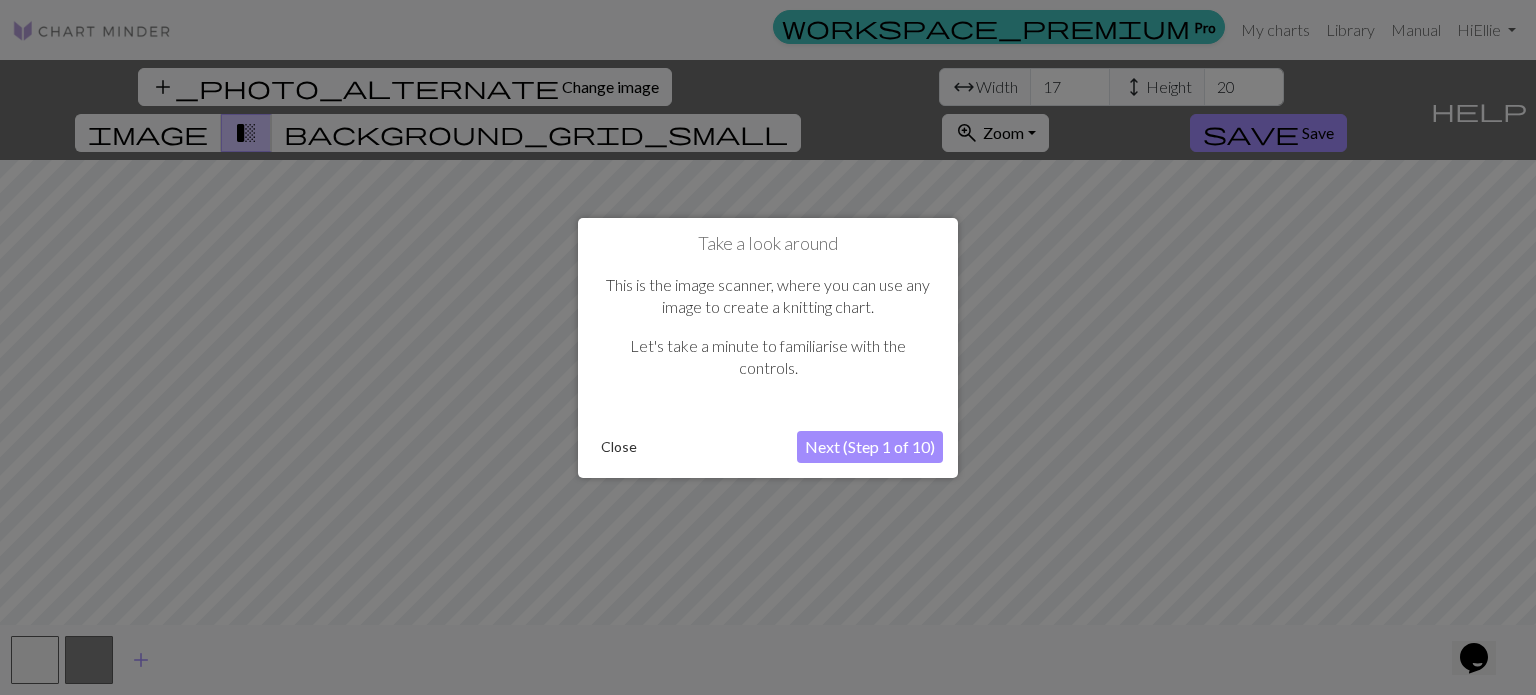click on "Next (Step 1 of 10)" at bounding box center [870, 447] 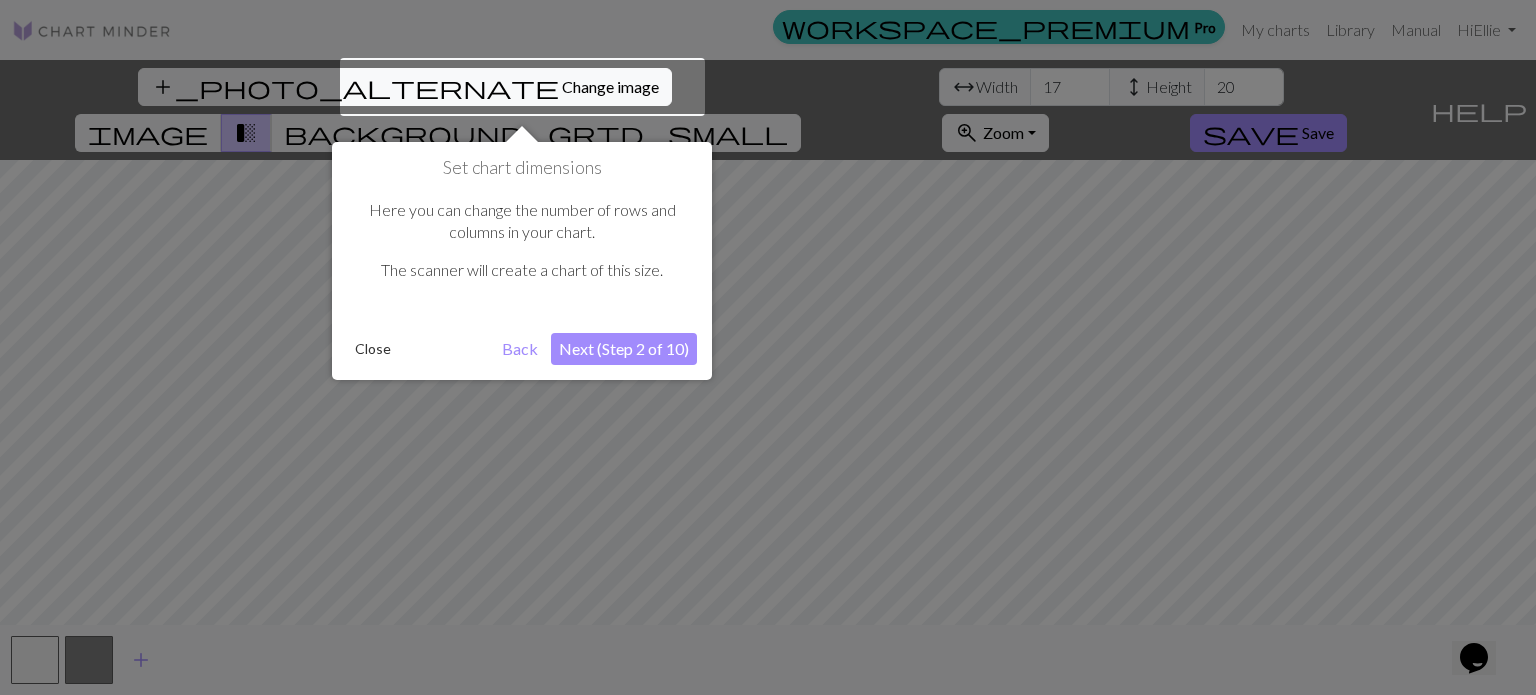 click on "Next (Step 2 of 10)" at bounding box center (624, 349) 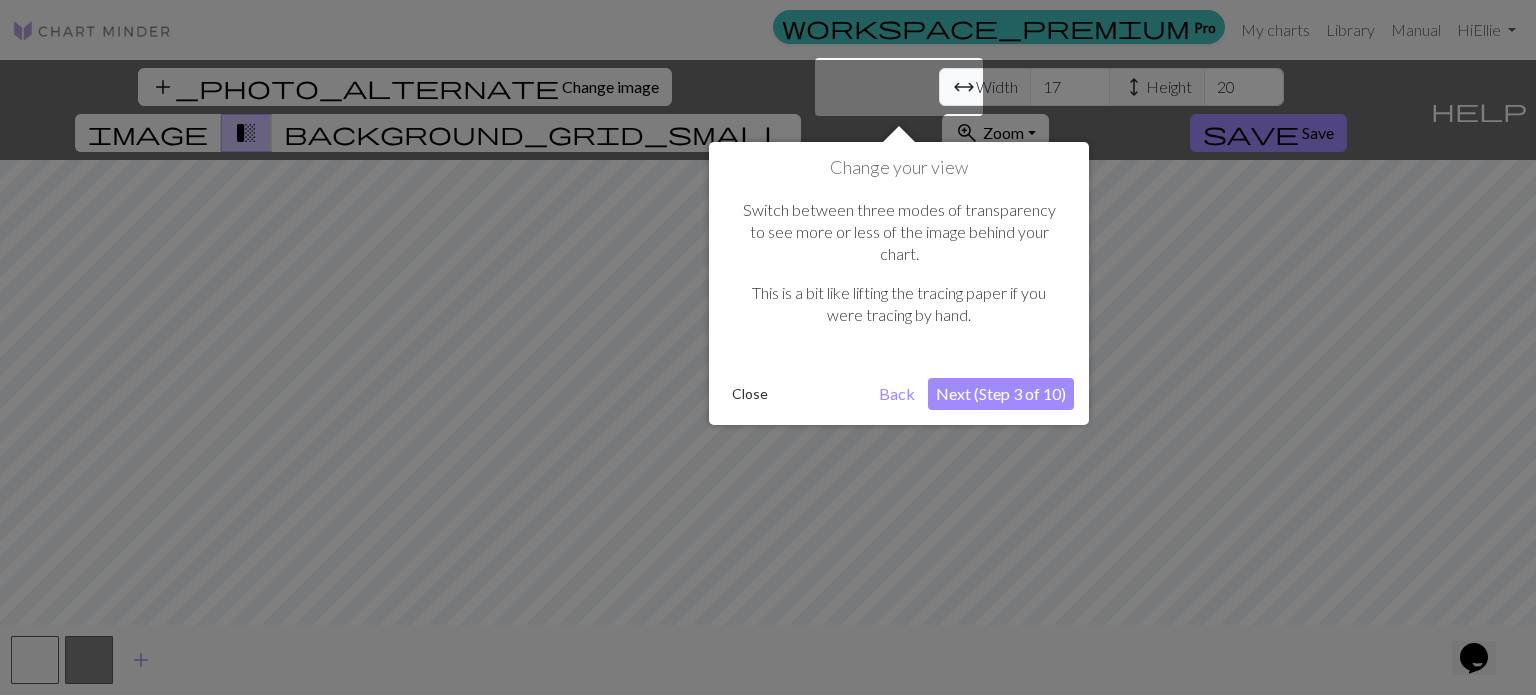 click on "Next (Step 3 of 10)" at bounding box center (1001, 394) 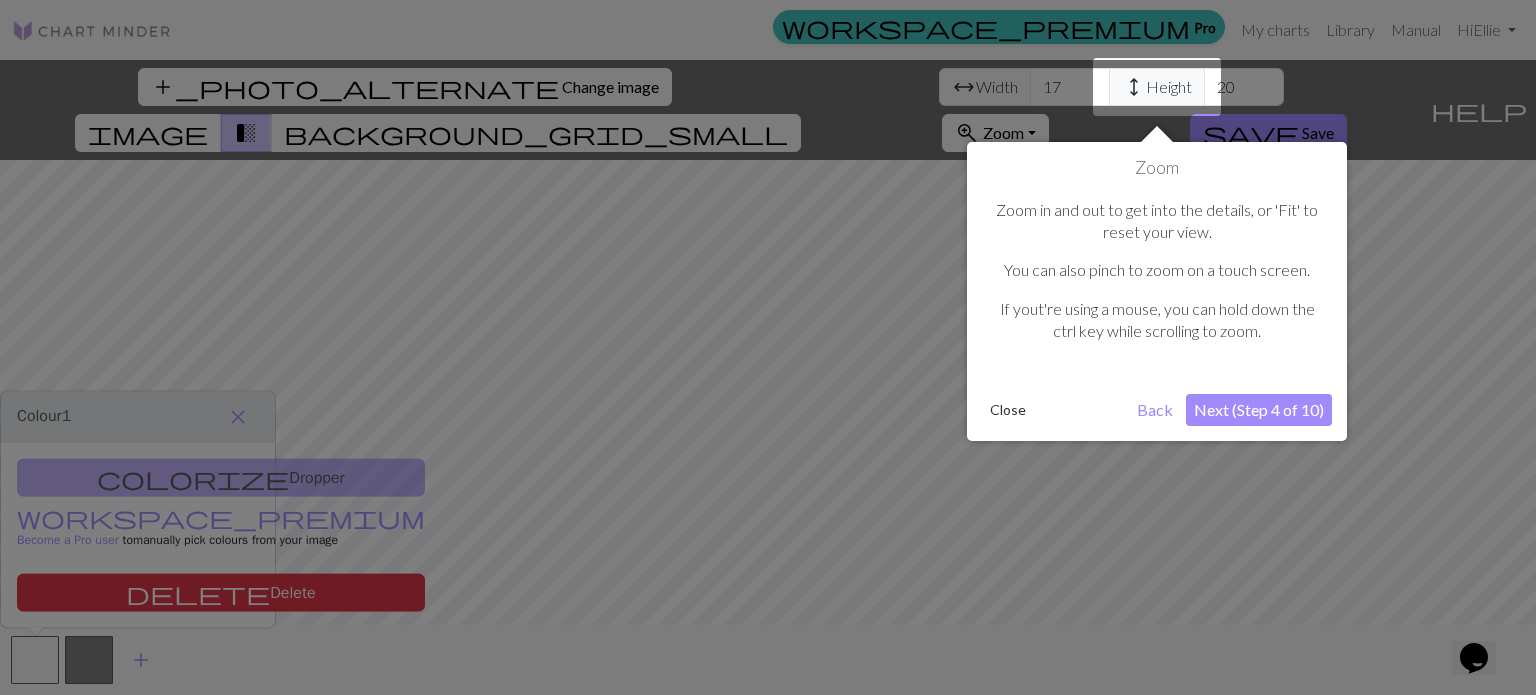 click on "Next (Step 4 of 10)" at bounding box center [1259, 410] 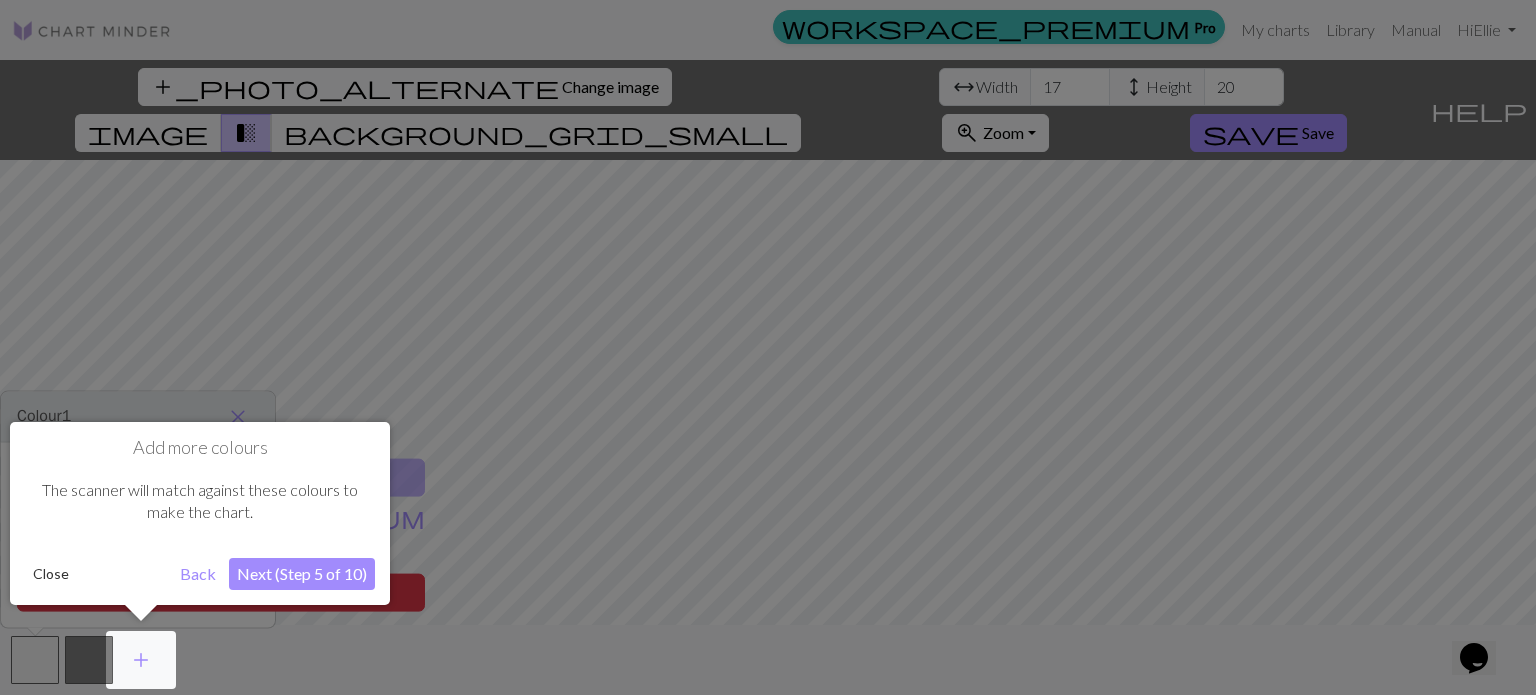 click on "Next (Step 5 of 10)" at bounding box center [302, 574] 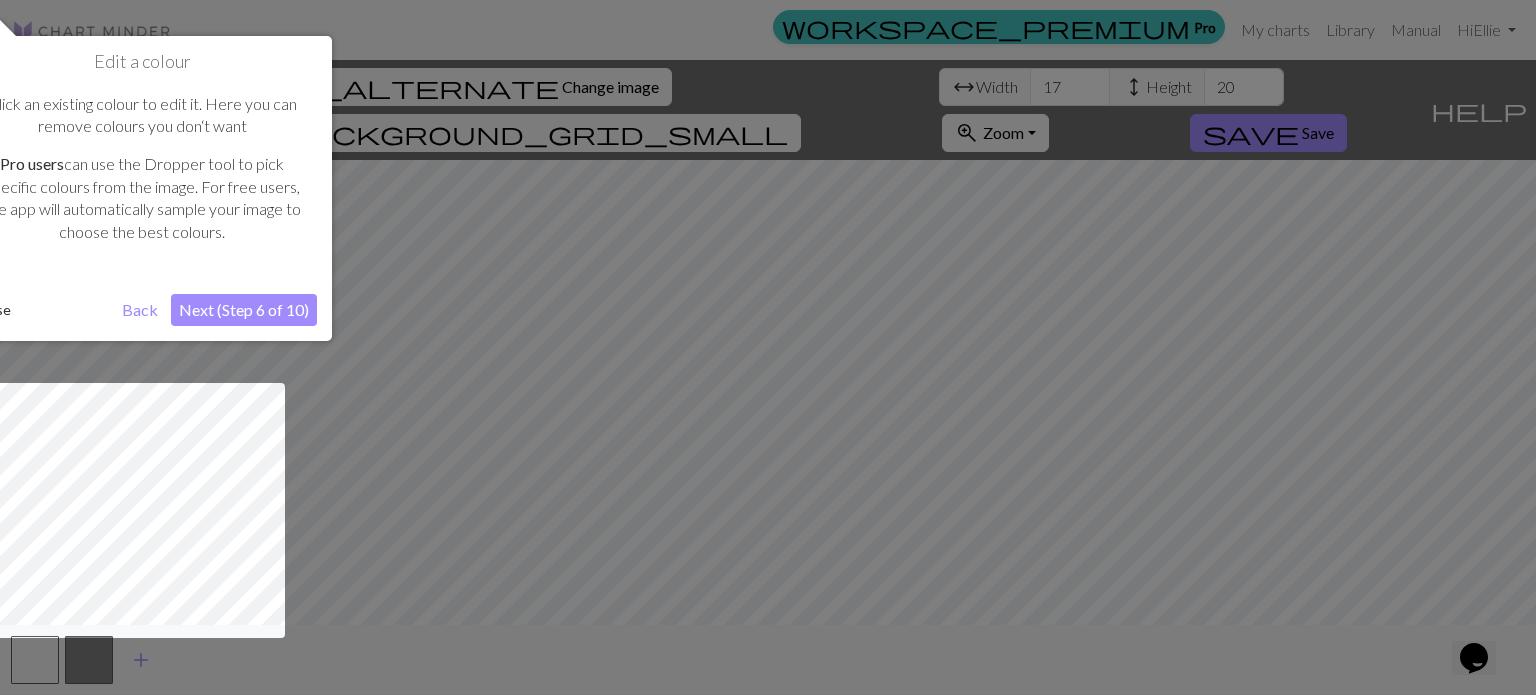 click on "Next (Step 6 of 10)" at bounding box center [244, 310] 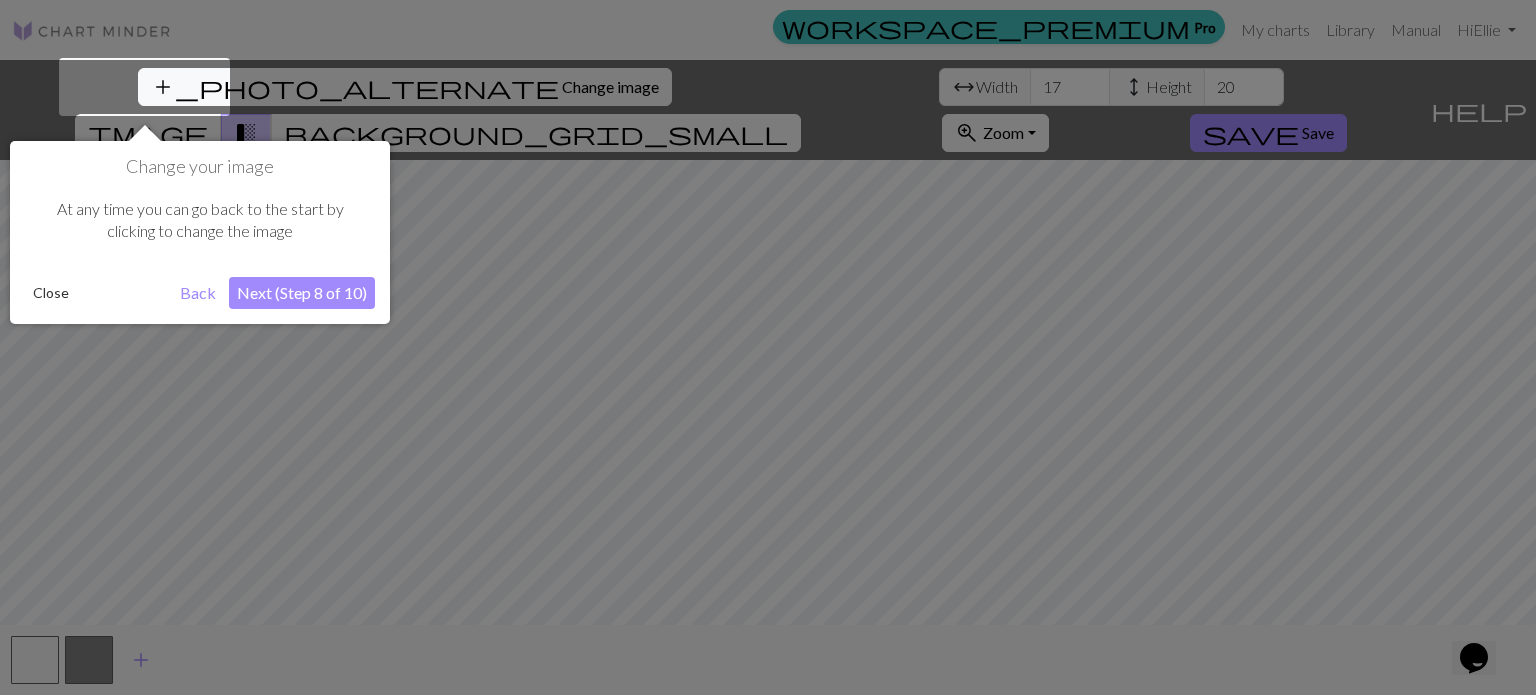 click on "Next (Step 8 of 10)" at bounding box center (302, 293) 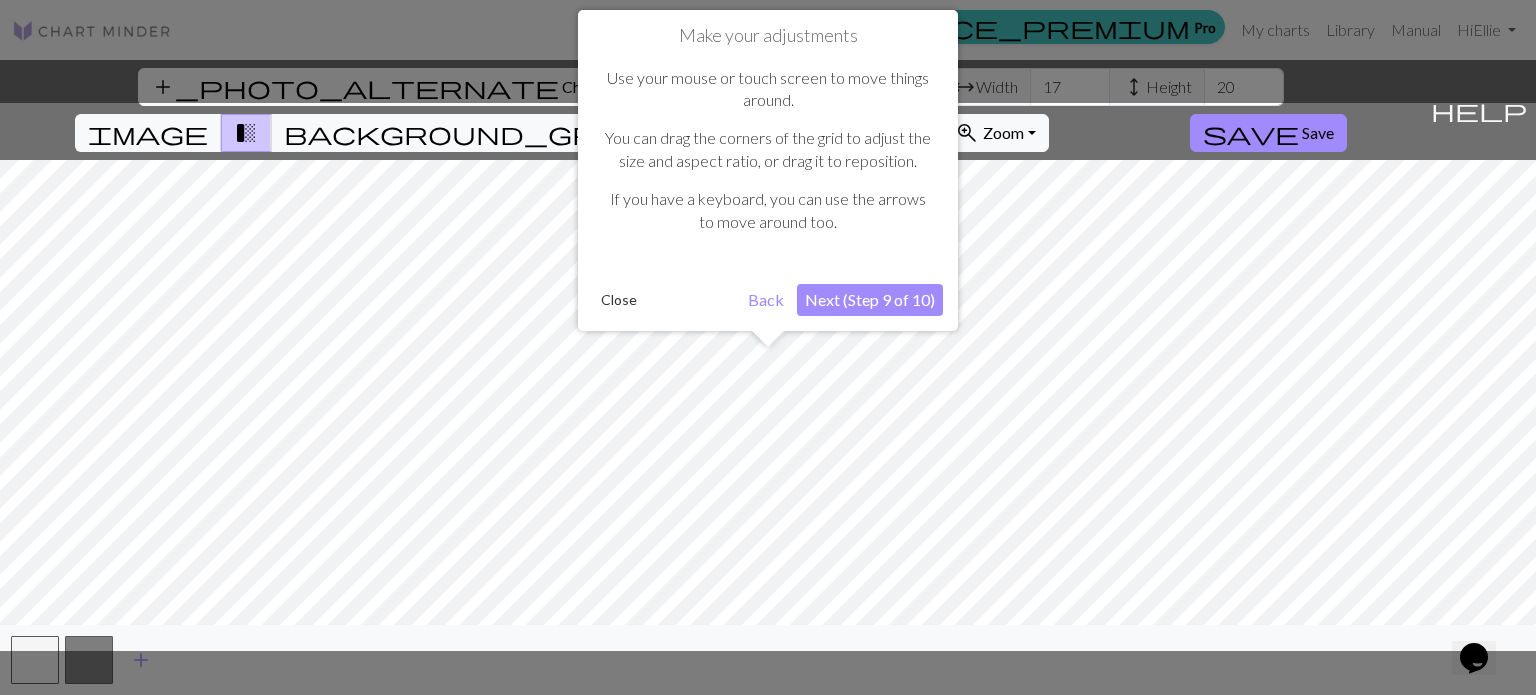 click on "Next (Step 9 of 10)" at bounding box center (870, 300) 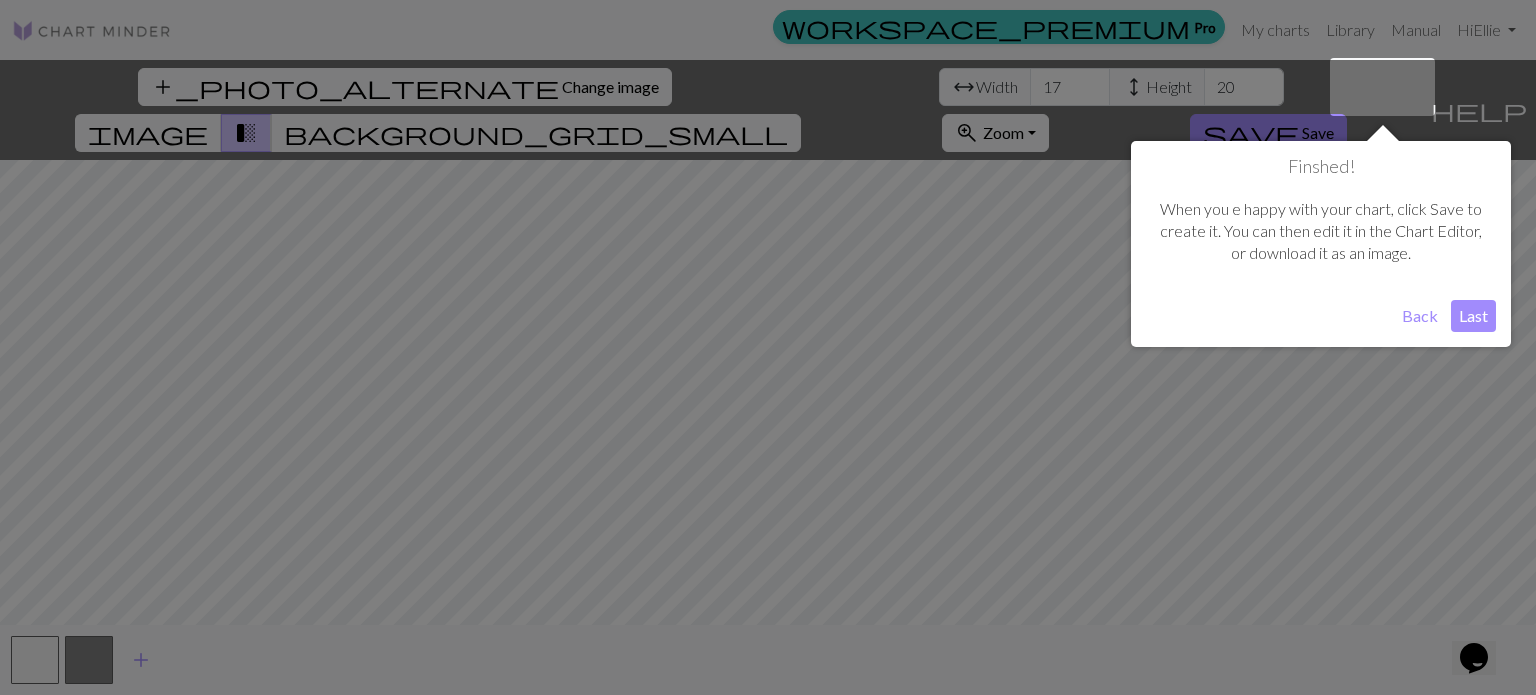 click on "Last" at bounding box center (1473, 316) 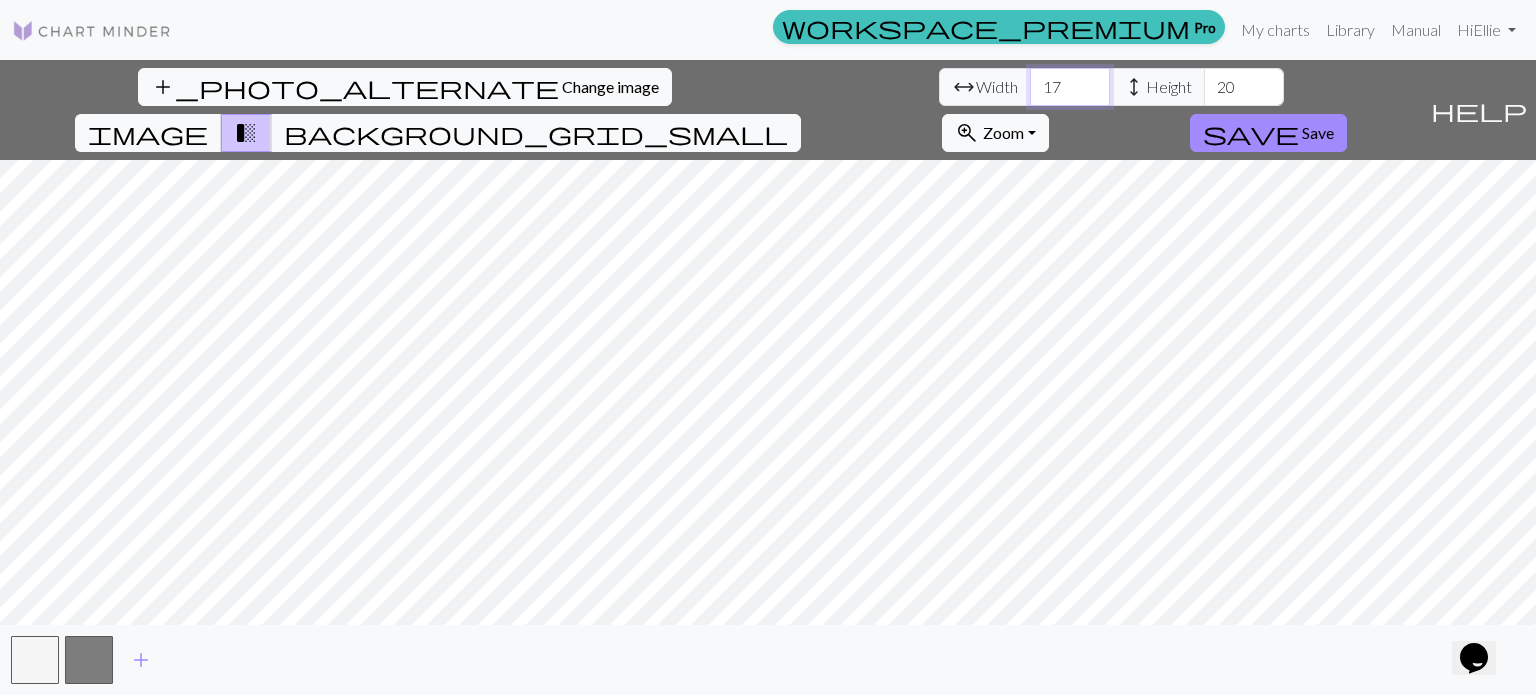 click on "17" at bounding box center [1070, 87] 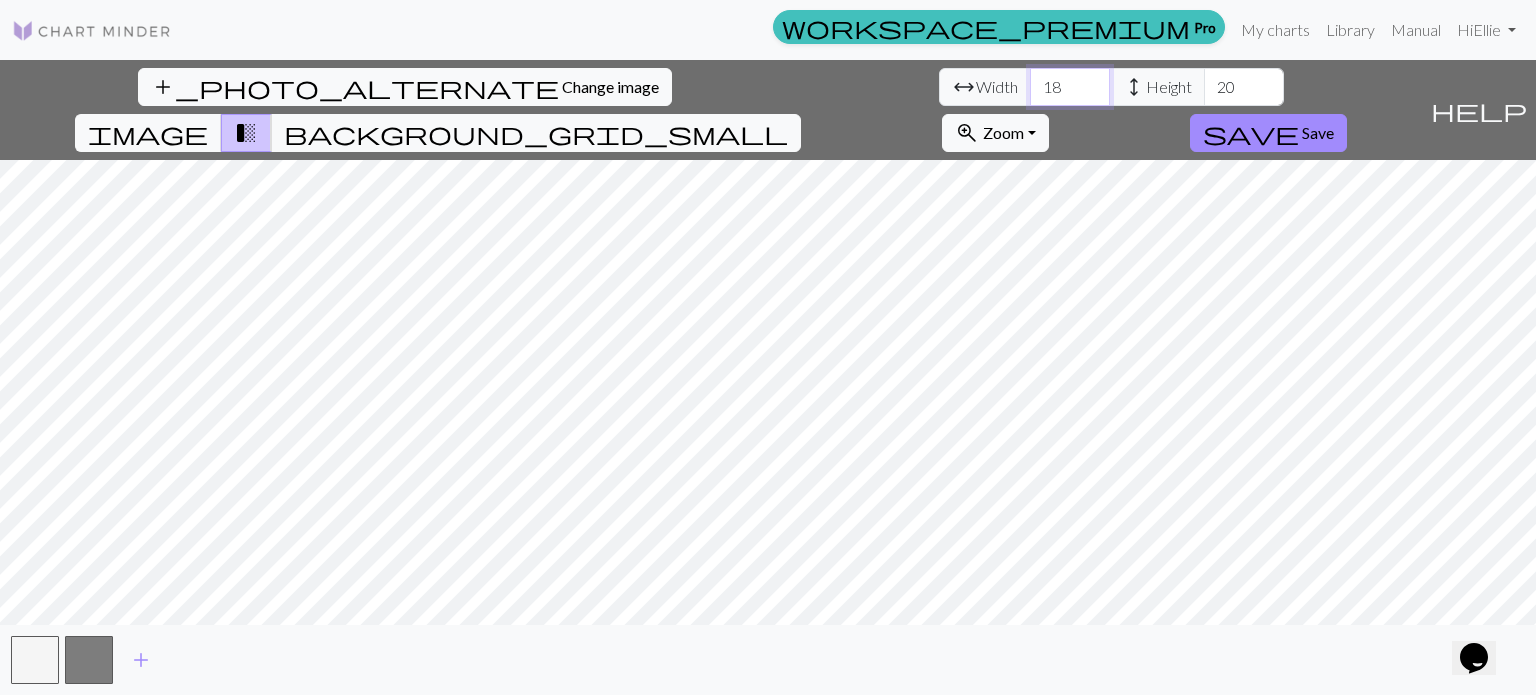 click on "18" at bounding box center (1070, 87) 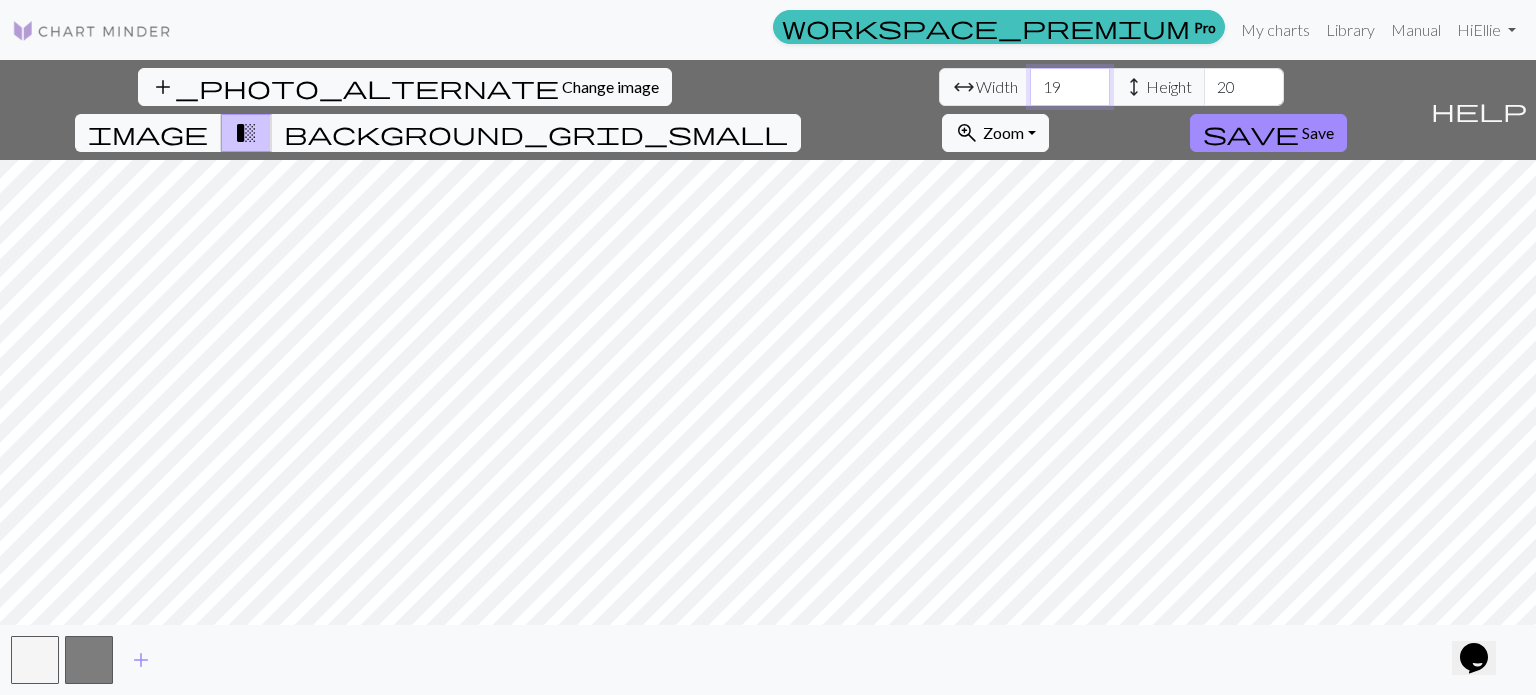 click on "19" at bounding box center (1070, 87) 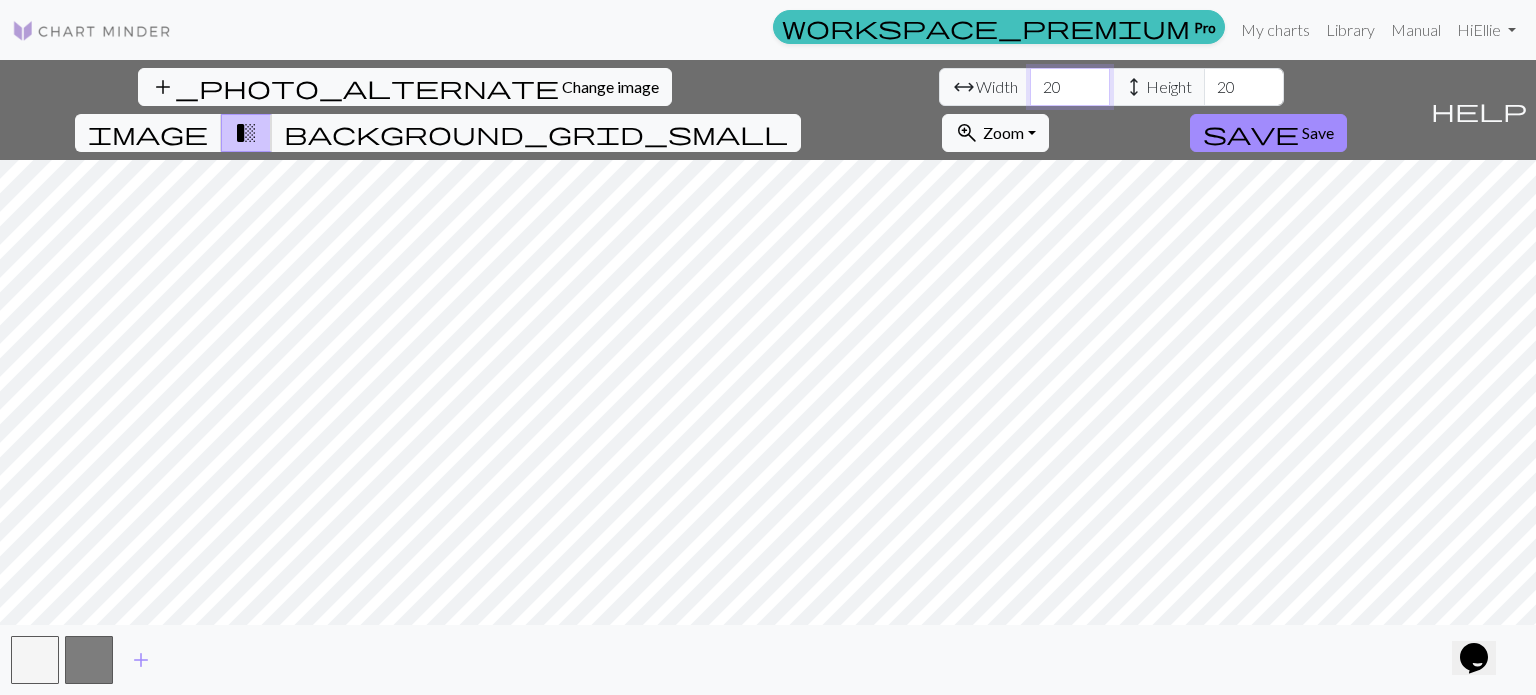 click on "20" at bounding box center [1070, 87] 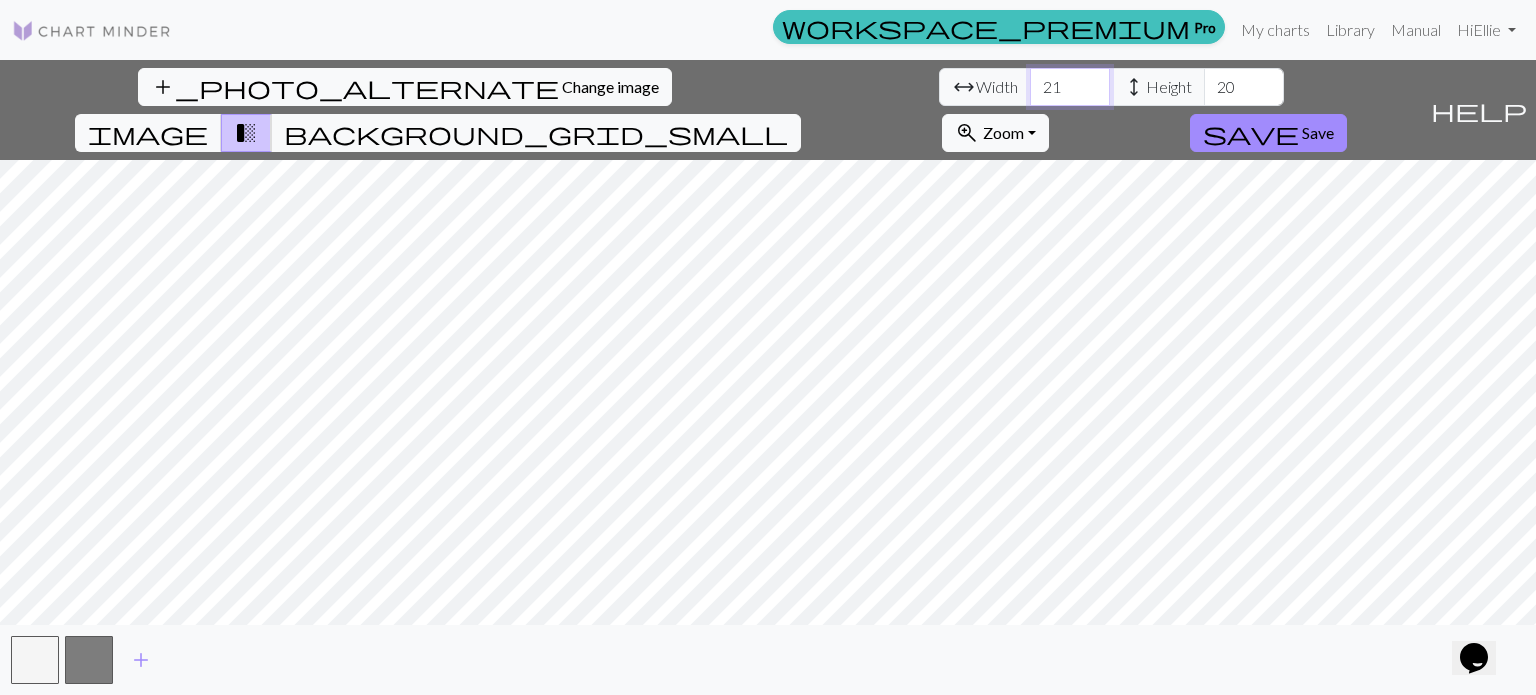 type on "21" 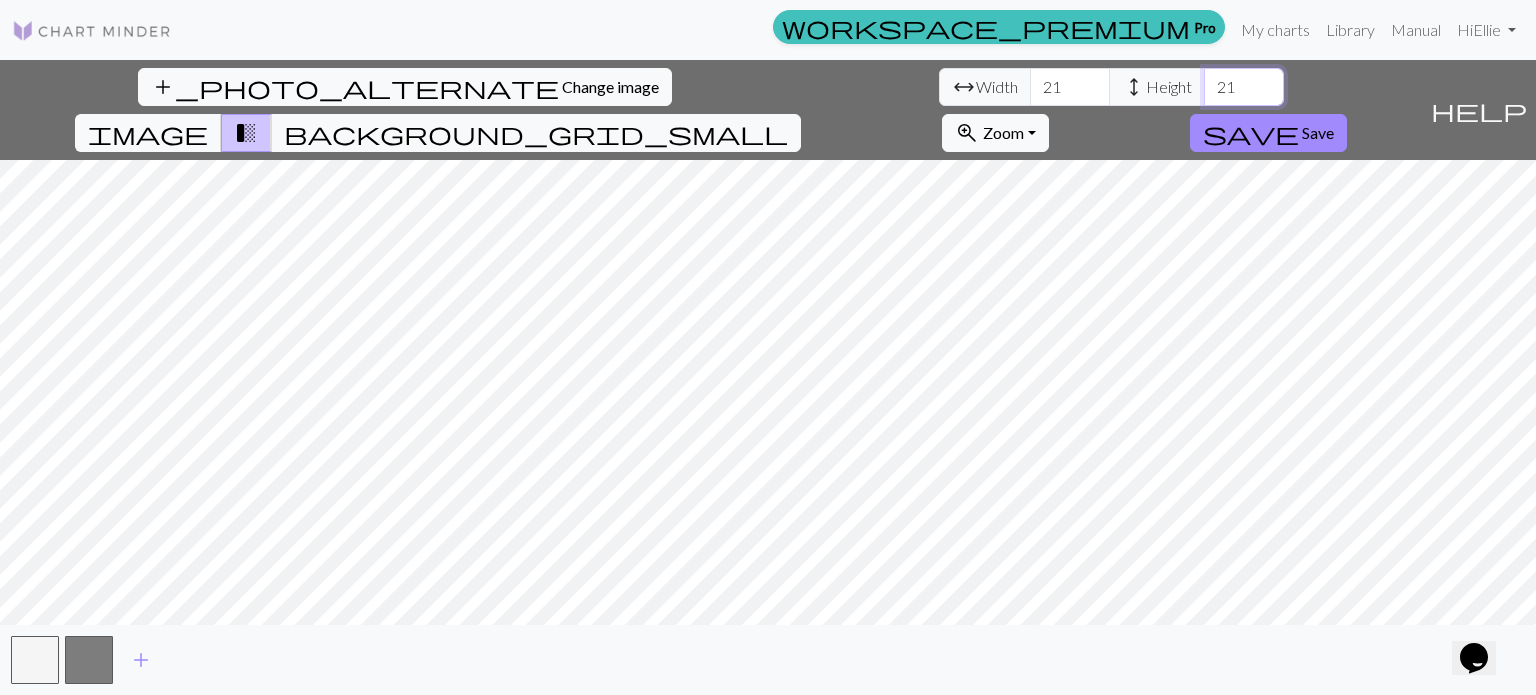 click on "21" at bounding box center (1244, 87) 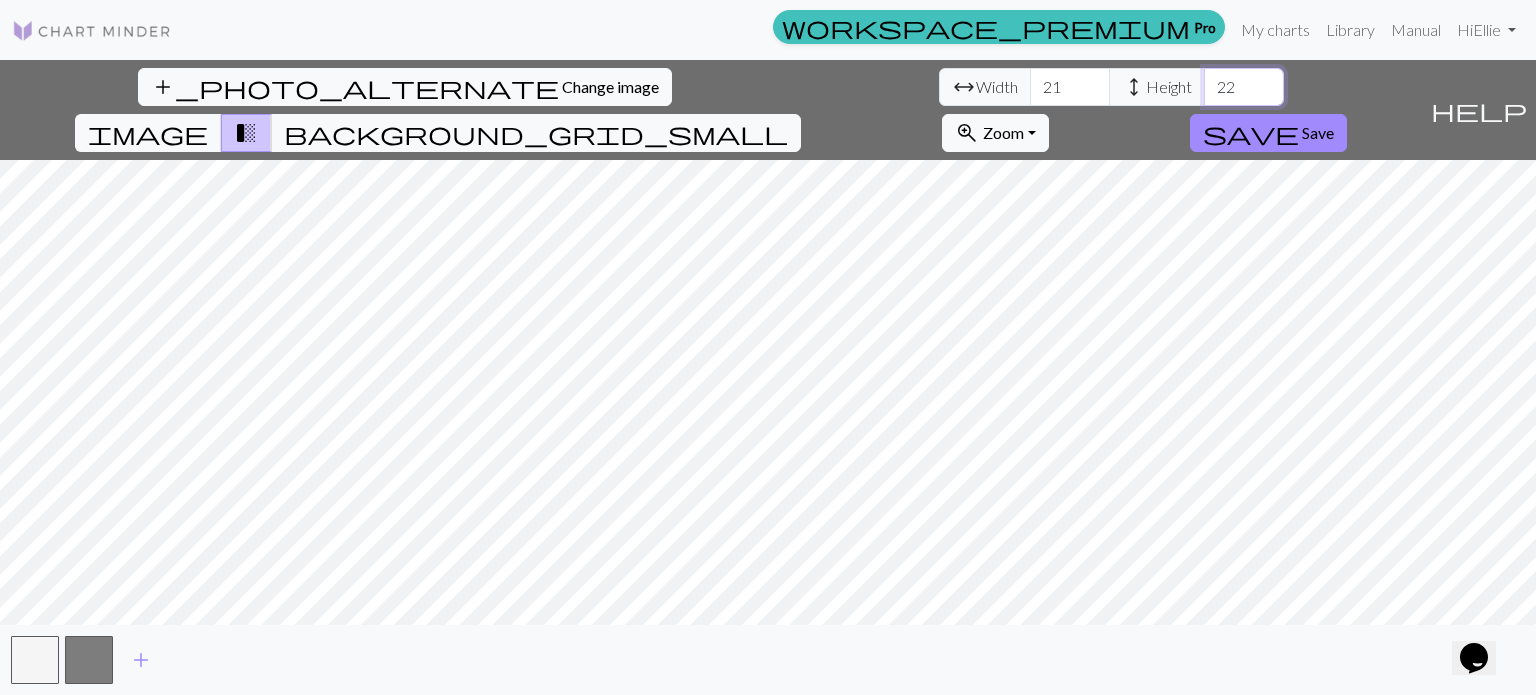 click on "22" at bounding box center (1244, 87) 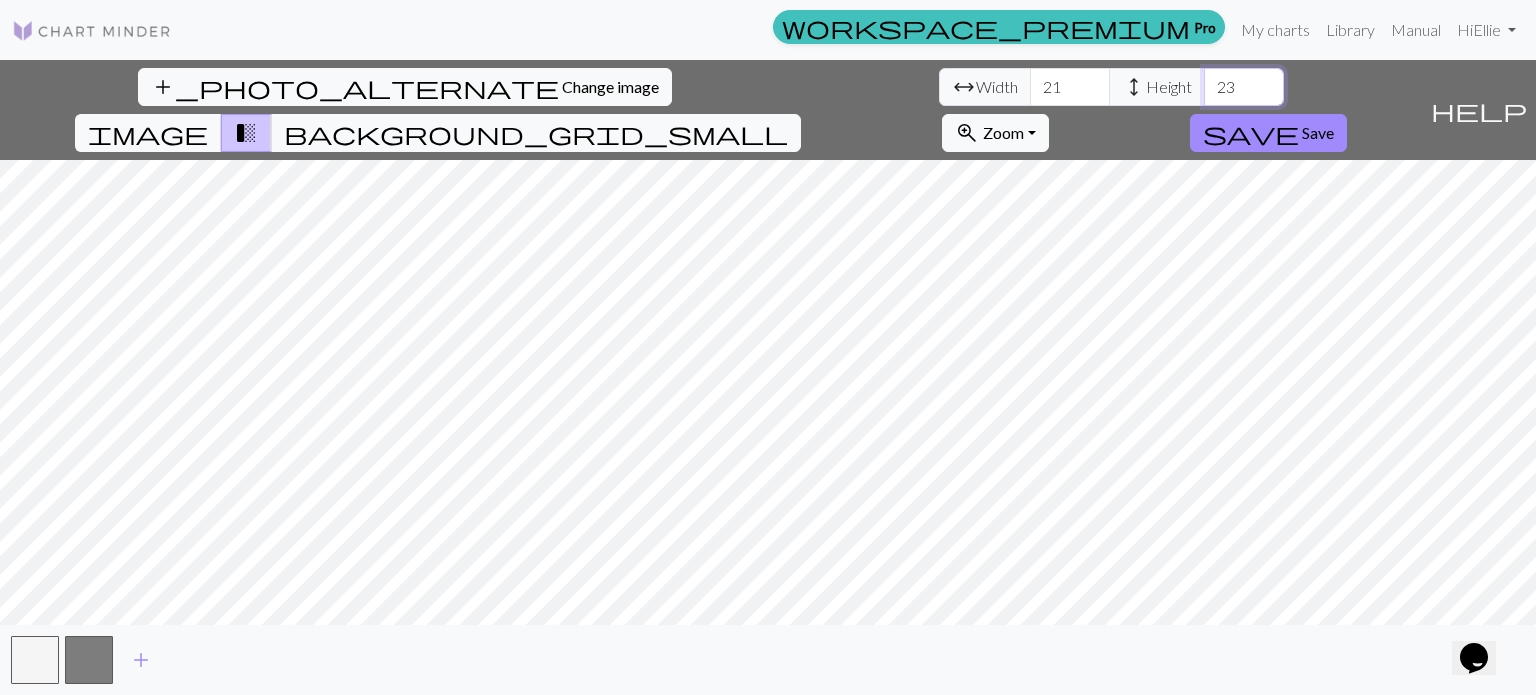 click on "23" at bounding box center (1244, 87) 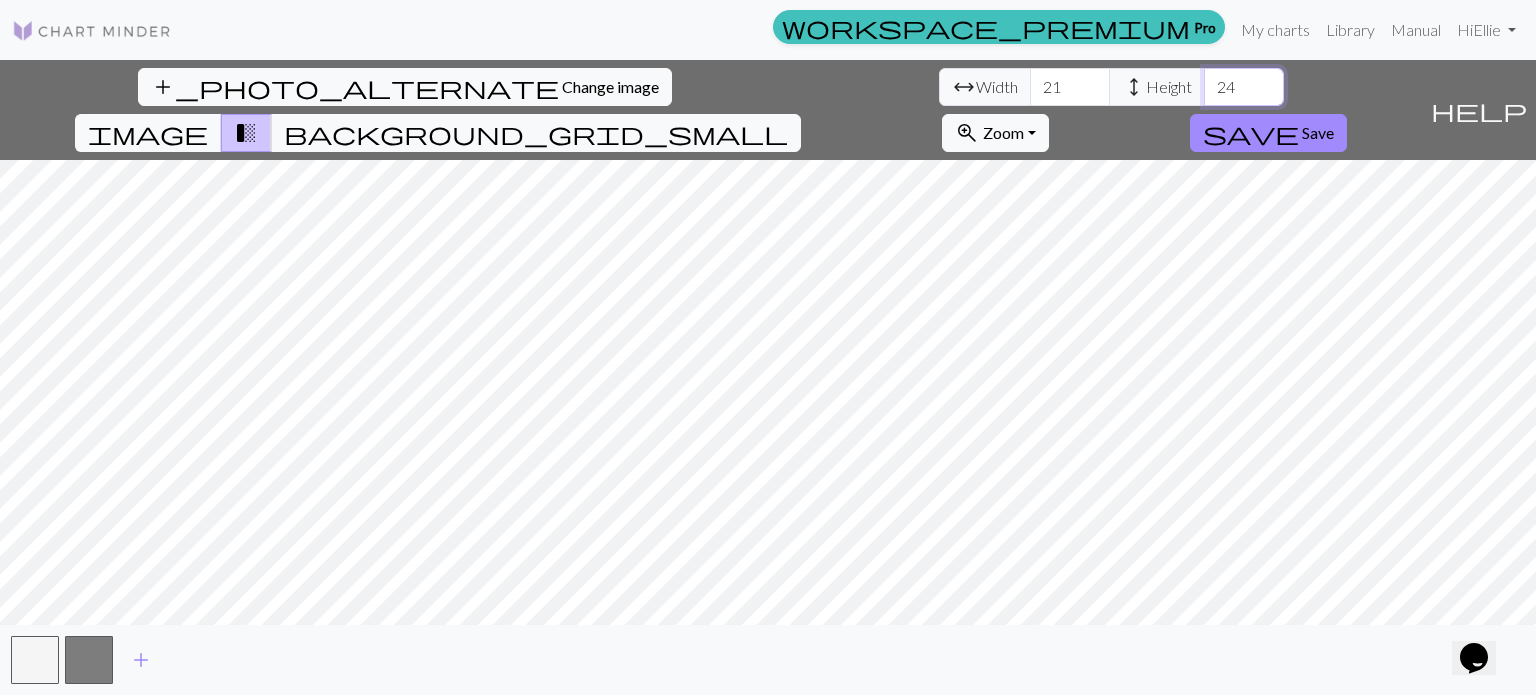 click on "24" at bounding box center (1244, 87) 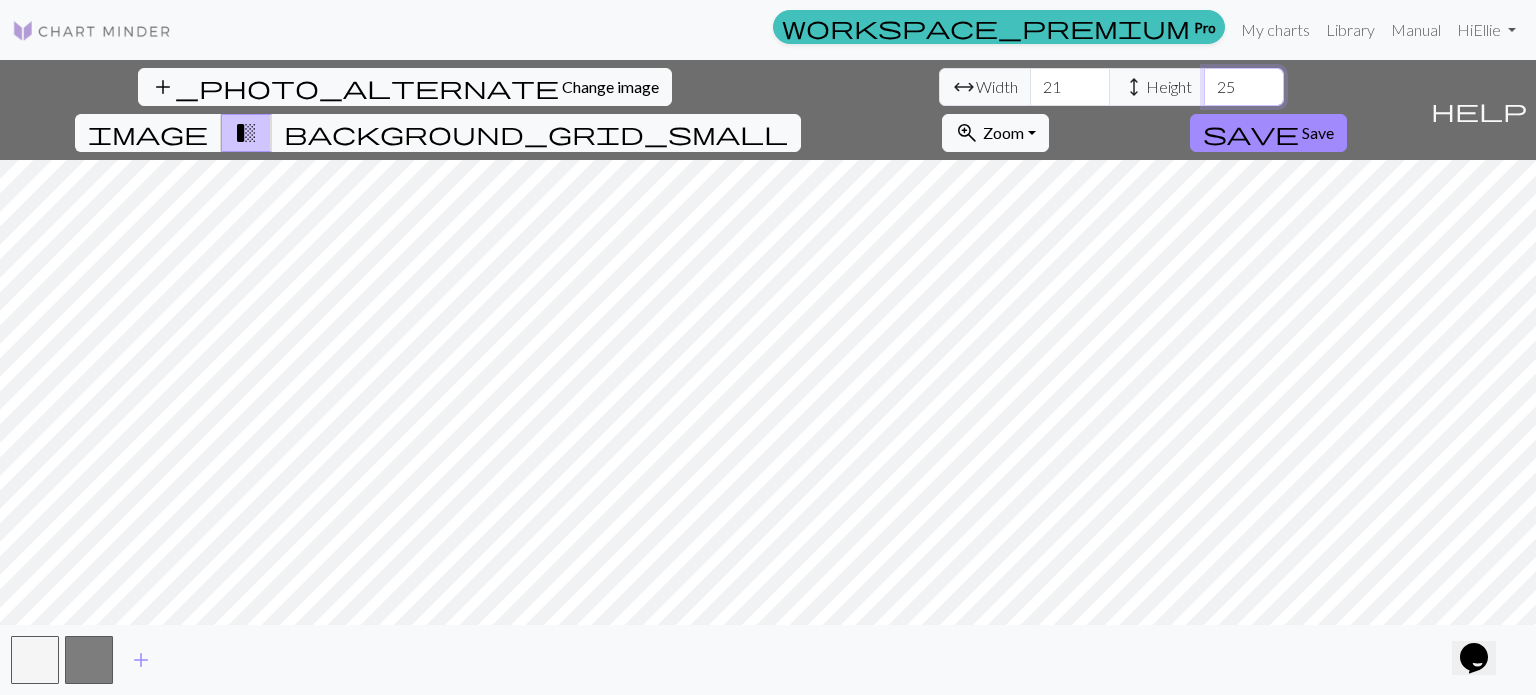 click on "25" at bounding box center (1244, 87) 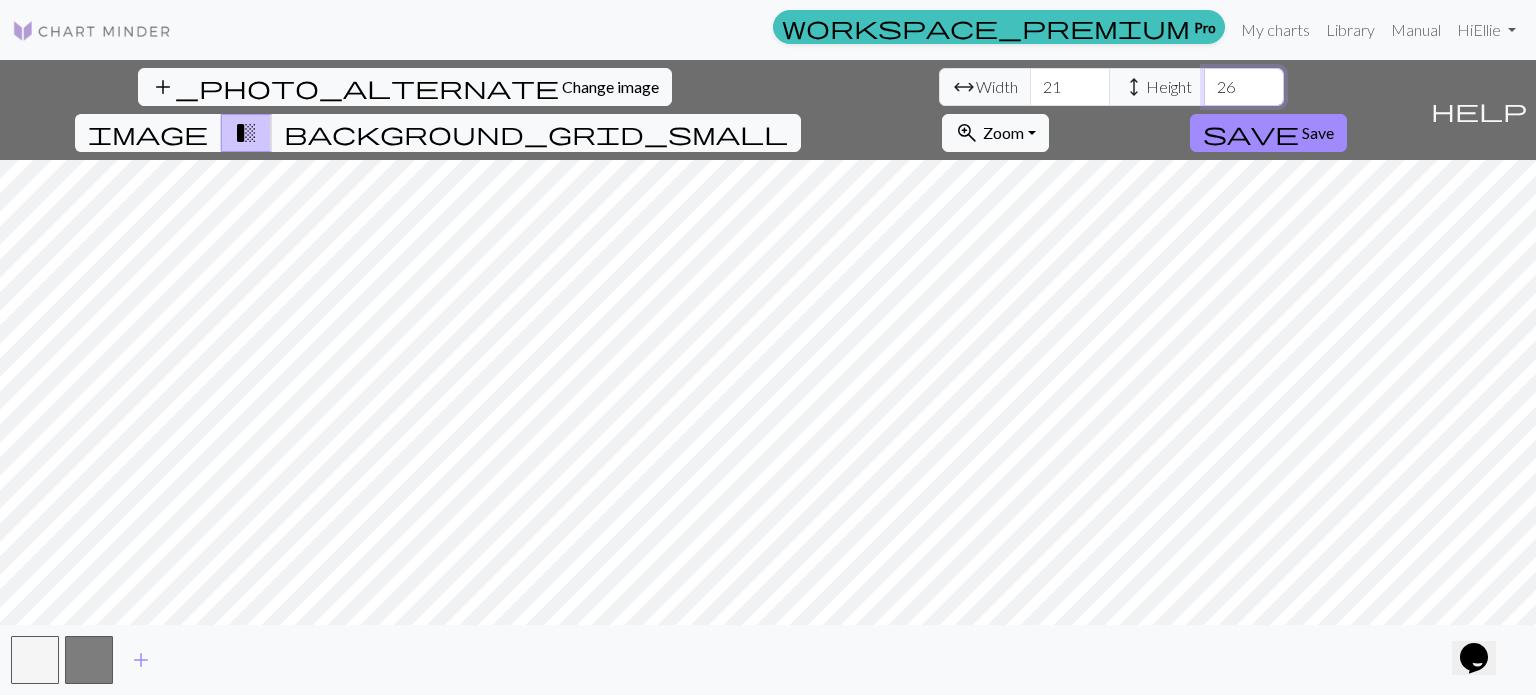 click on "26" at bounding box center [1244, 87] 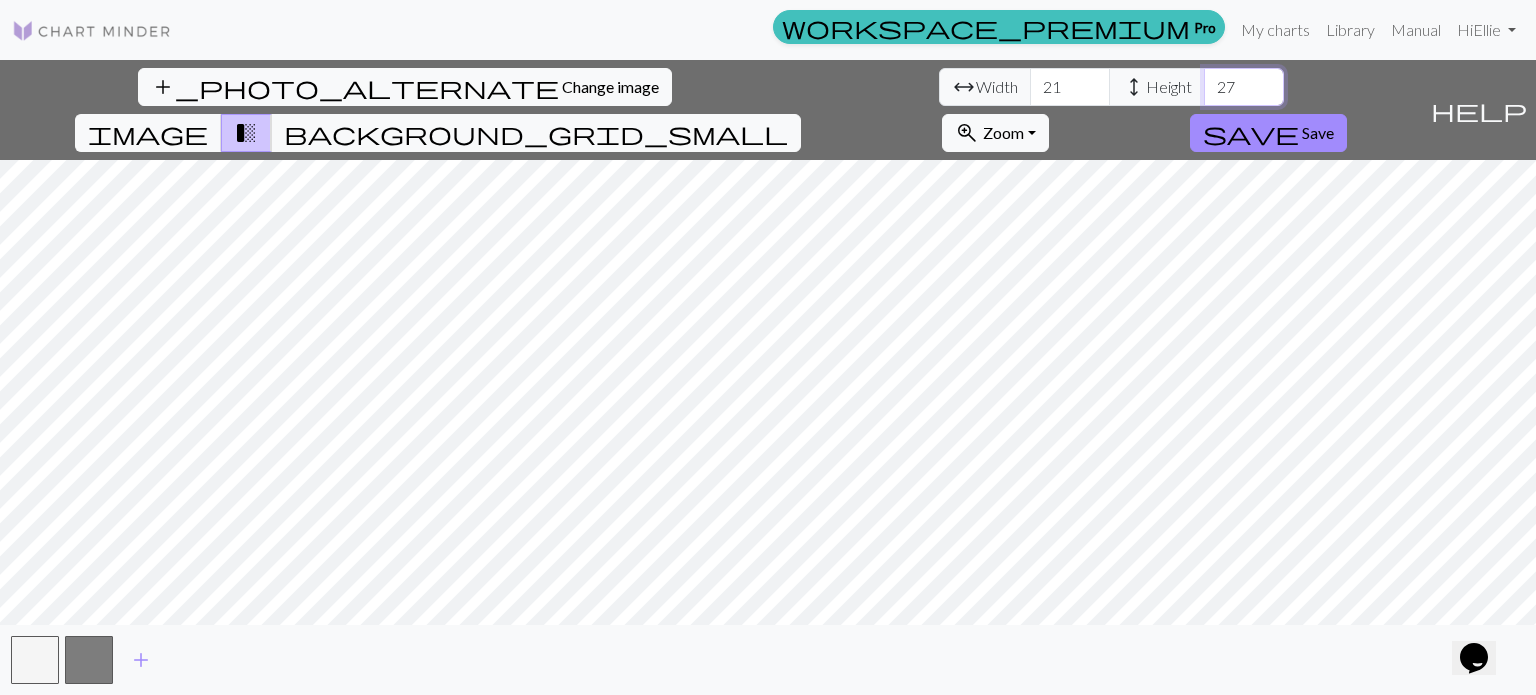 click on "27" at bounding box center (1244, 87) 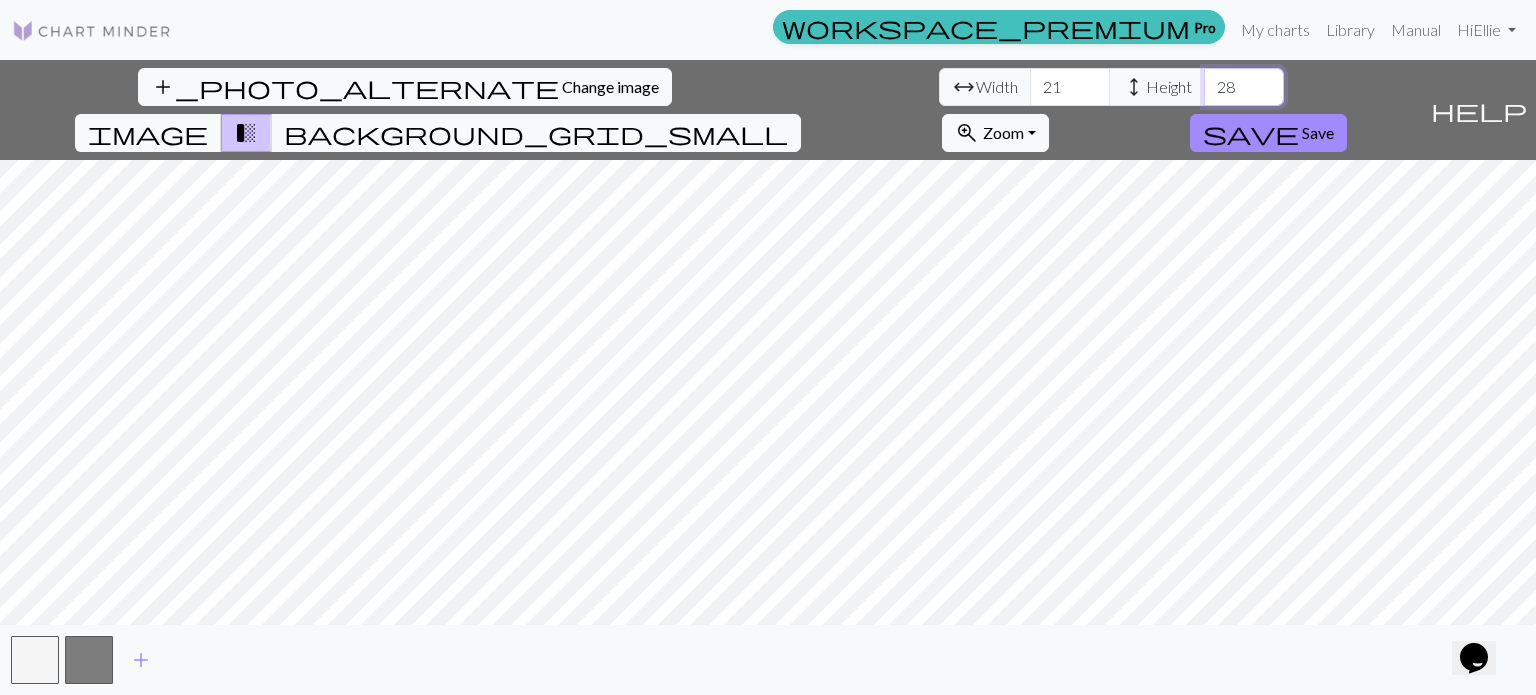 click on "28" at bounding box center (1244, 87) 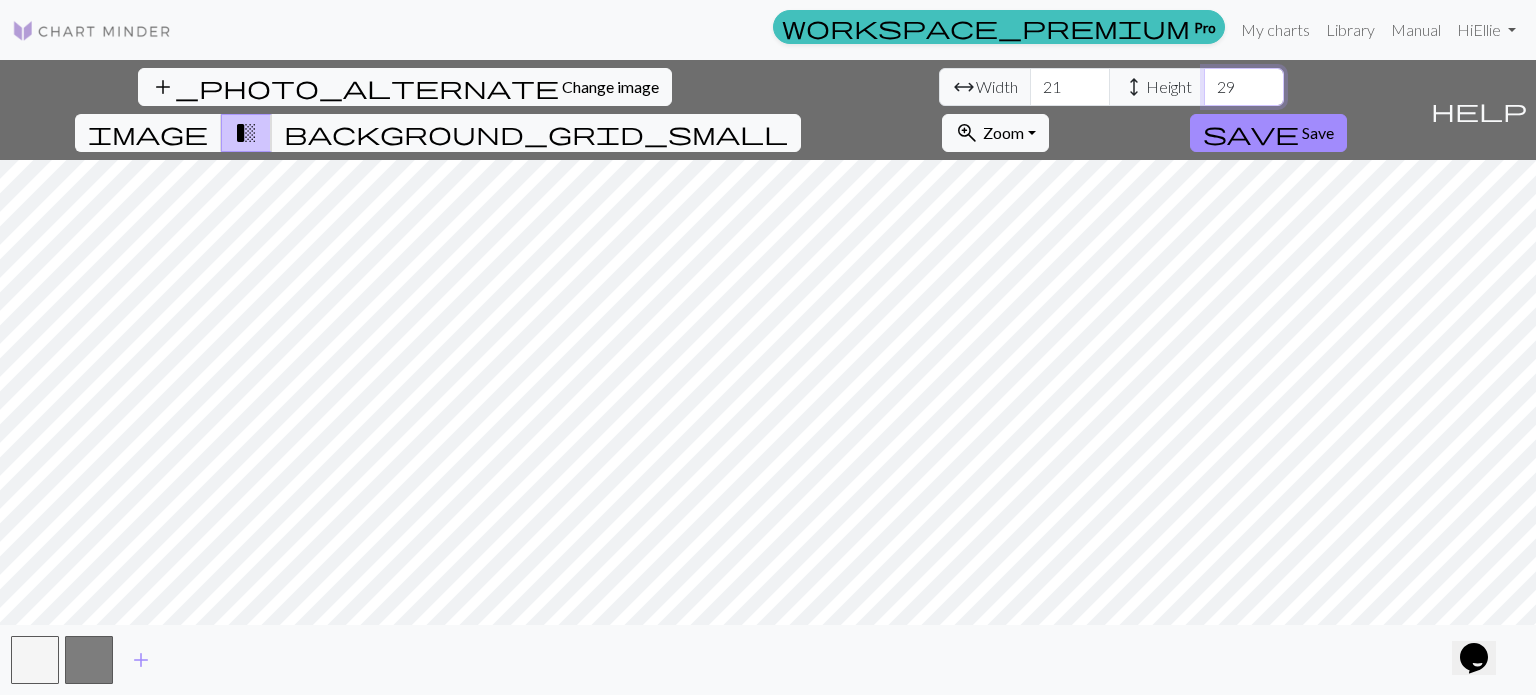 click on "29" at bounding box center [1244, 87] 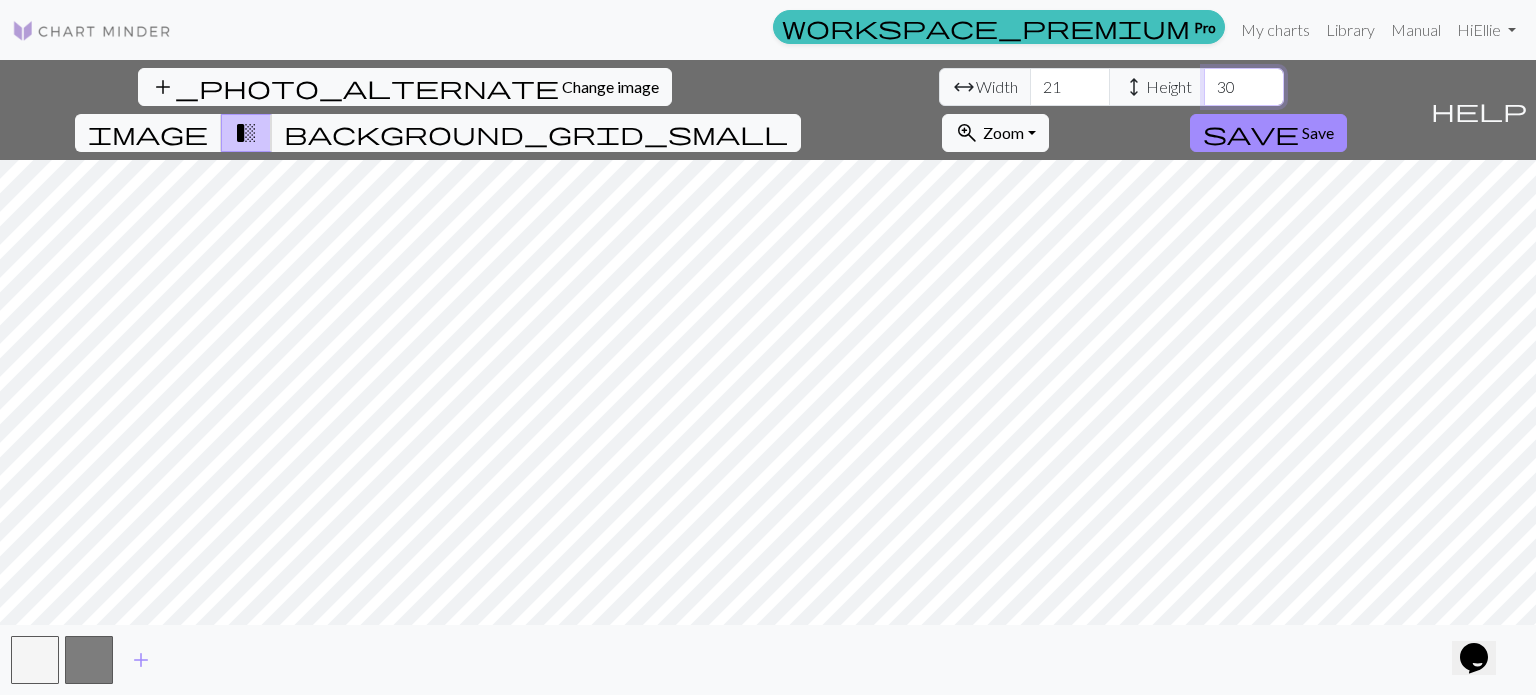 click on "30" at bounding box center (1244, 87) 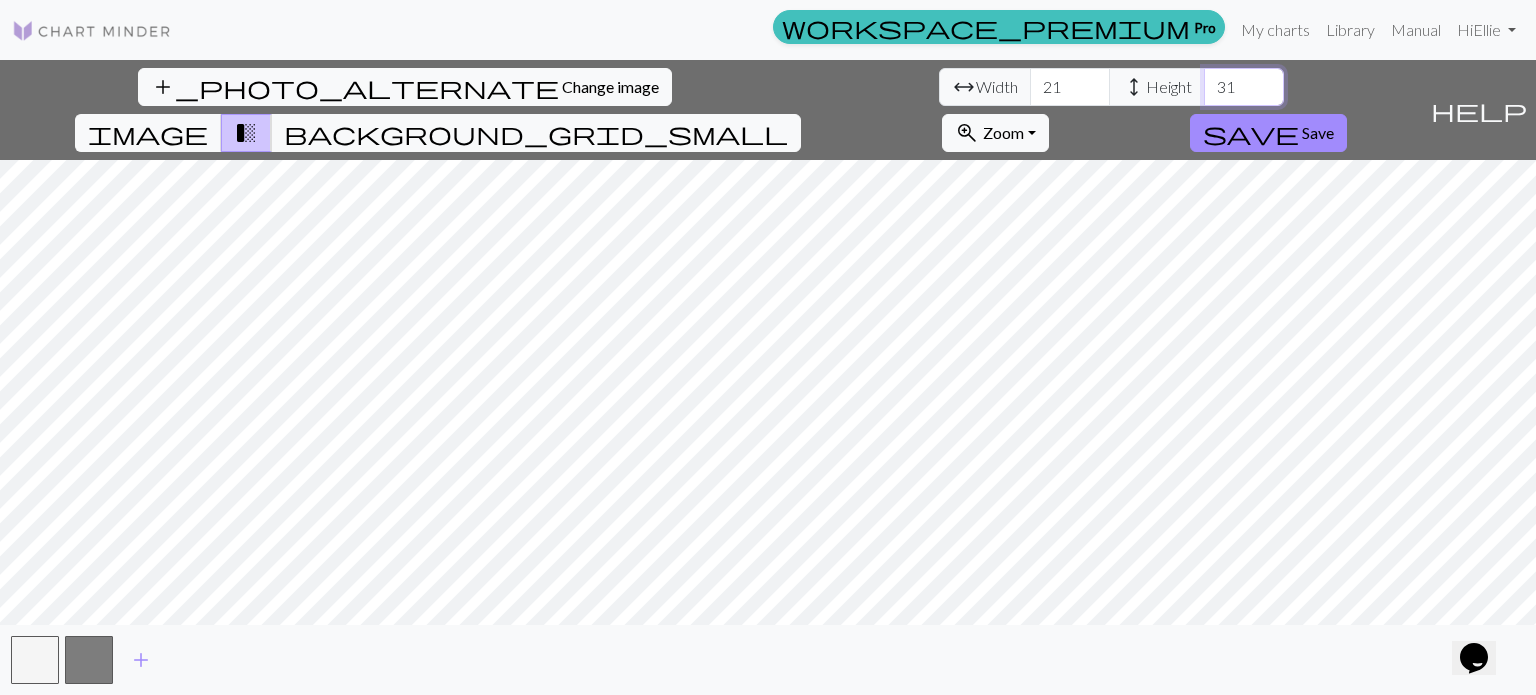 click on "31" at bounding box center [1244, 87] 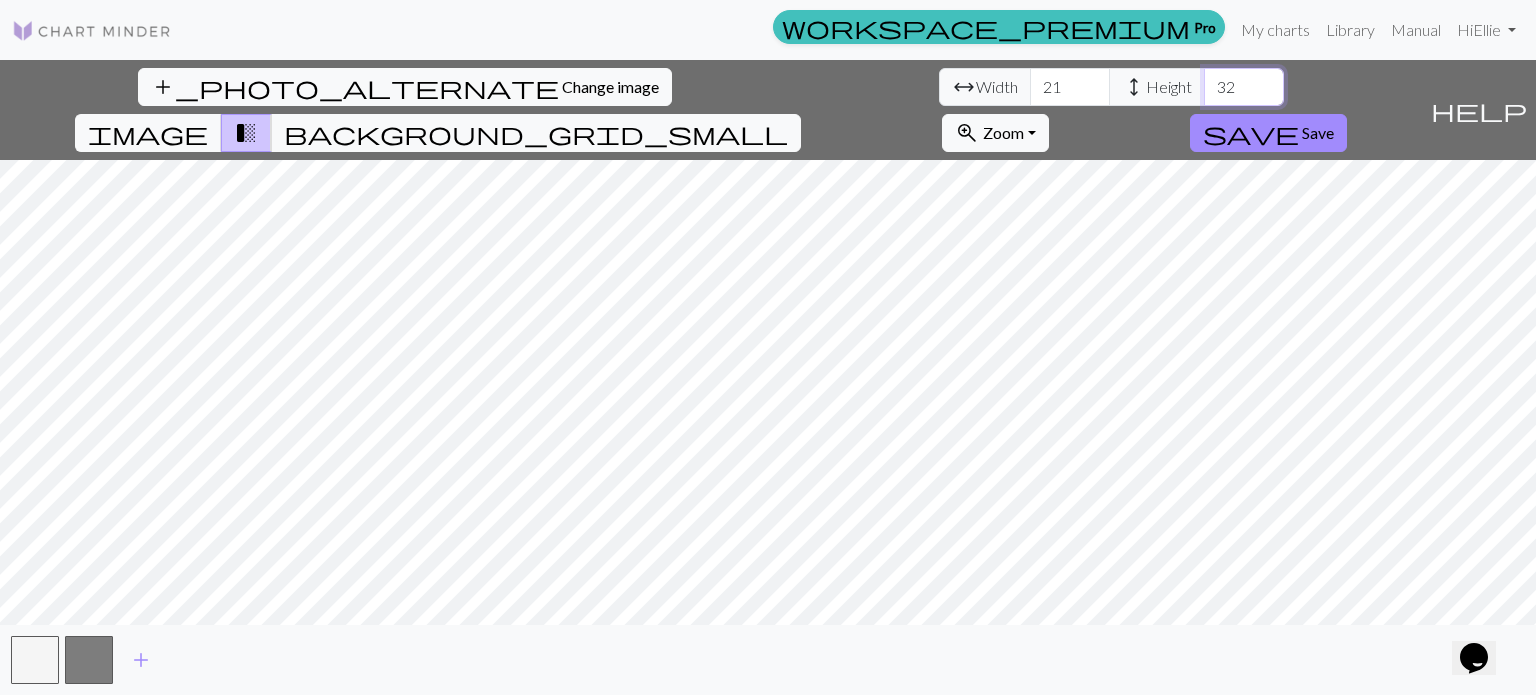 click on "32" at bounding box center (1244, 87) 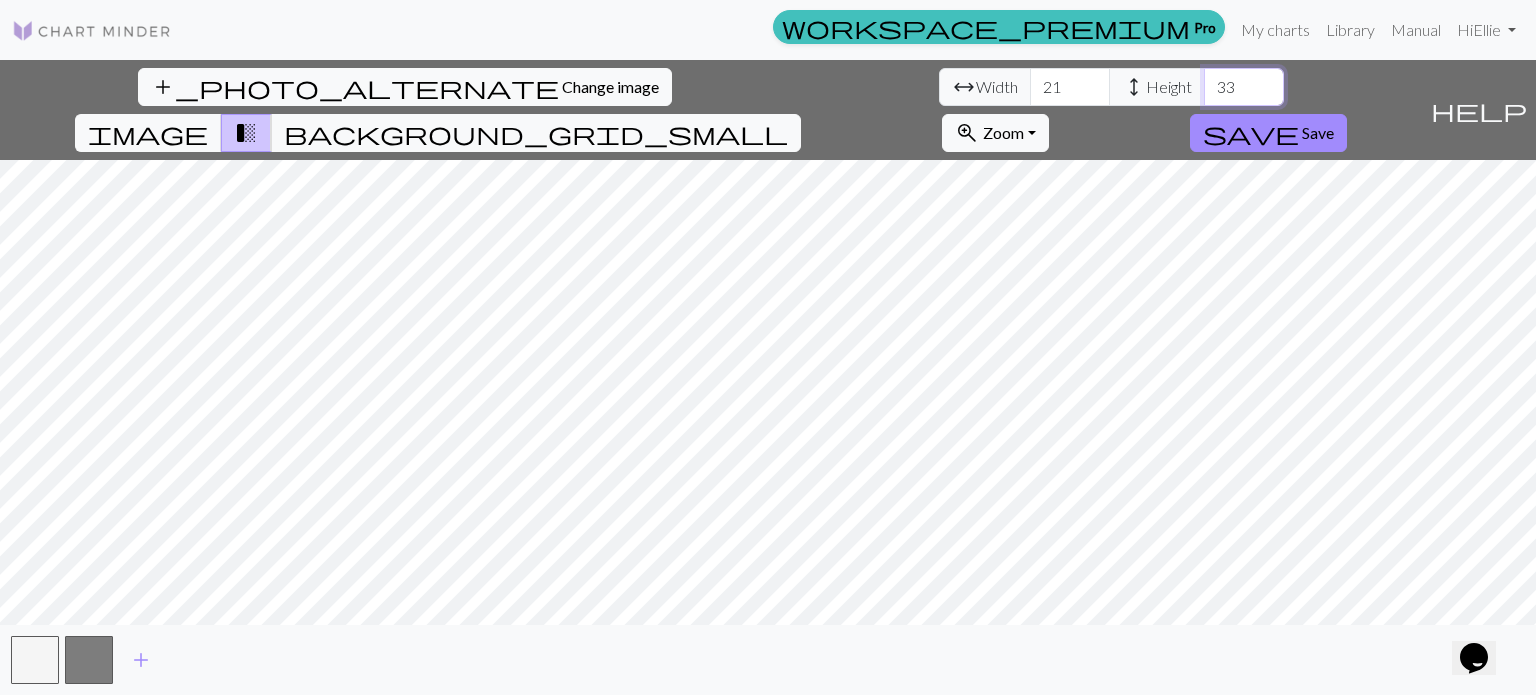 click on "33" at bounding box center (1244, 87) 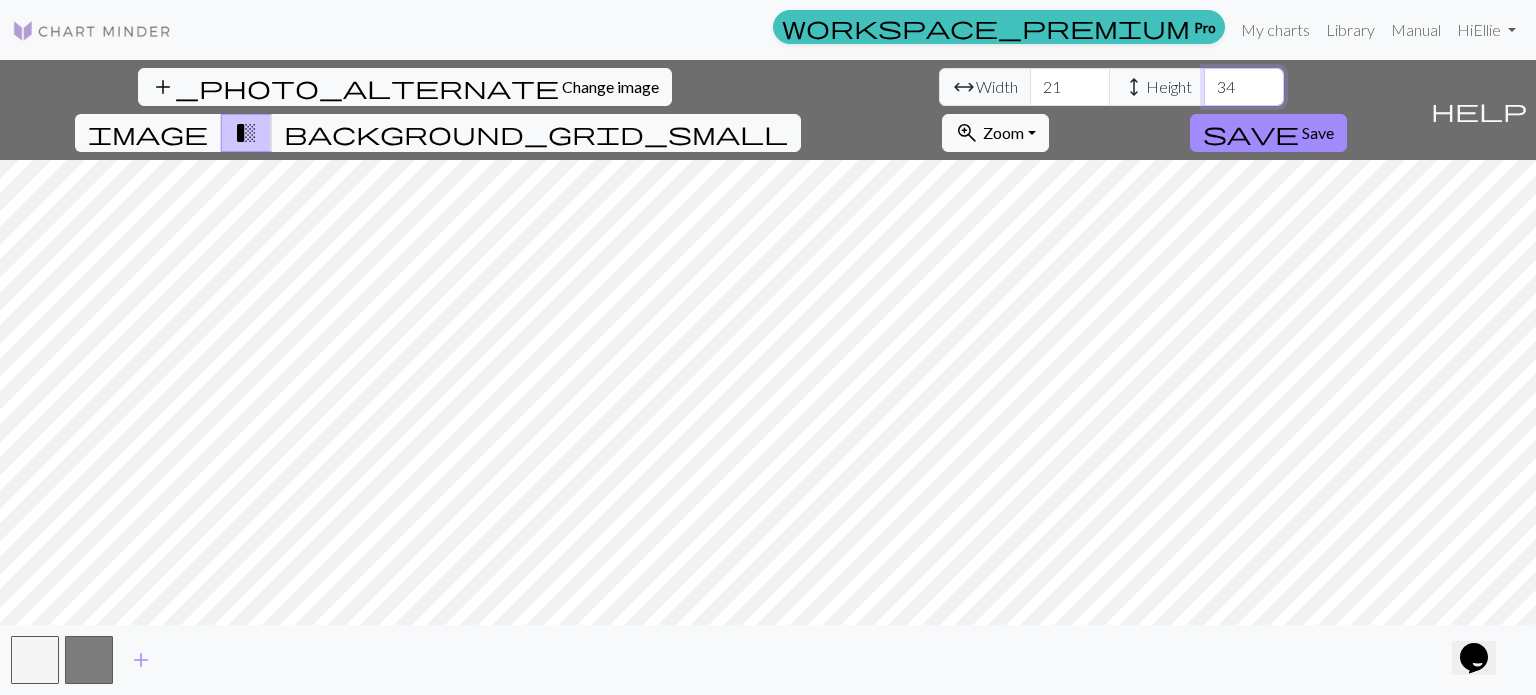 click on "34" at bounding box center [1244, 87] 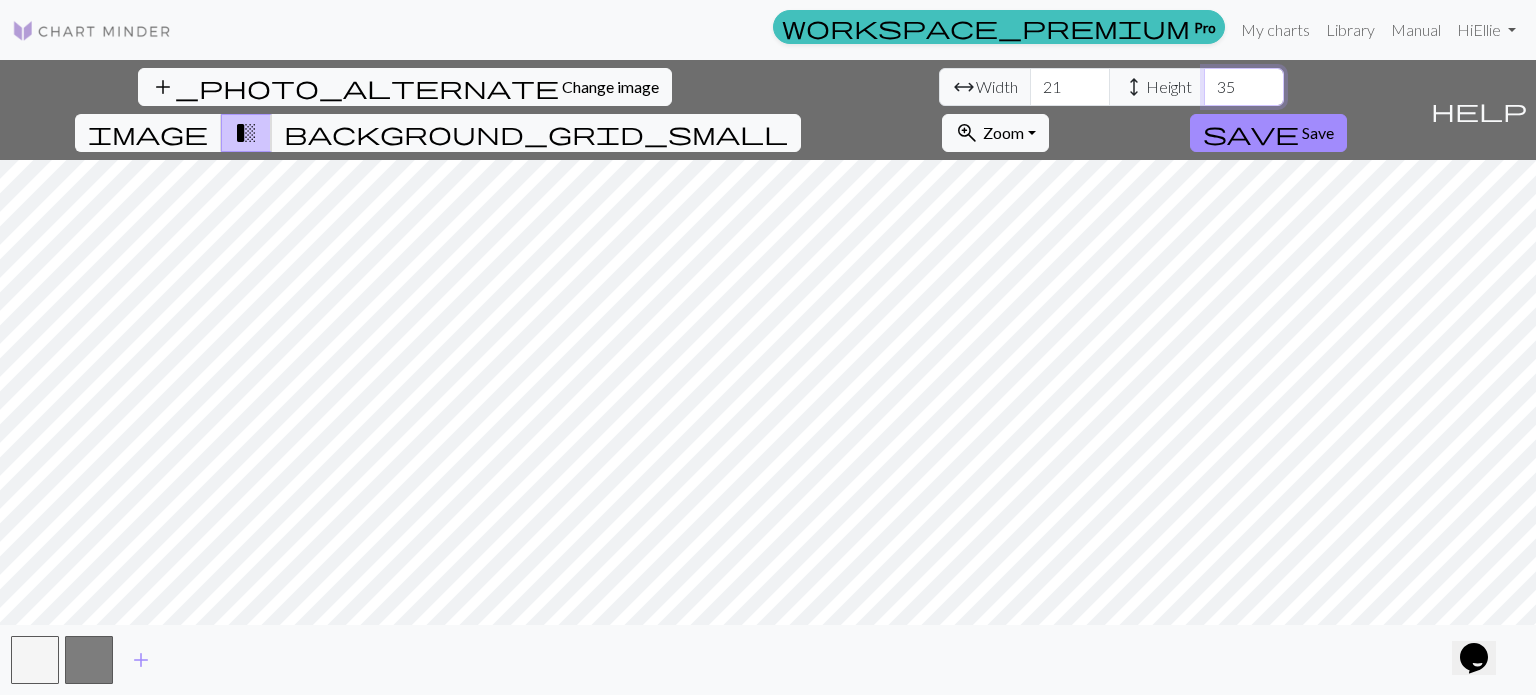 click on "35" at bounding box center (1244, 87) 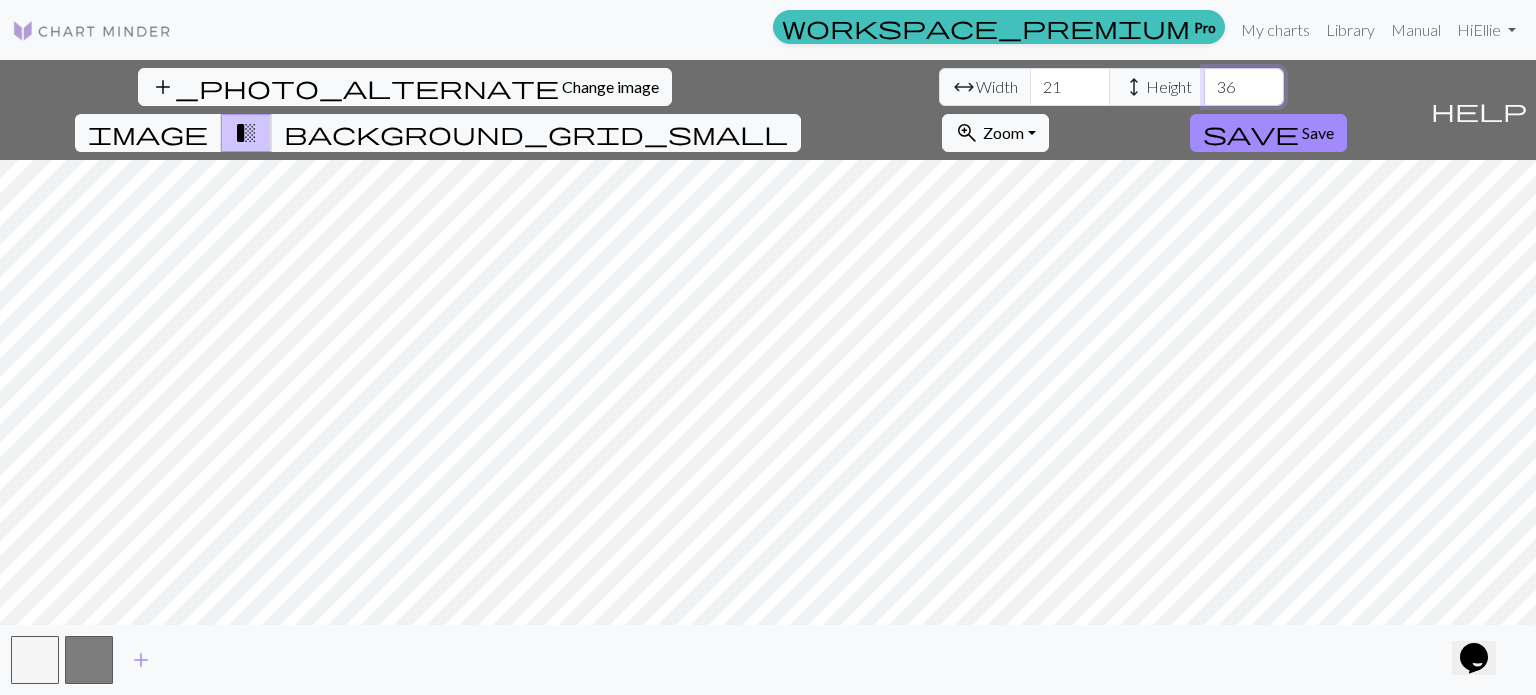 click on "36" at bounding box center (1244, 87) 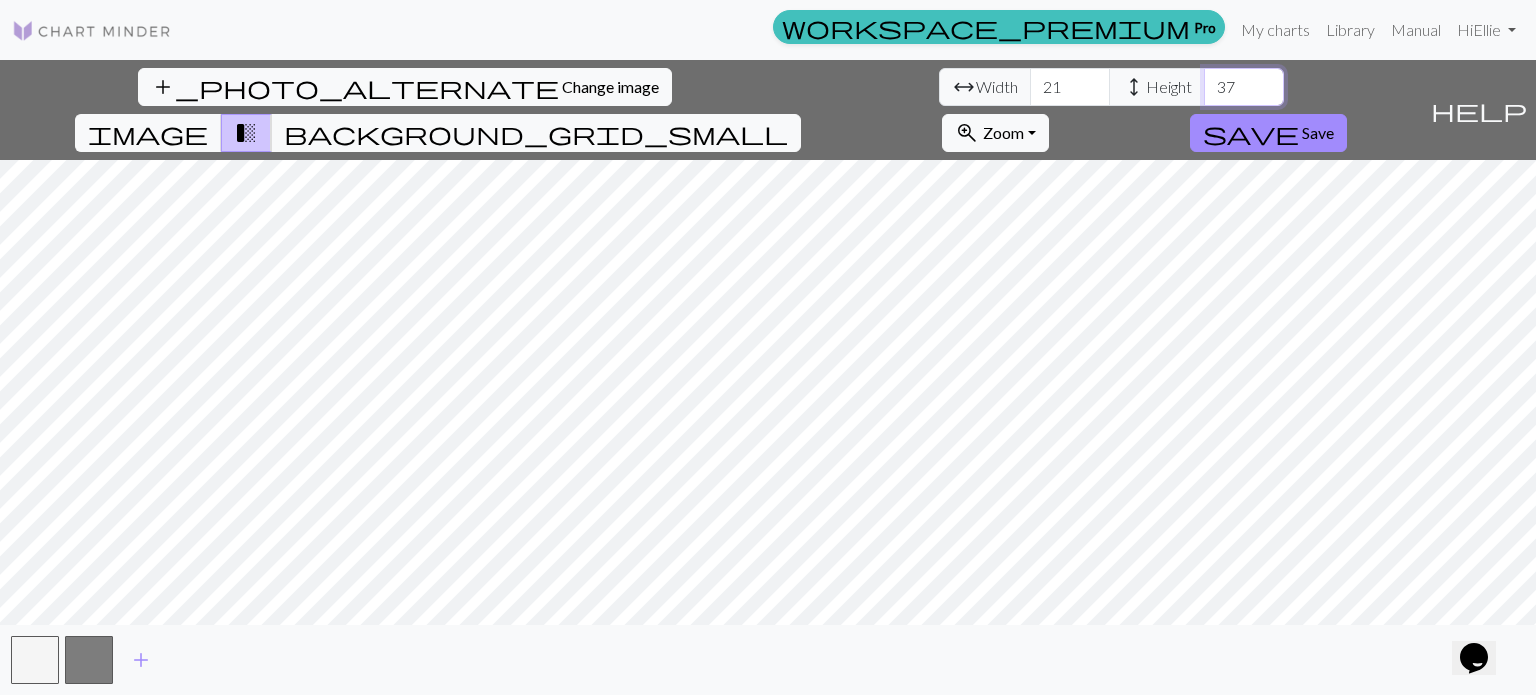 click on "37" at bounding box center (1244, 87) 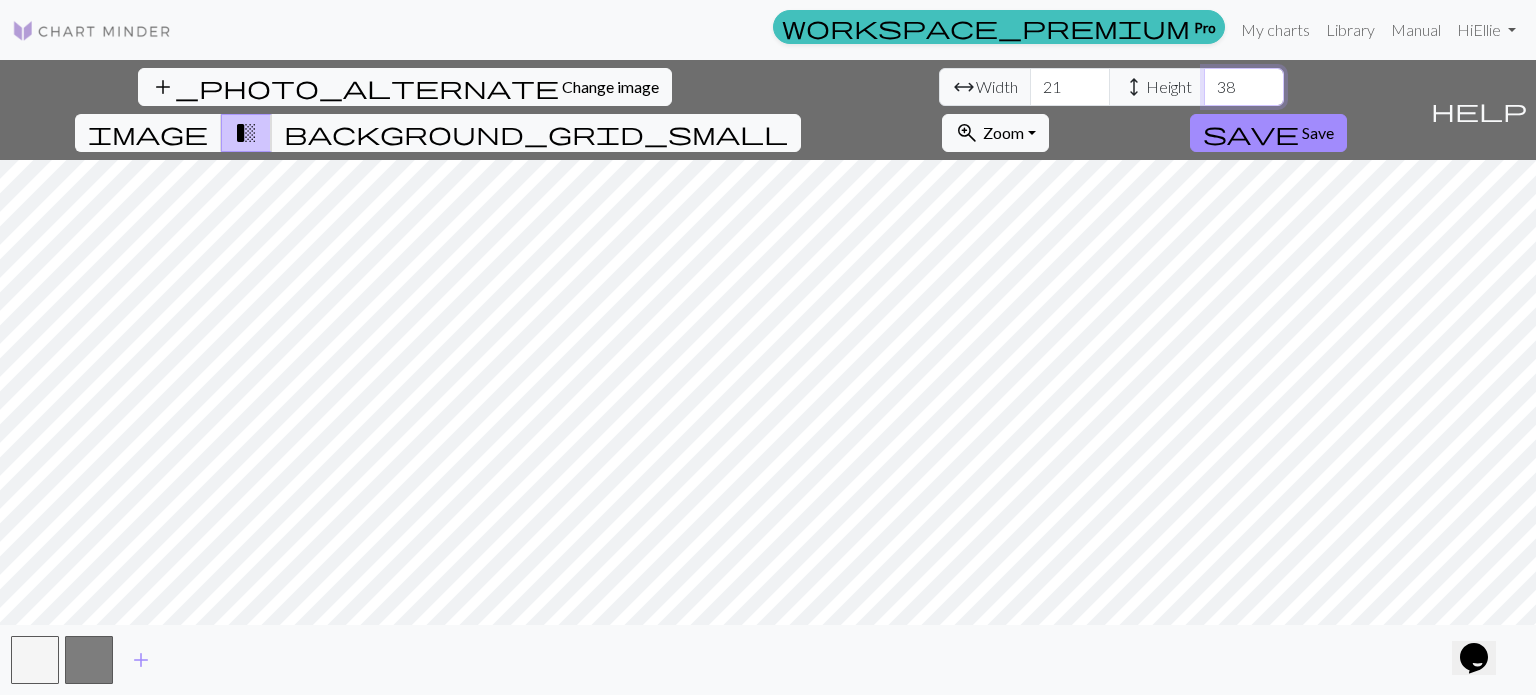 click on "38" at bounding box center (1244, 87) 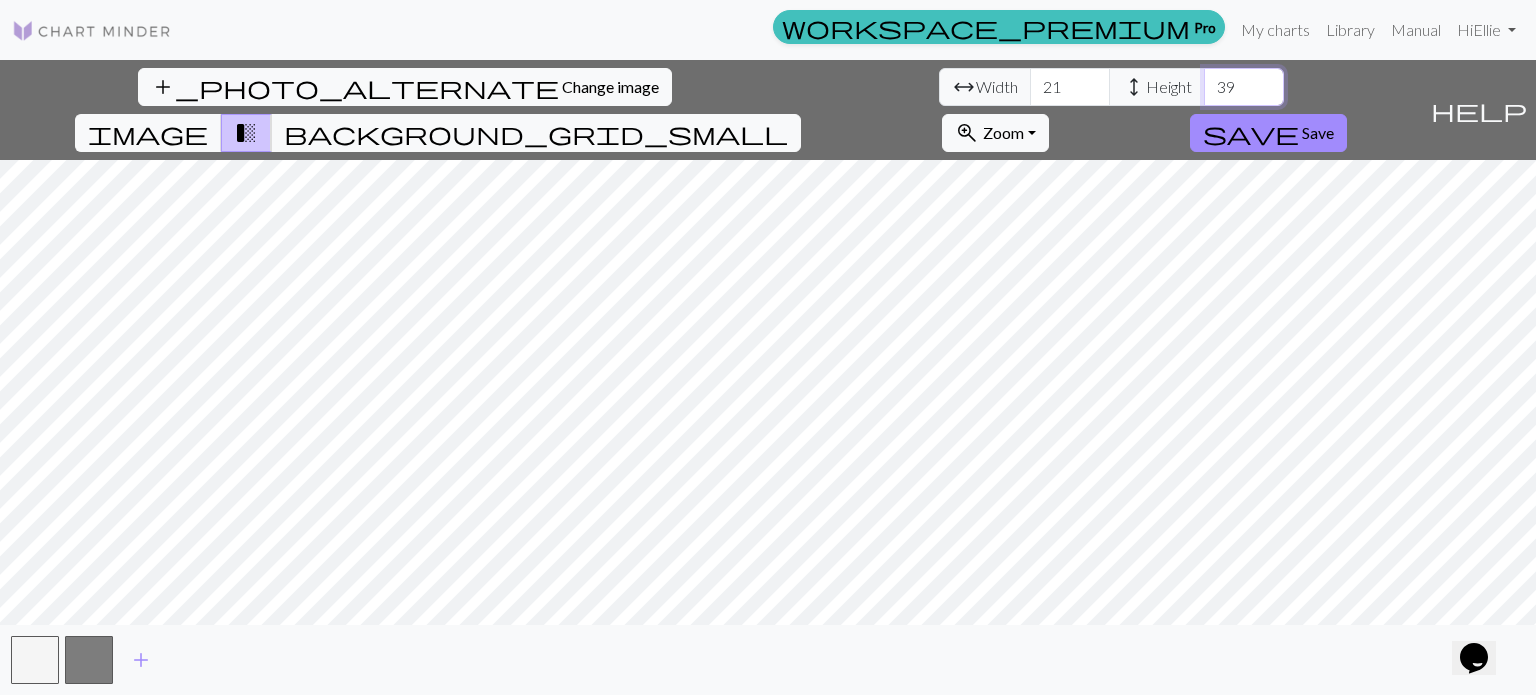 click on "39" at bounding box center (1244, 87) 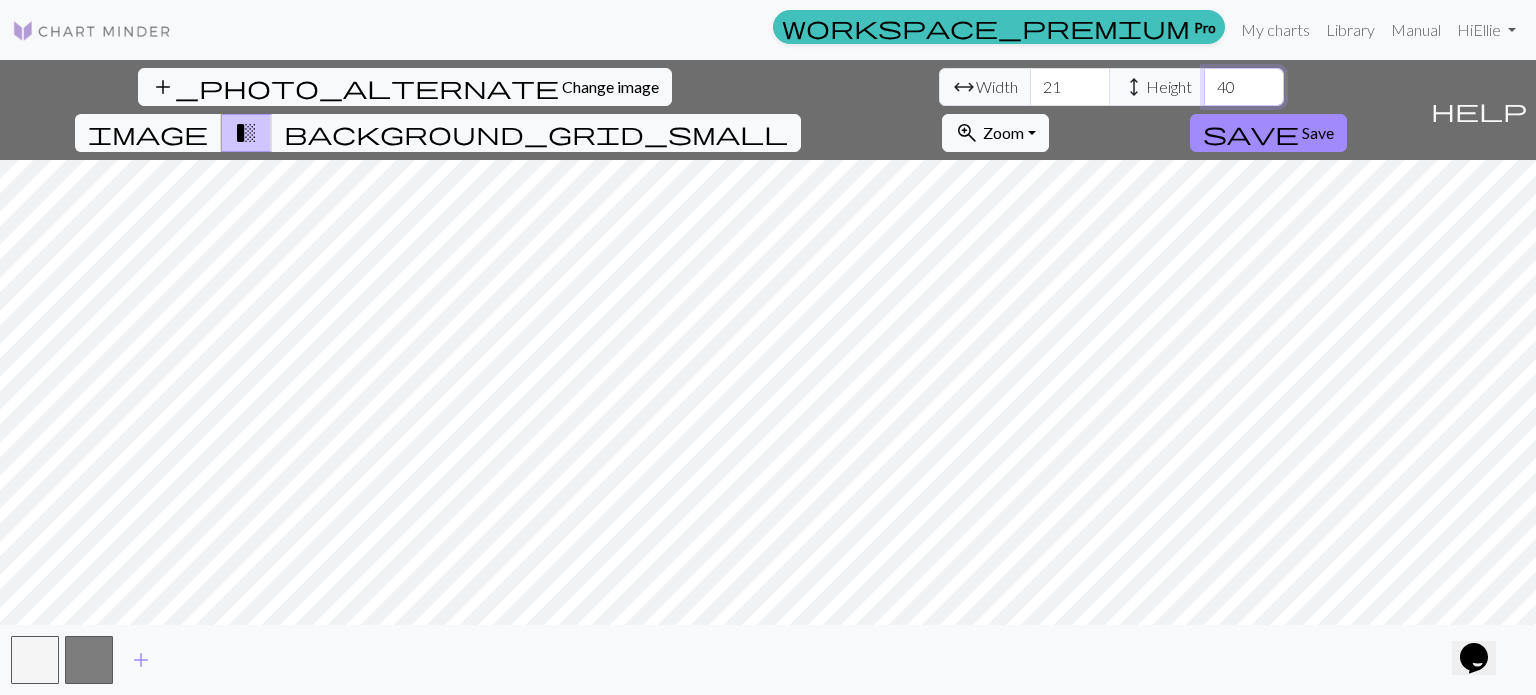 click on "40" at bounding box center [1244, 87] 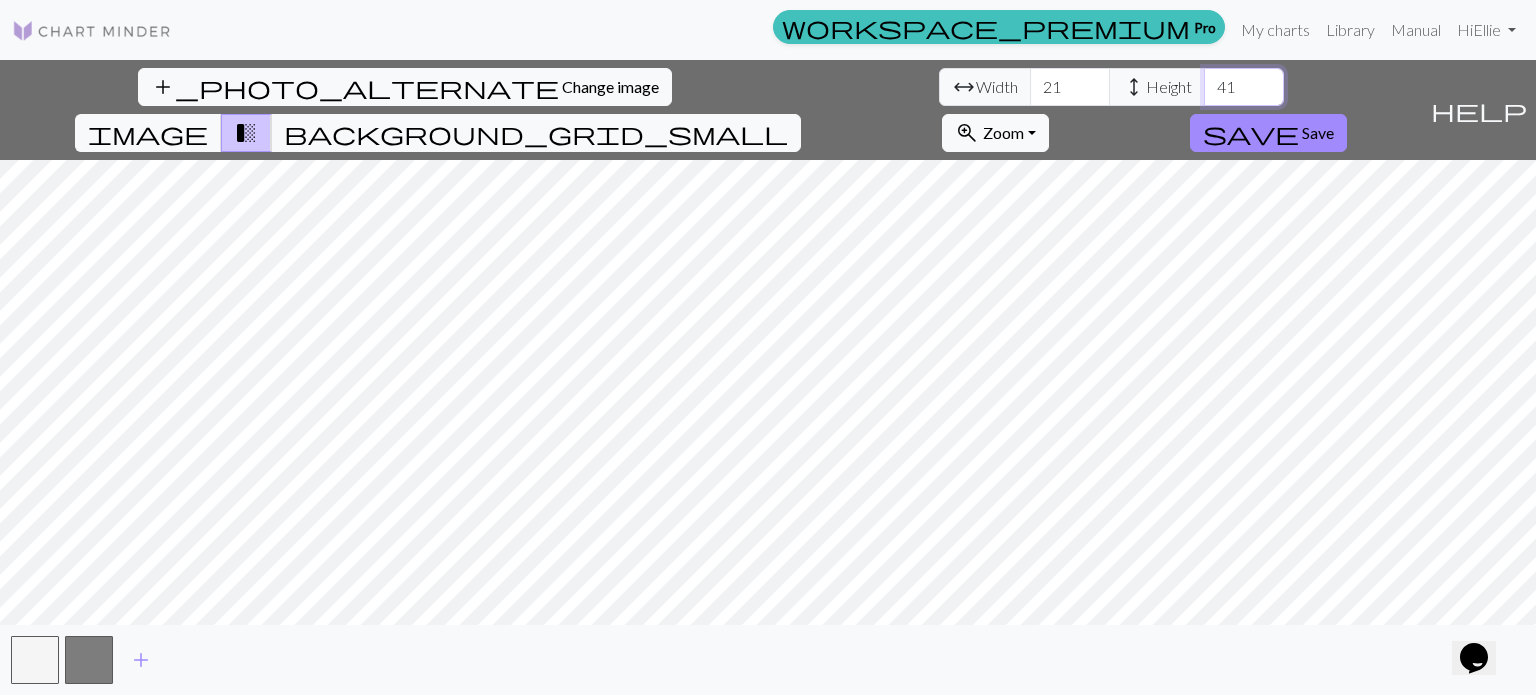 click on "41" at bounding box center (1244, 87) 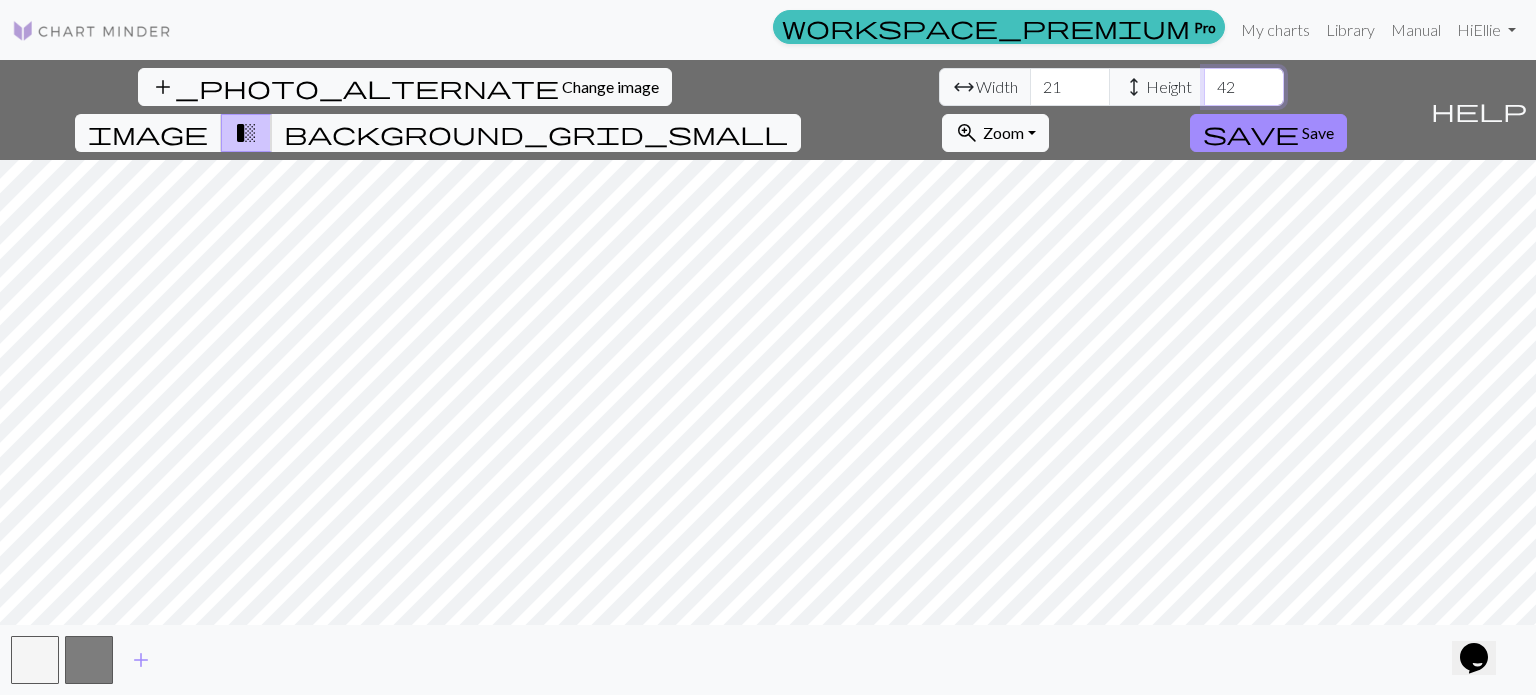click on "42" at bounding box center (1244, 87) 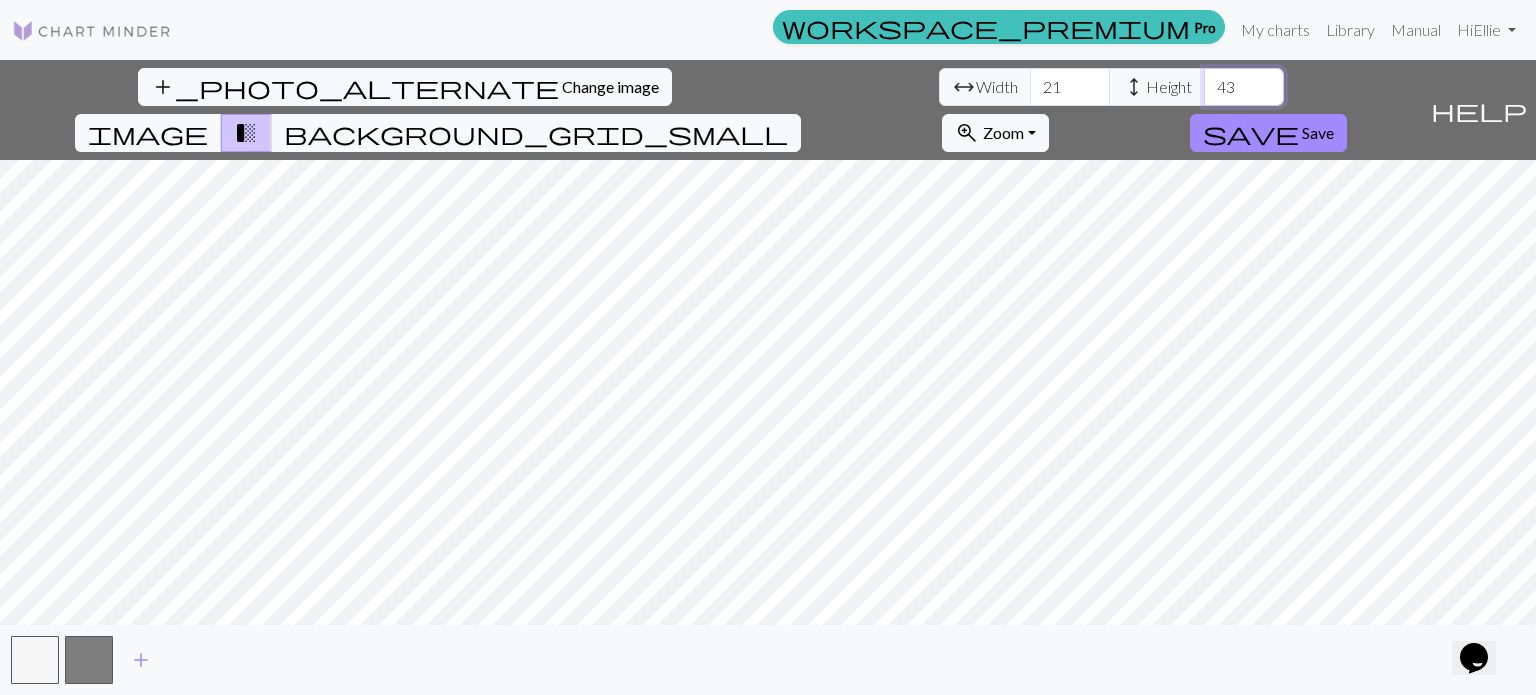 click on "43" at bounding box center (1244, 87) 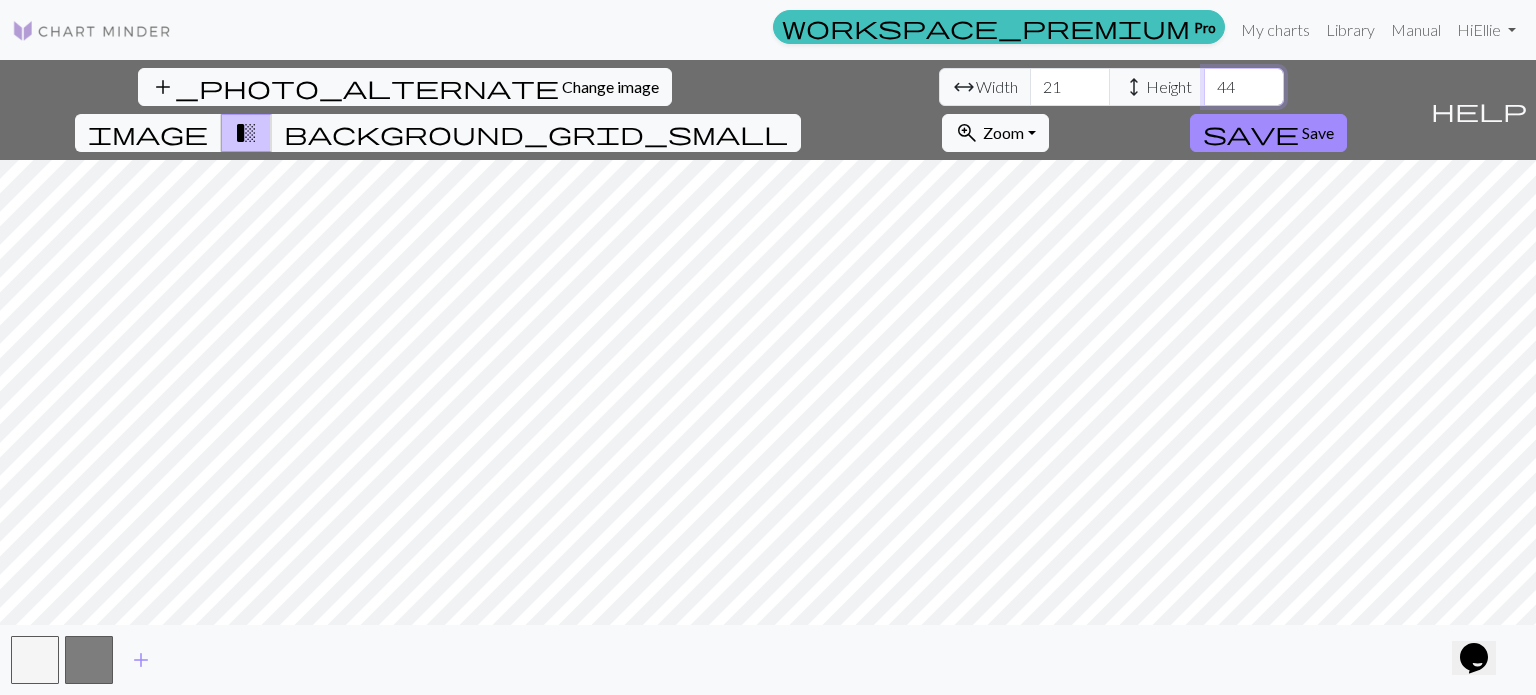click on "44" at bounding box center (1244, 87) 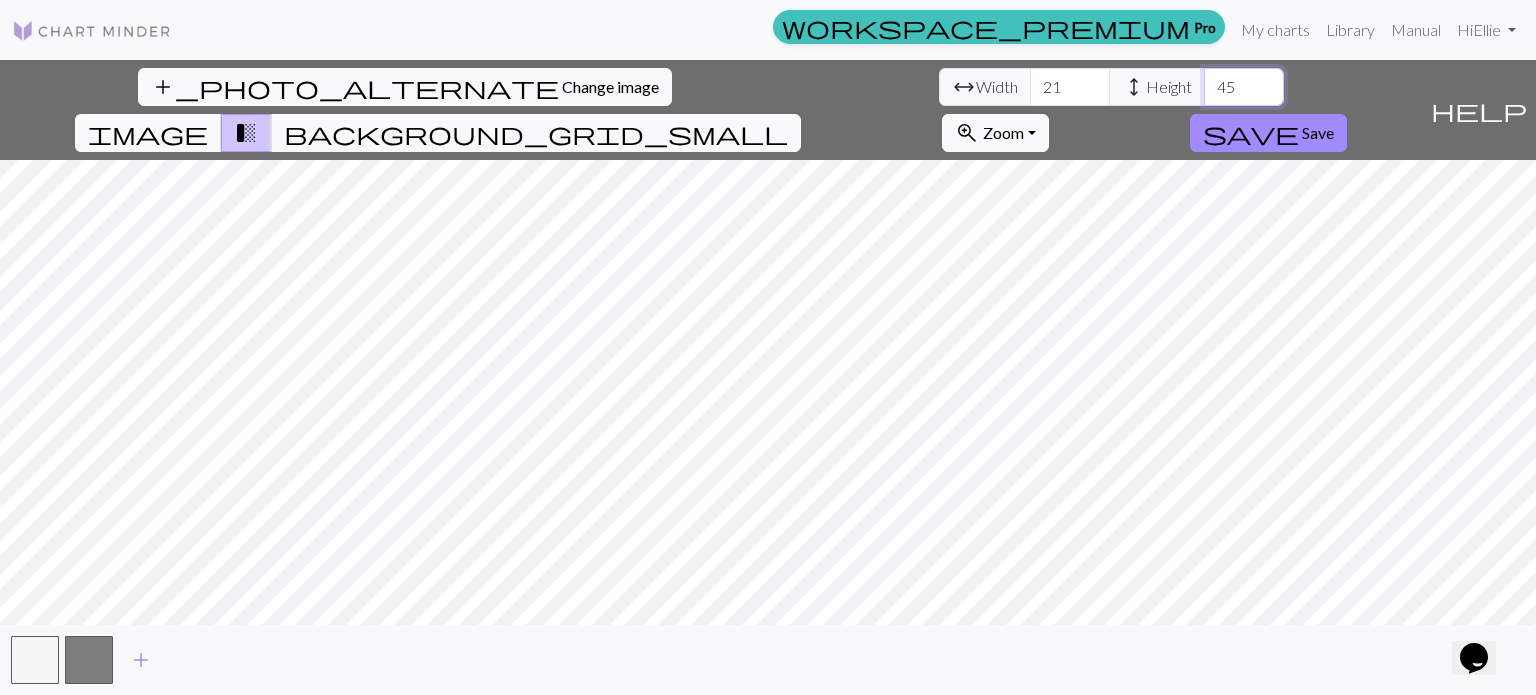 click on "45" at bounding box center (1244, 87) 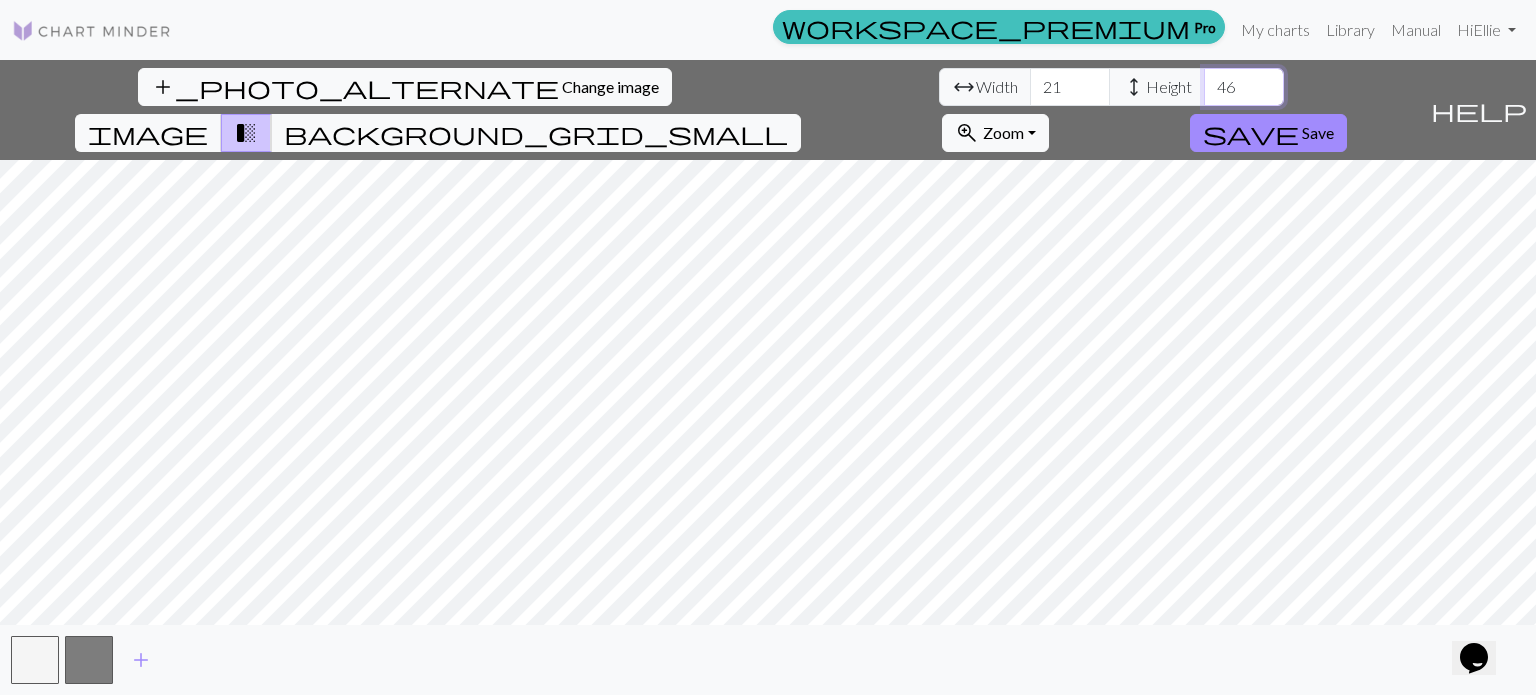 click on "46" at bounding box center (1244, 87) 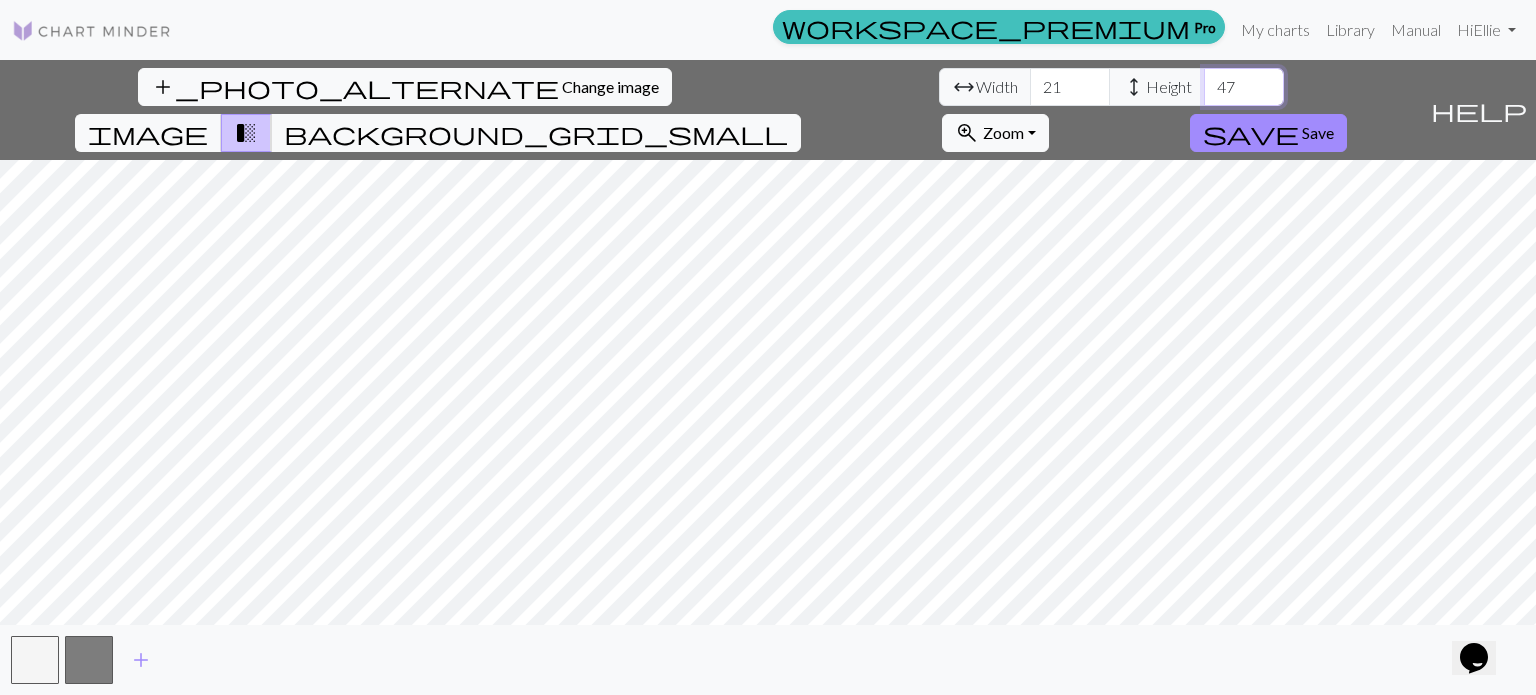 click on "47" at bounding box center [1244, 87] 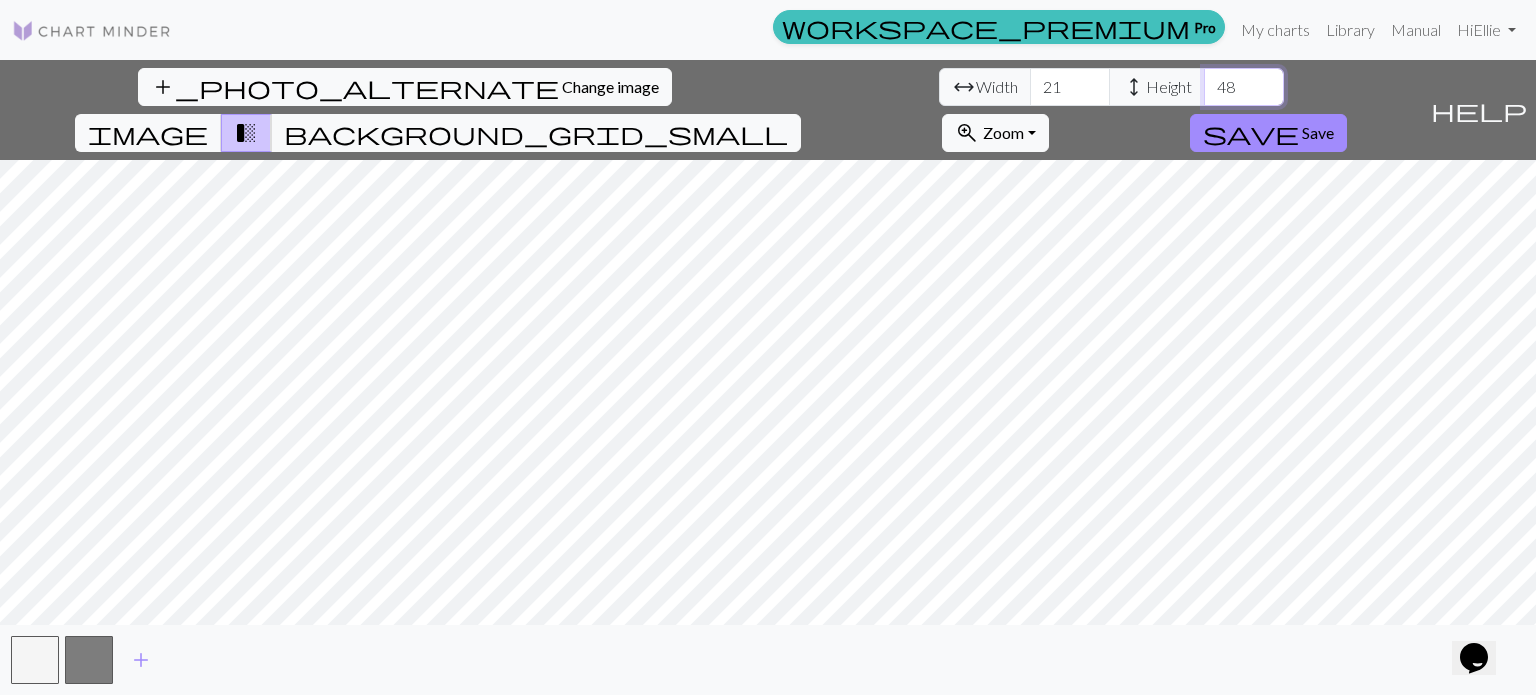 click on "48" at bounding box center (1244, 87) 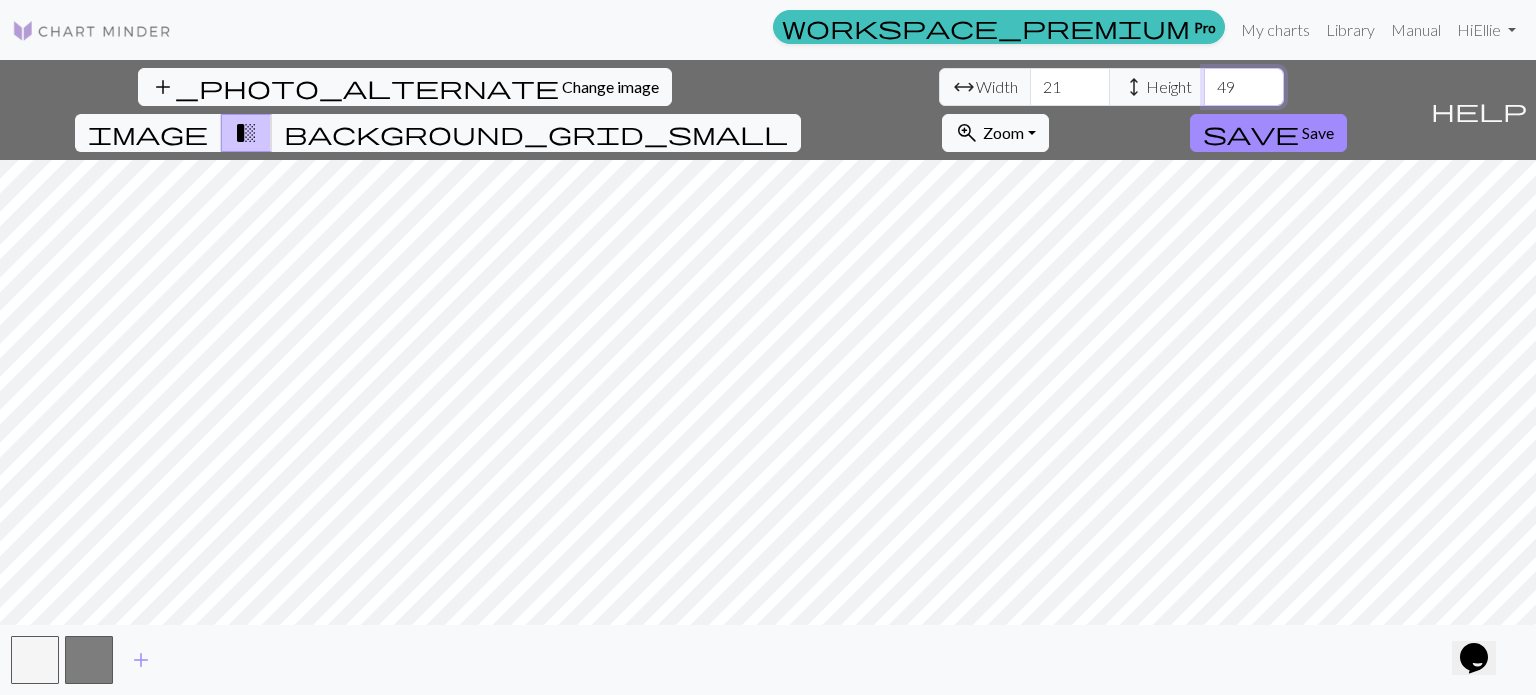 click on "49" at bounding box center (1244, 87) 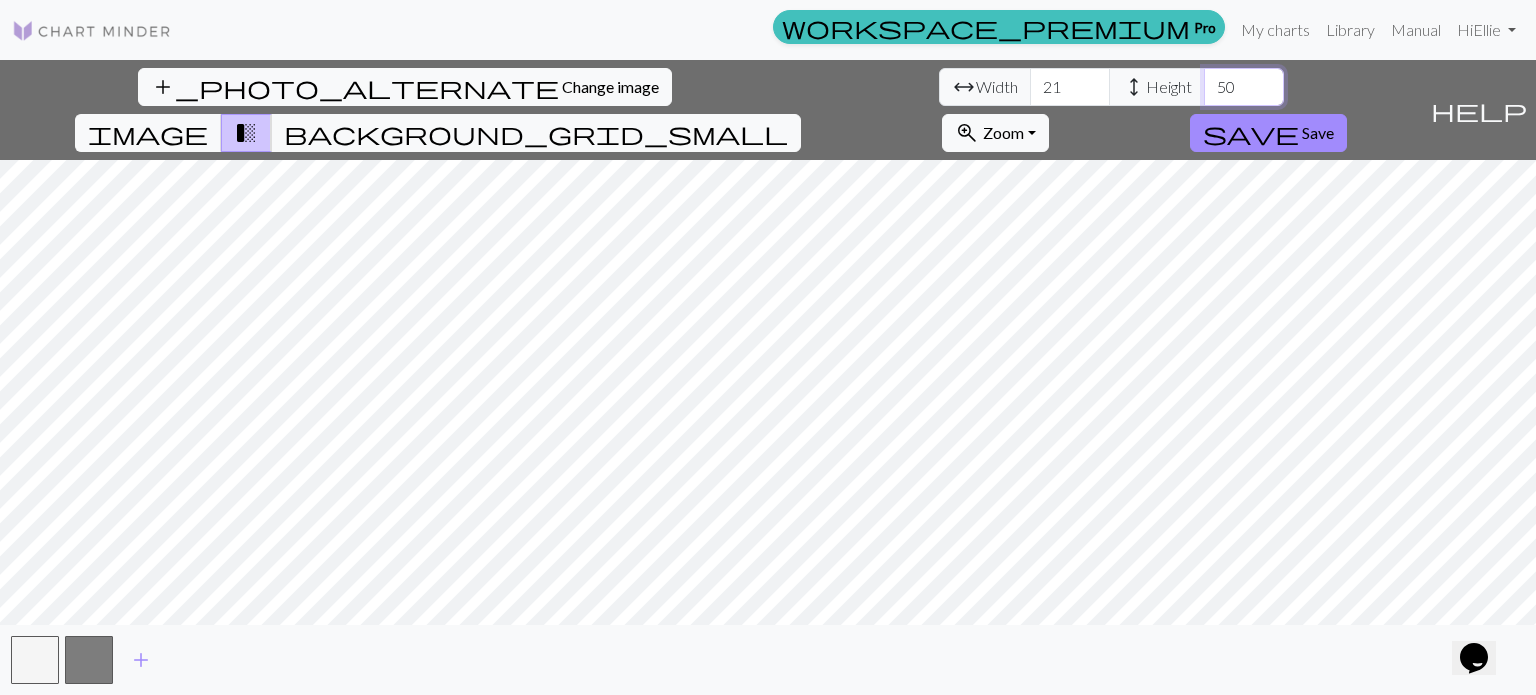 type on "50" 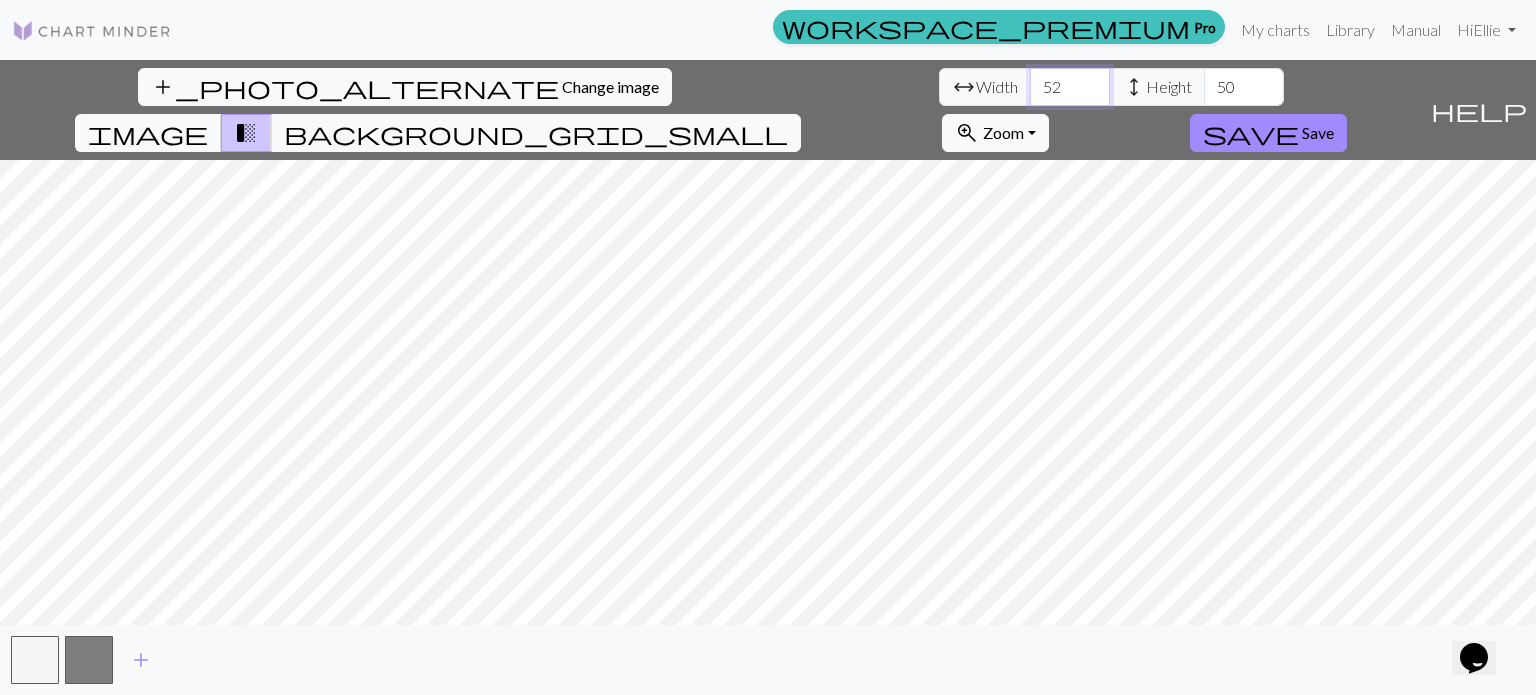 click on "53" at bounding box center (1070, 87) 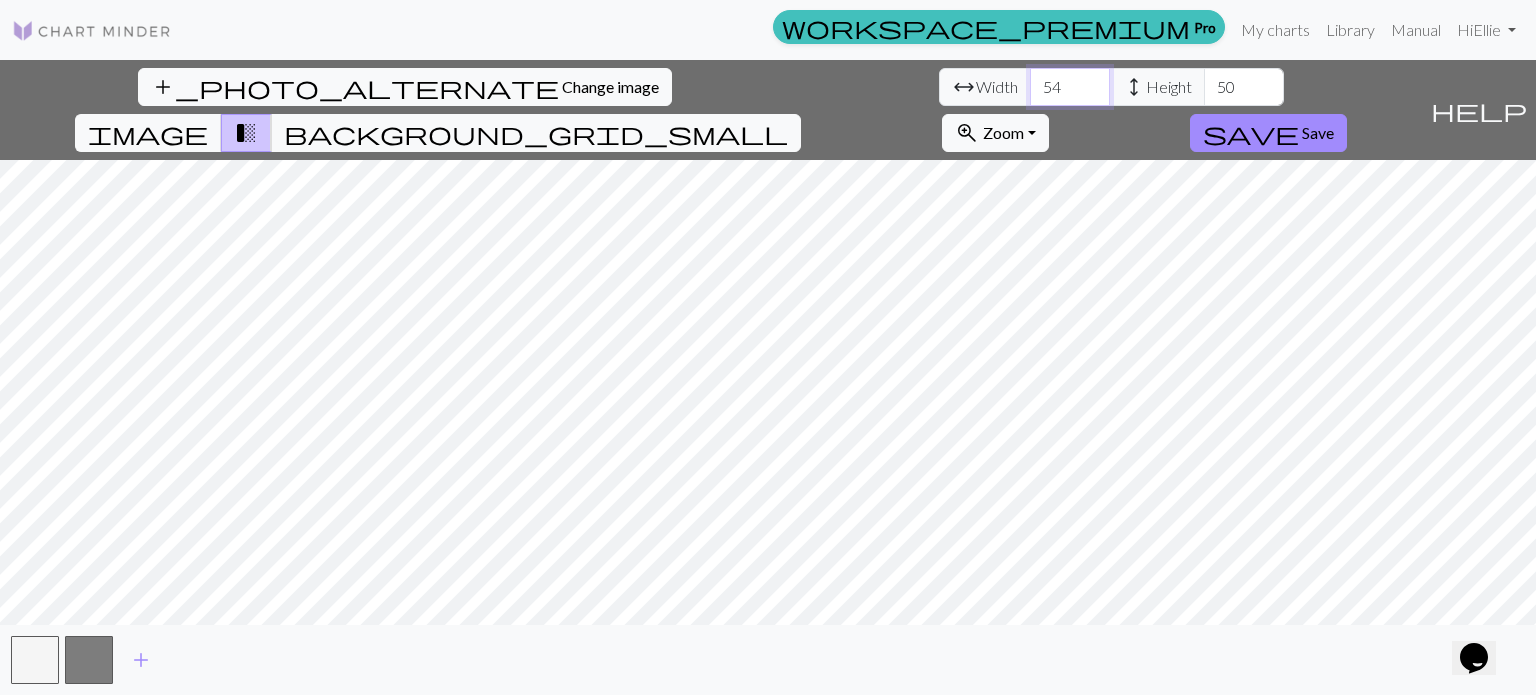 click on "54" at bounding box center [1070, 87] 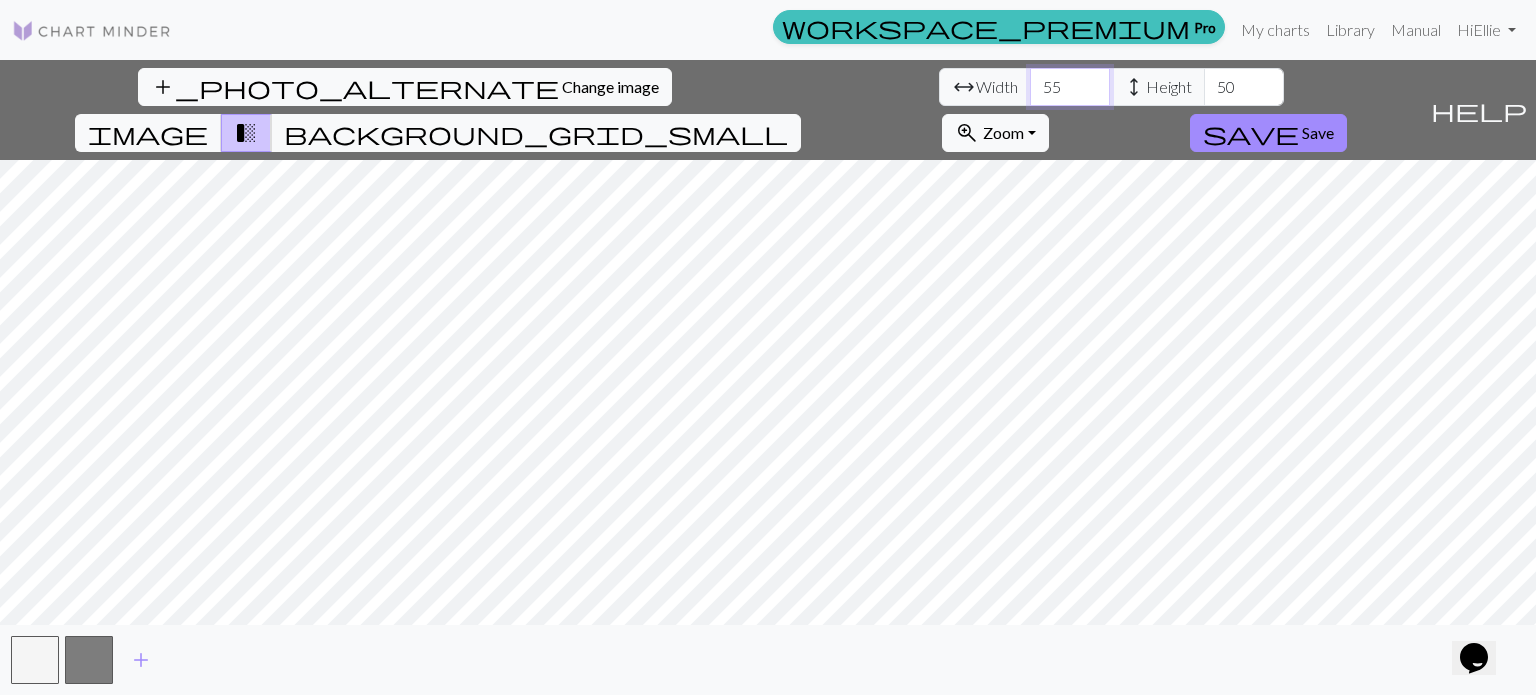 click on "55" at bounding box center [1070, 87] 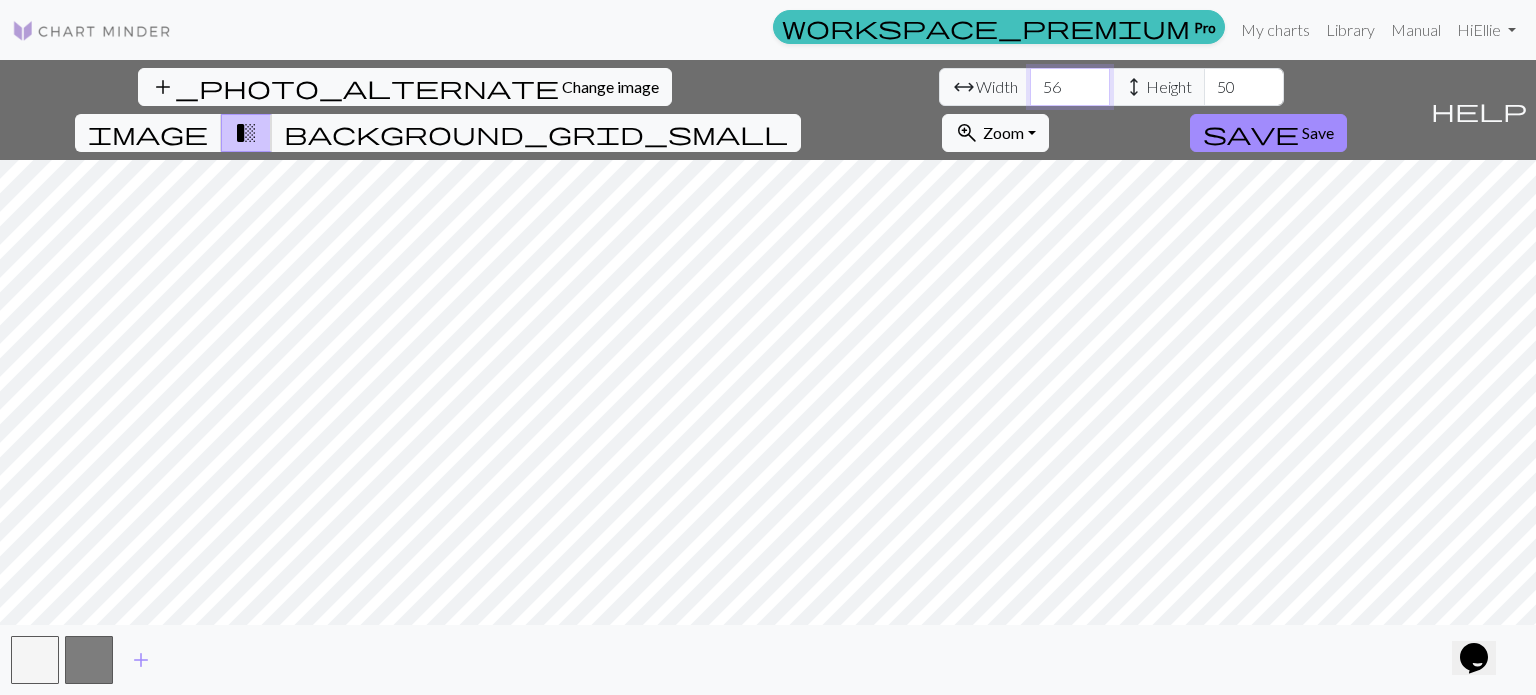 click on "56" at bounding box center (1070, 87) 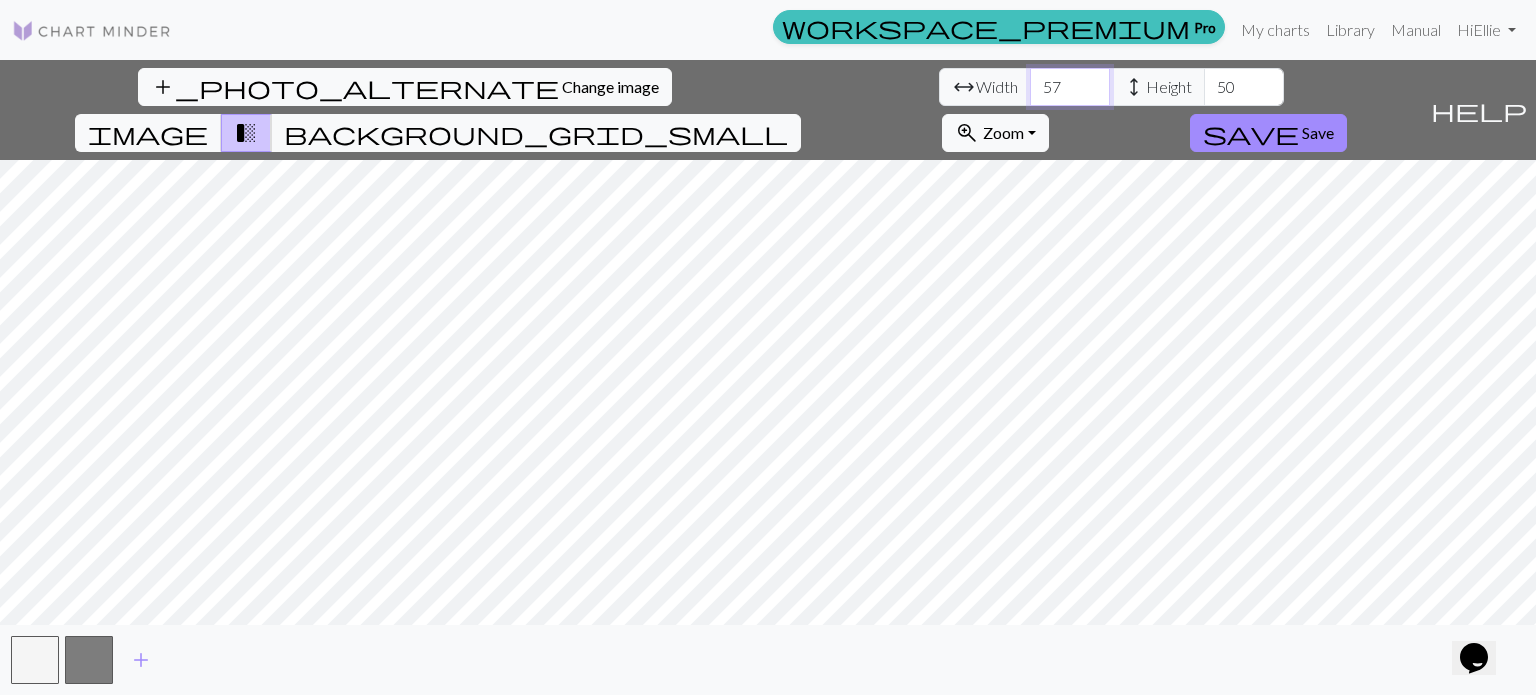 click on "57" at bounding box center [1070, 87] 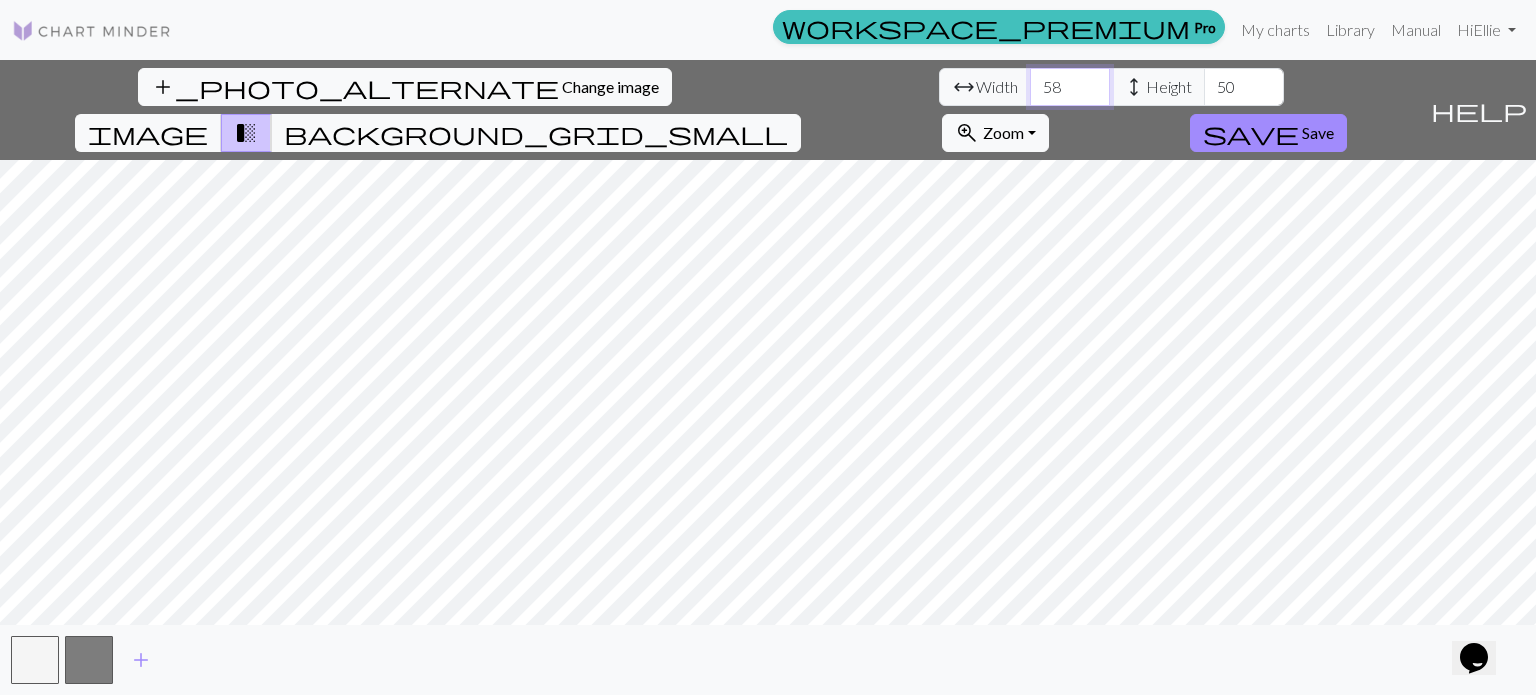 click on "58" at bounding box center [1070, 87] 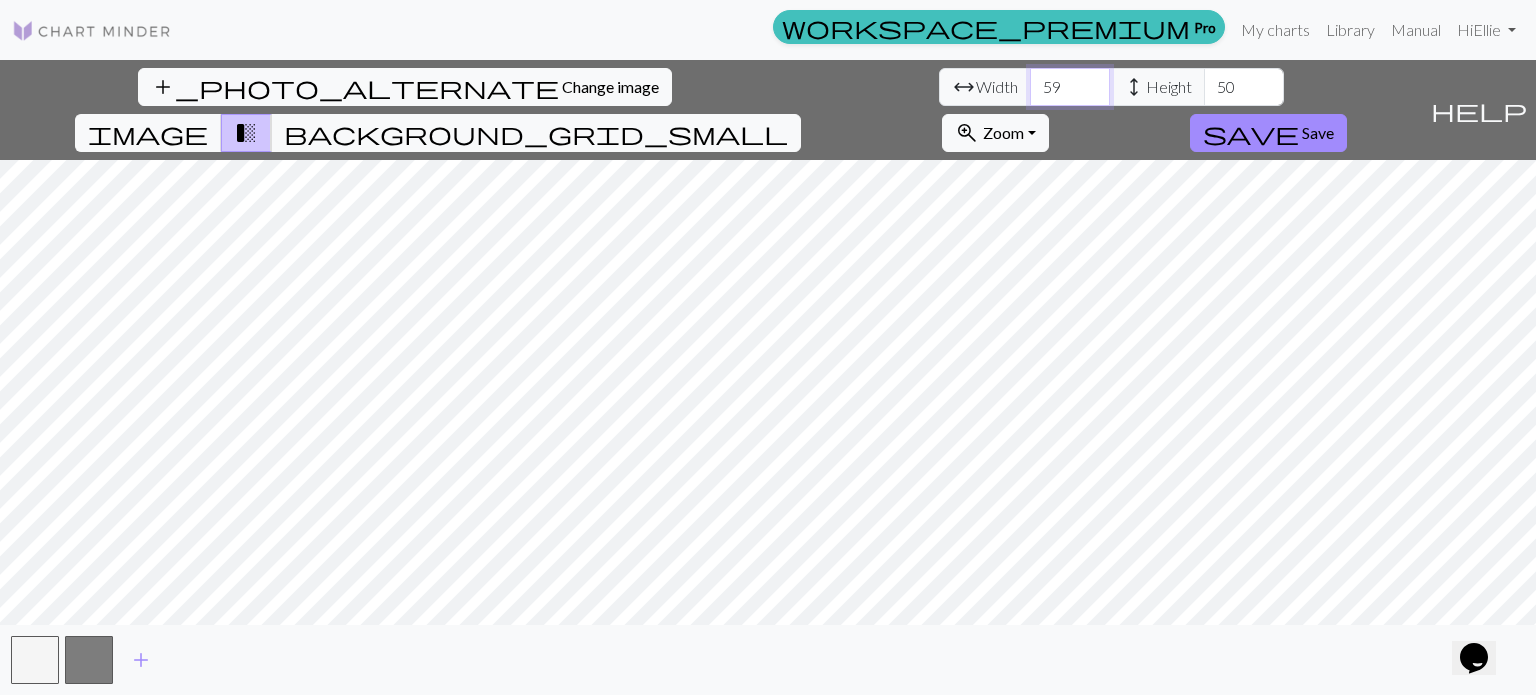 click on "59" at bounding box center (1070, 87) 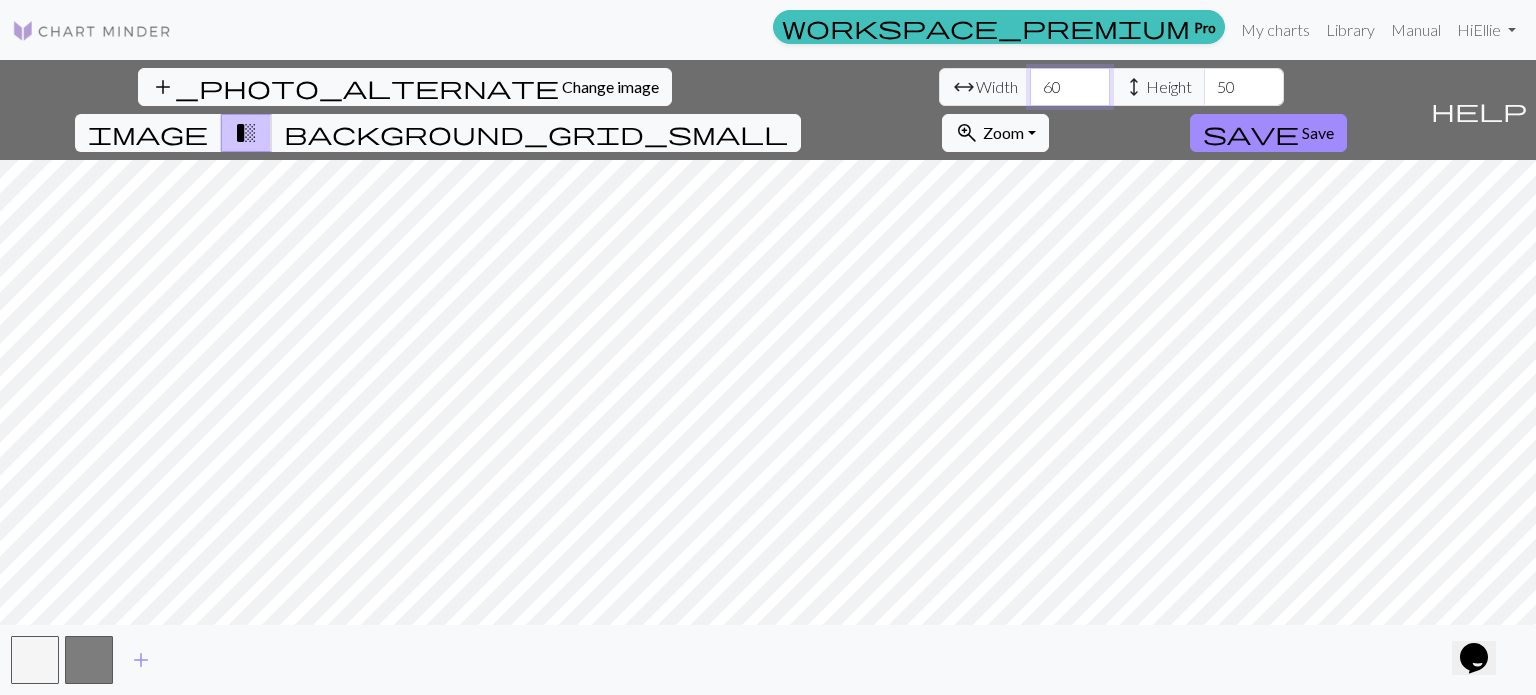 click on "60" at bounding box center [1070, 87] 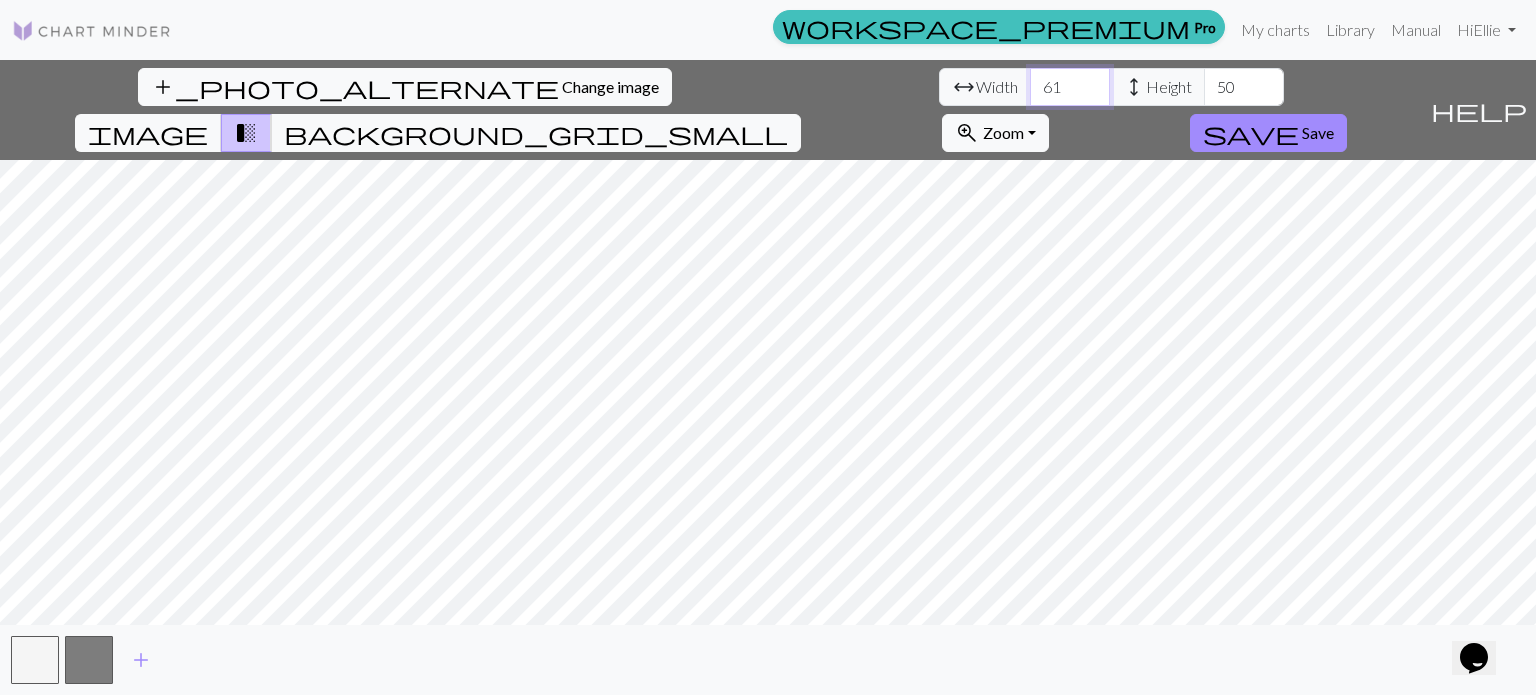 click on "61" at bounding box center (1070, 87) 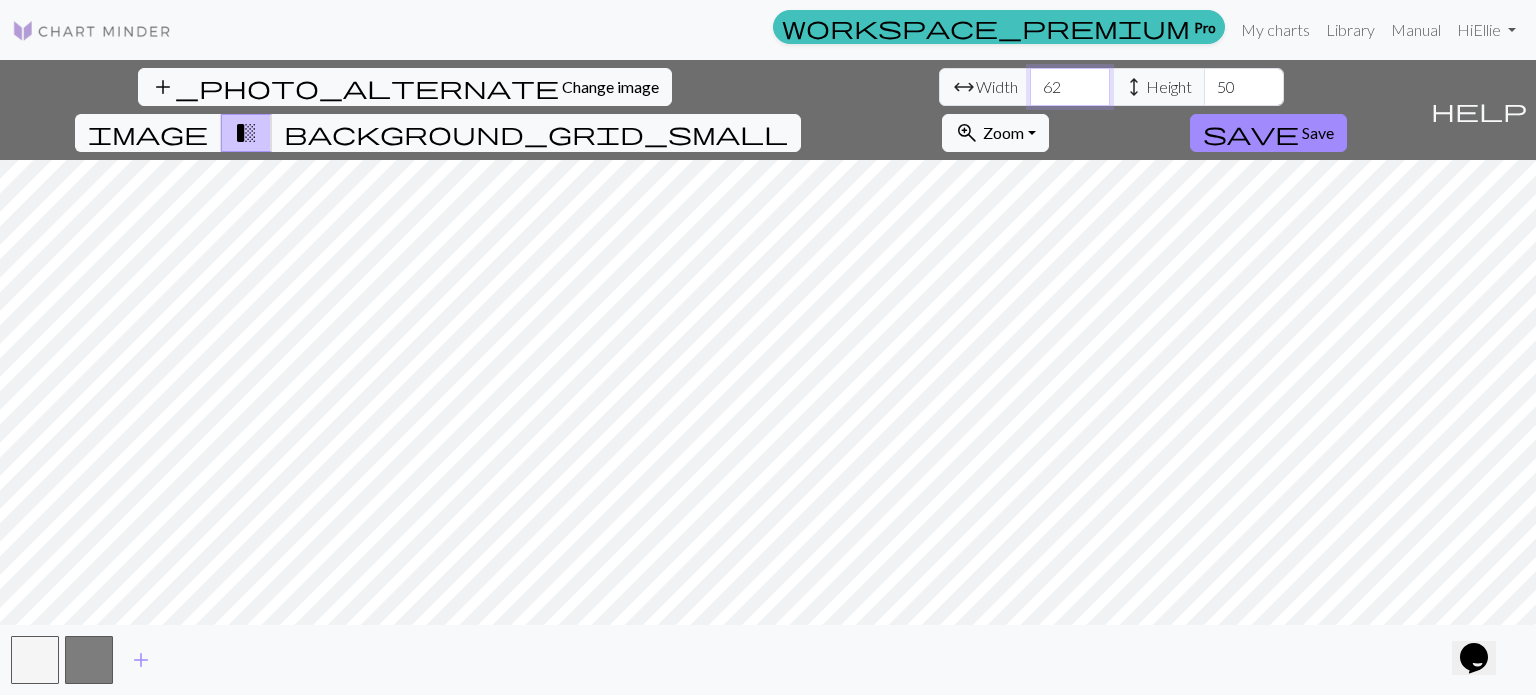 click on "62" at bounding box center (1070, 87) 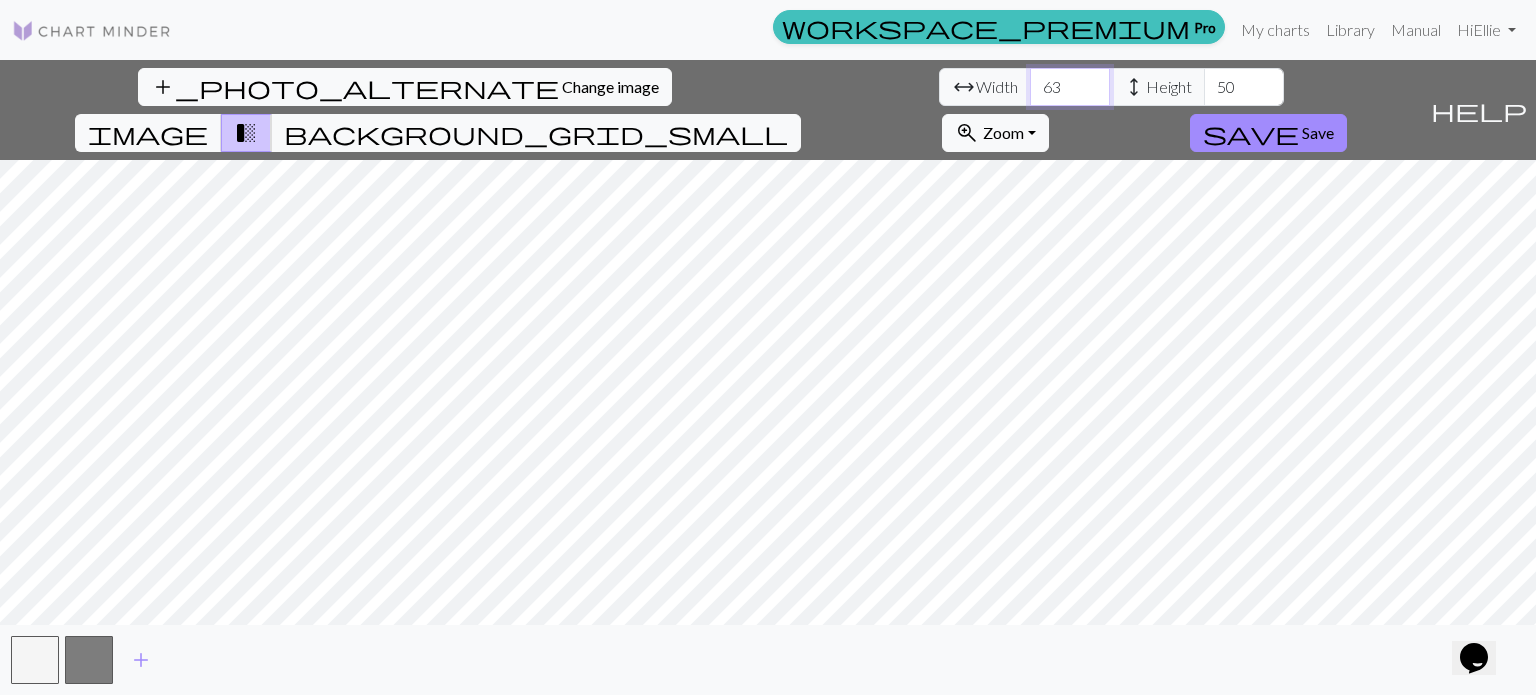 click on "63" at bounding box center [1070, 87] 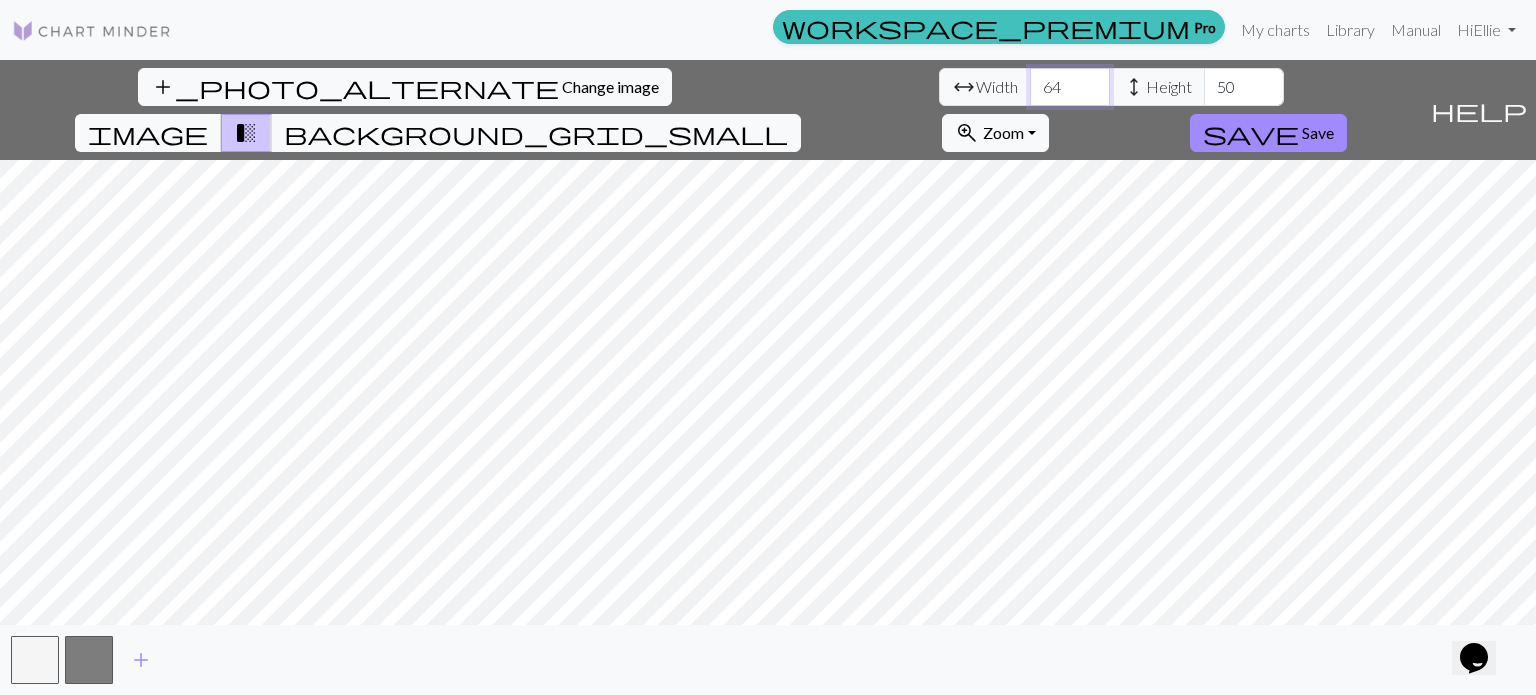 click on "64" at bounding box center [1070, 87] 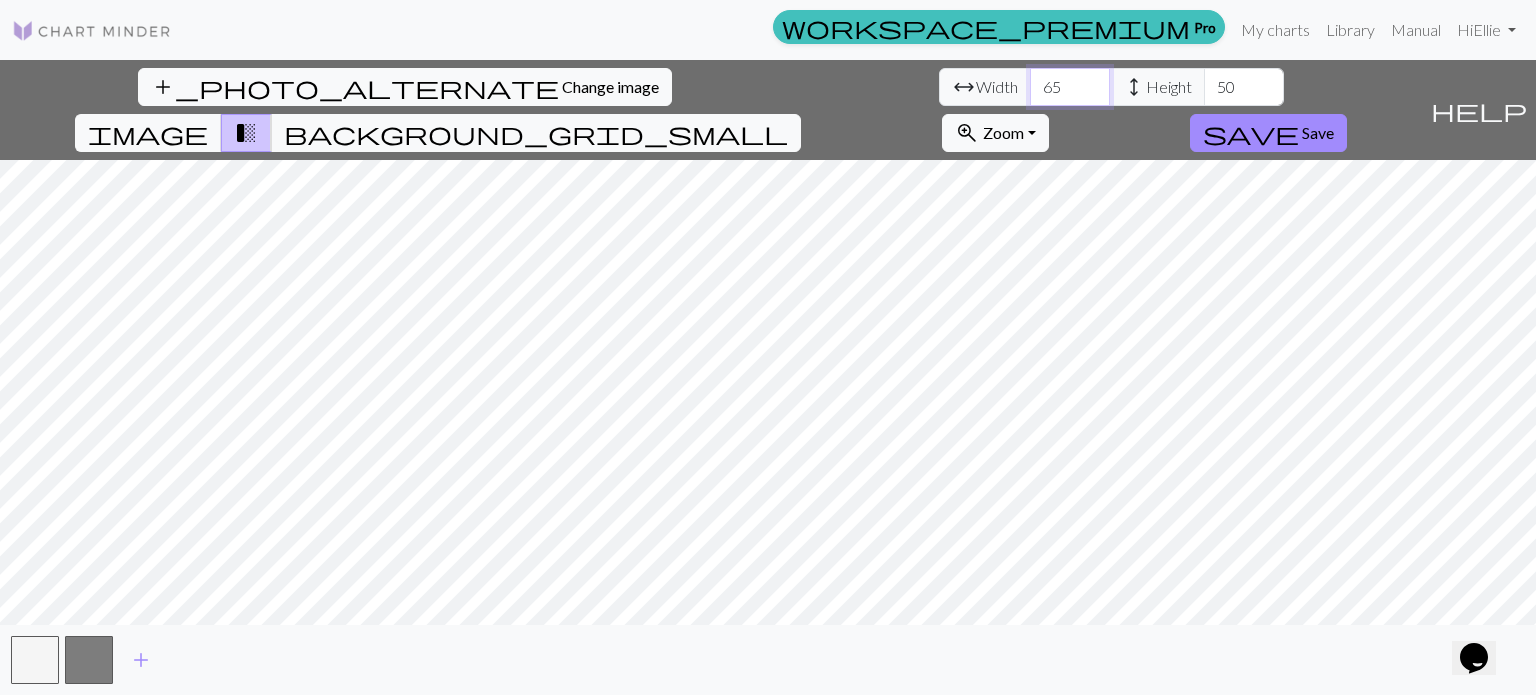 click on "65" at bounding box center [1070, 87] 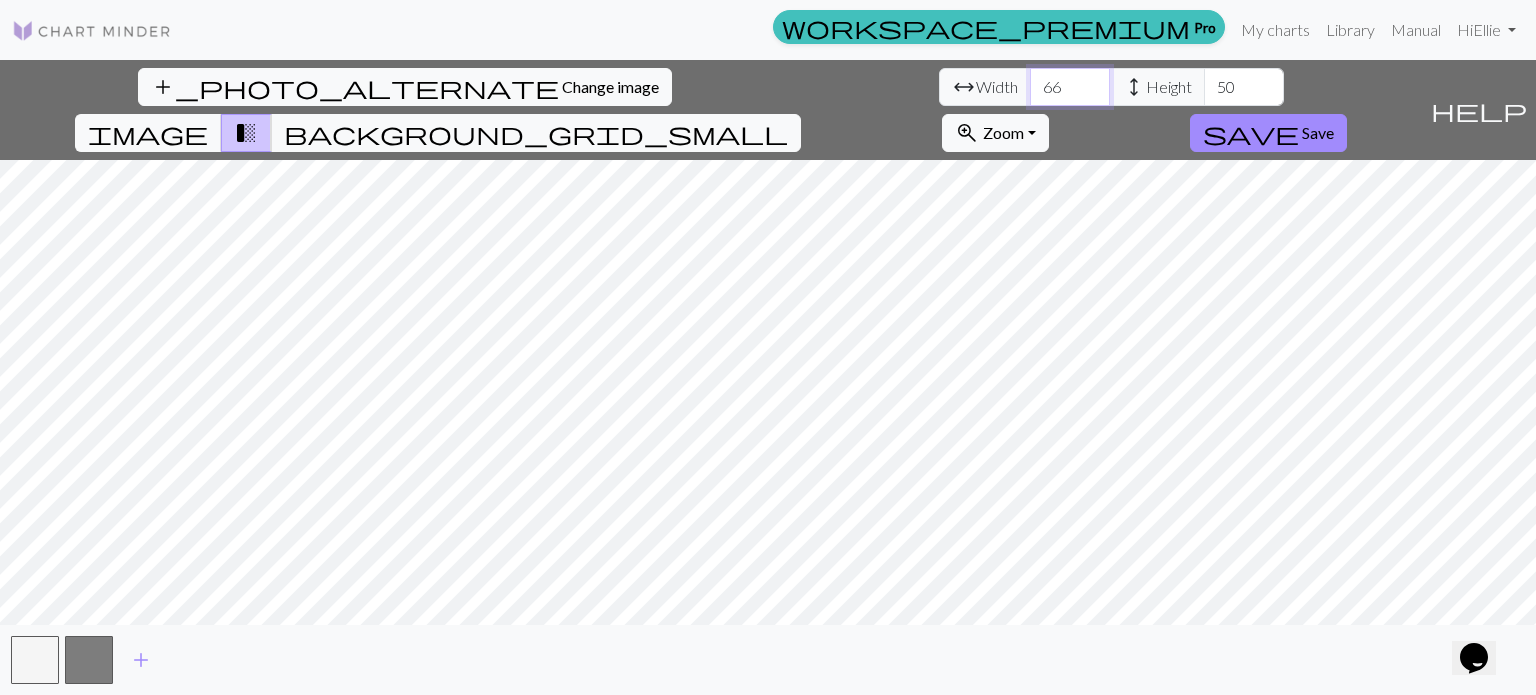 click on "66" at bounding box center (1070, 87) 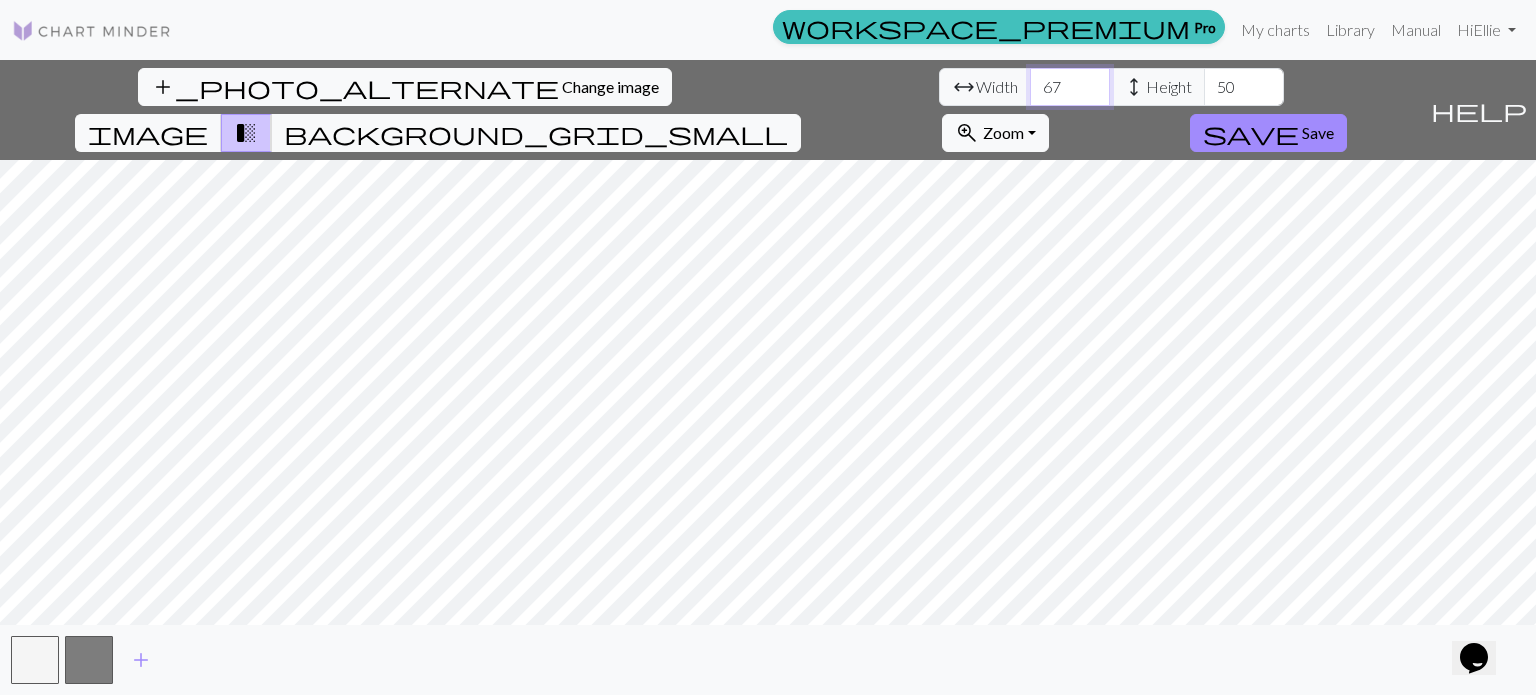 click on "67" at bounding box center [1070, 87] 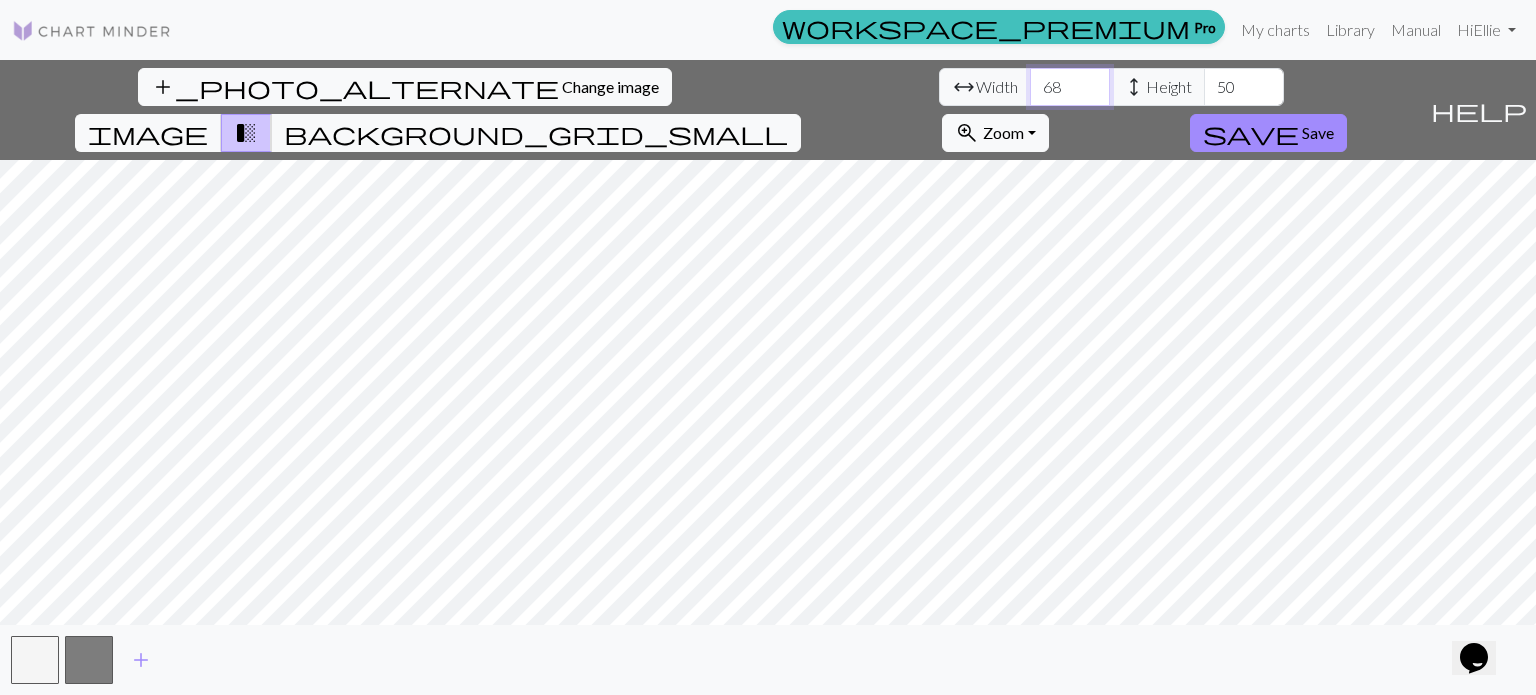 click on "68" at bounding box center (1070, 87) 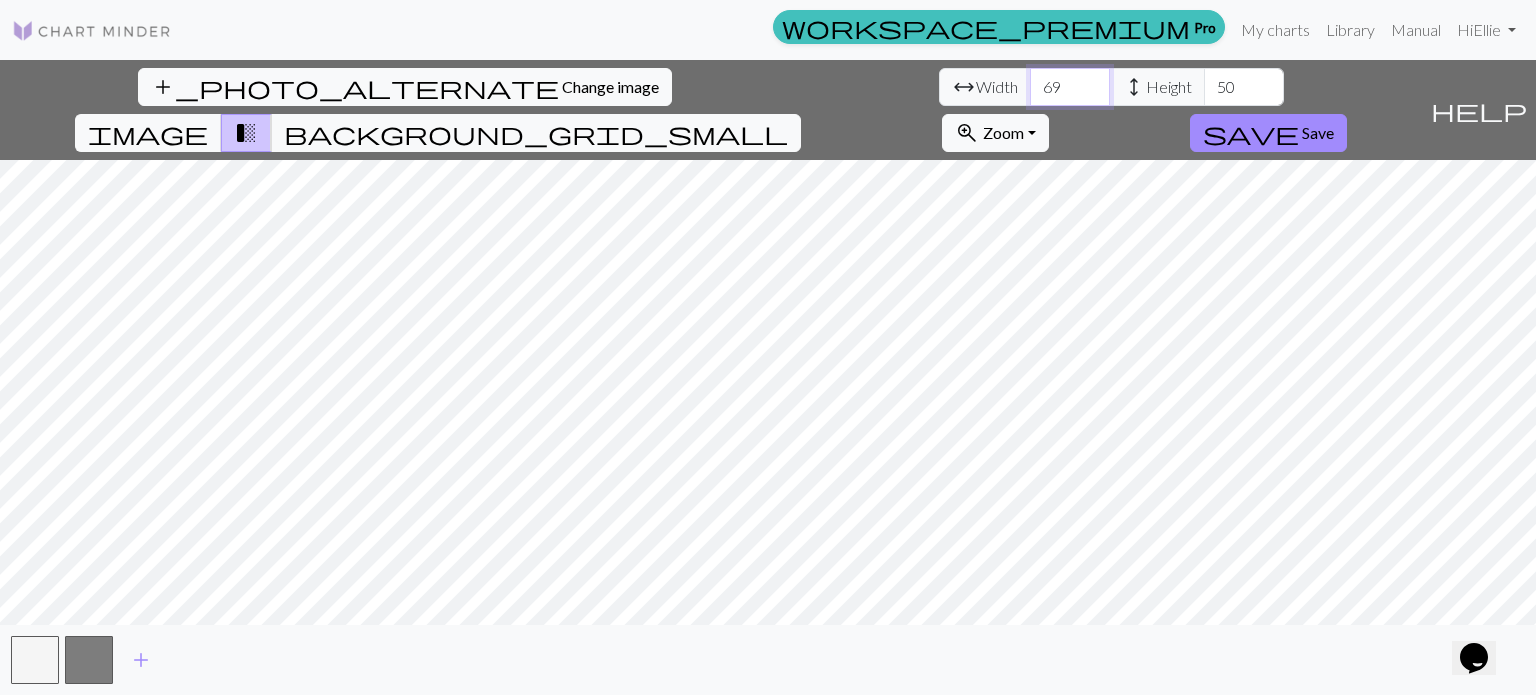click on "69" at bounding box center [1070, 87] 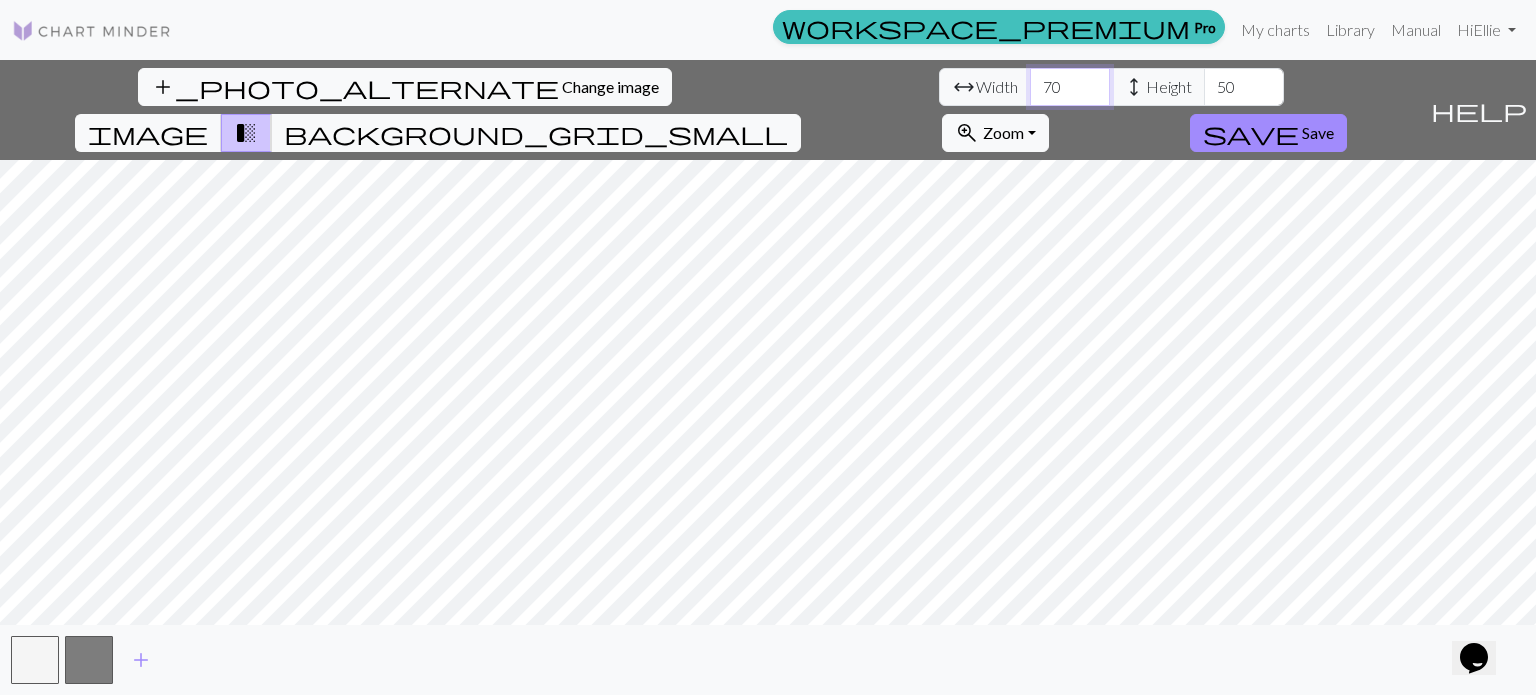 click on "70" at bounding box center [1070, 87] 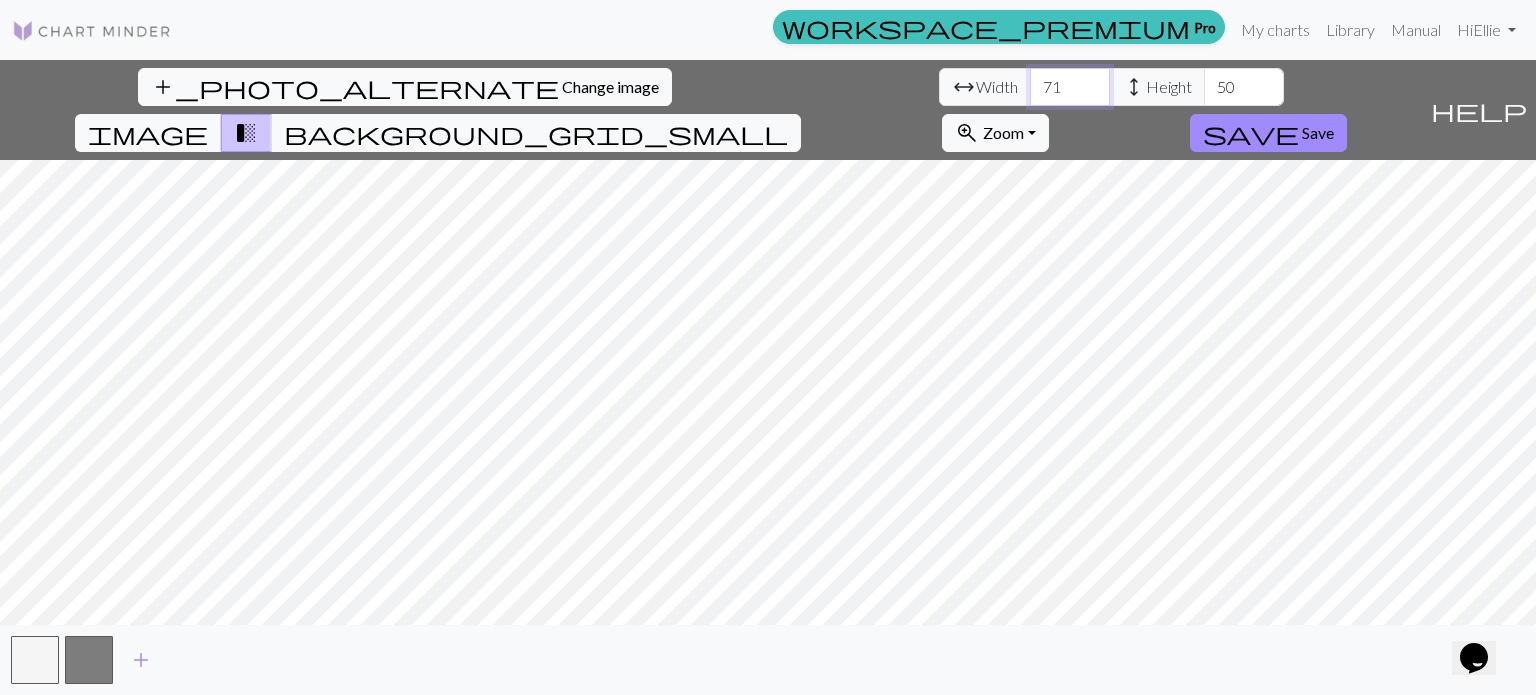 click on "71" at bounding box center [1070, 87] 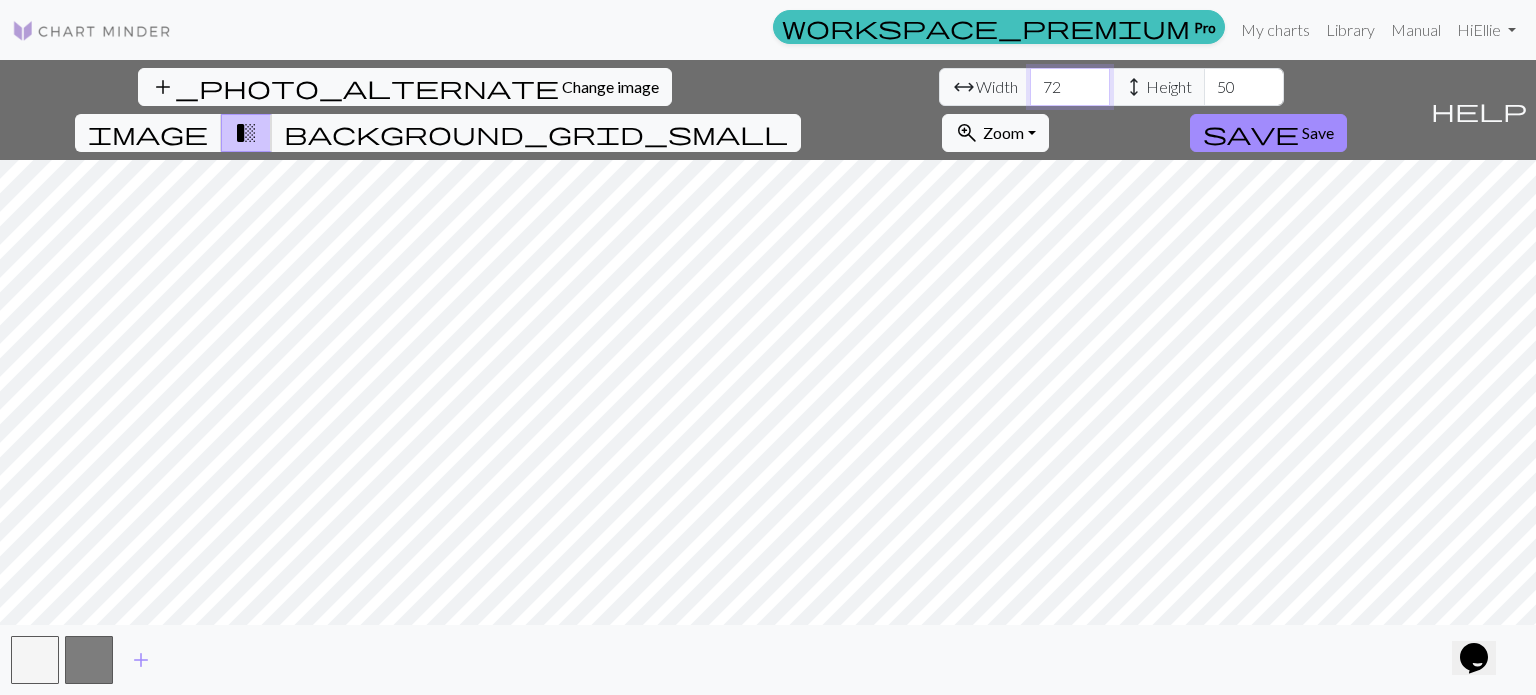 click on "72" at bounding box center [1070, 87] 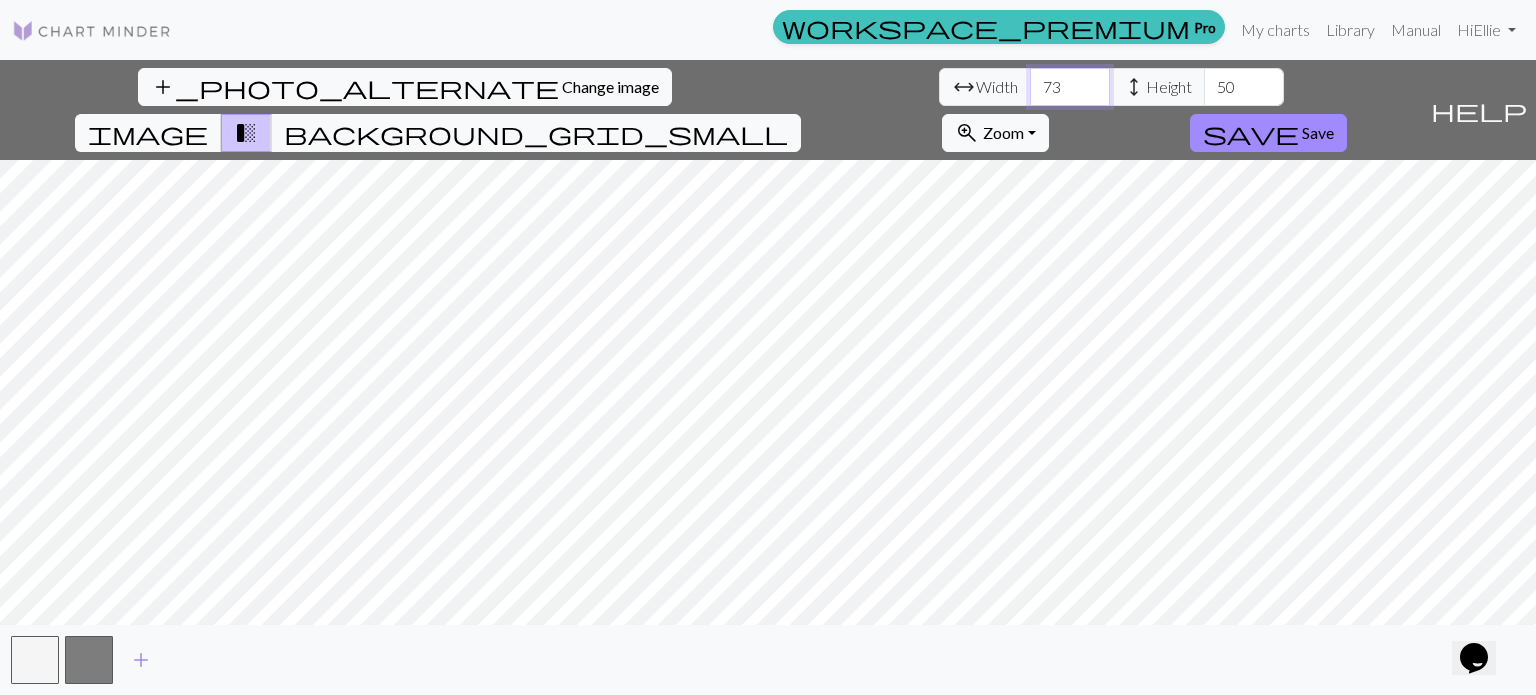 click on "73" at bounding box center (1070, 87) 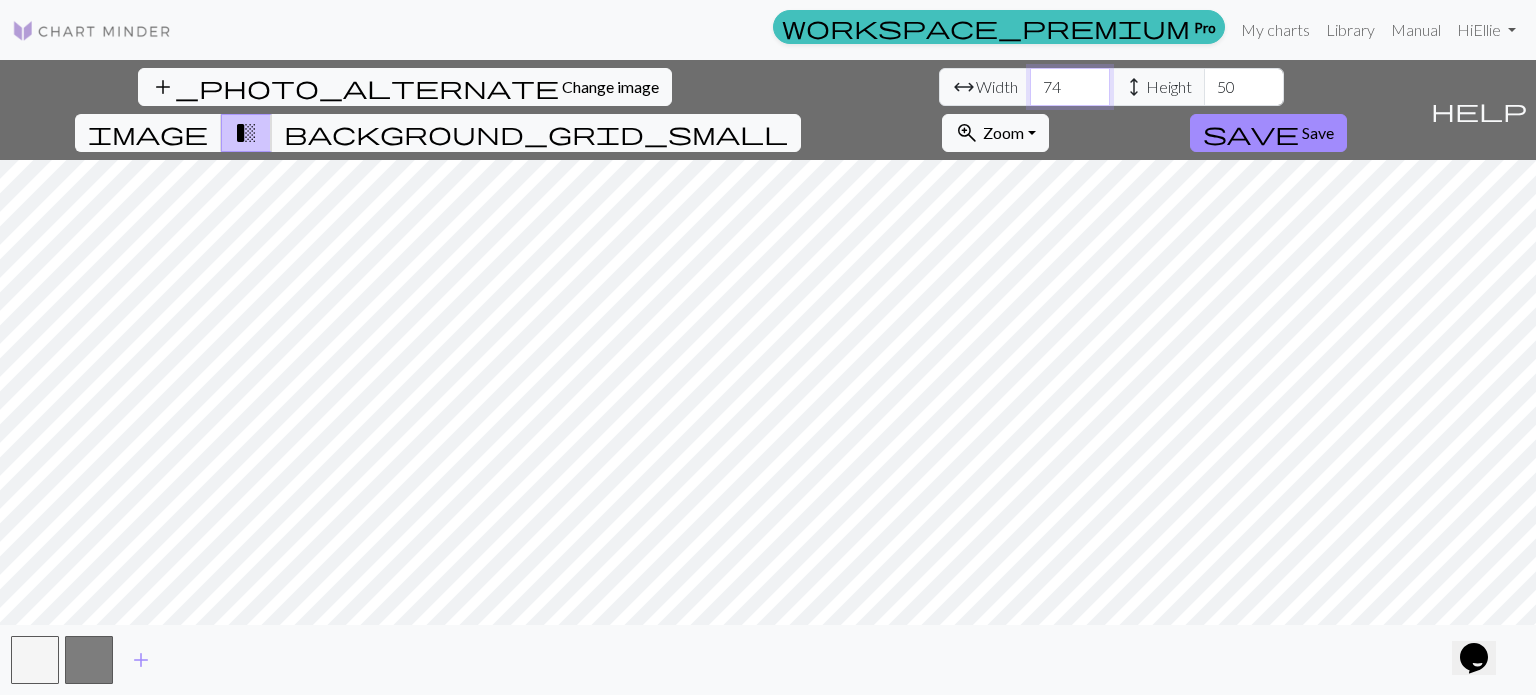 click on "74" at bounding box center [1070, 87] 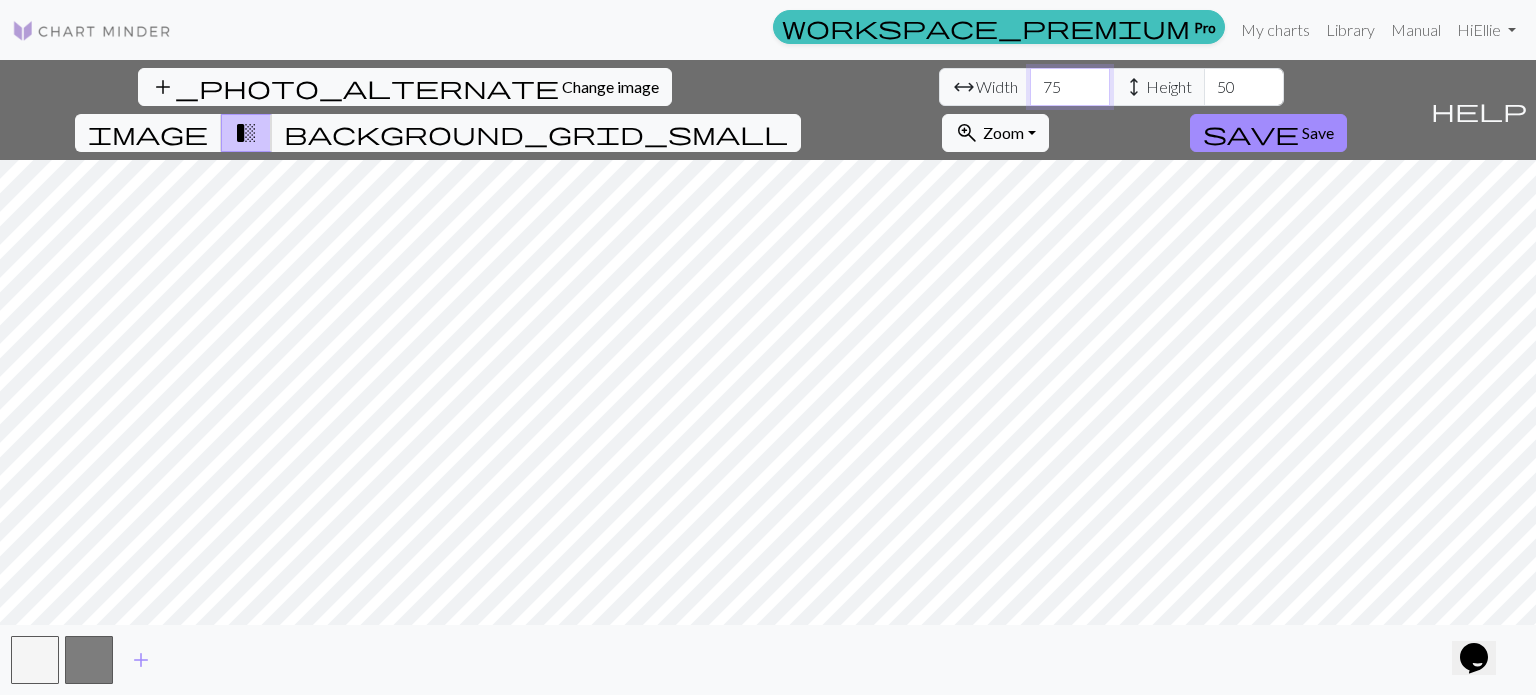click on "75" at bounding box center [1070, 87] 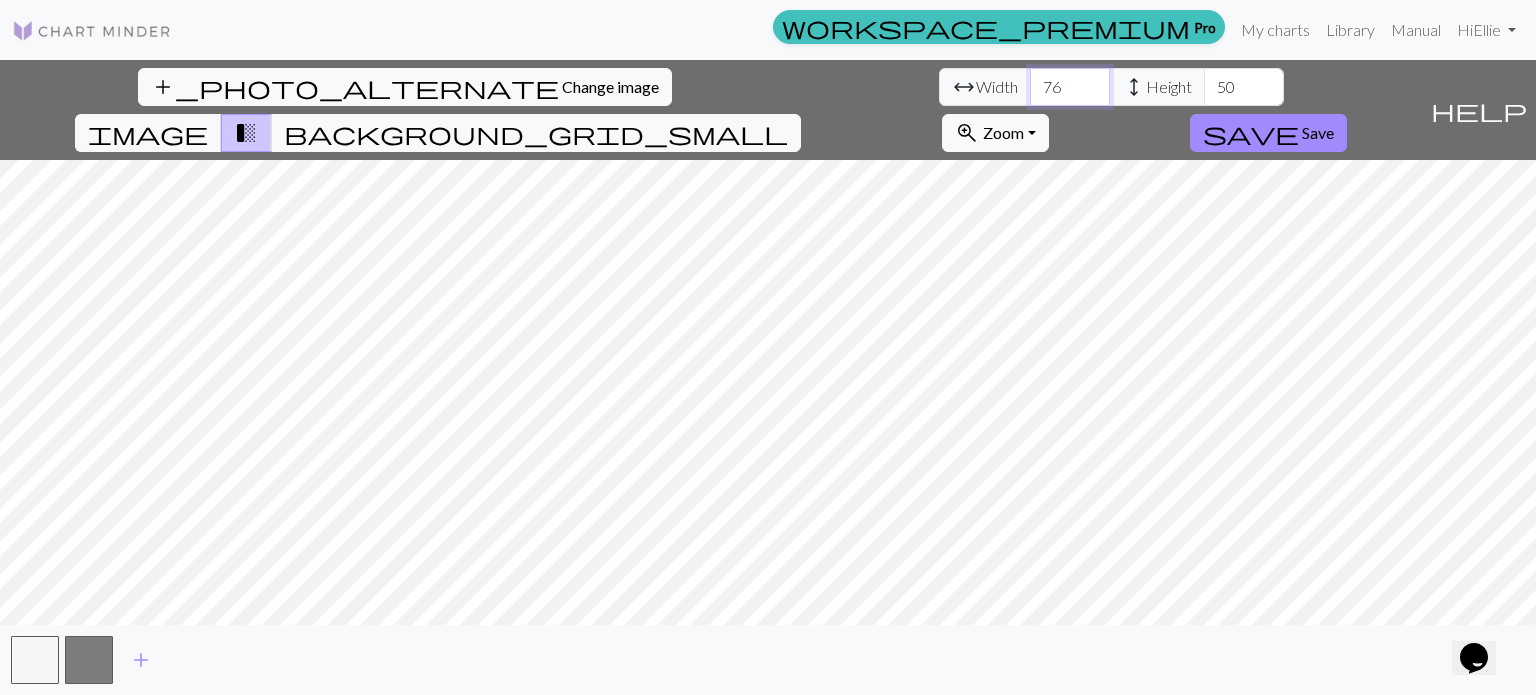 click on "76" at bounding box center [1070, 87] 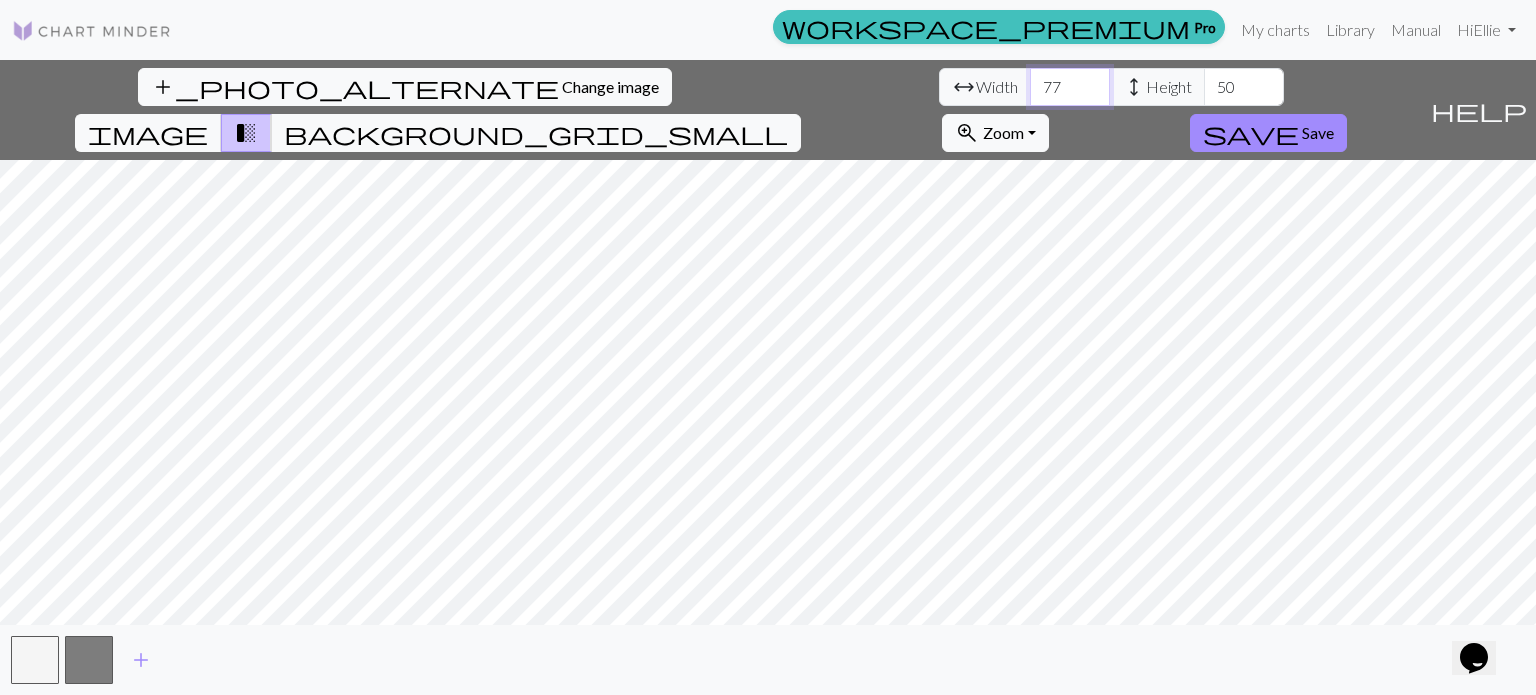 click on "77" at bounding box center (1070, 87) 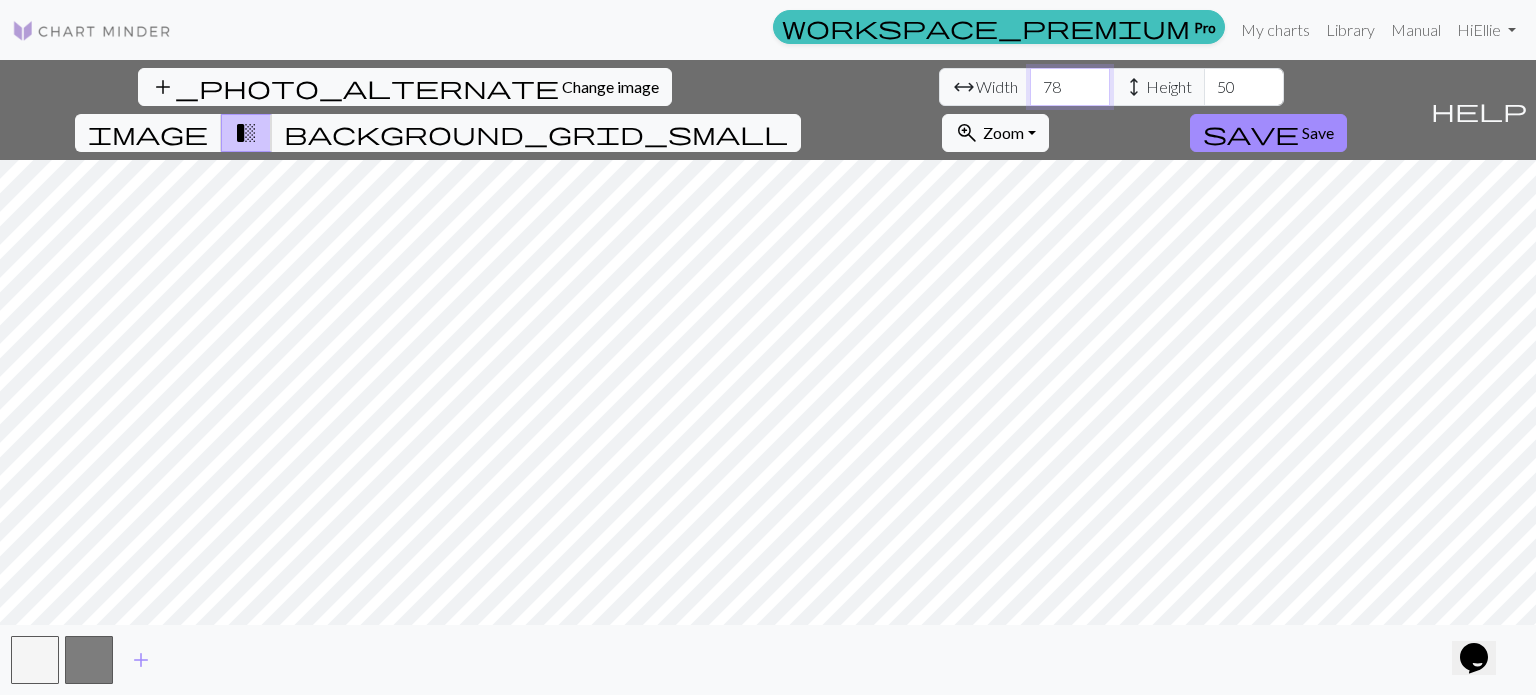 click on "78" at bounding box center [1070, 87] 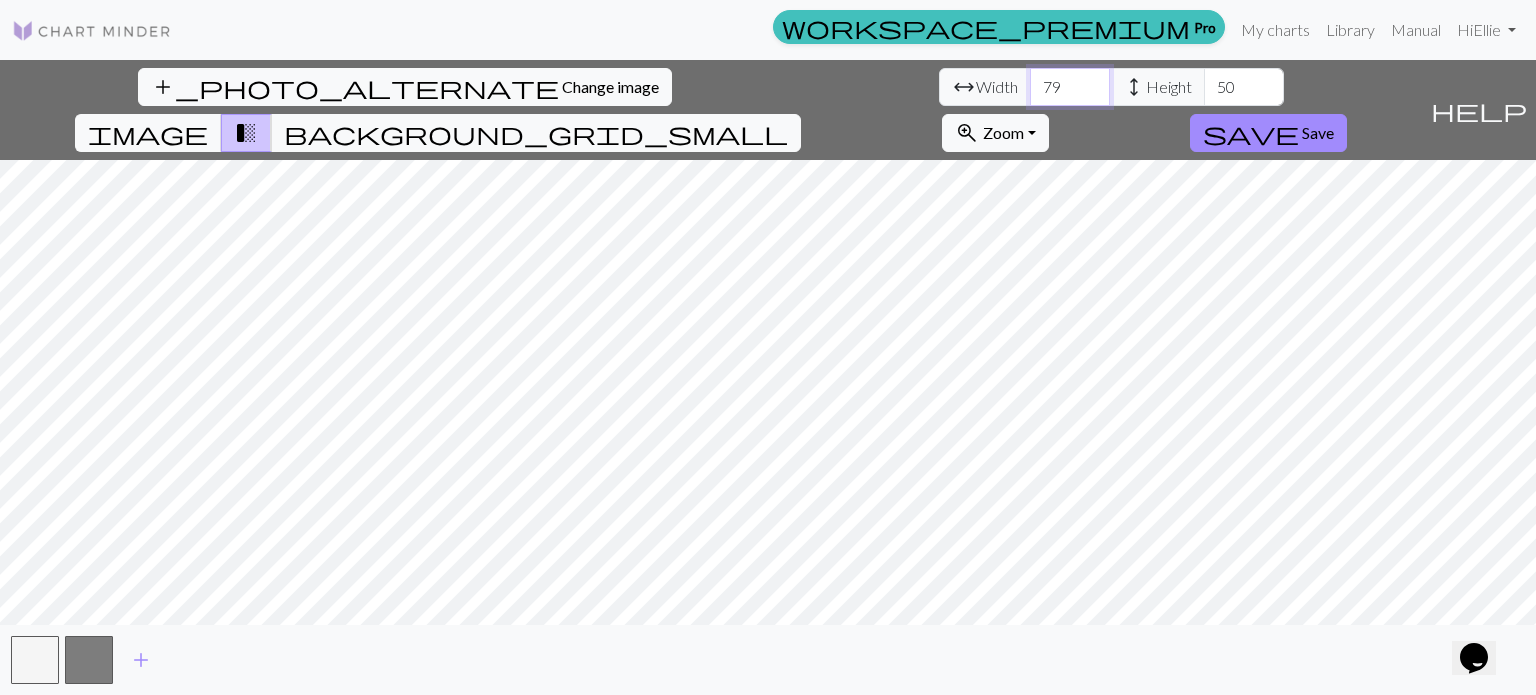 click on "79" at bounding box center [1070, 87] 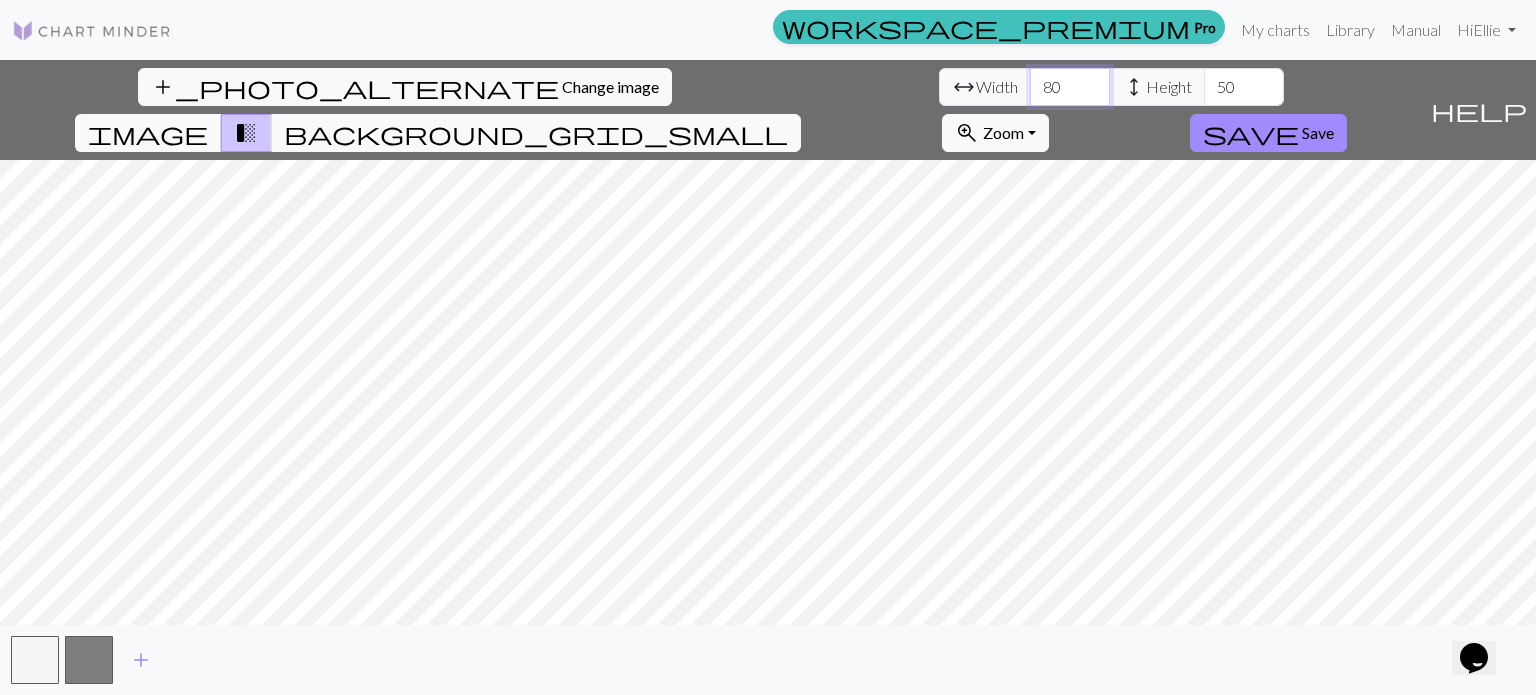 click on "80" at bounding box center (1070, 87) 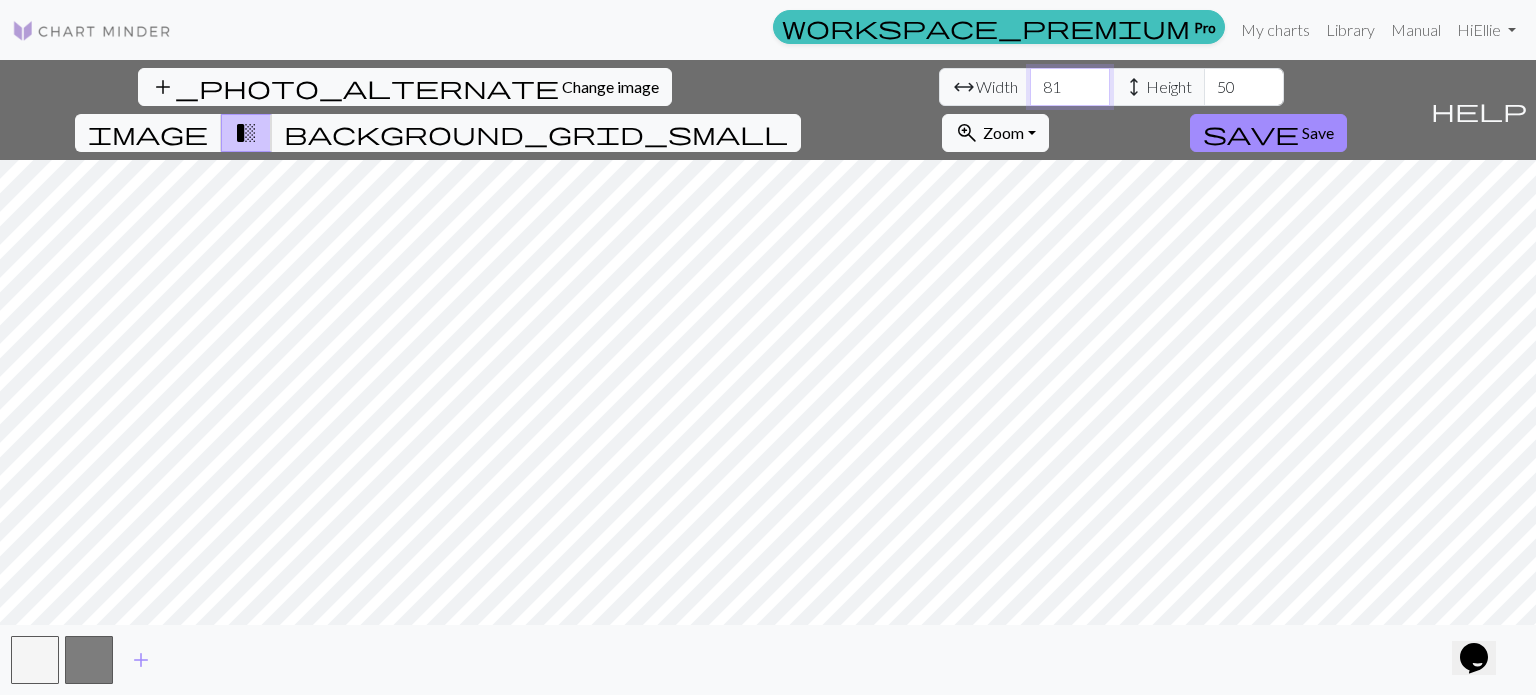 click on "81" at bounding box center (1070, 87) 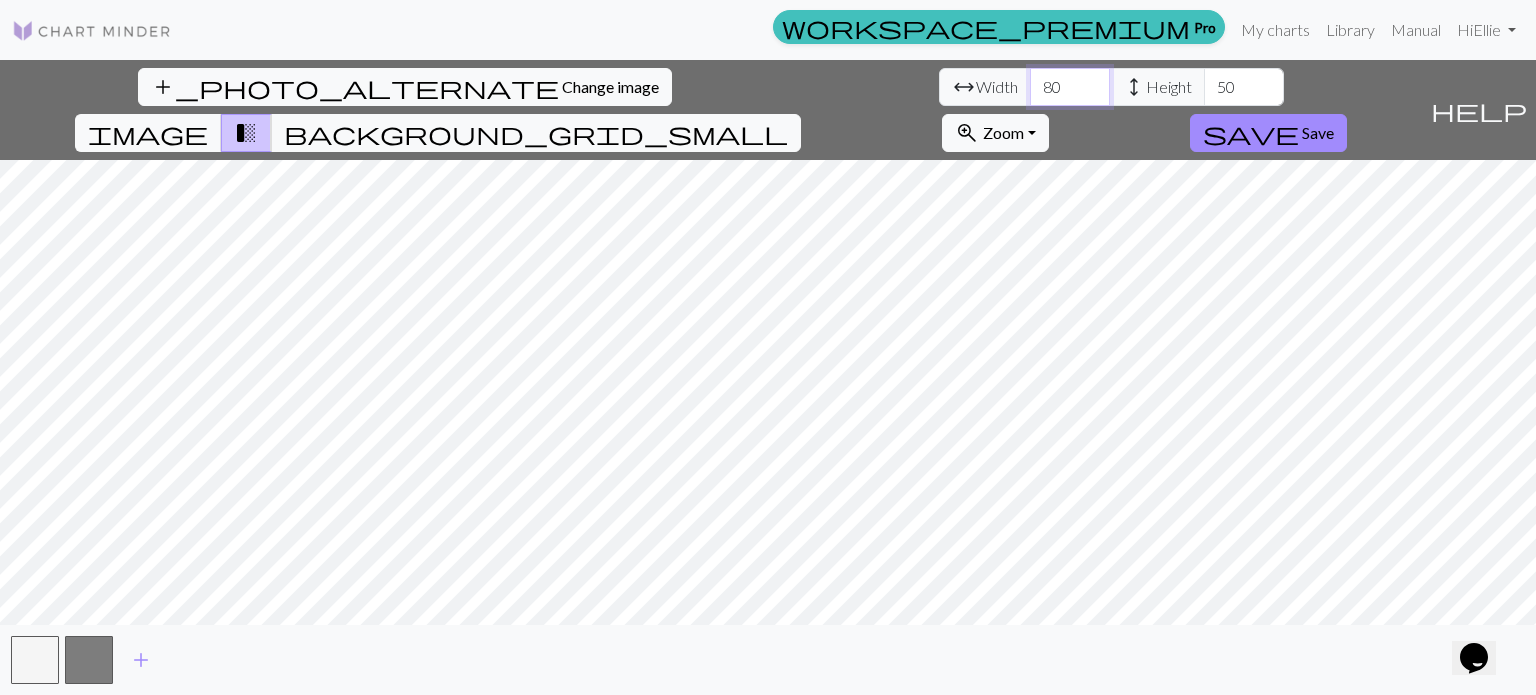 type on "80" 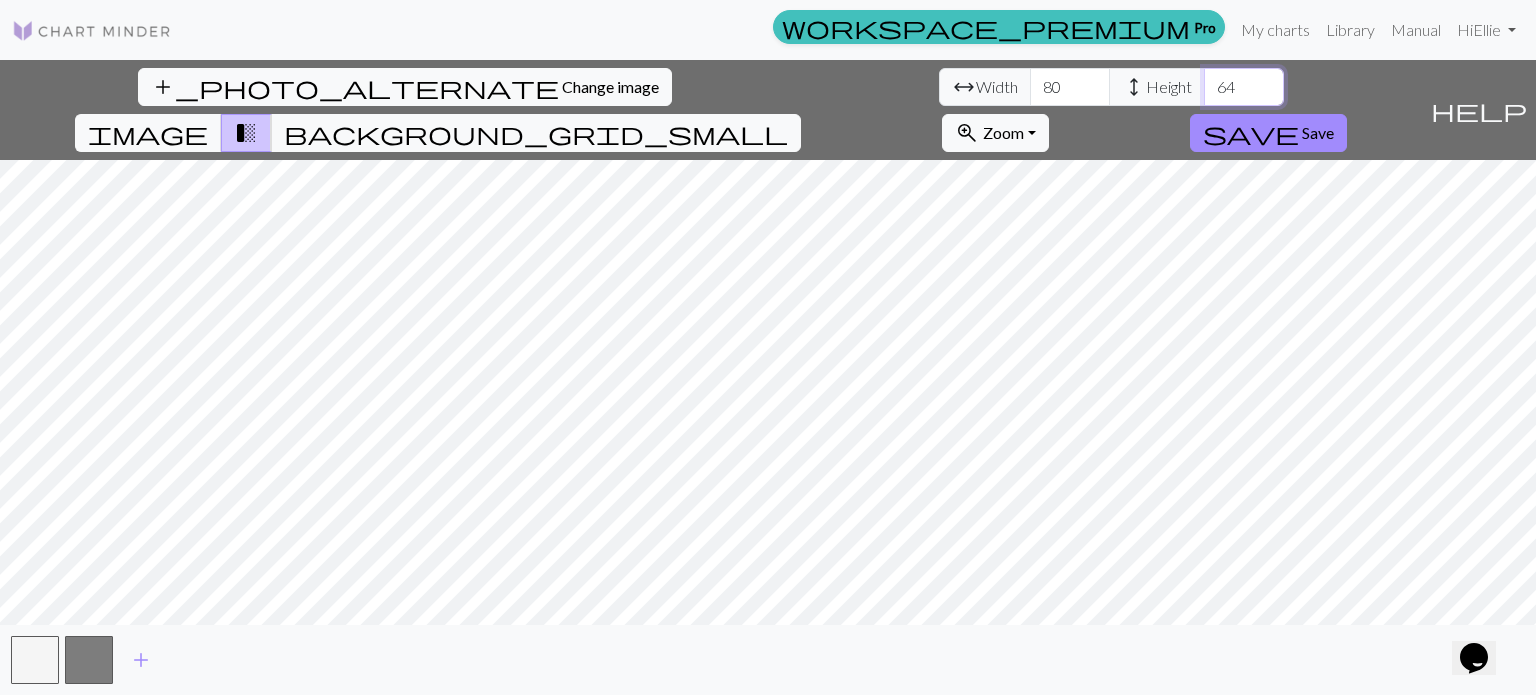click on "64" at bounding box center [1244, 87] 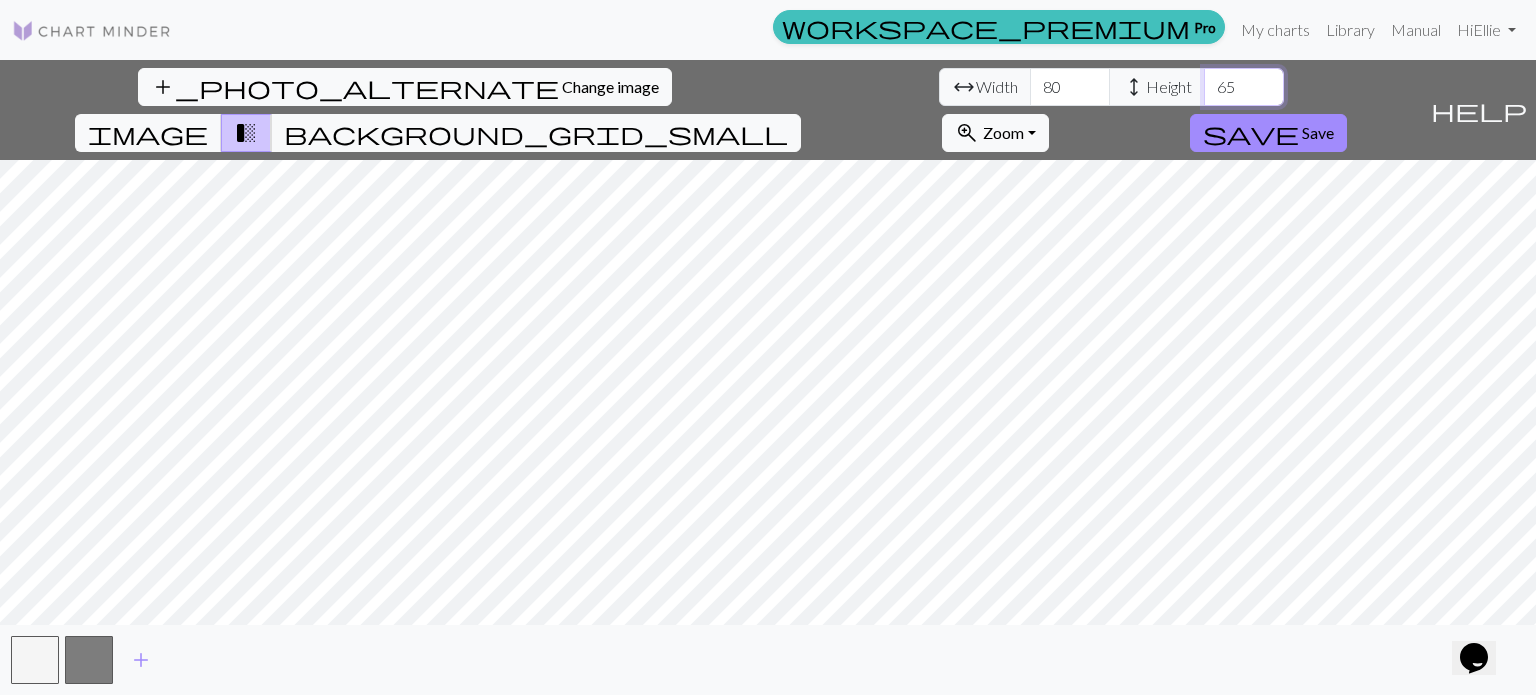 click on "65" at bounding box center (1244, 87) 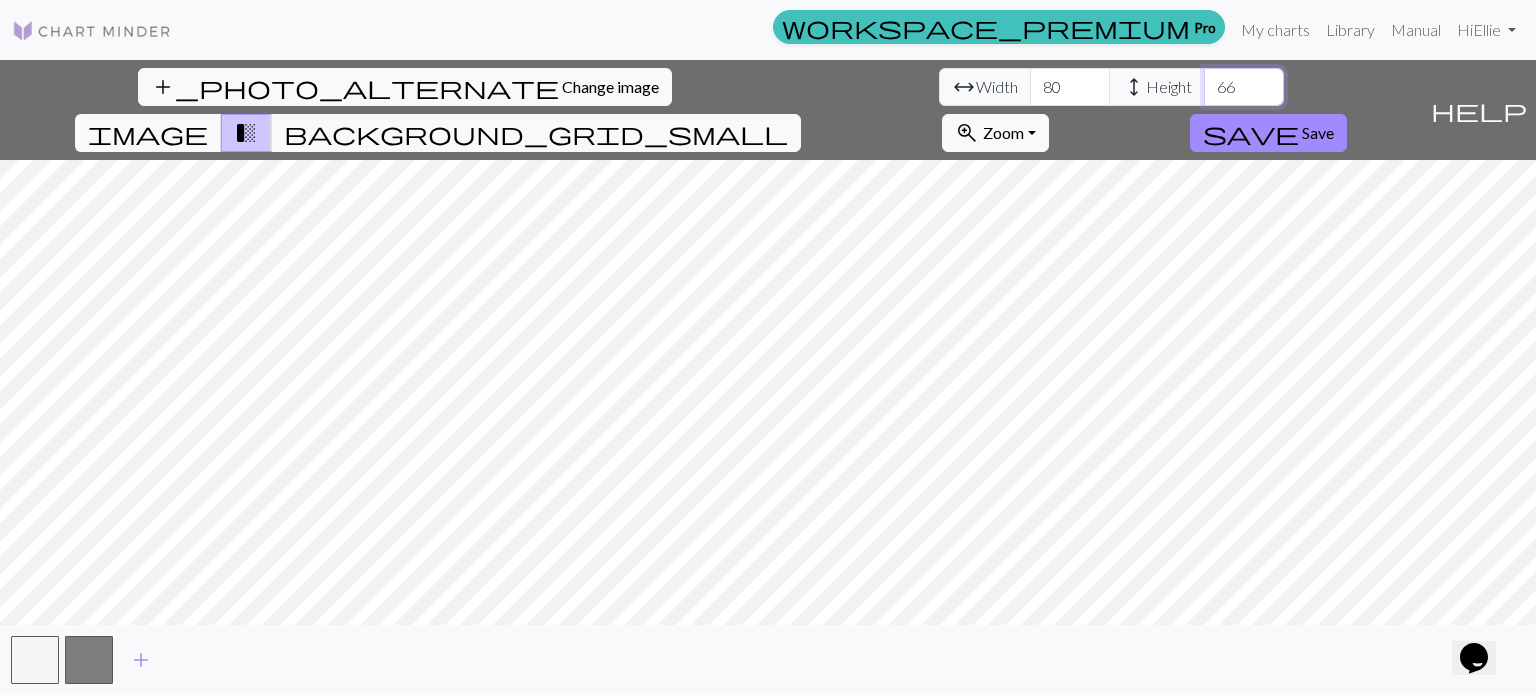 click on "66" at bounding box center (1244, 87) 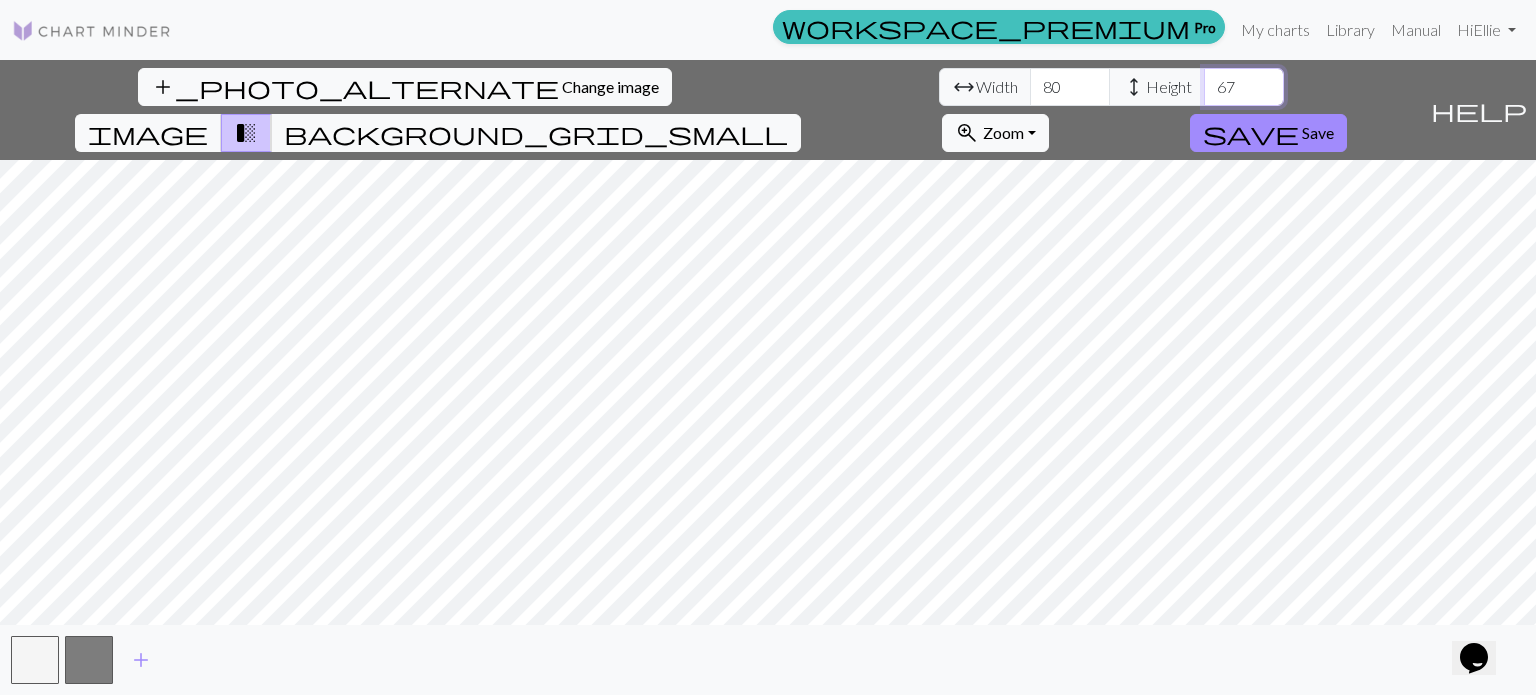 click on "67" at bounding box center (1244, 87) 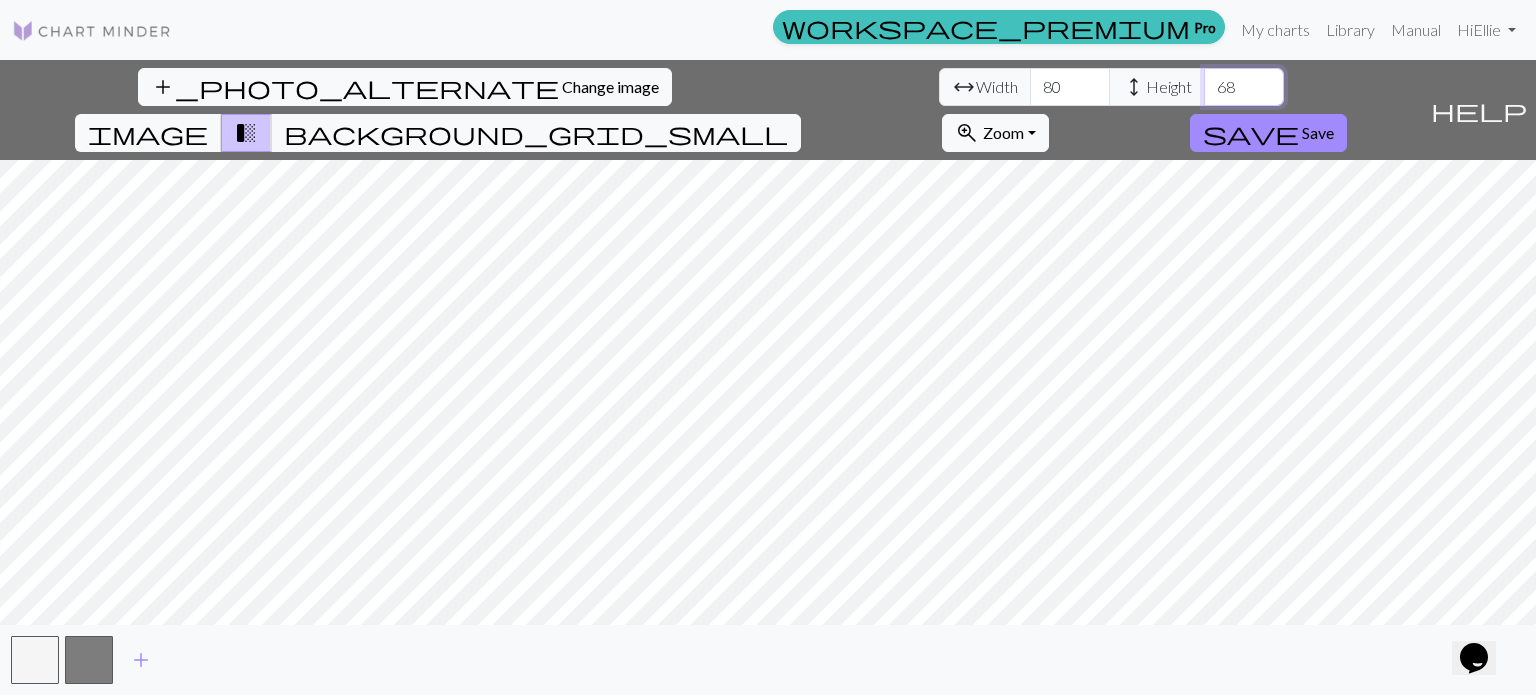 click on "68" at bounding box center (1244, 87) 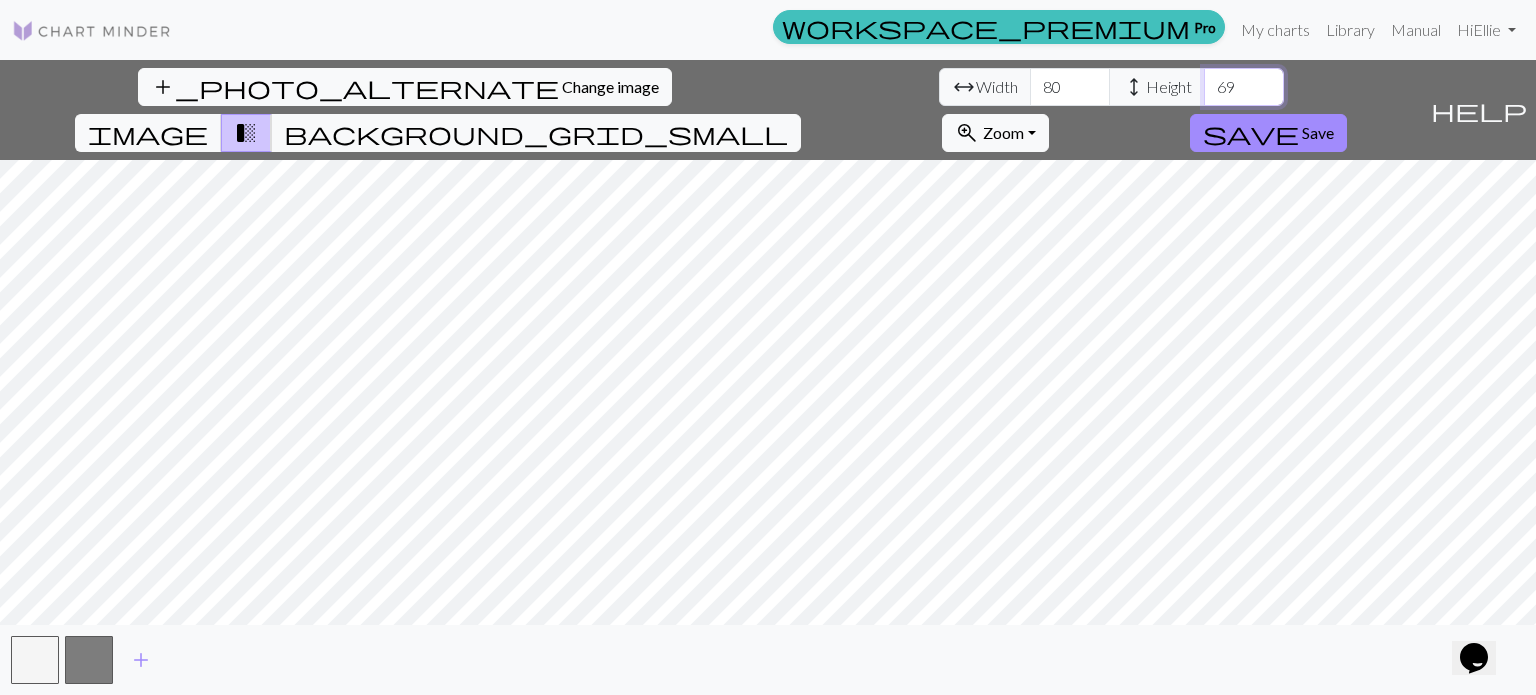 click on "69" at bounding box center (1244, 87) 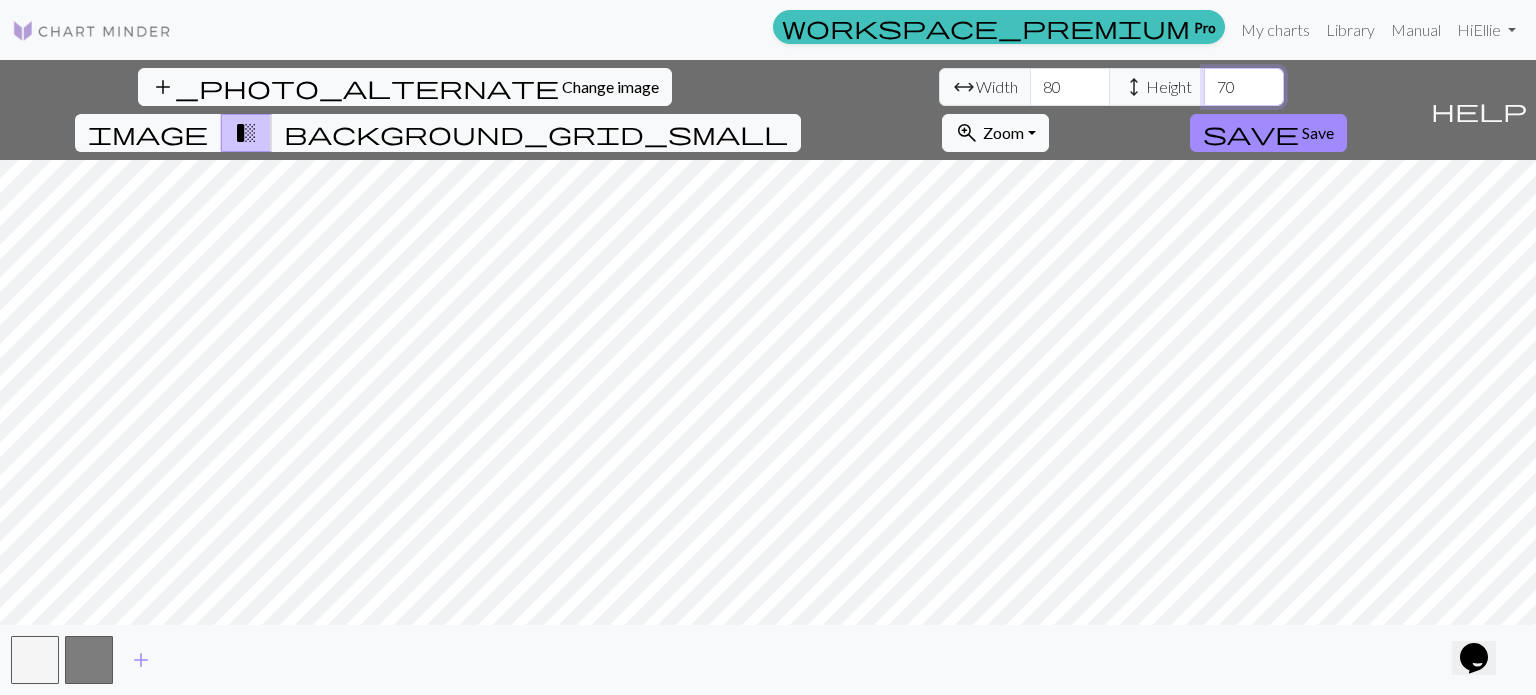 click on "70" at bounding box center [1244, 87] 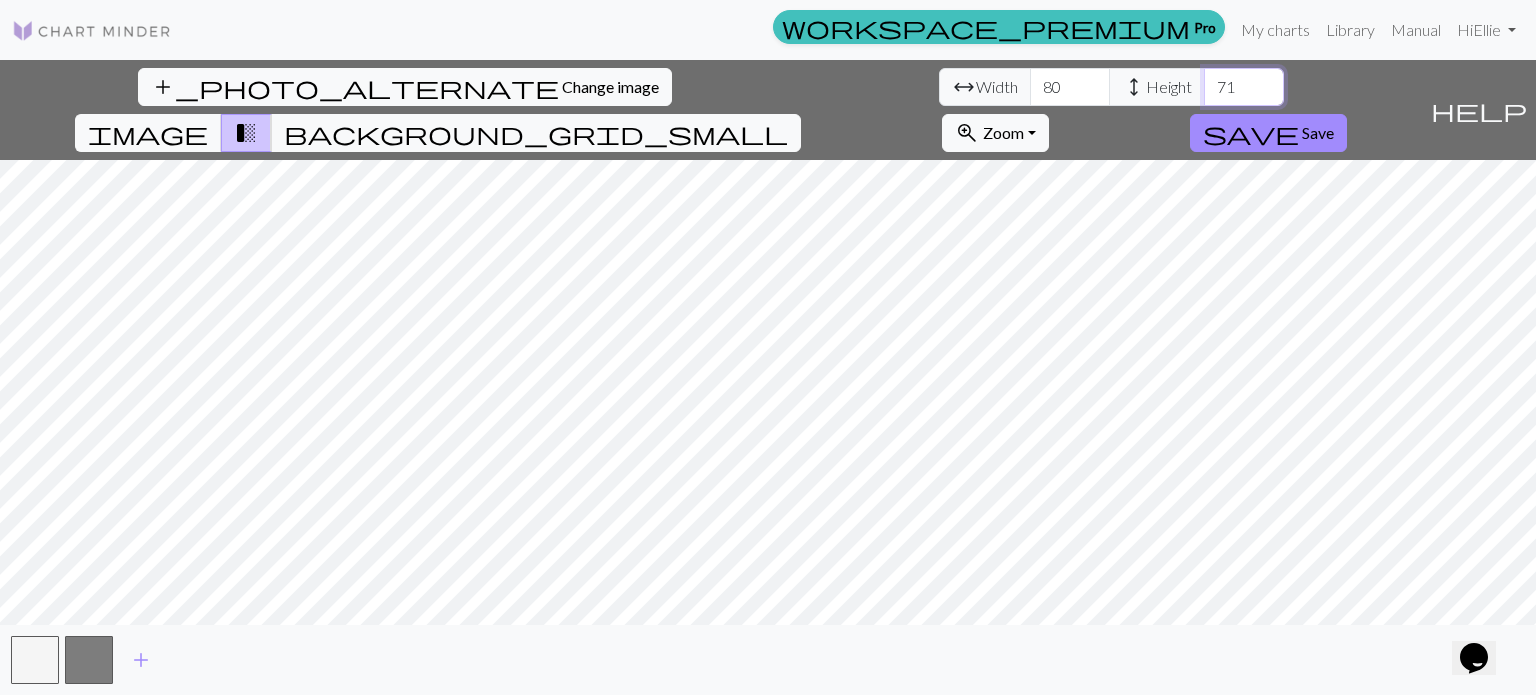 click on "71" at bounding box center (1244, 87) 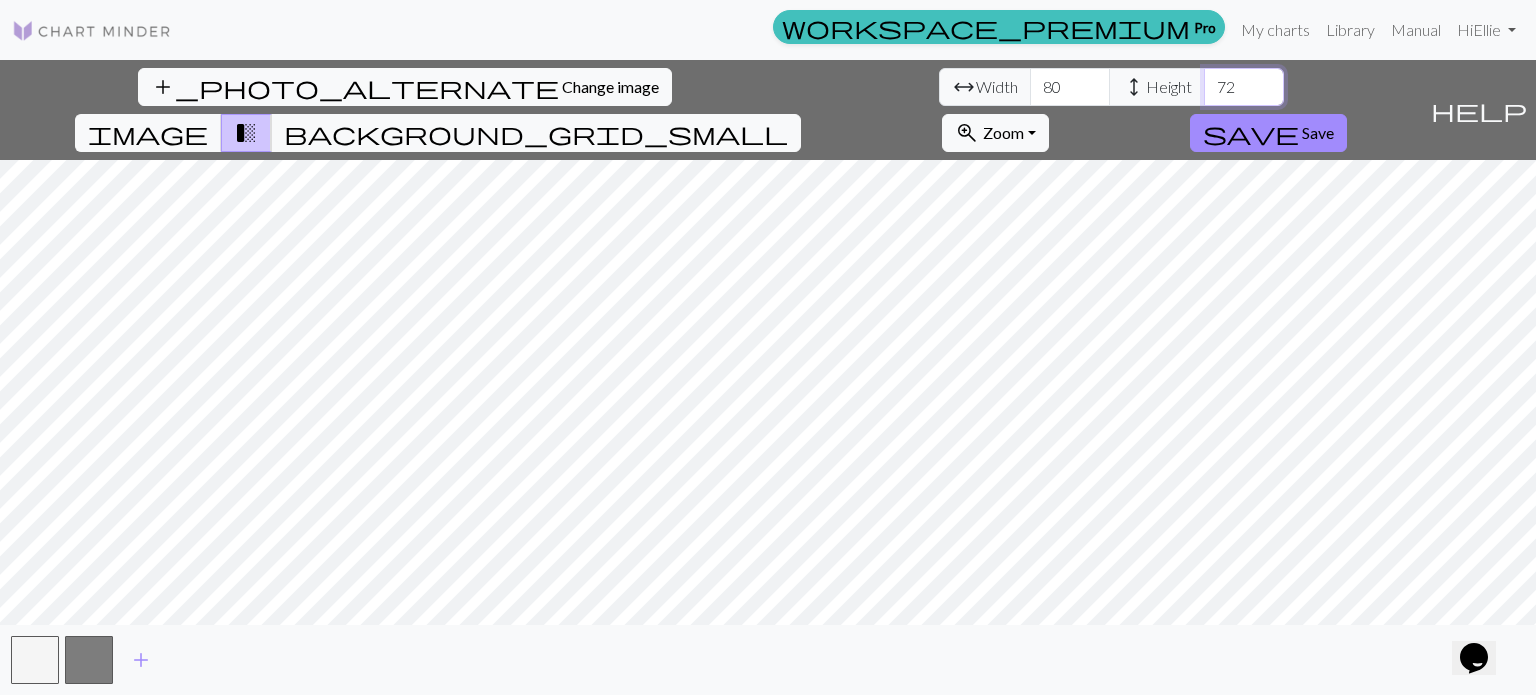 click on "72" at bounding box center (1244, 87) 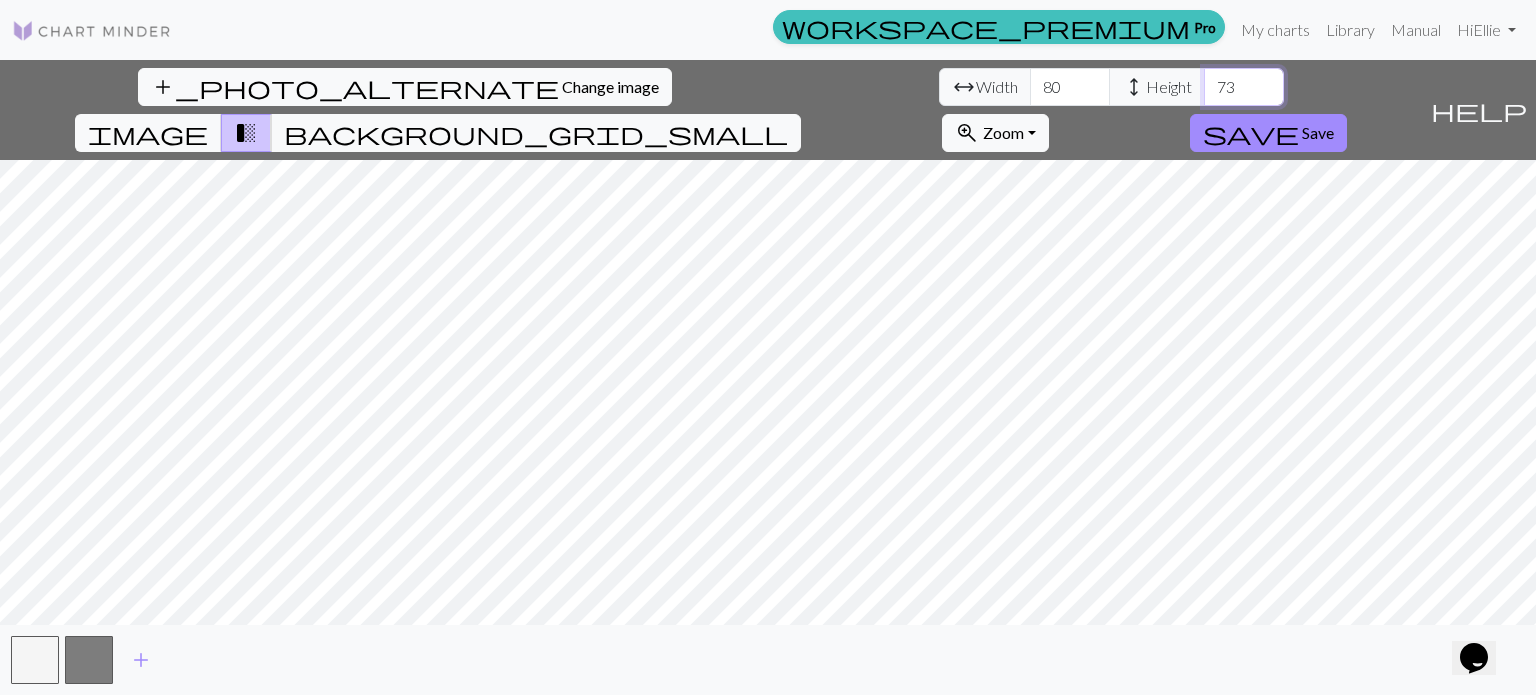 click on "73" at bounding box center (1244, 87) 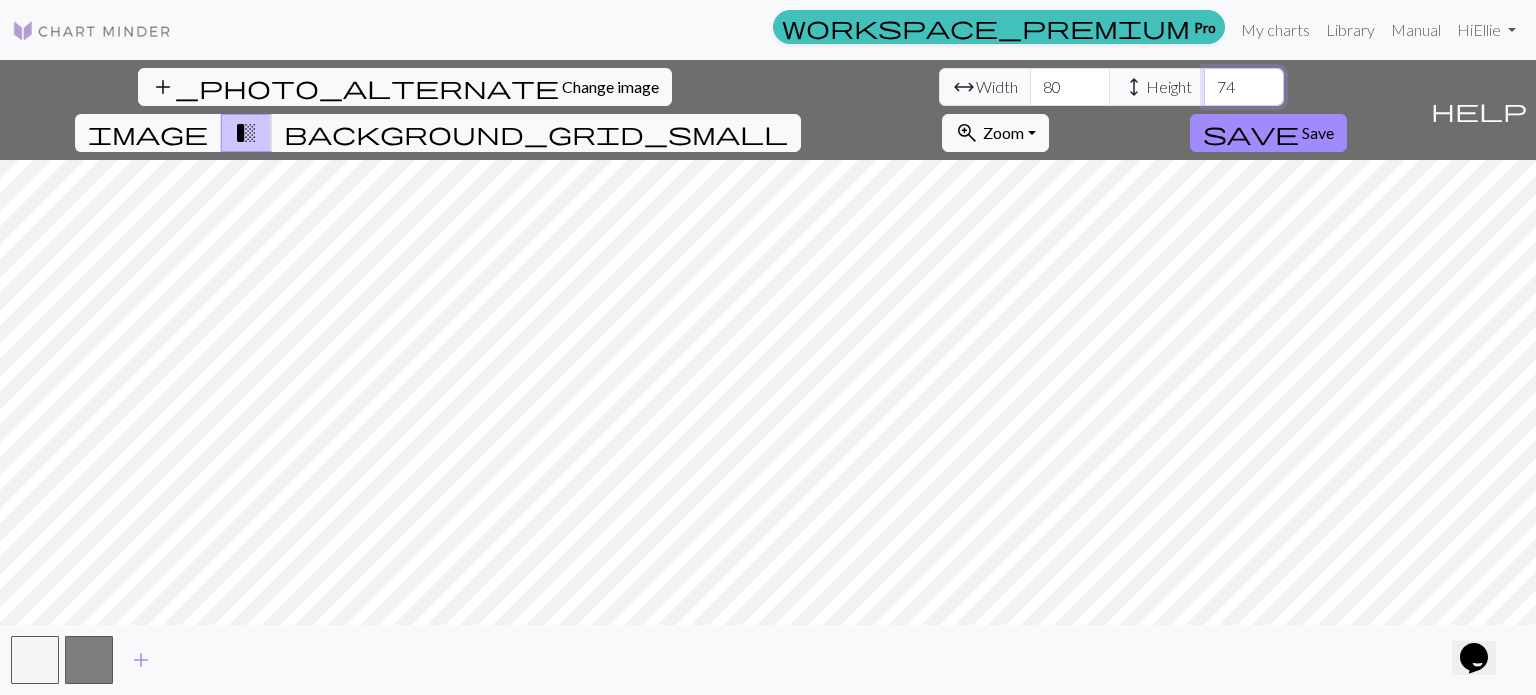 click on "74" at bounding box center (1244, 87) 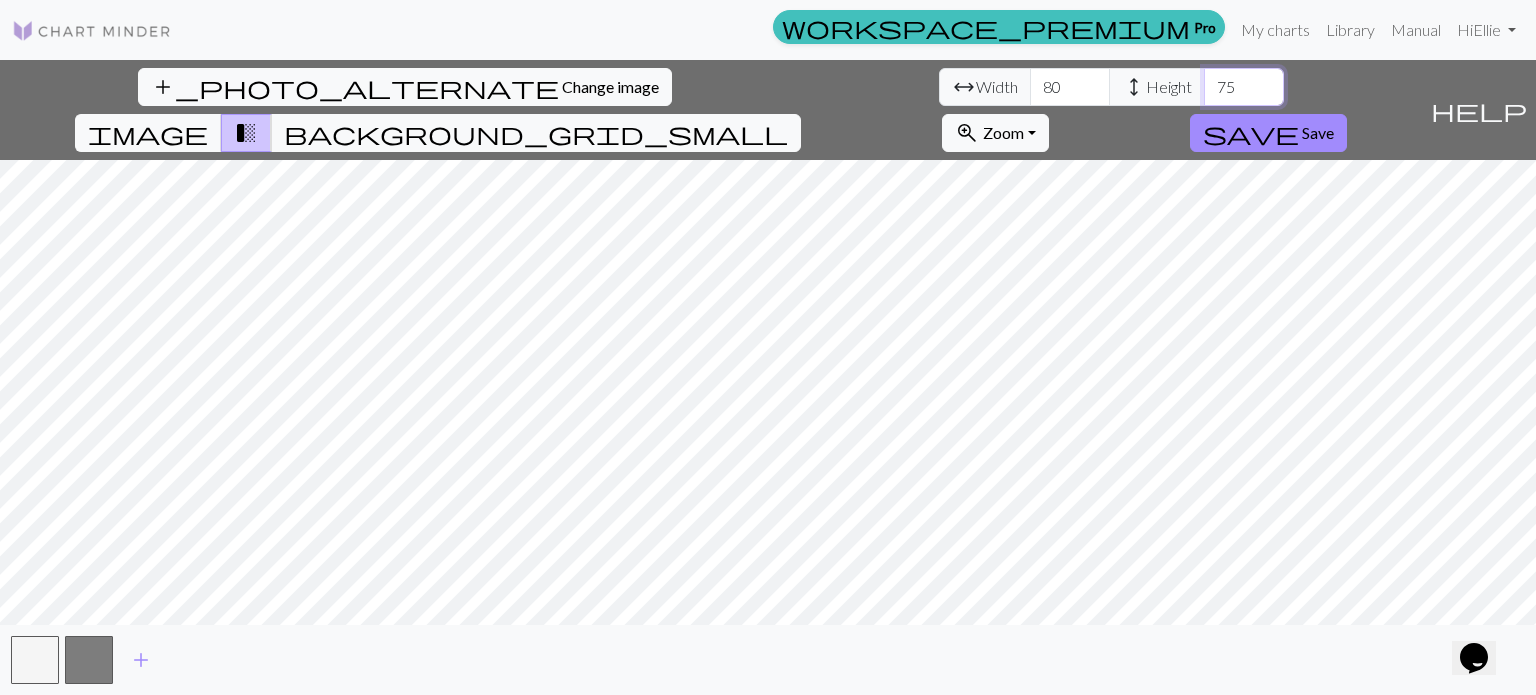 click on "75" at bounding box center (1244, 87) 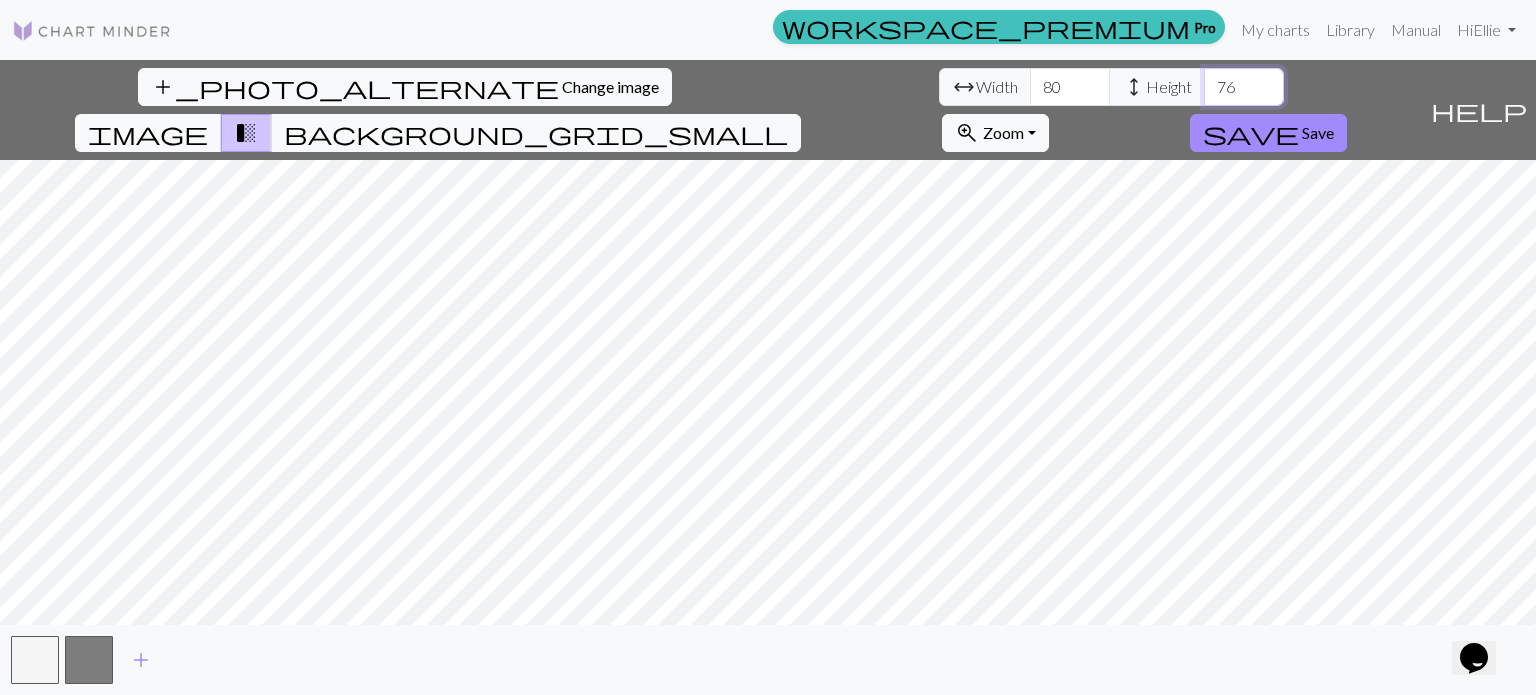 click on "76" at bounding box center (1244, 87) 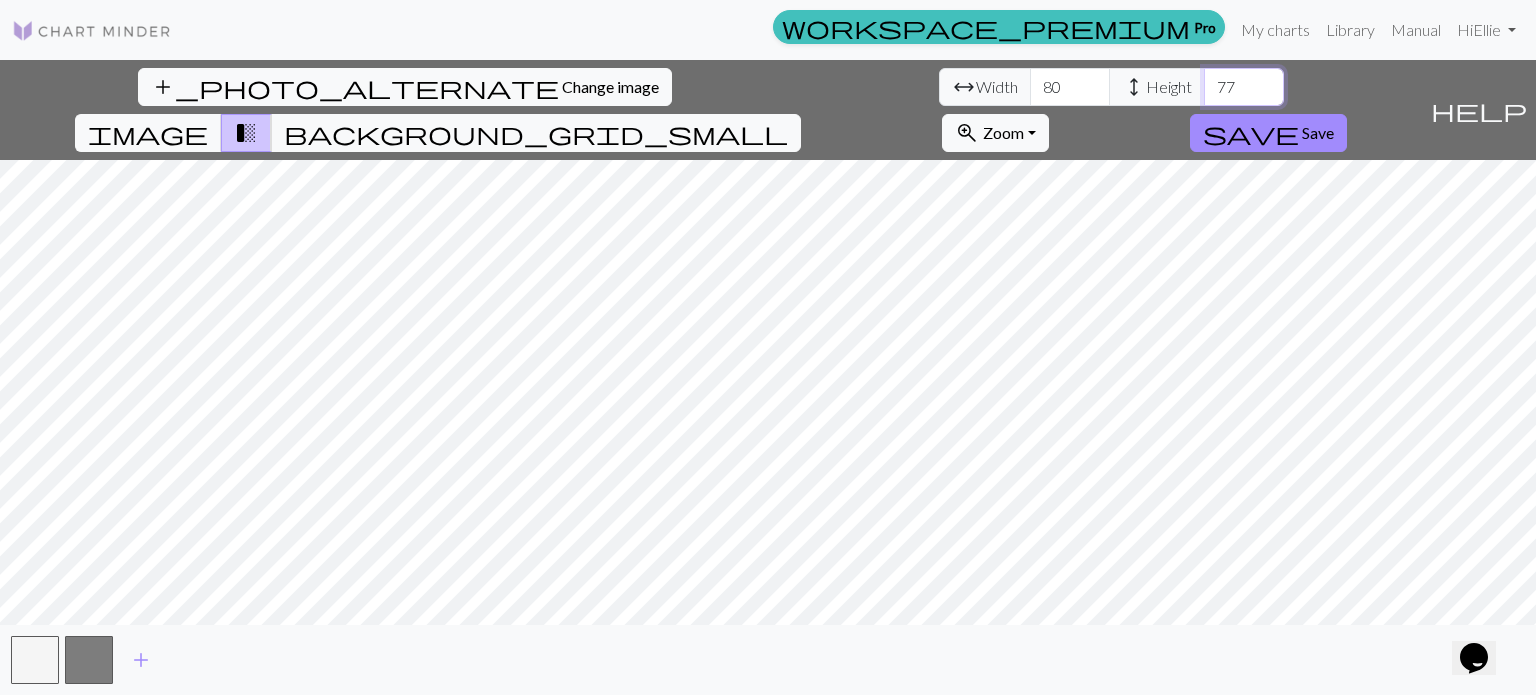 click on "77" at bounding box center [1244, 87] 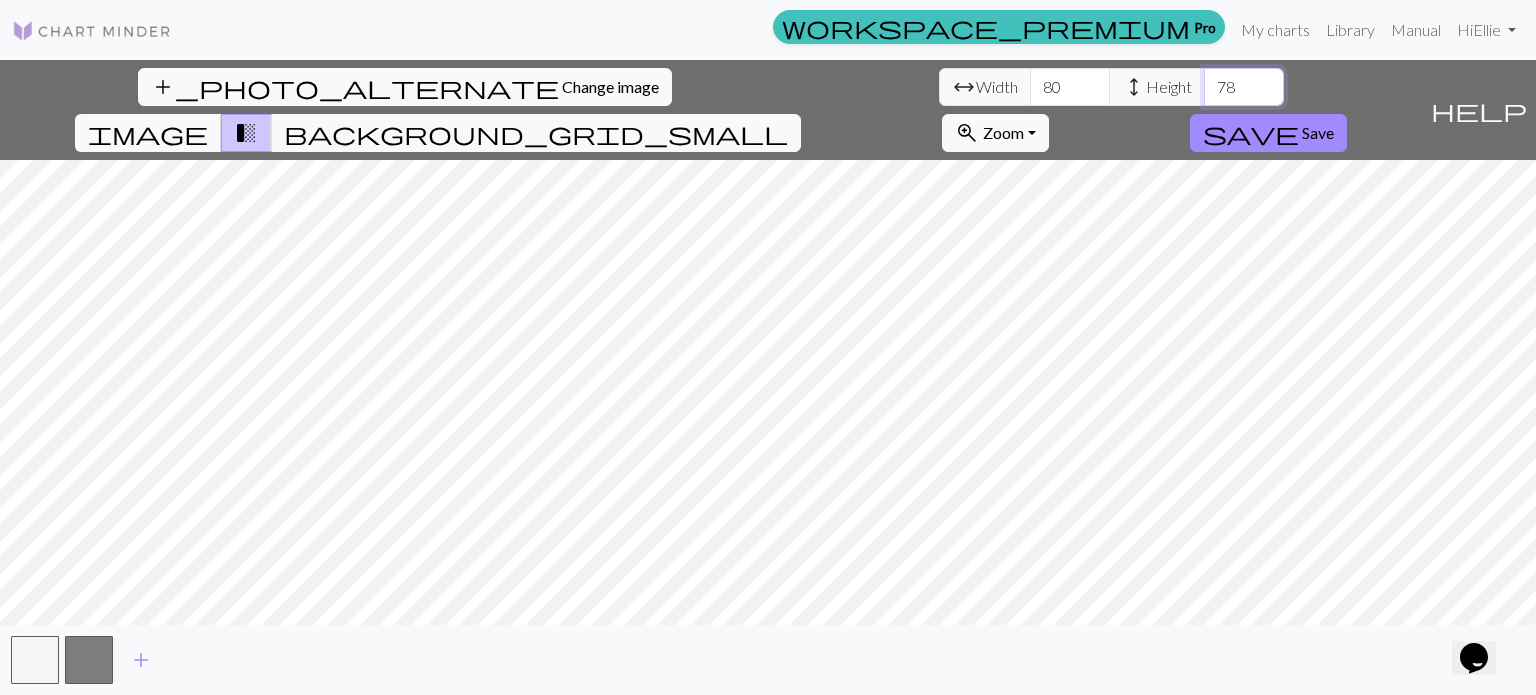 click on "78" at bounding box center (1244, 87) 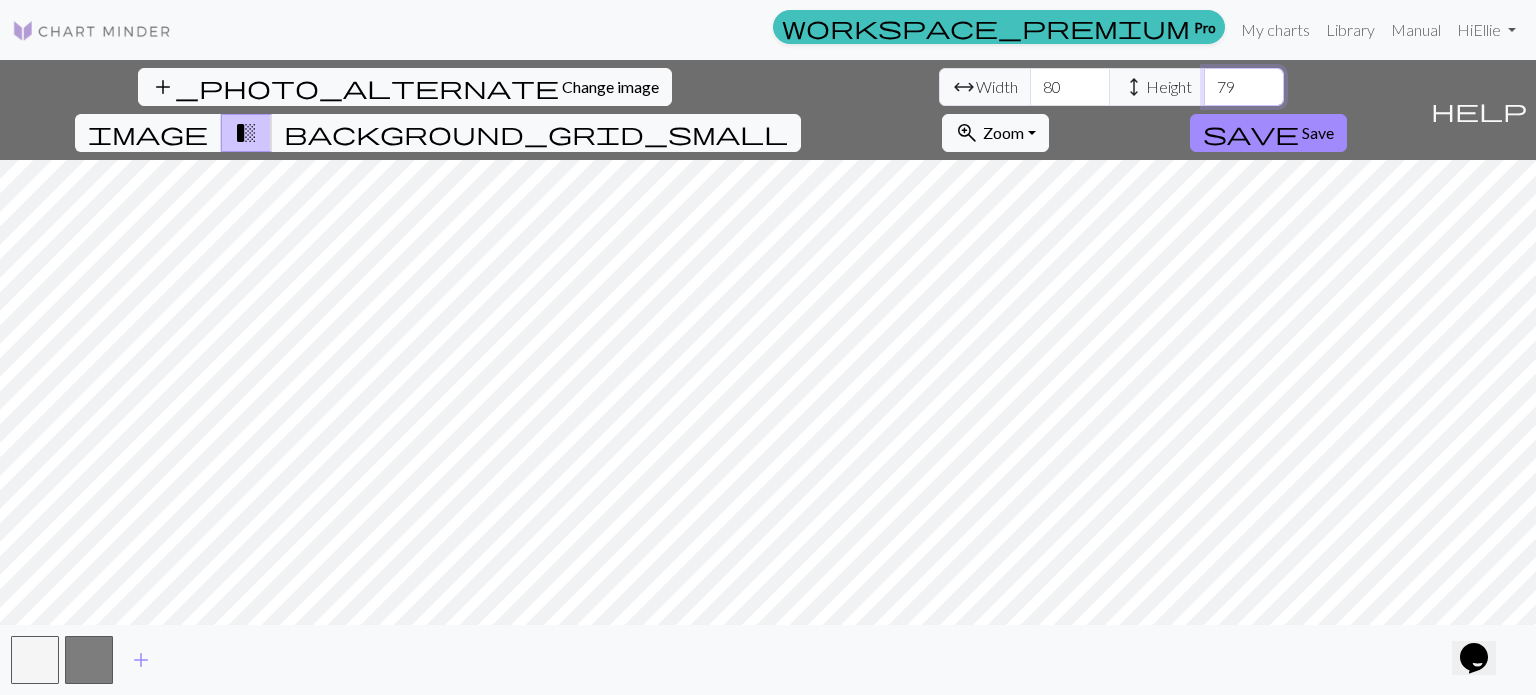 click on "79" at bounding box center [1244, 87] 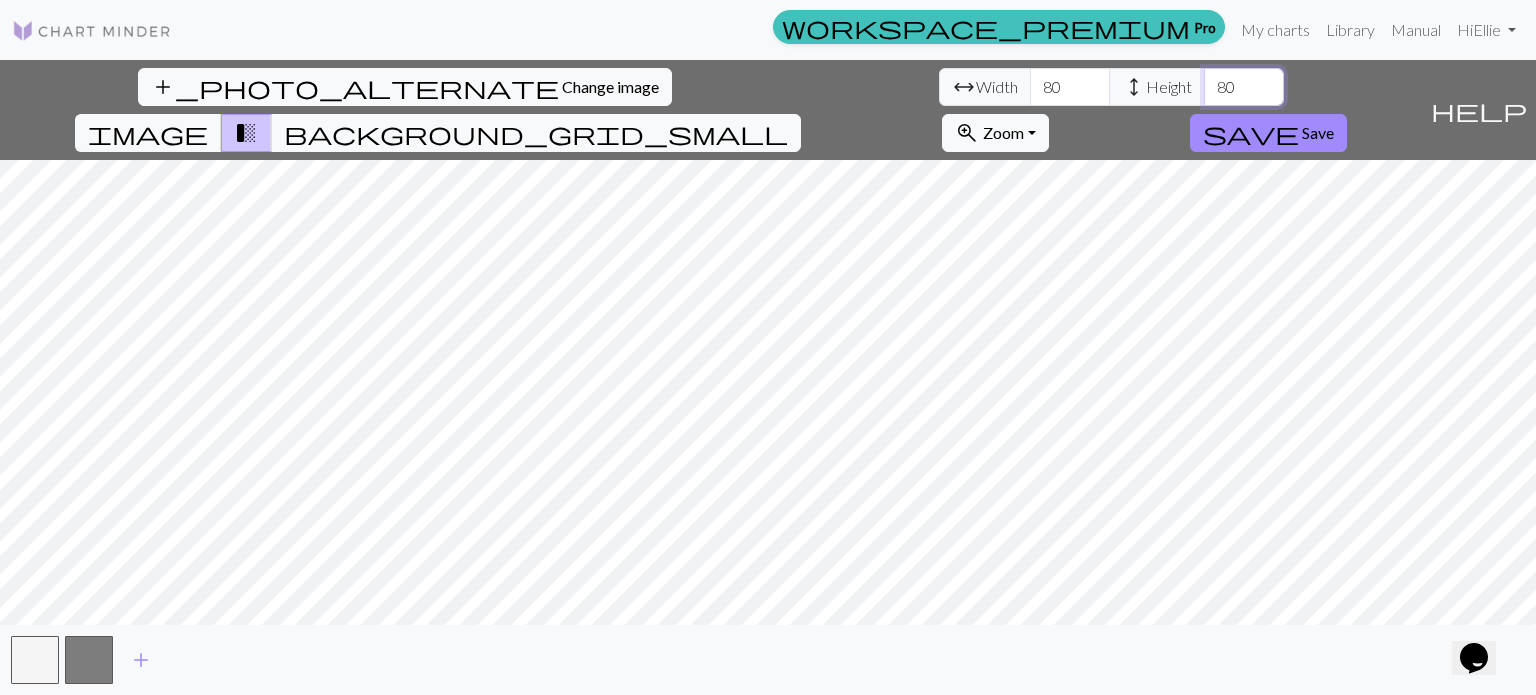 click on "80" at bounding box center (1244, 87) 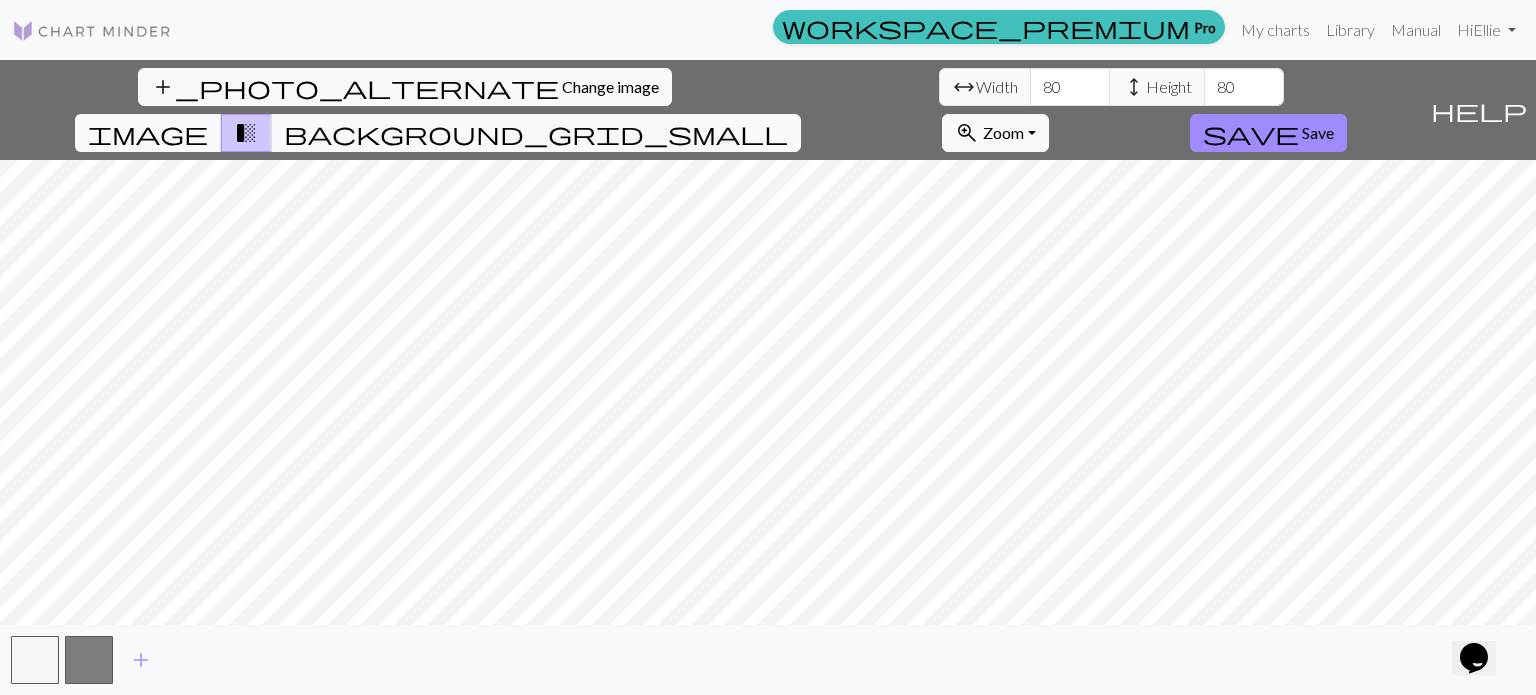 click on "add_photo_alternate   Change image arrow_range   Width 80 height   Height 80 image transition_fade background_grid_small zoom_in Zoom Zoom Fit all Fit width Fit height 50% 100% 150% 200% save   Save help Show me around add" at bounding box center (768, 377) 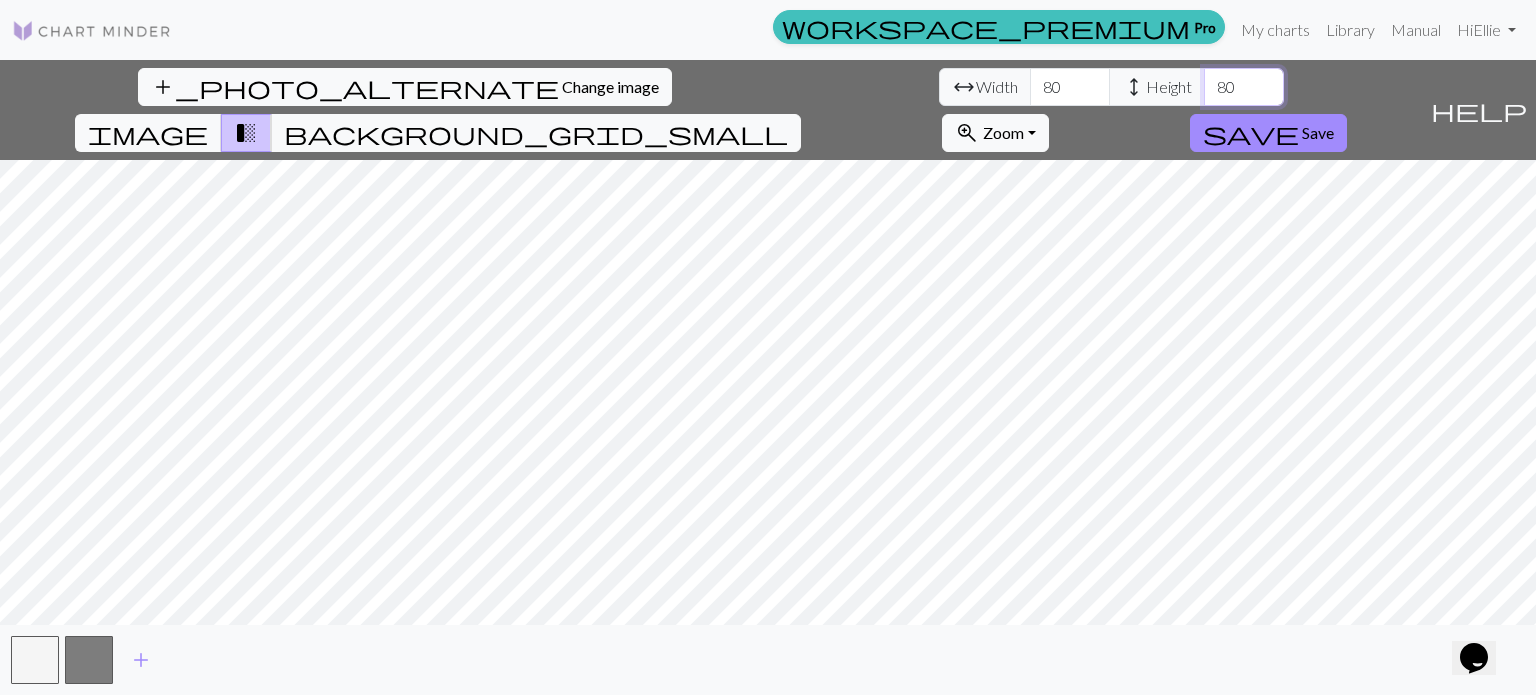 click on "80" at bounding box center (1244, 87) 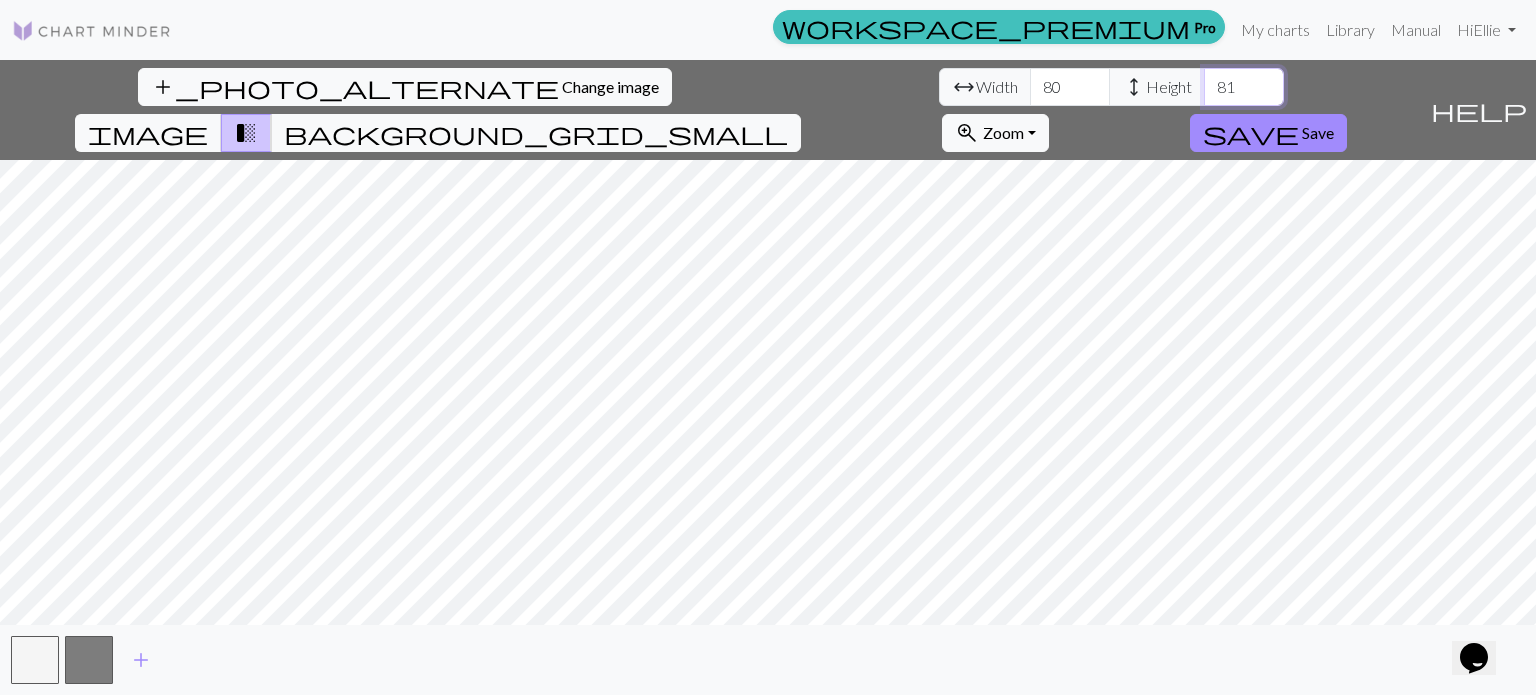 click on "81" at bounding box center (1244, 87) 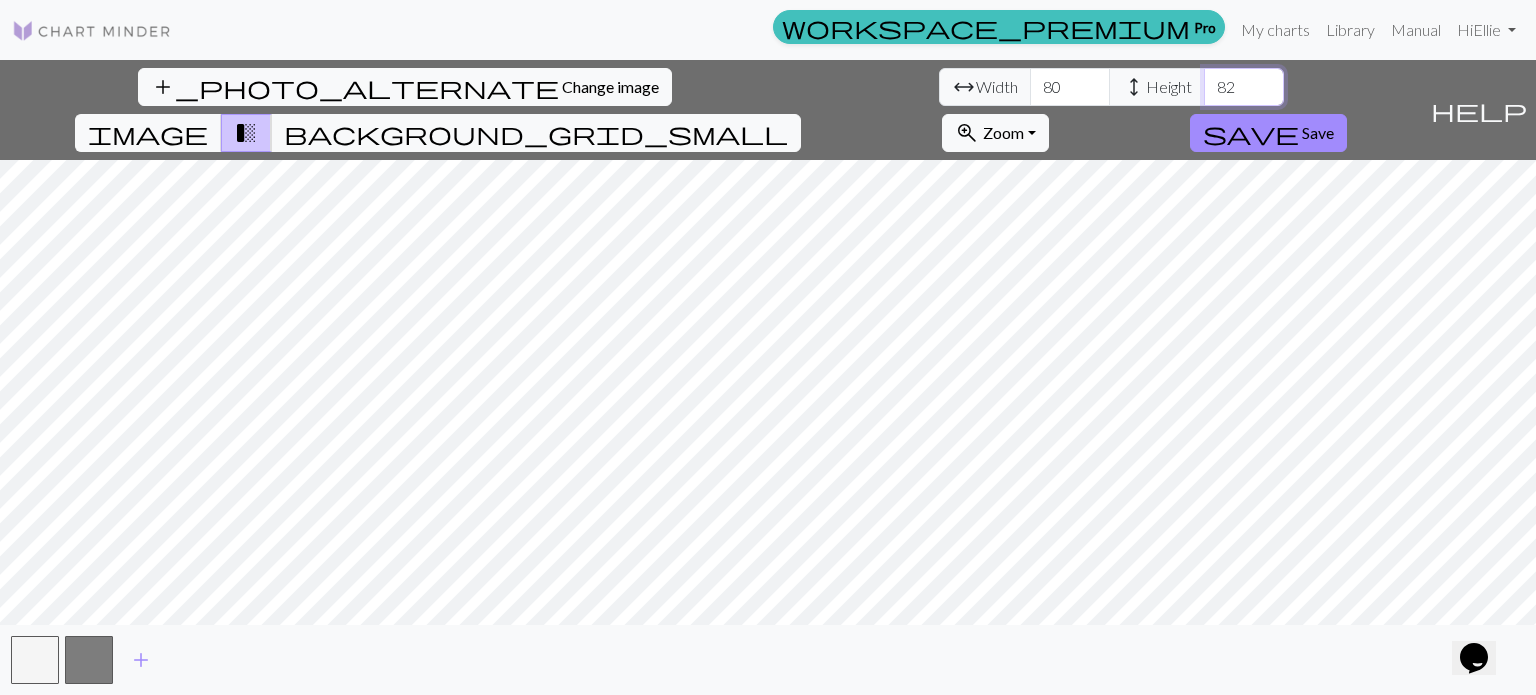 click on "82" at bounding box center [1244, 87] 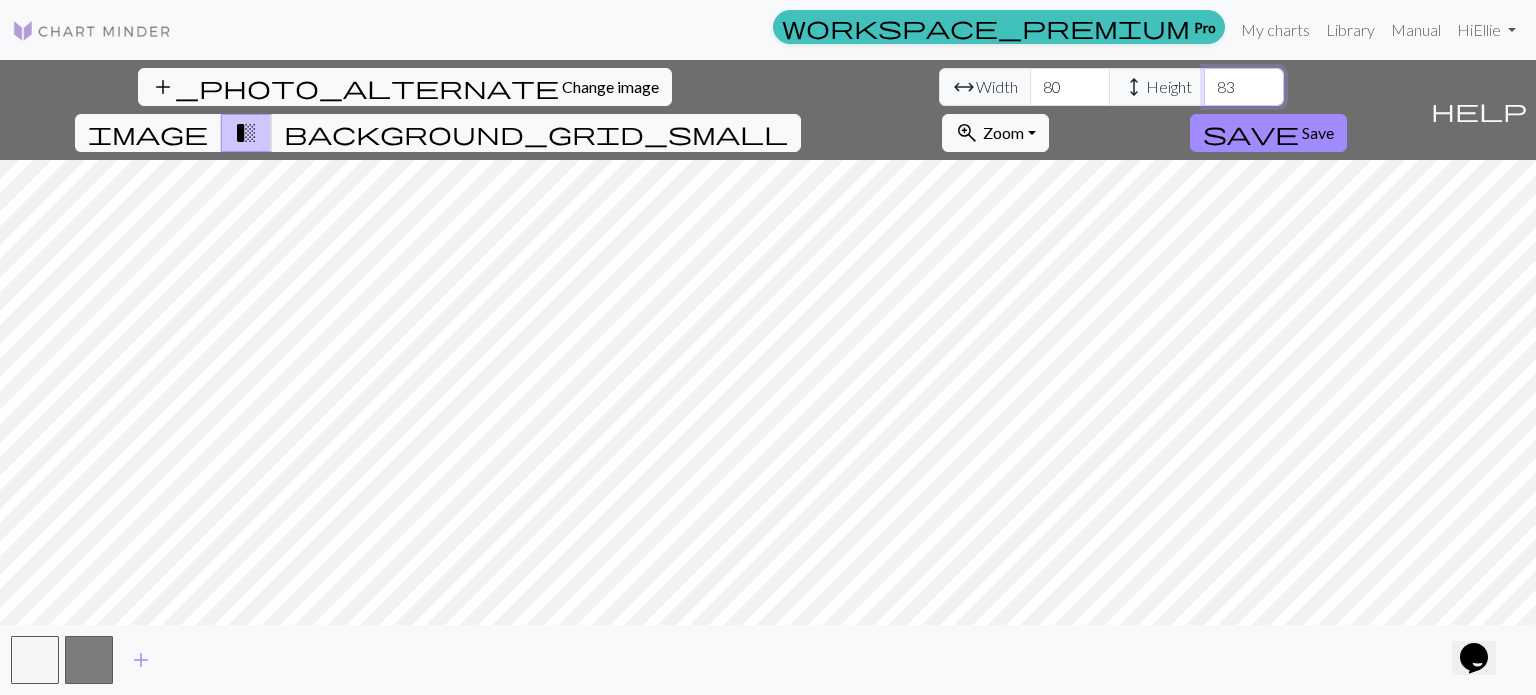 click on "83" at bounding box center [1244, 87] 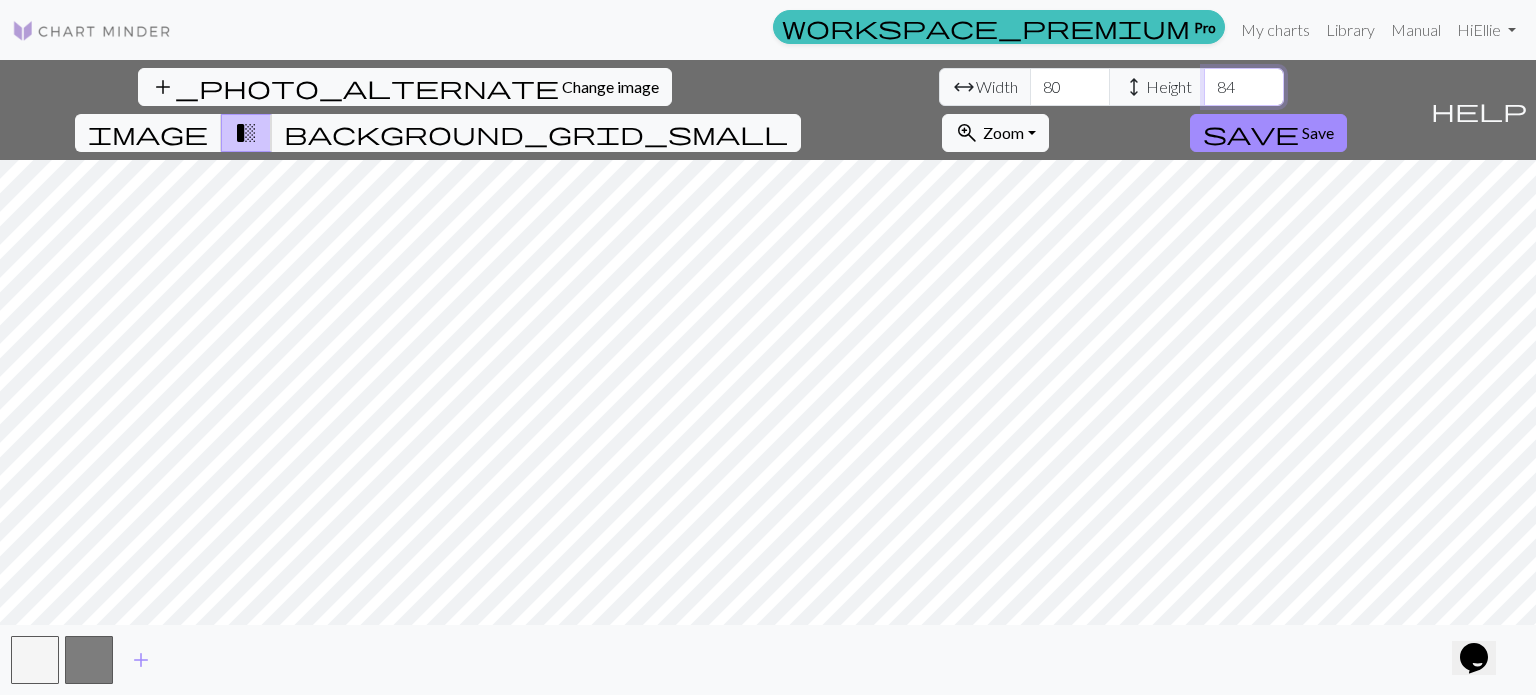 click on "84" at bounding box center [1244, 87] 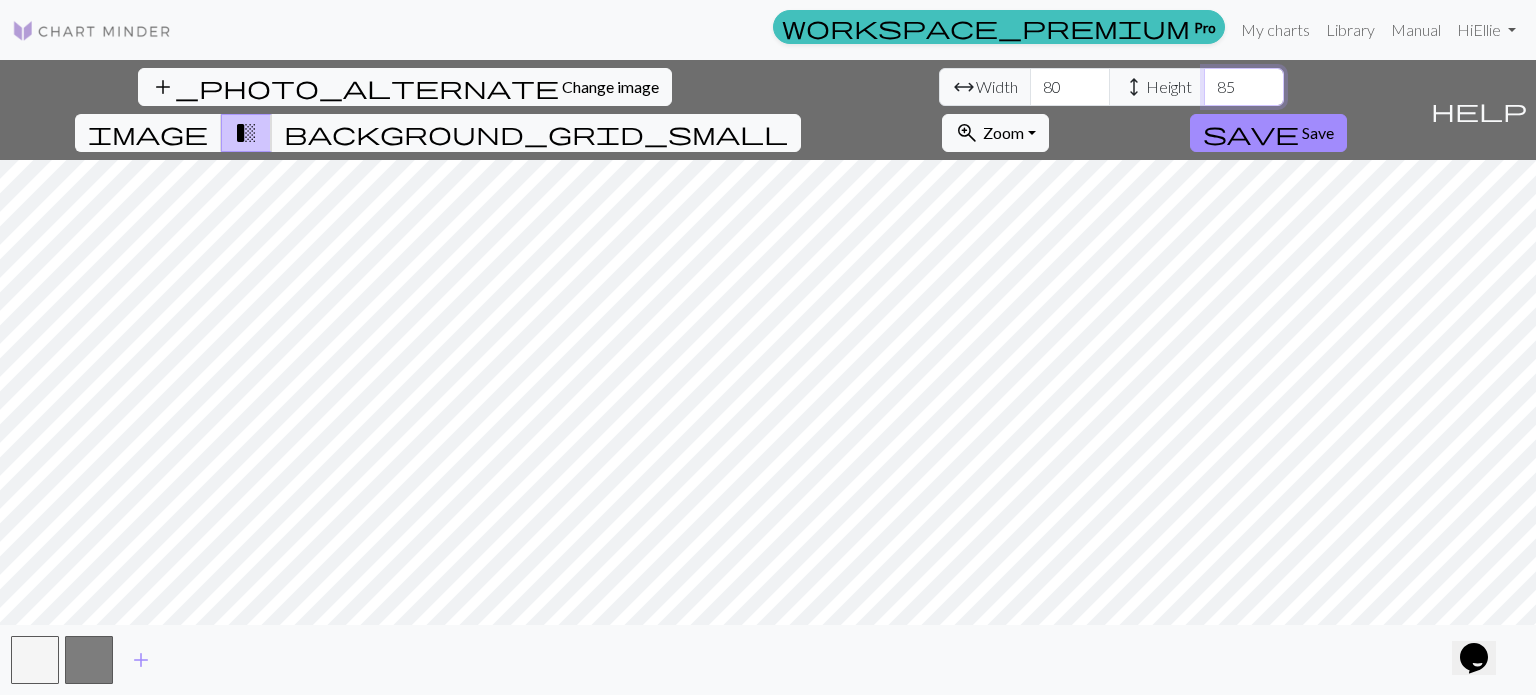 click on "85" at bounding box center (1244, 87) 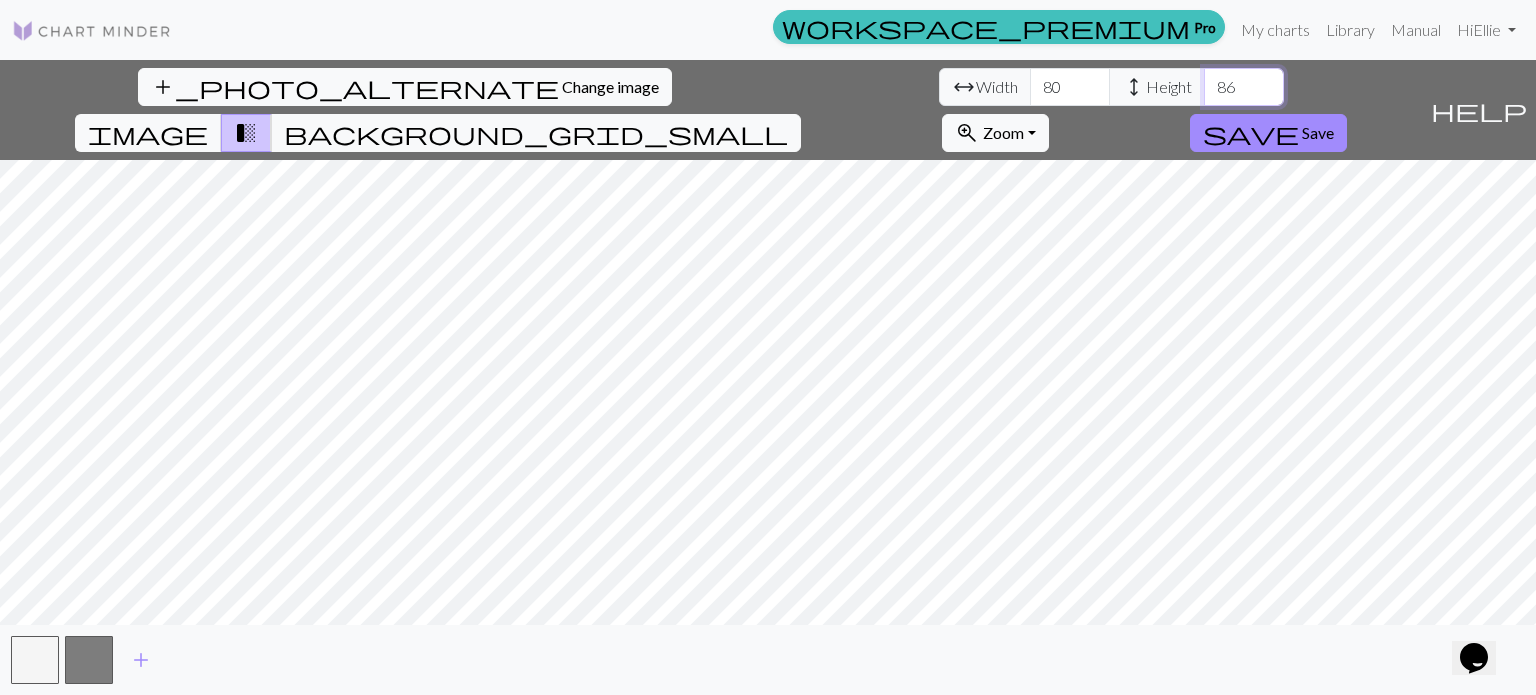click on "86" at bounding box center (1244, 87) 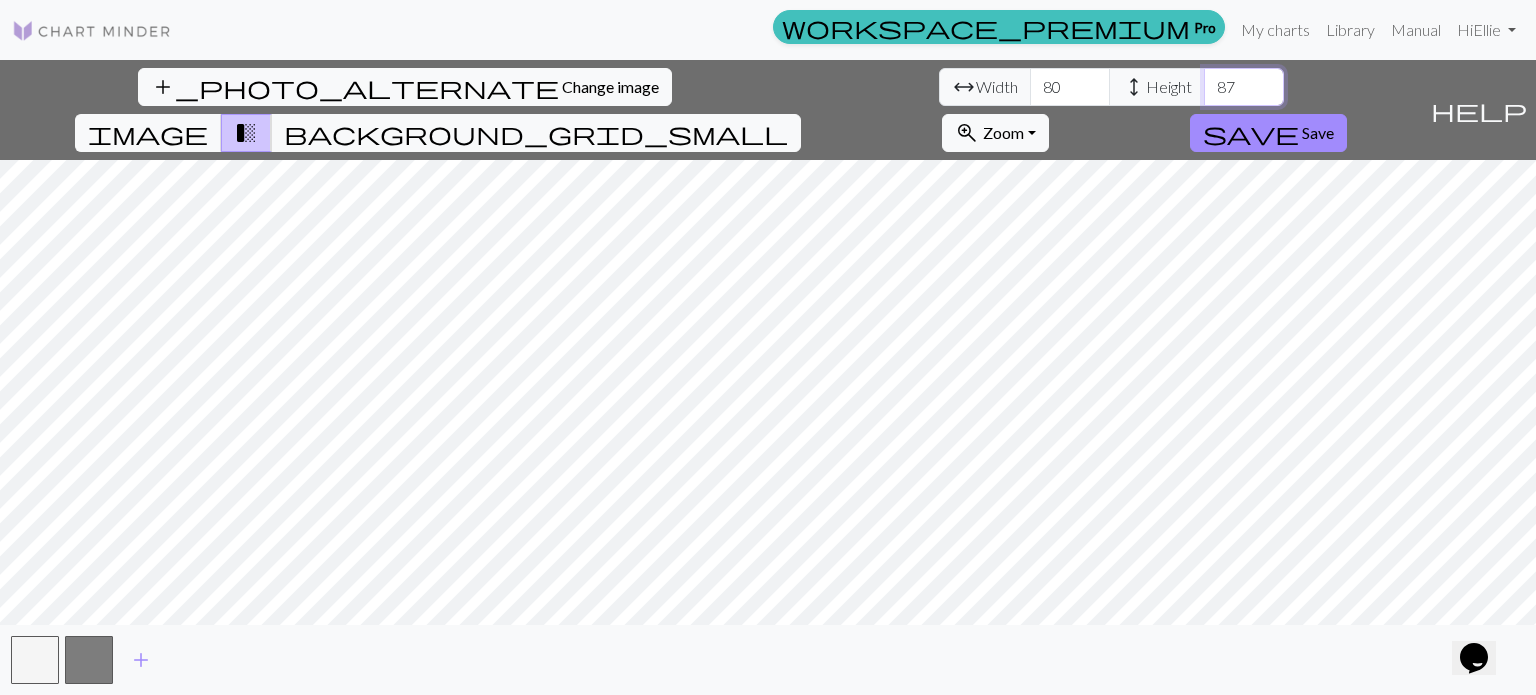 click on "87" at bounding box center [1244, 87] 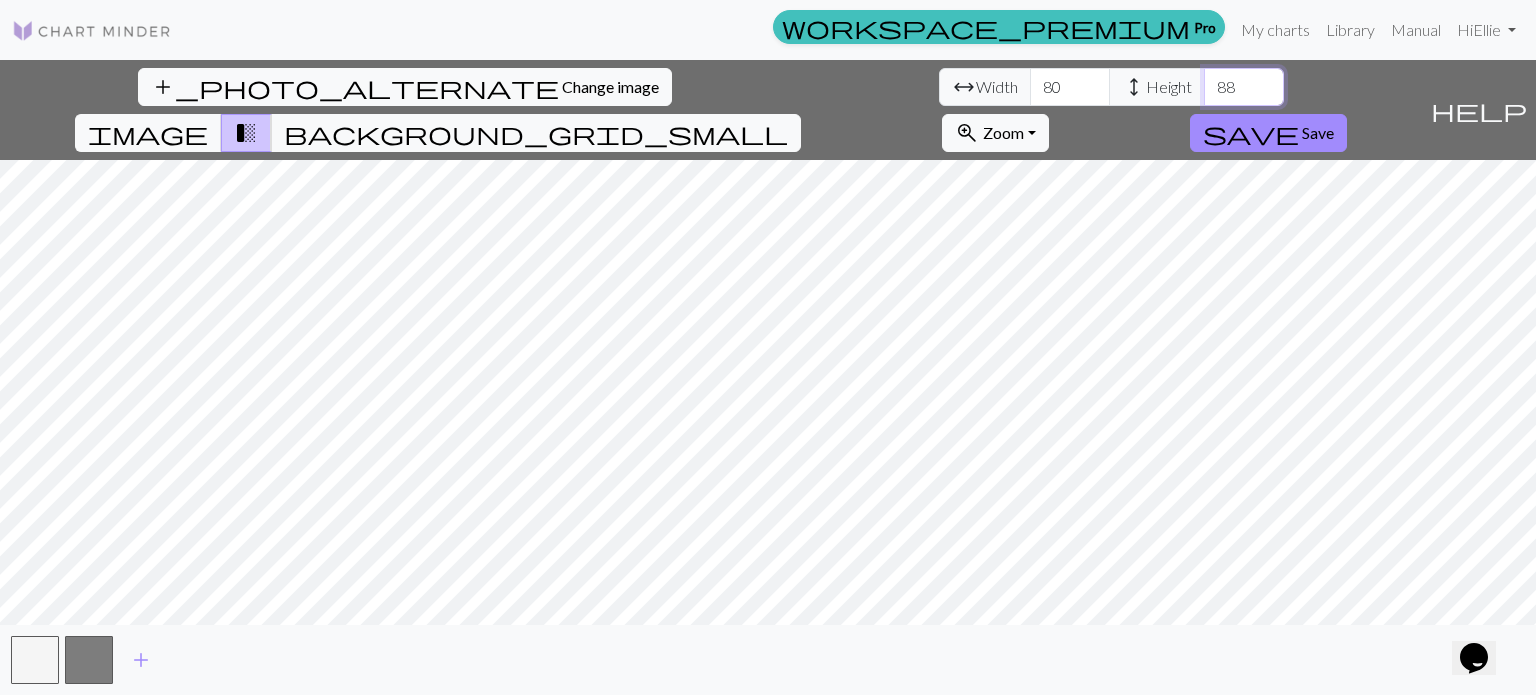 click on "88" at bounding box center [1244, 87] 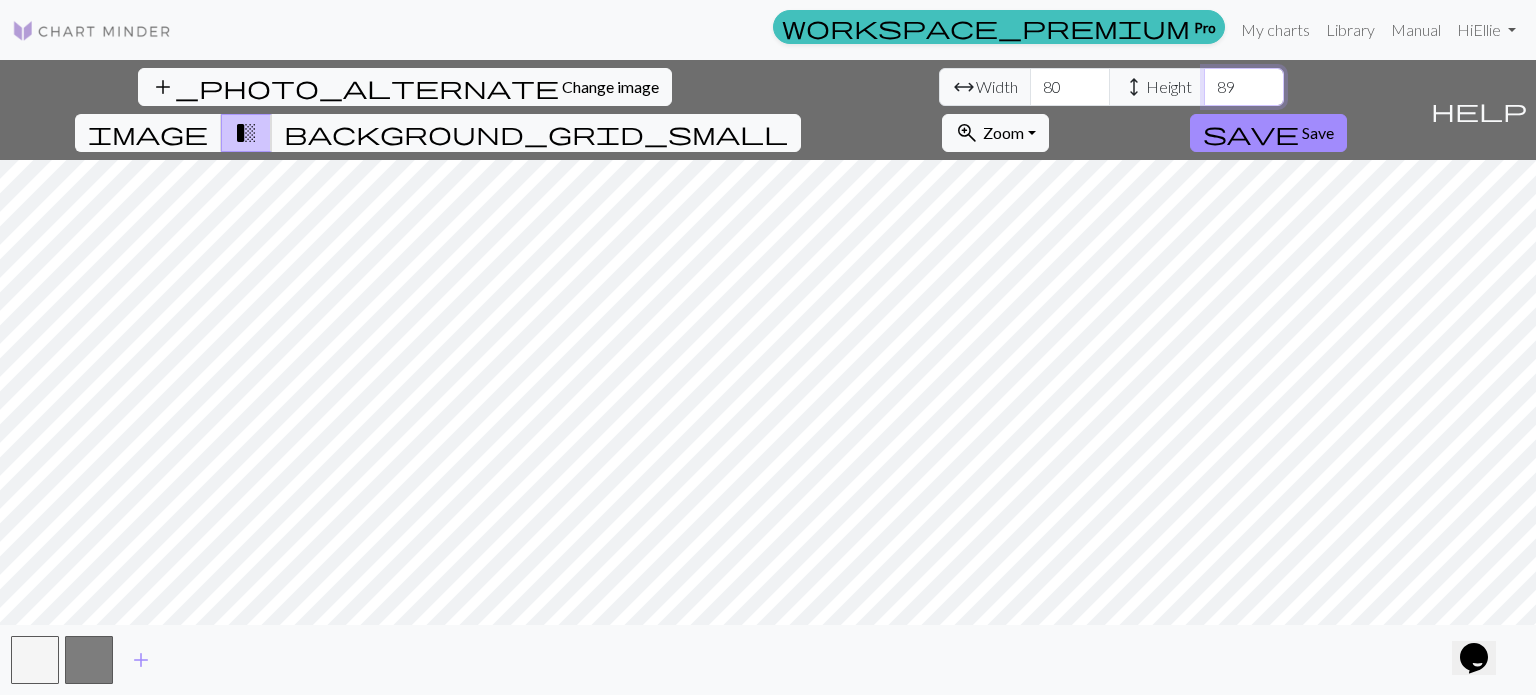 click on "89" at bounding box center [1244, 87] 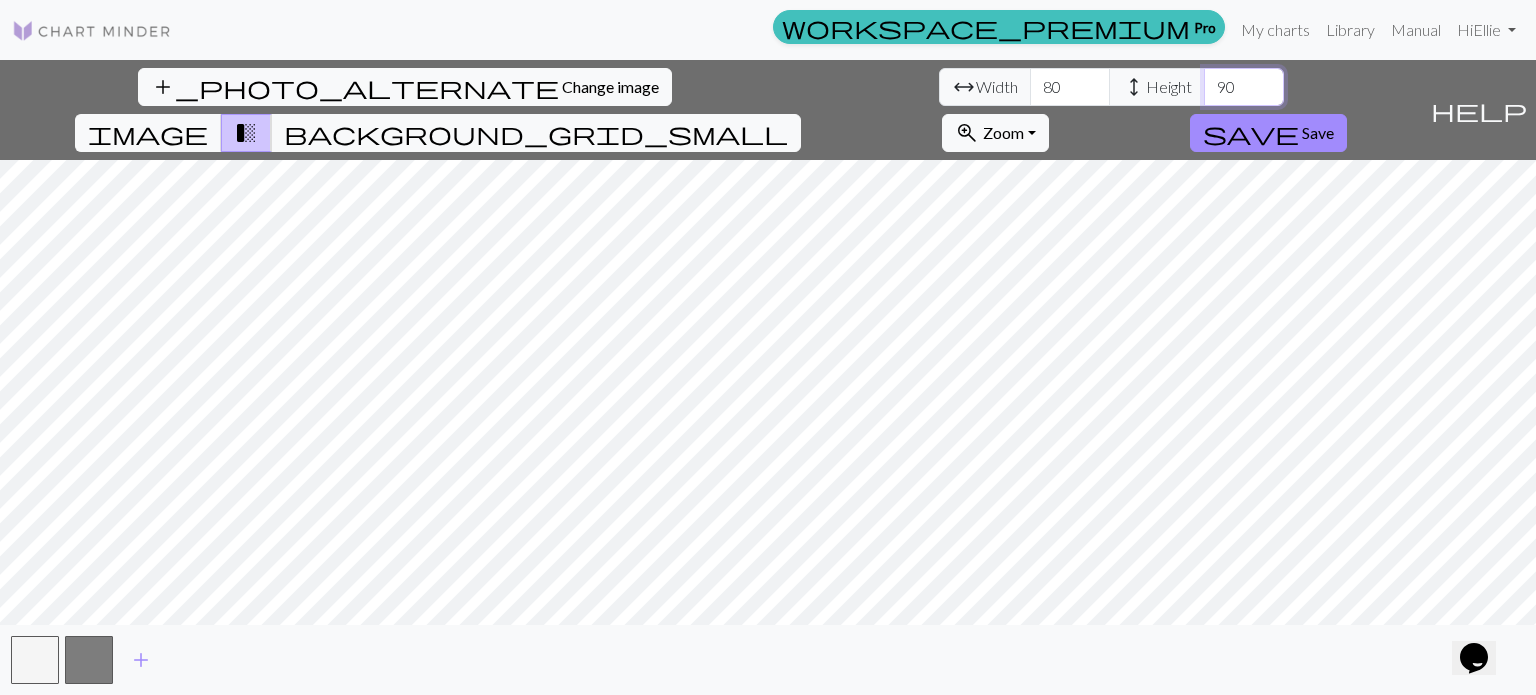 type on "90" 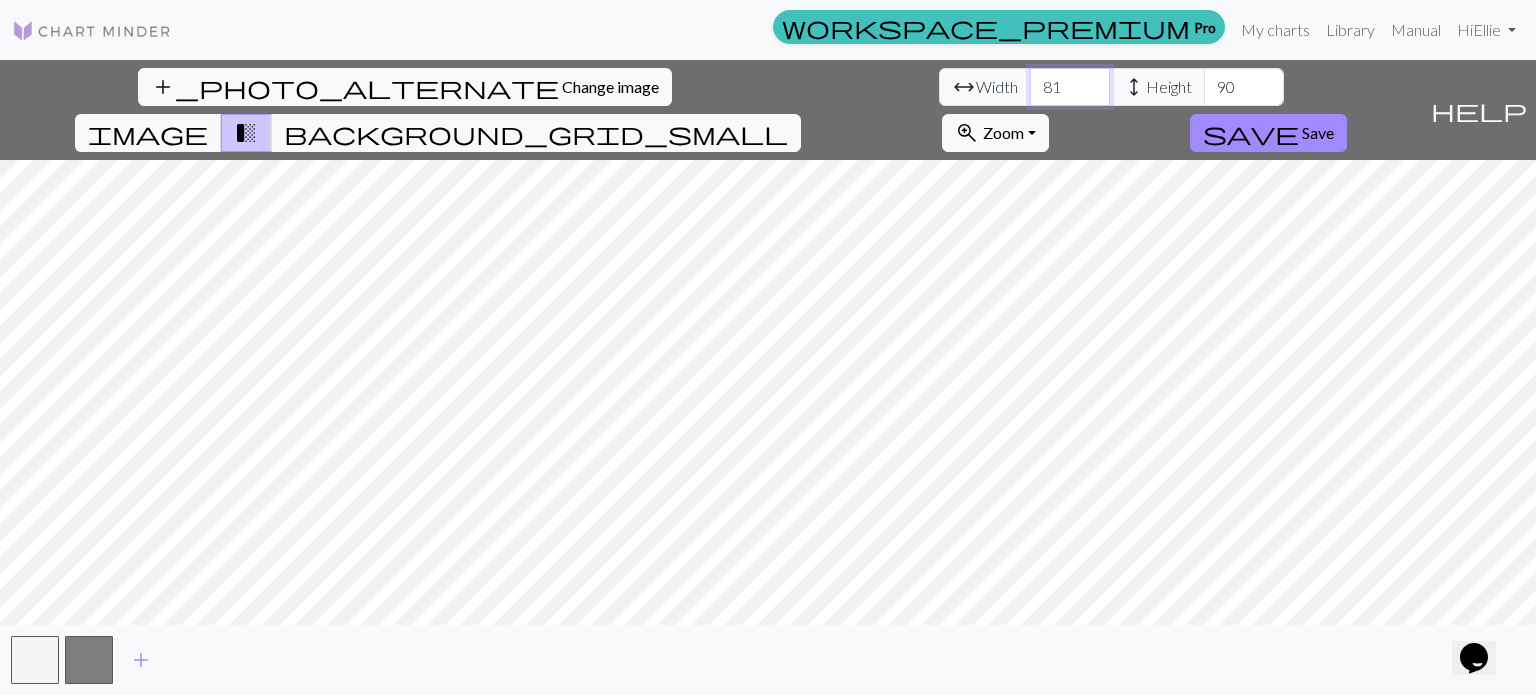 click on "81" at bounding box center (1070, 87) 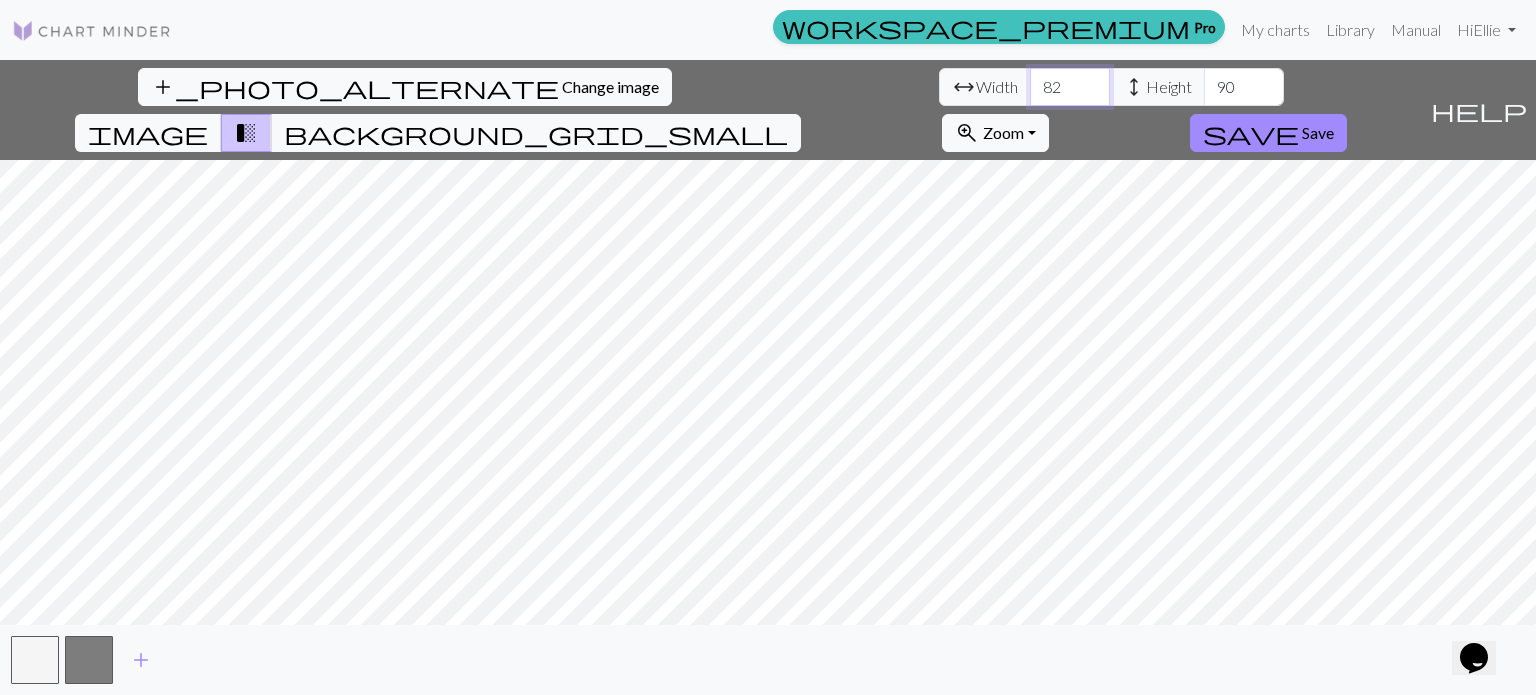click on "82" at bounding box center [1070, 87] 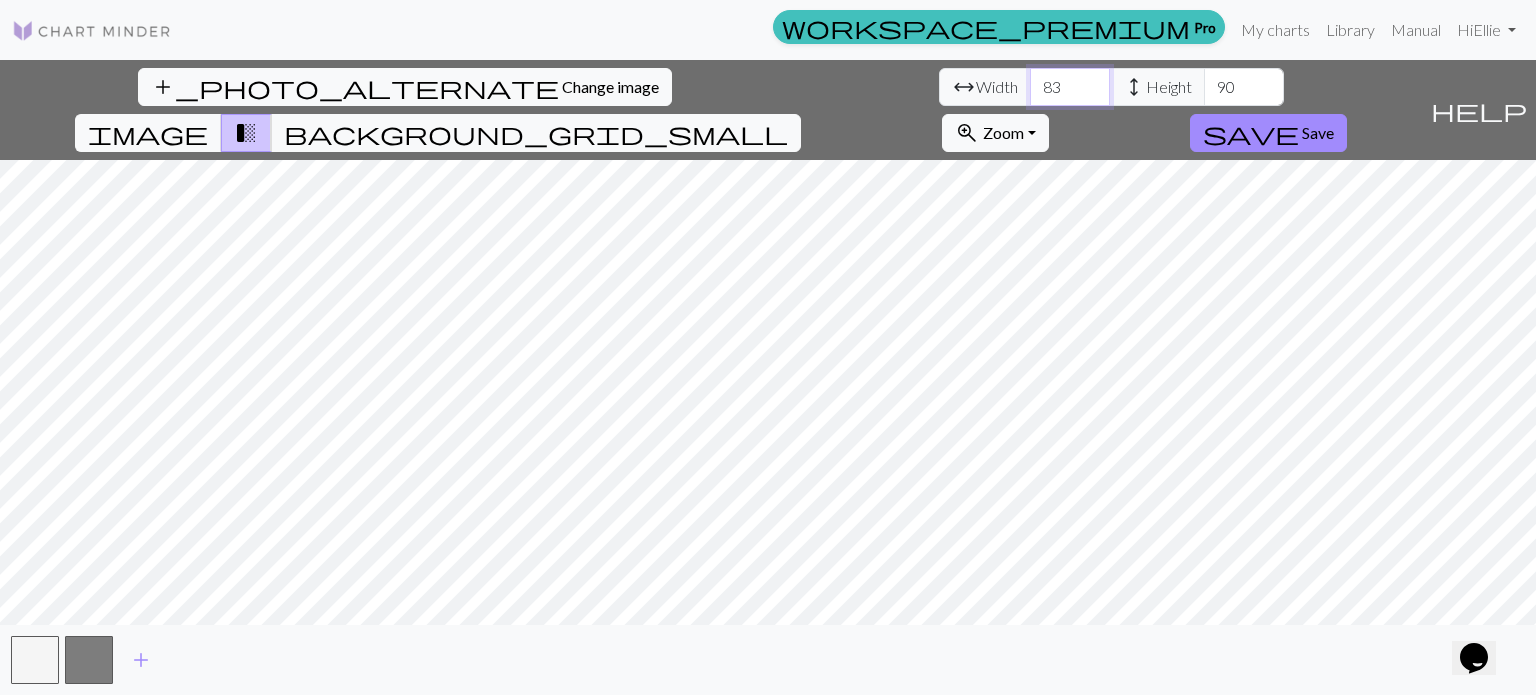 click on "84" at bounding box center [1070, 87] 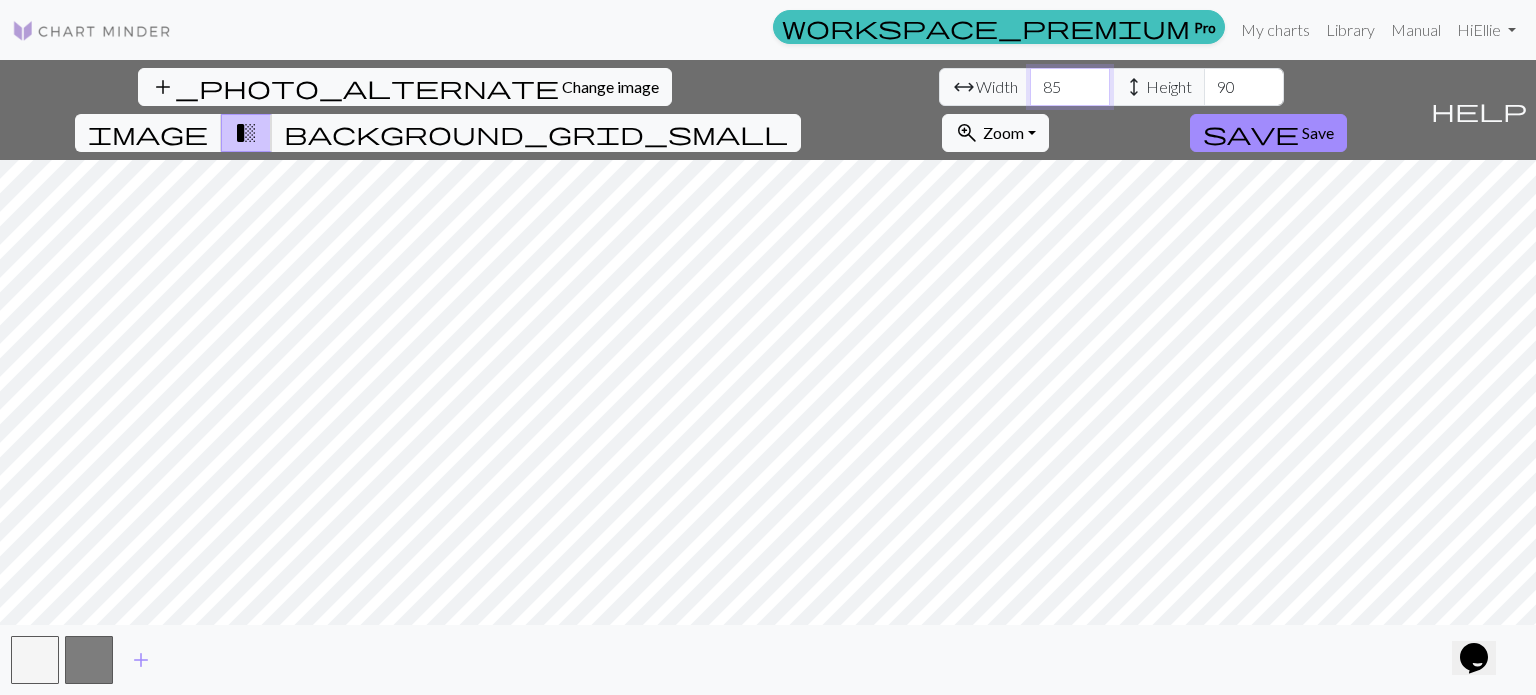 click on "85" at bounding box center (1070, 87) 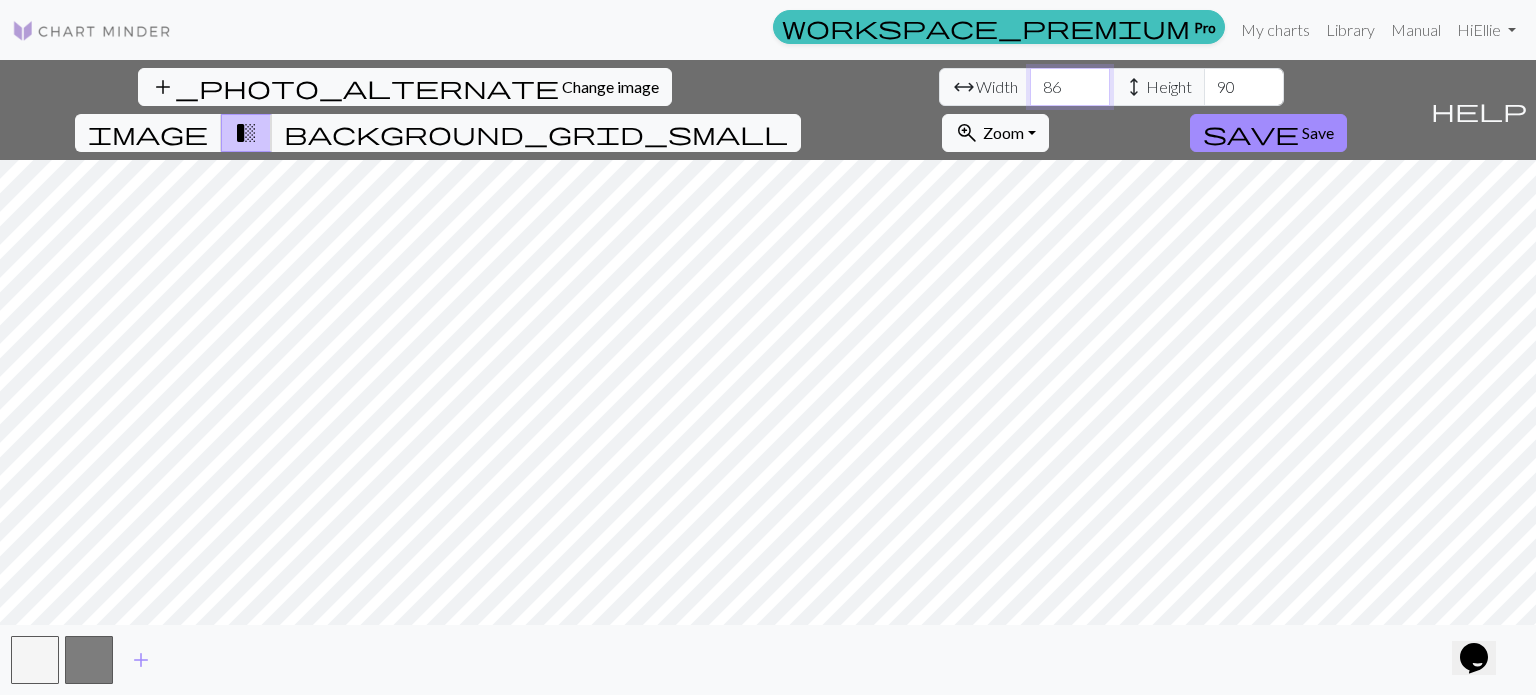 click on "86" at bounding box center [1070, 87] 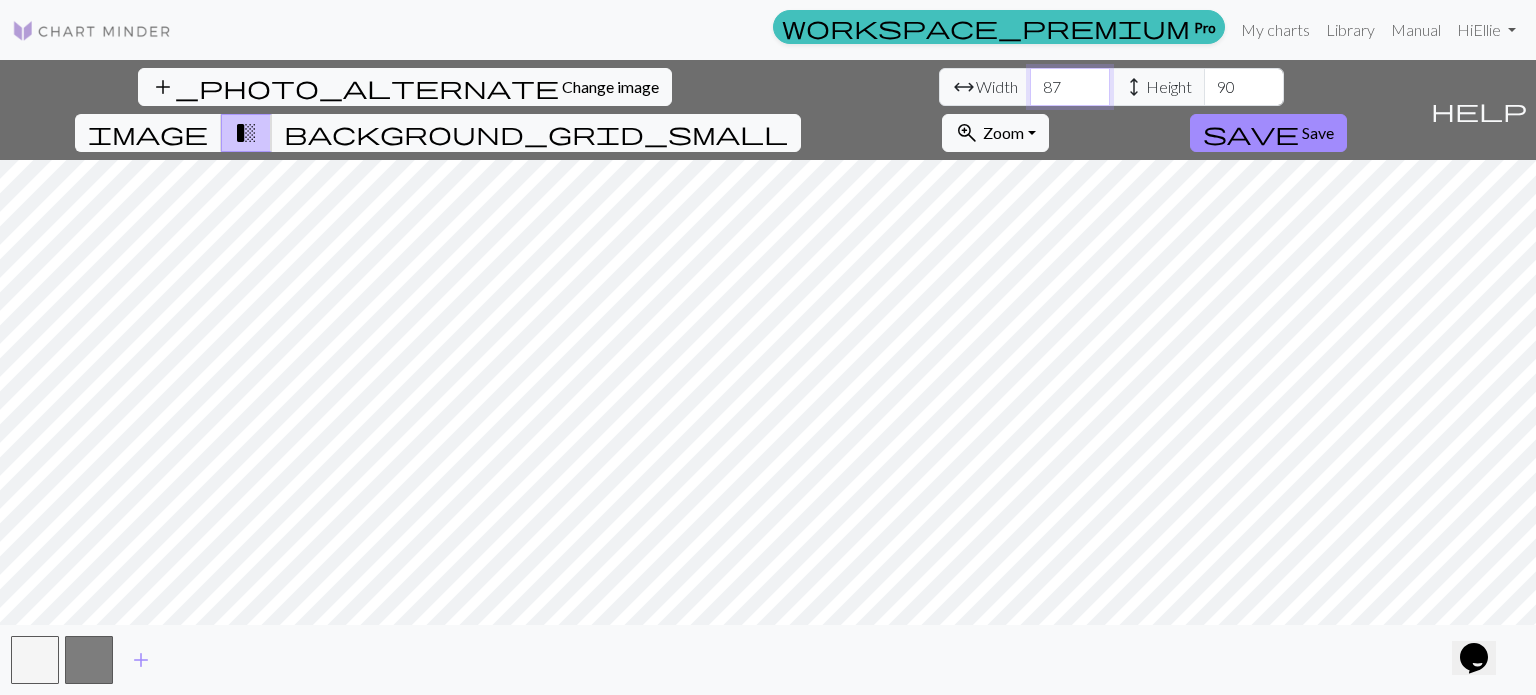 click on "87" at bounding box center [1070, 87] 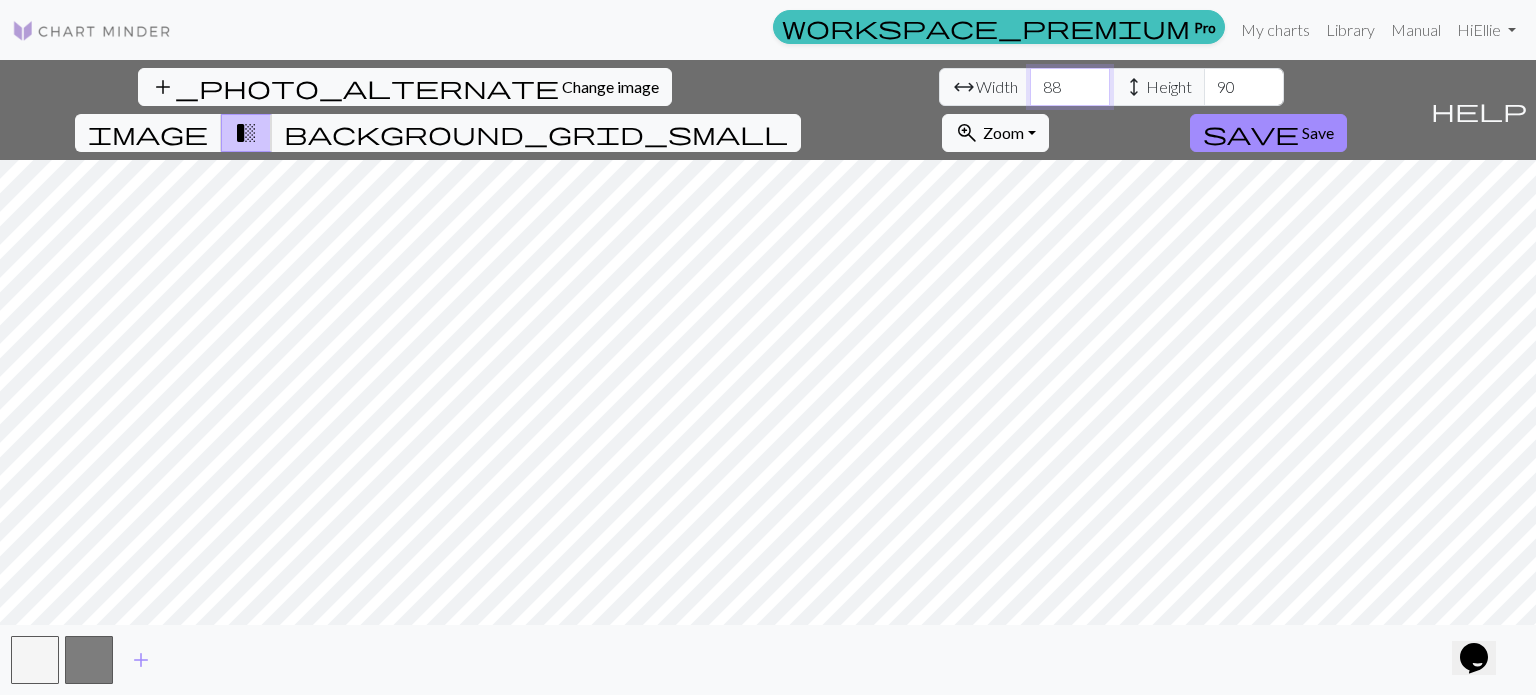click on "88" at bounding box center [1070, 87] 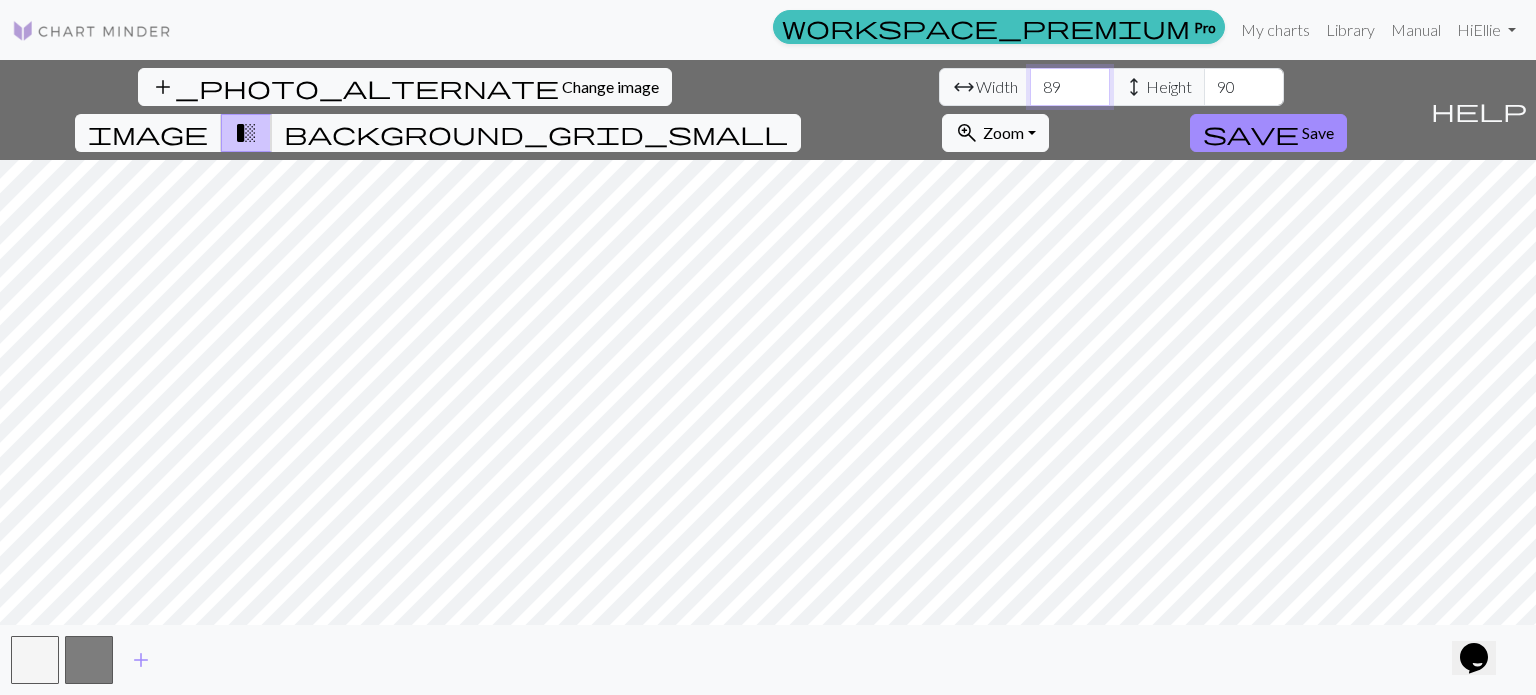 click on "89" at bounding box center [1070, 87] 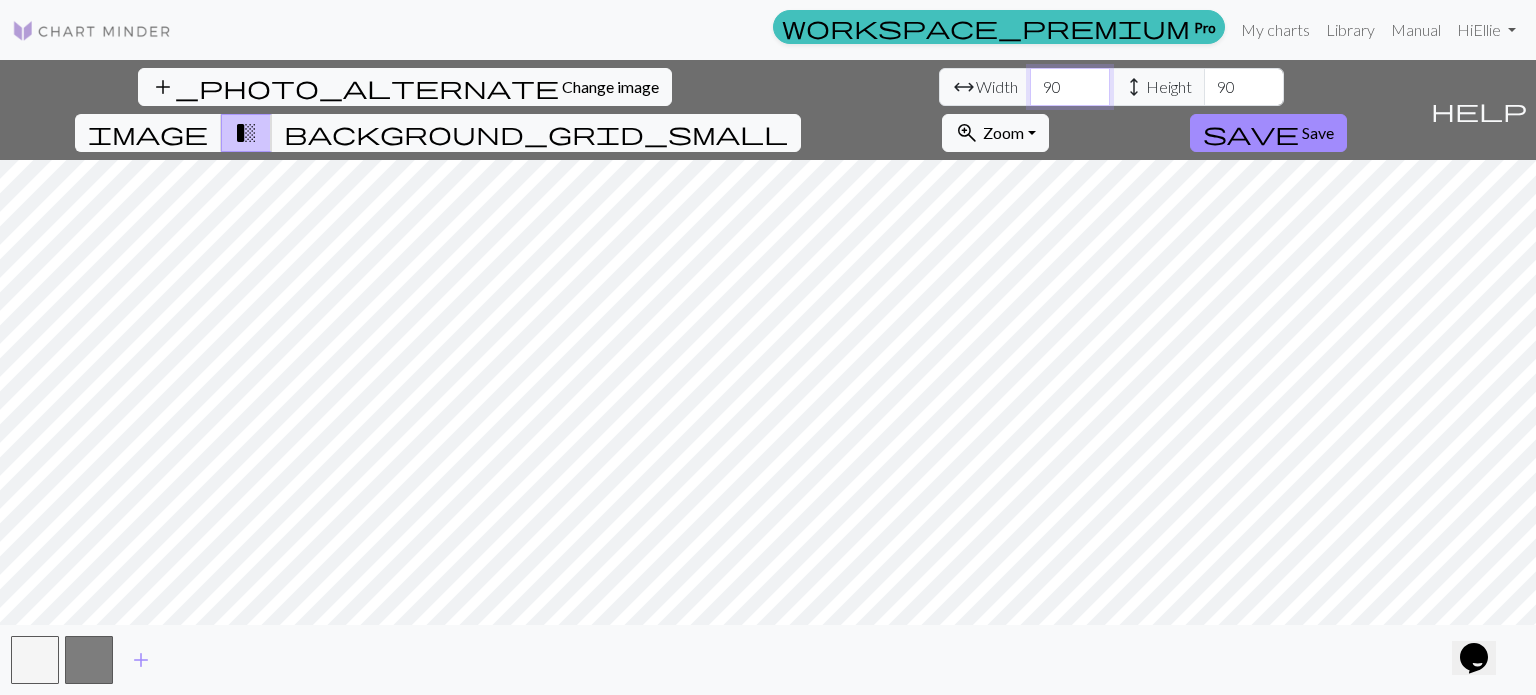 click on "90" at bounding box center (1070, 87) 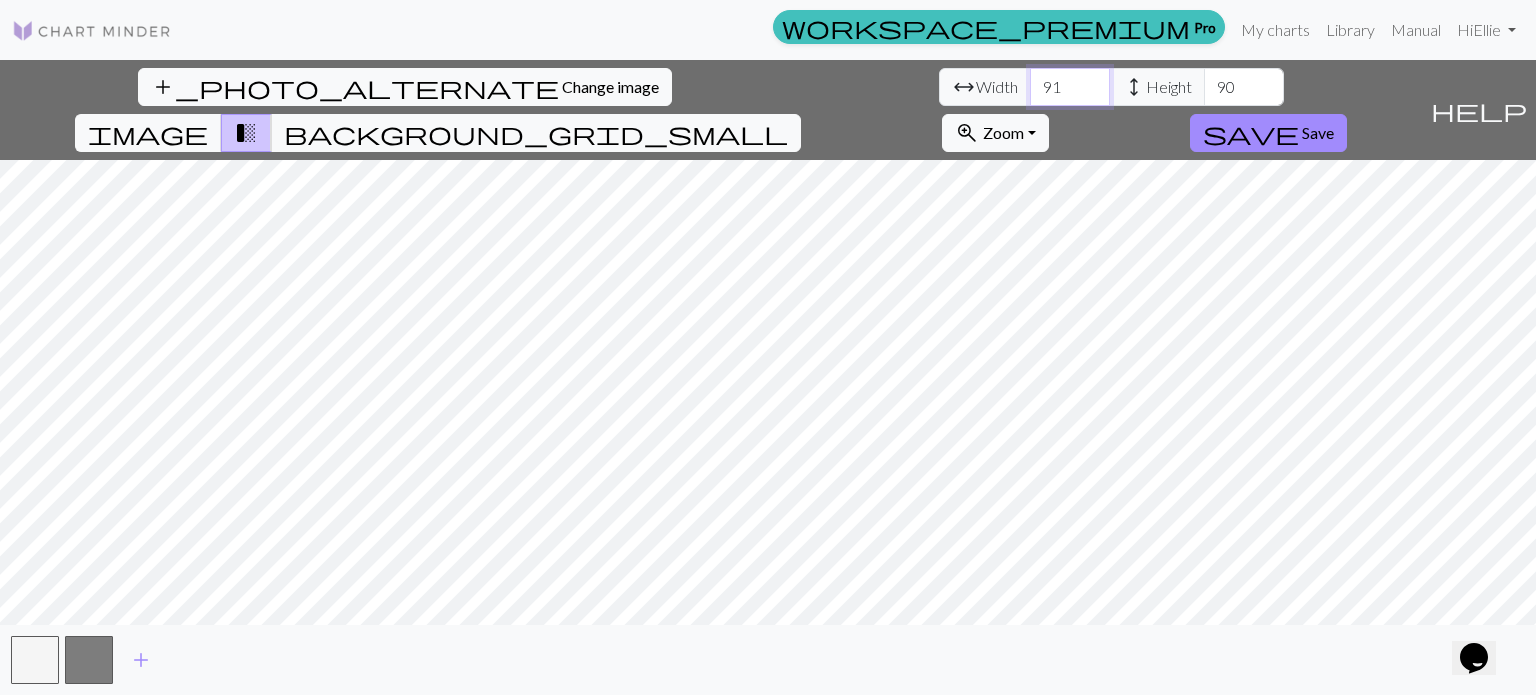 click on "91" at bounding box center (1070, 87) 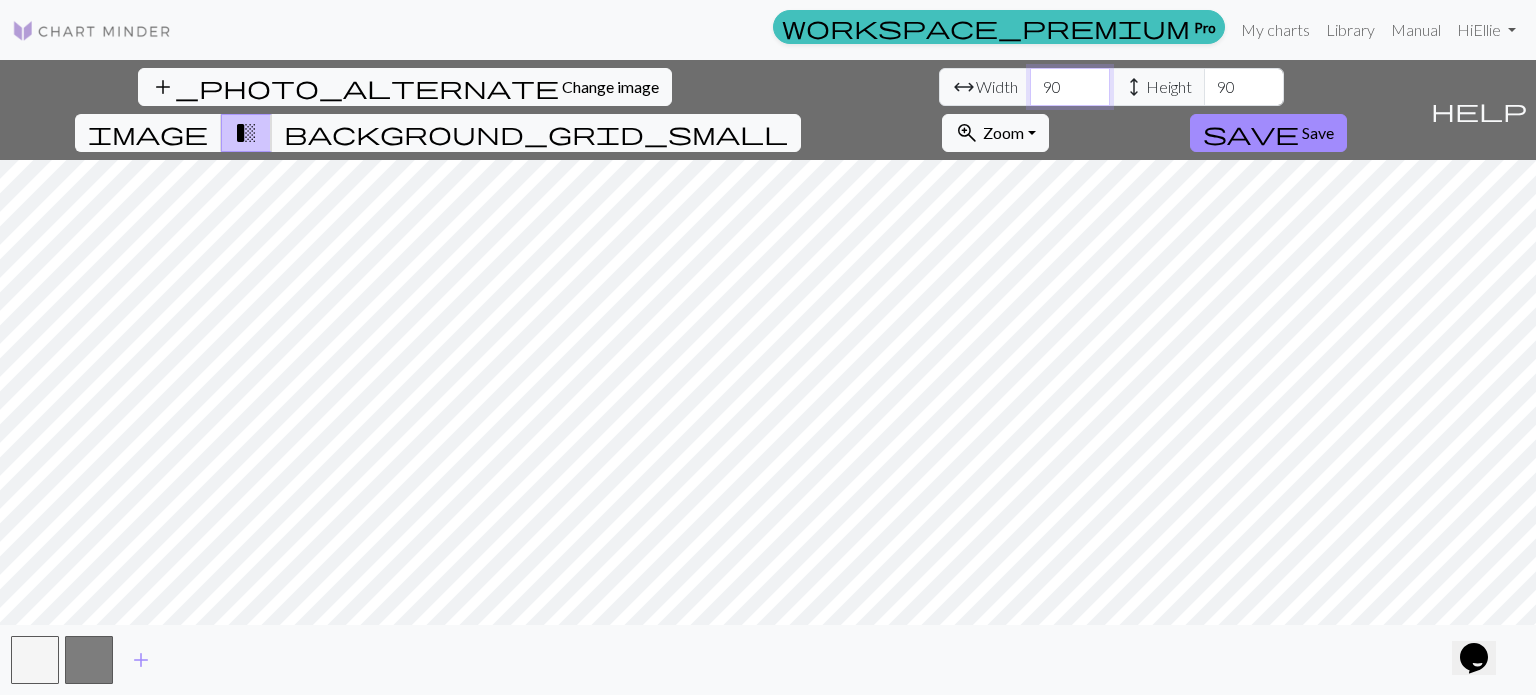 type on "90" 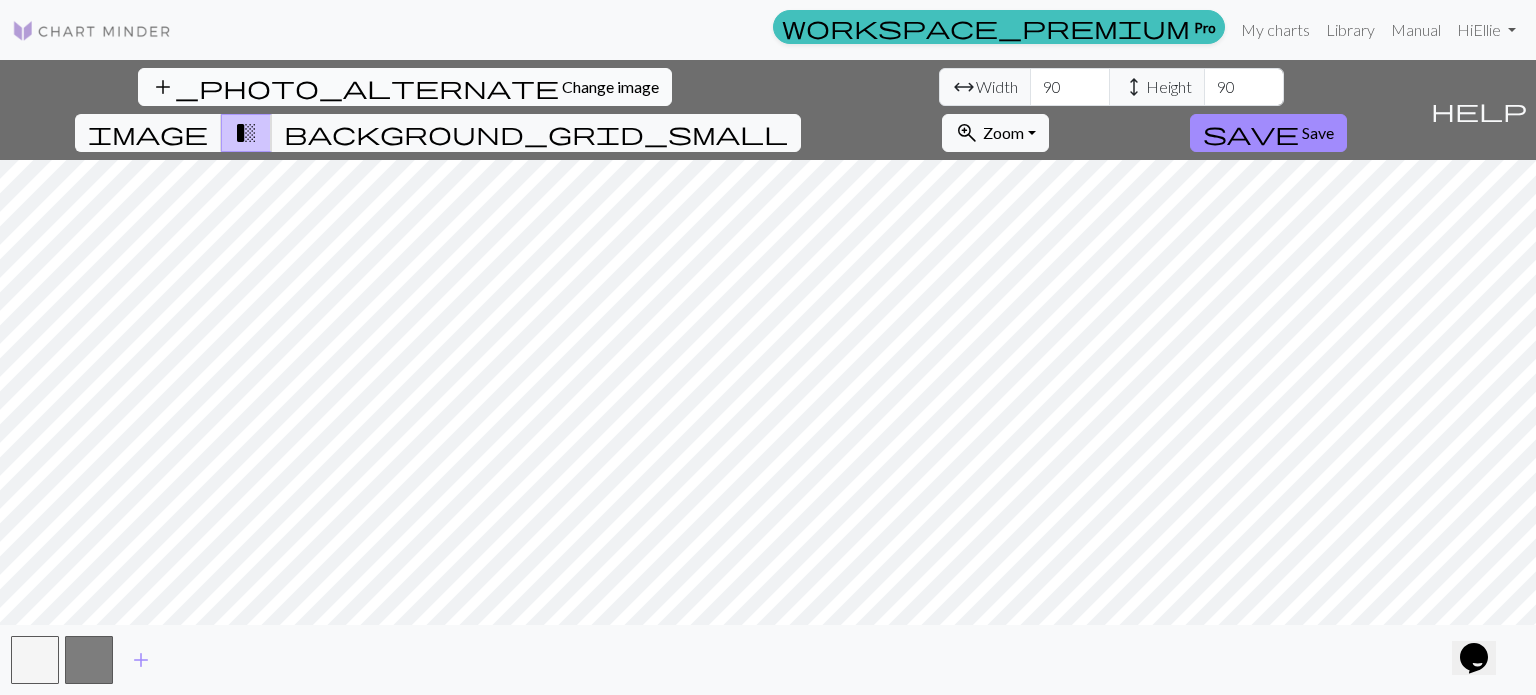 click on "add_photo_alternate   Change image" at bounding box center (405, 87) 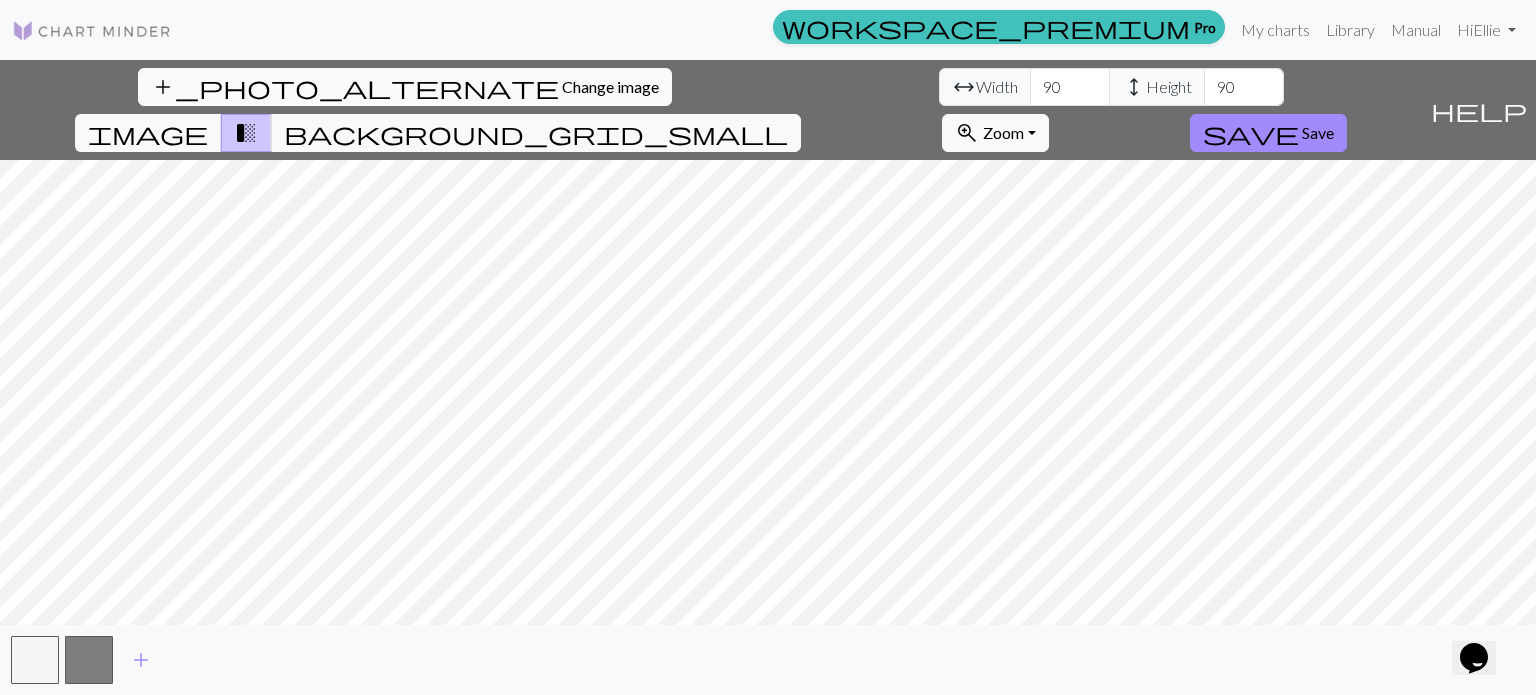 click on "Change image" at bounding box center [610, 86] 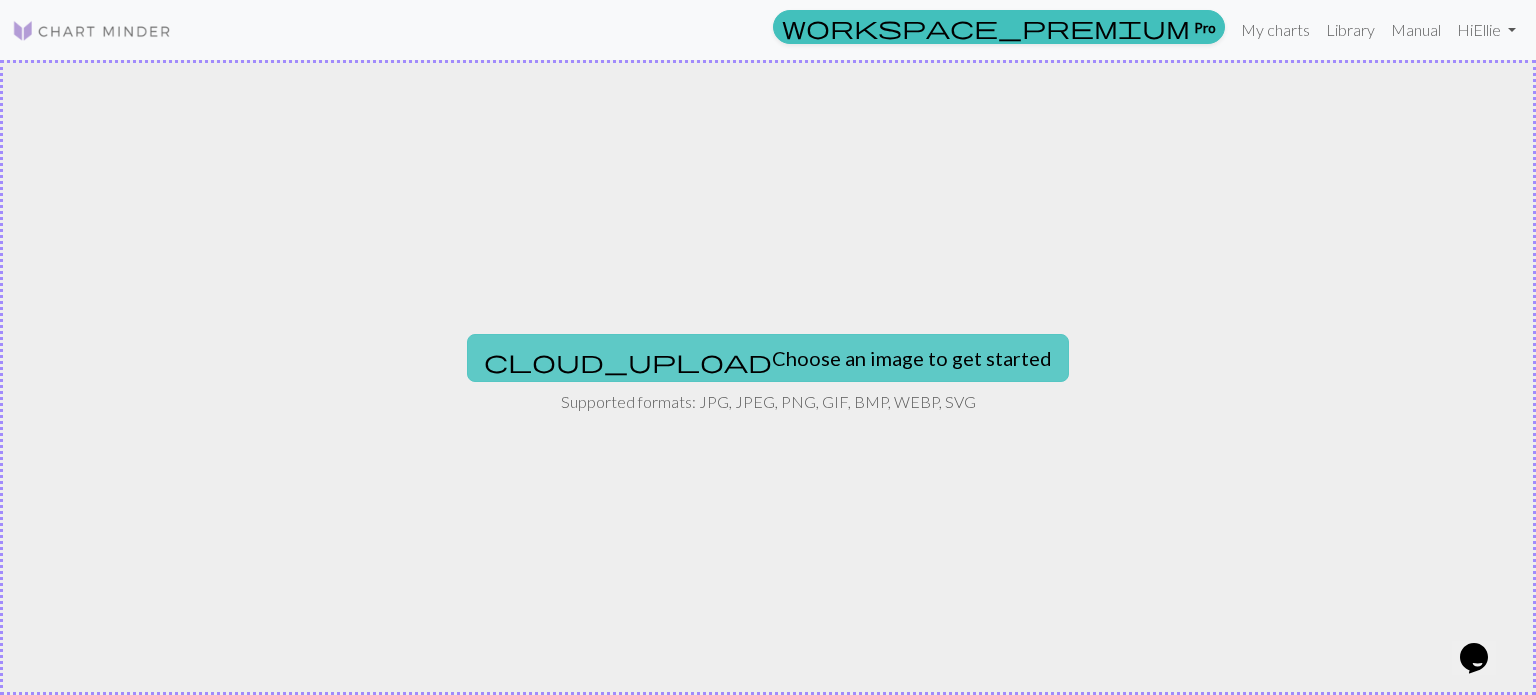 click on "cloud_upload  Choose an image to get started" at bounding box center (768, 358) 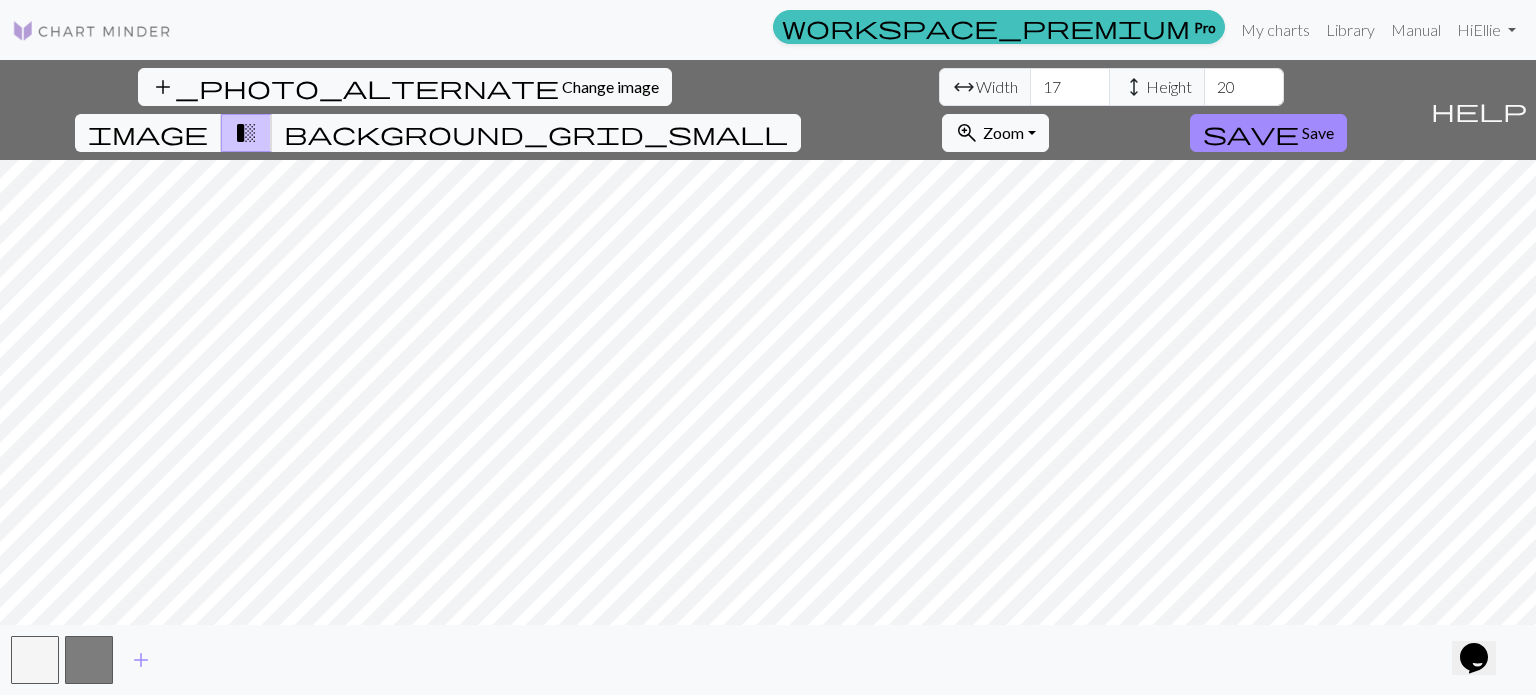 click on "add_photo_alternate   Change image arrow_range   Width 17 height   Height 20 image transition_fade background_grid_small zoom_in Zoom Zoom Fit all Fit width Fit height 50% 100% 150% 200% save   Save help Show me around add" at bounding box center (768, 377) 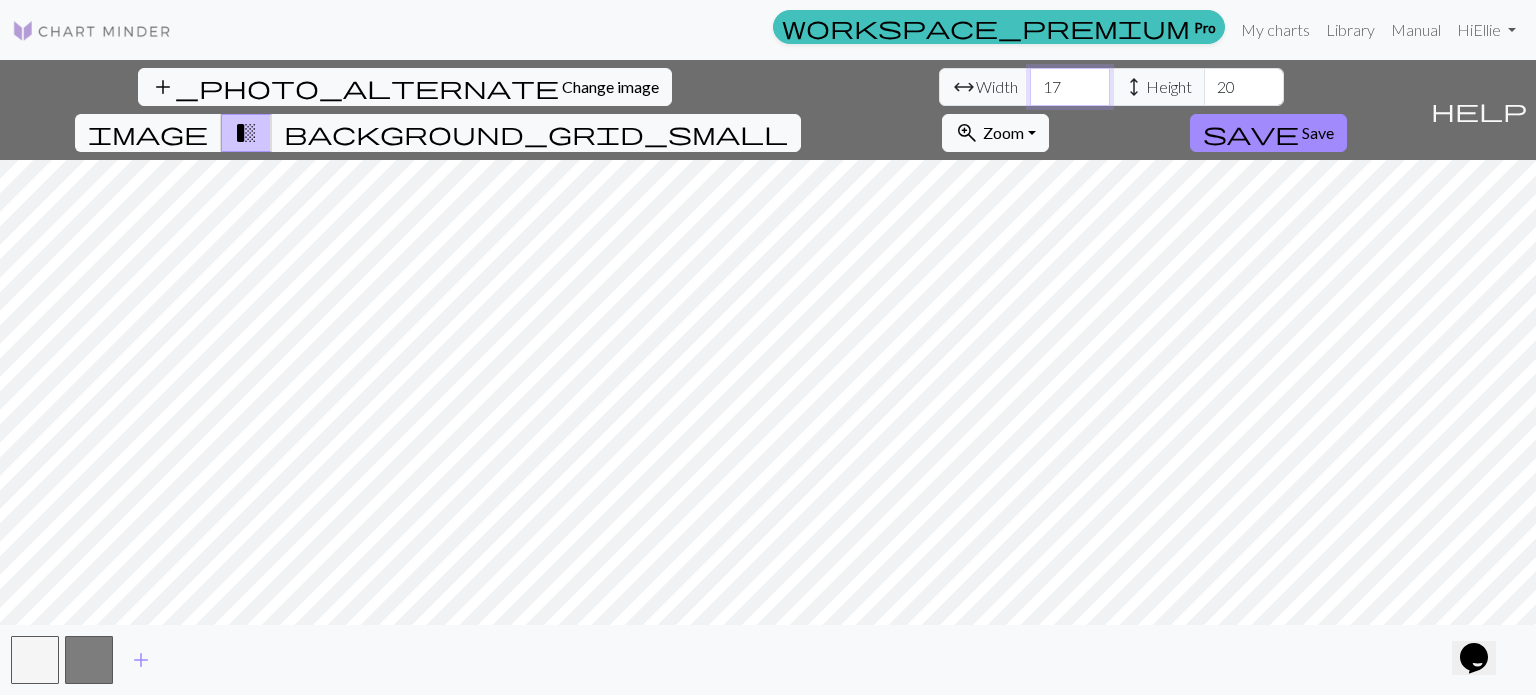 click on "17" at bounding box center (1070, 87) 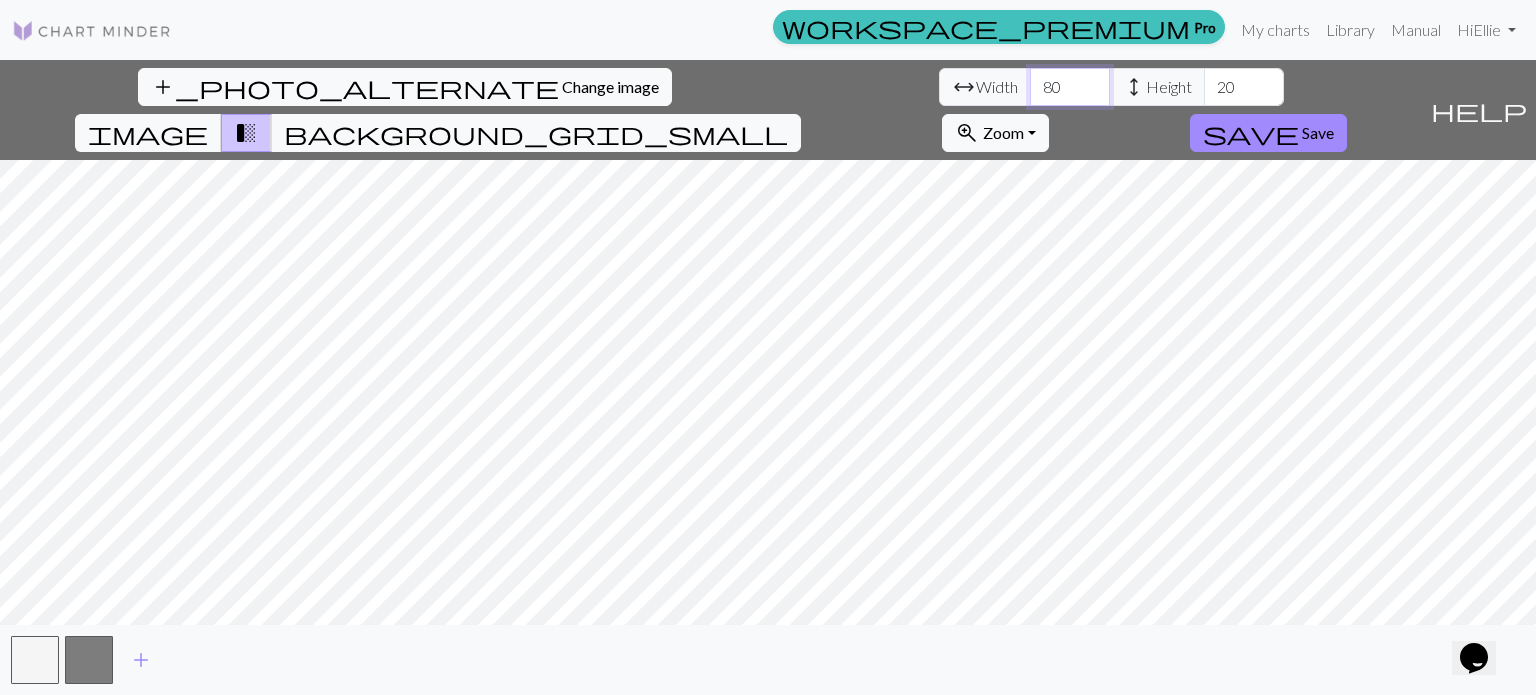 type on "80" 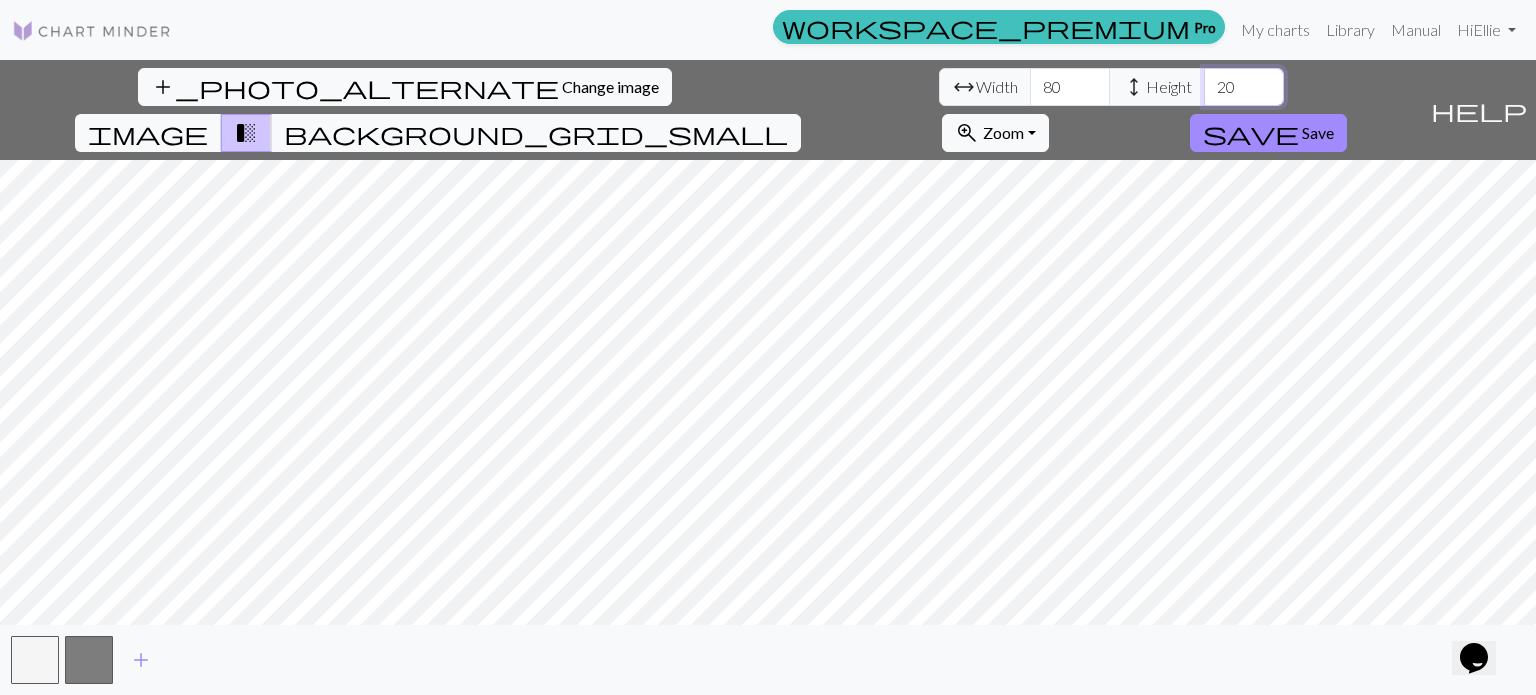 click on "20" at bounding box center (1244, 87) 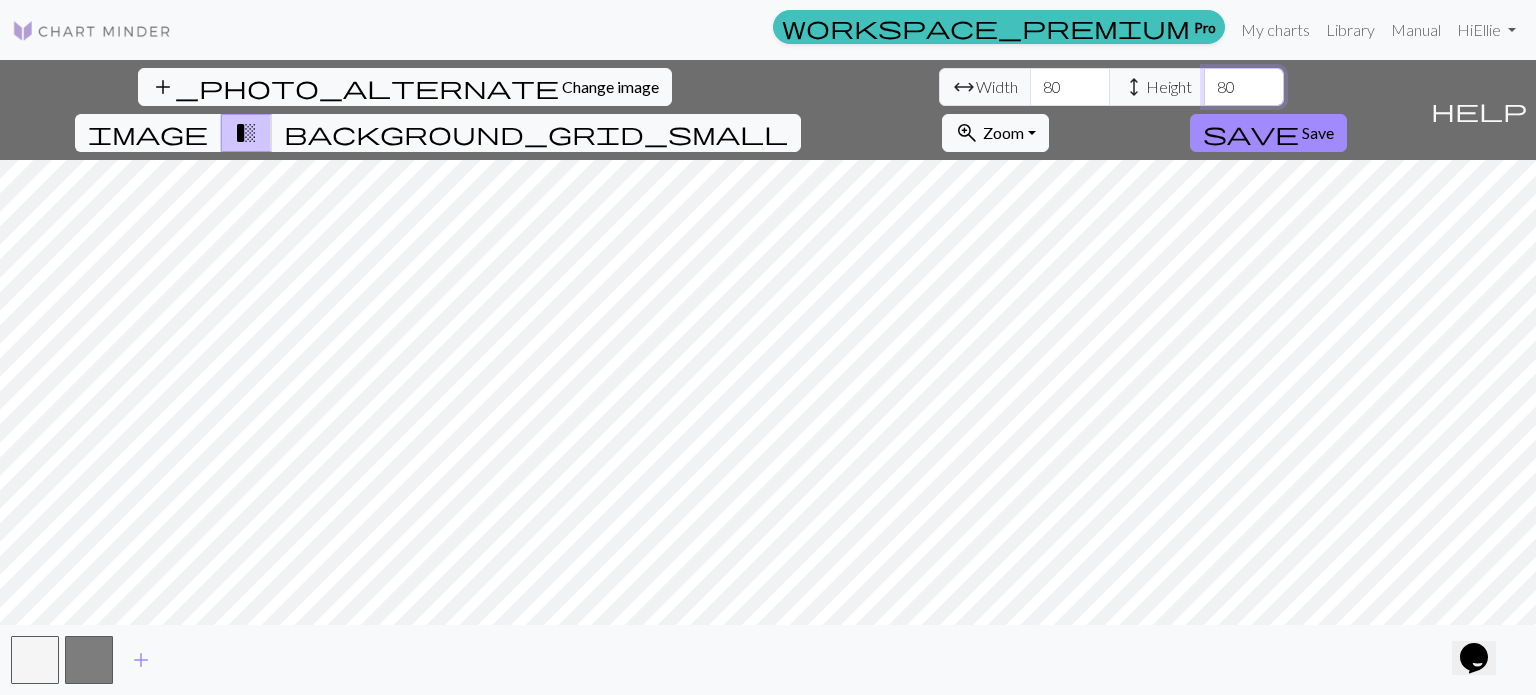 type on "8" 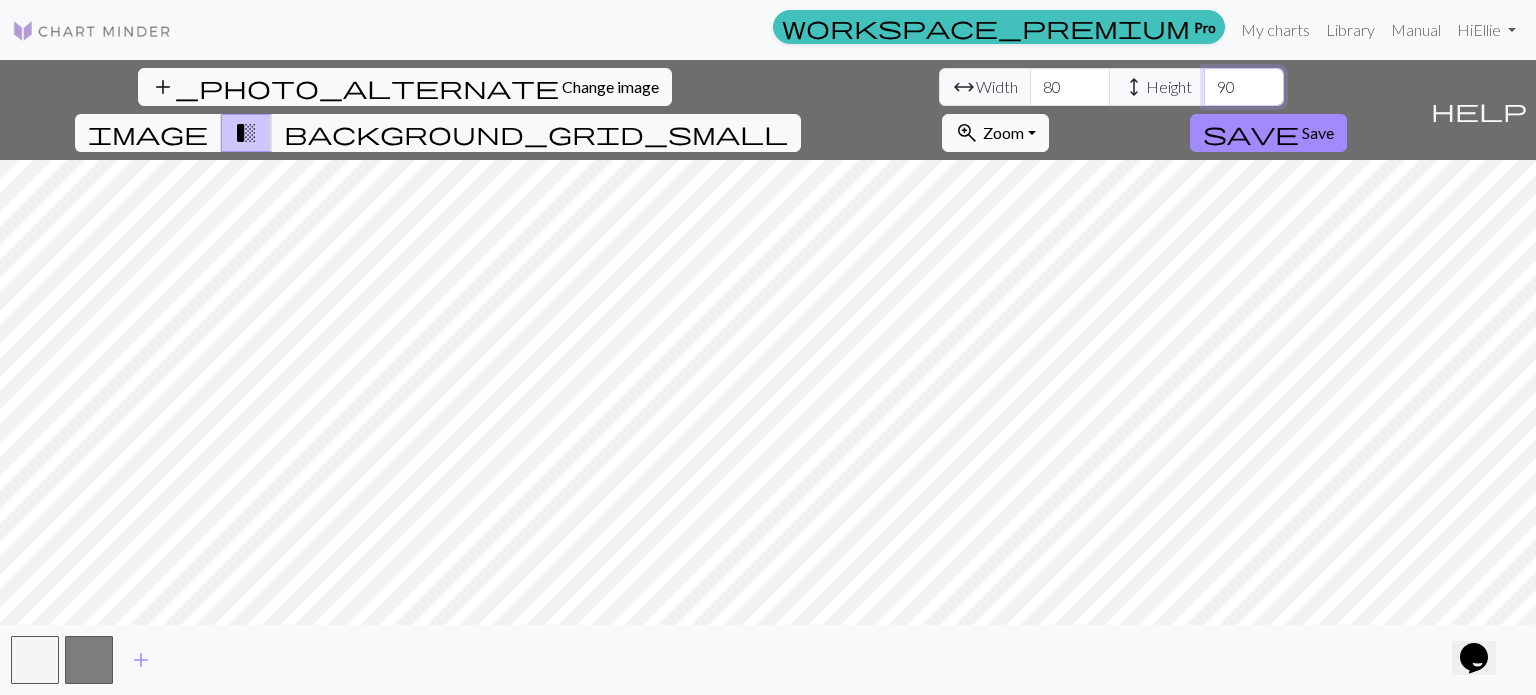 type on "90" 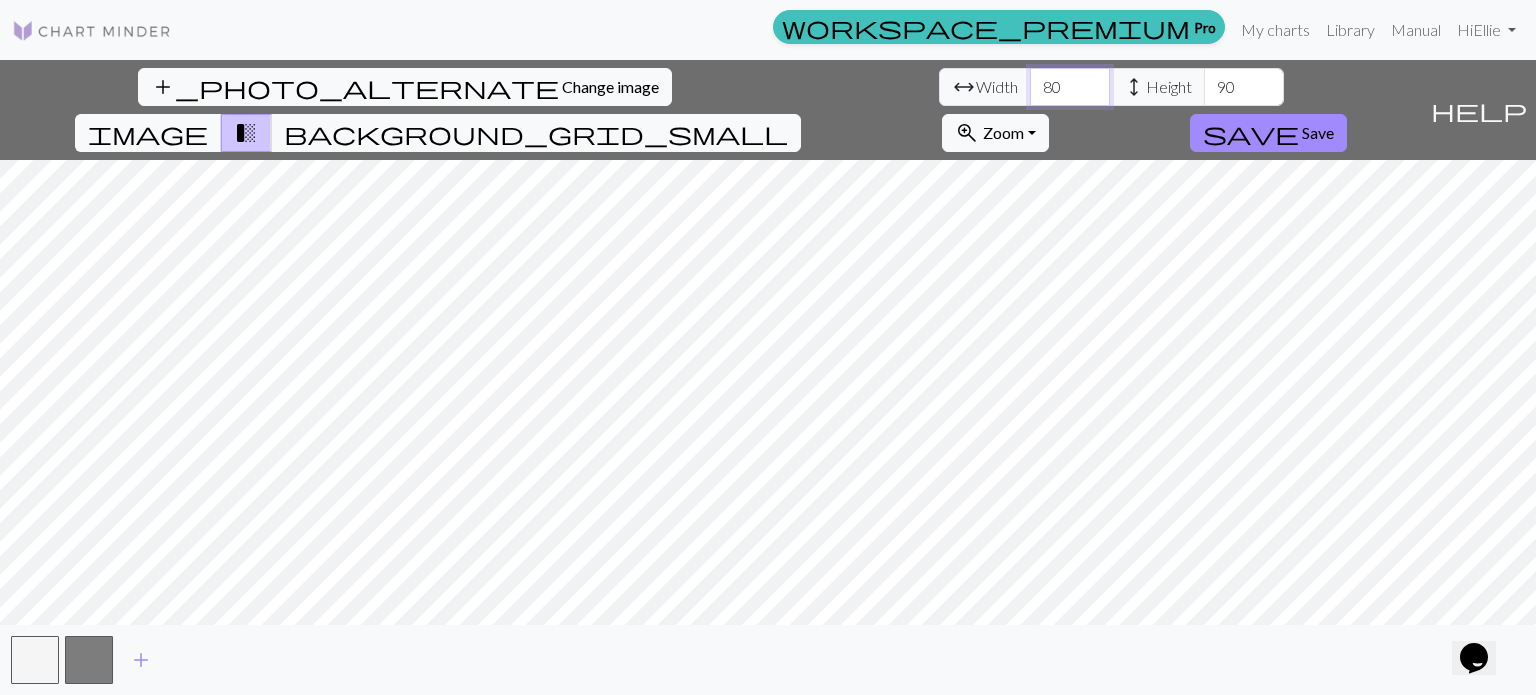 click on "80" at bounding box center [1070, 87] 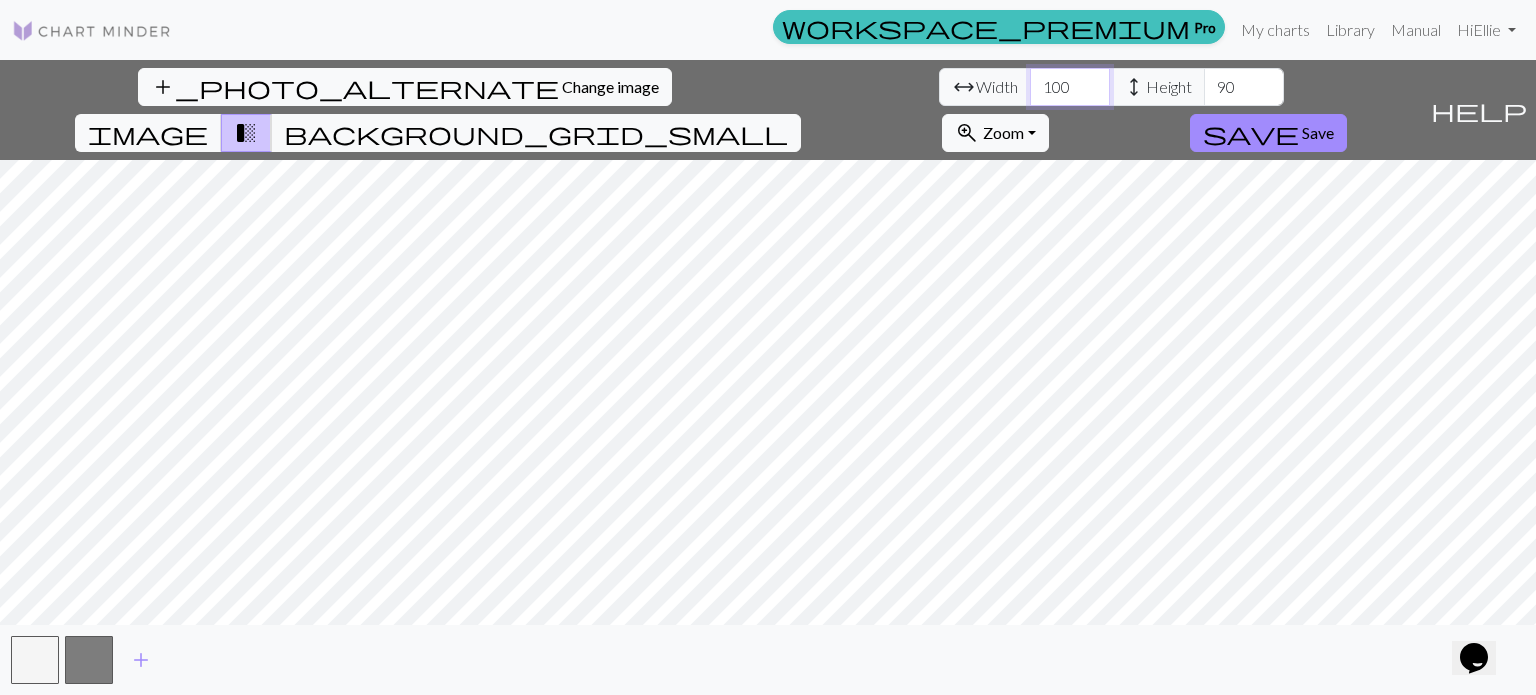 type on "100" 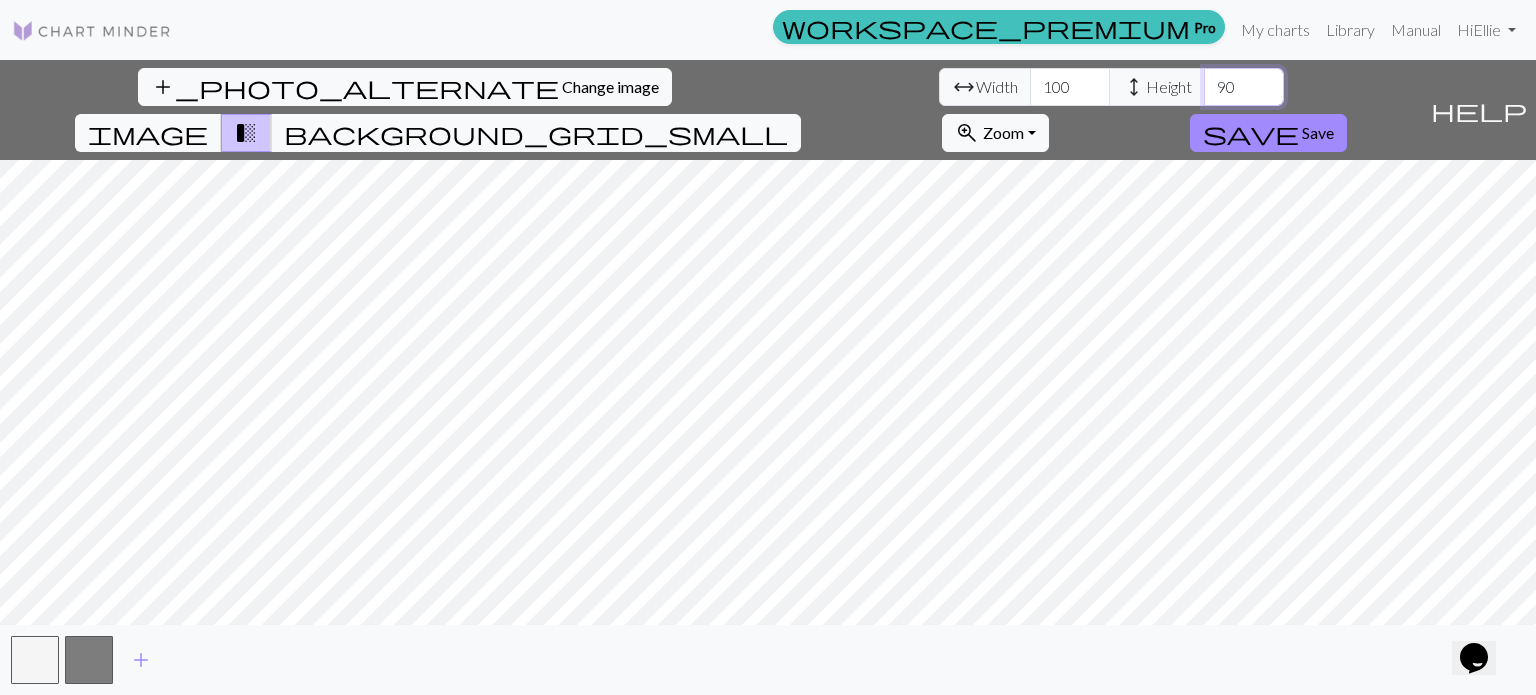 click on "90" at bounding box center (1244, 87) 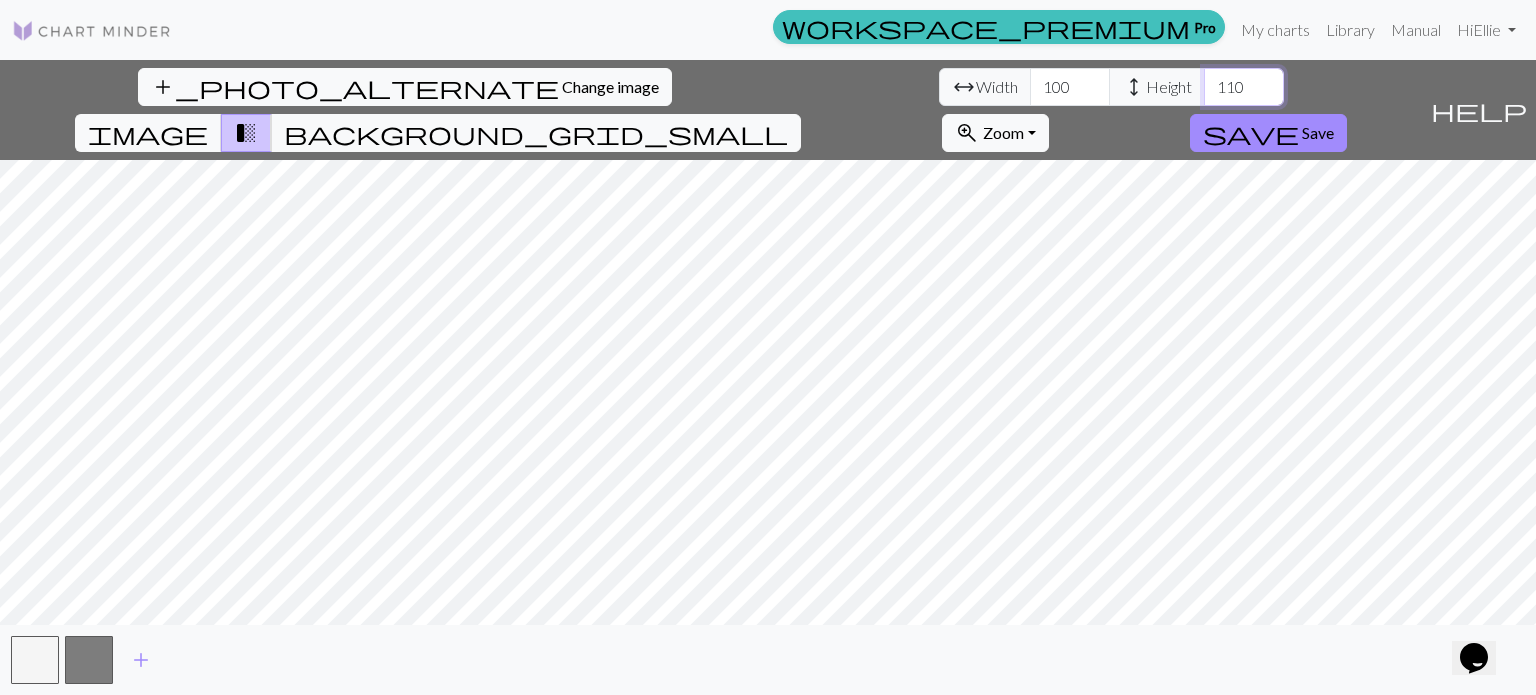 type on "110" 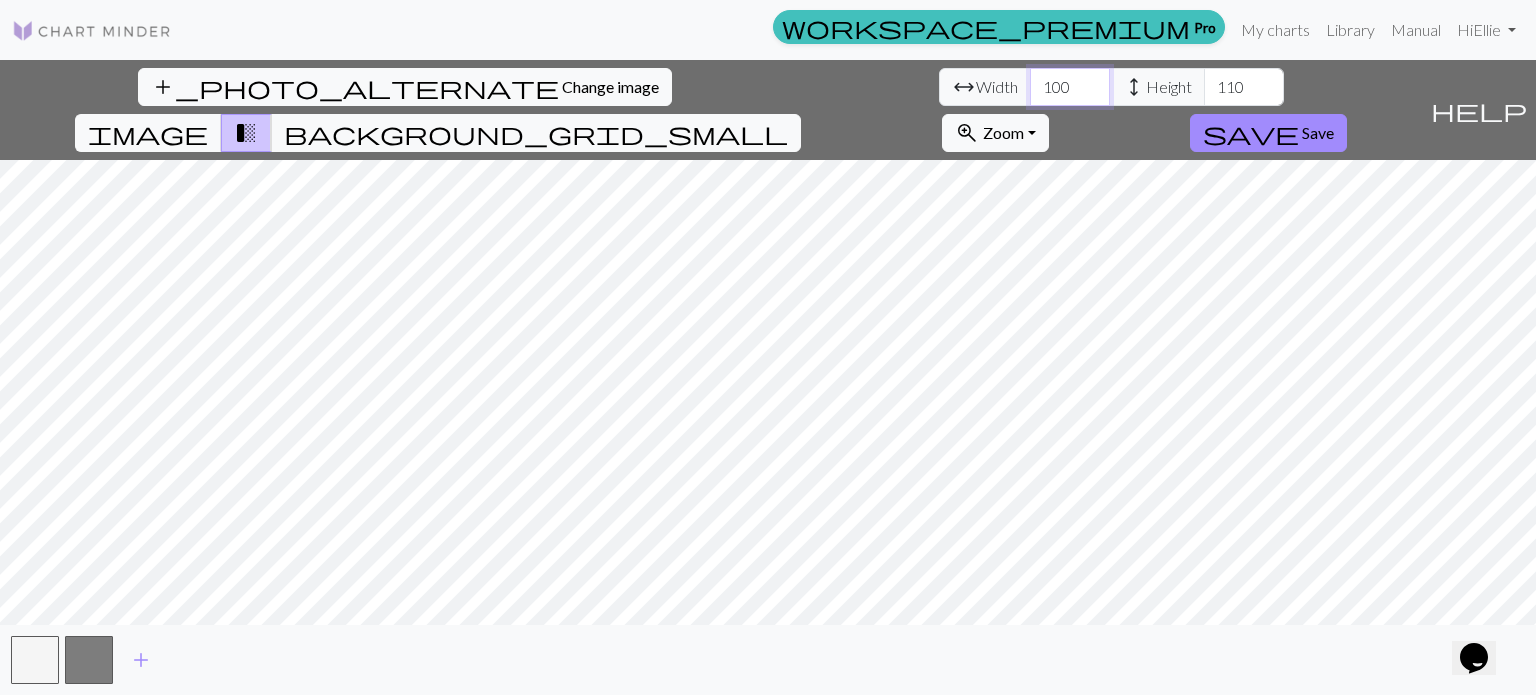 click on "100" at bounding box center [1070, 87] 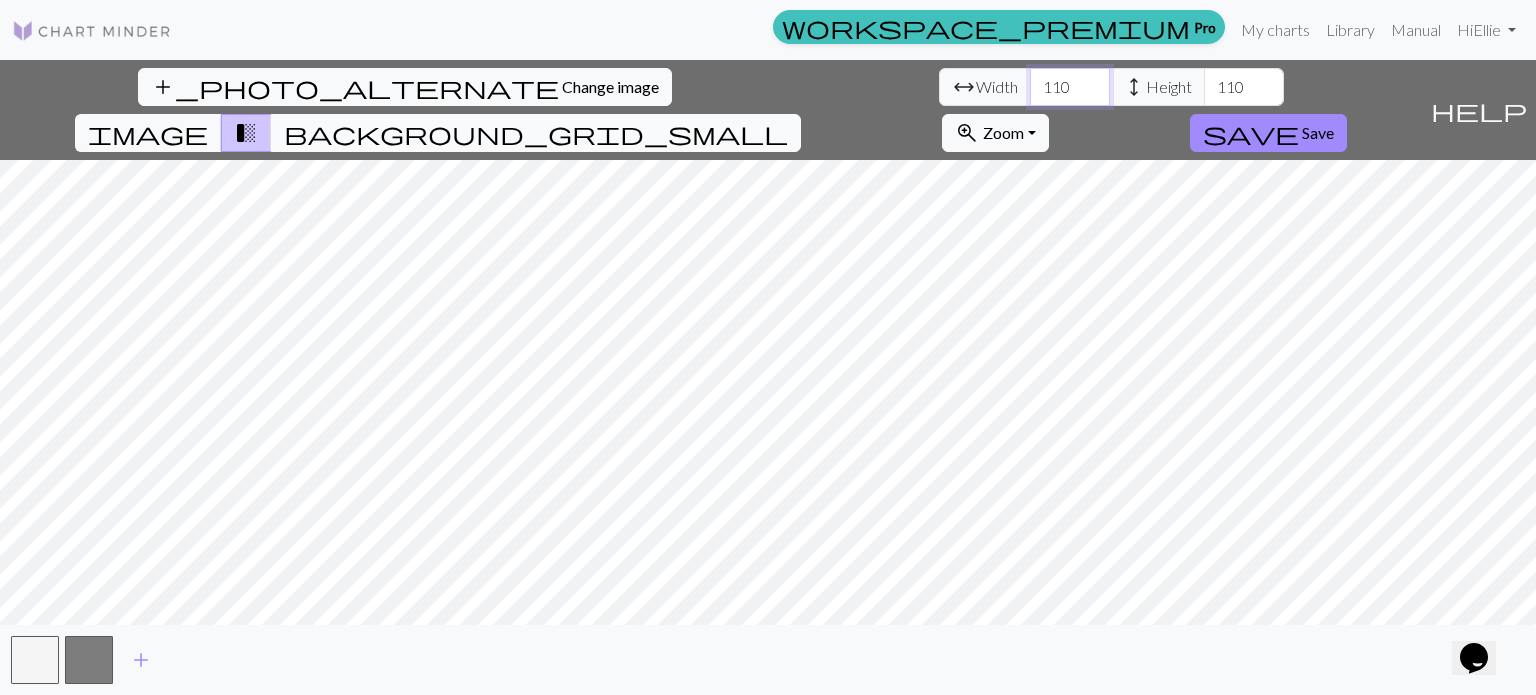 type on "110" 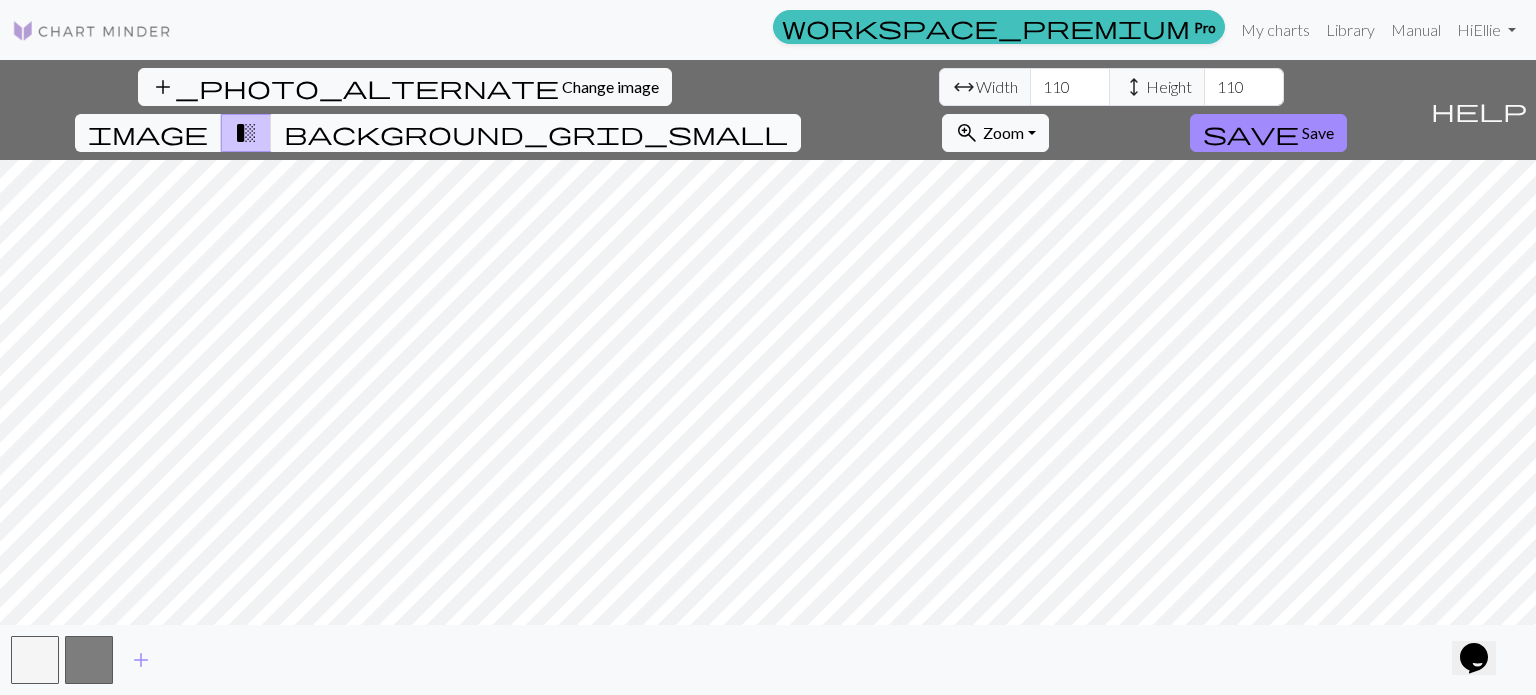 click on "background_grid_small" at bounding box center [536, 133] 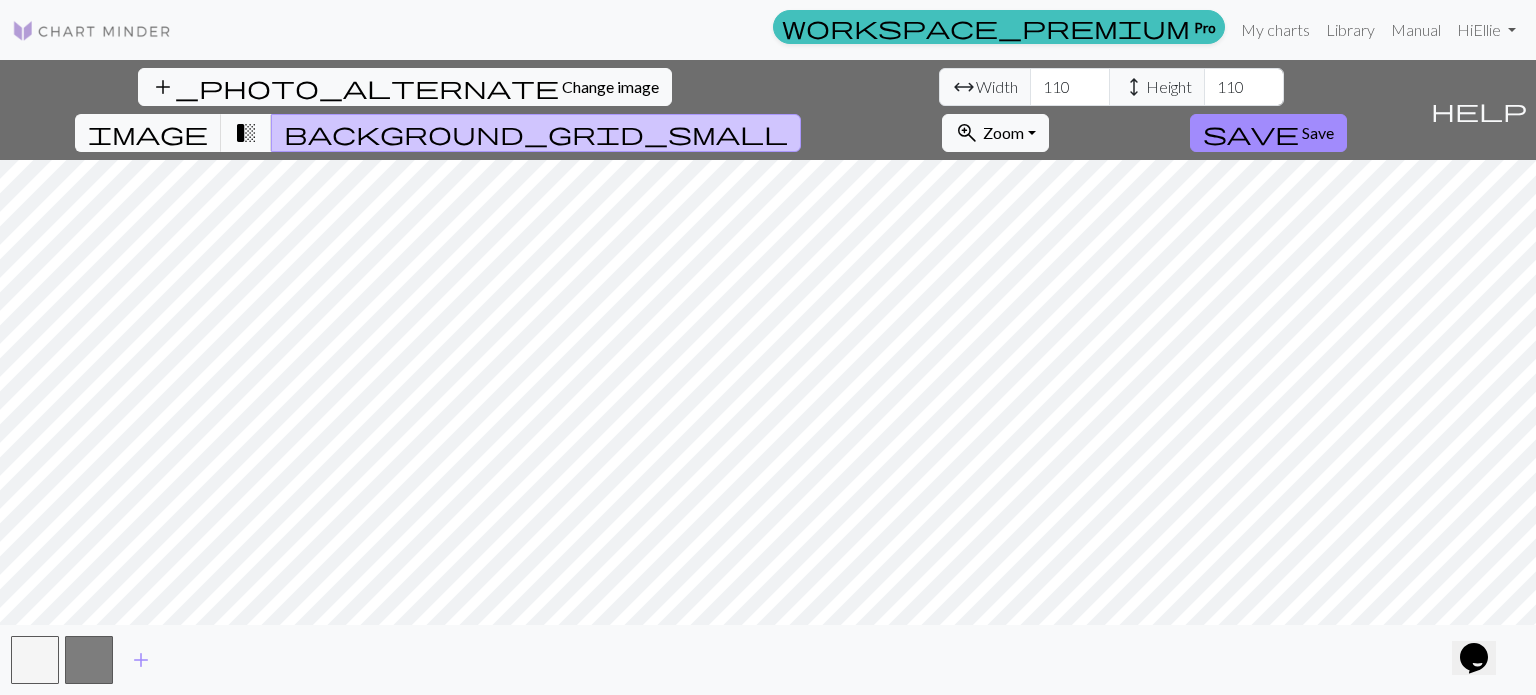 click on "transition_fade" at bounding box center [246, 133] 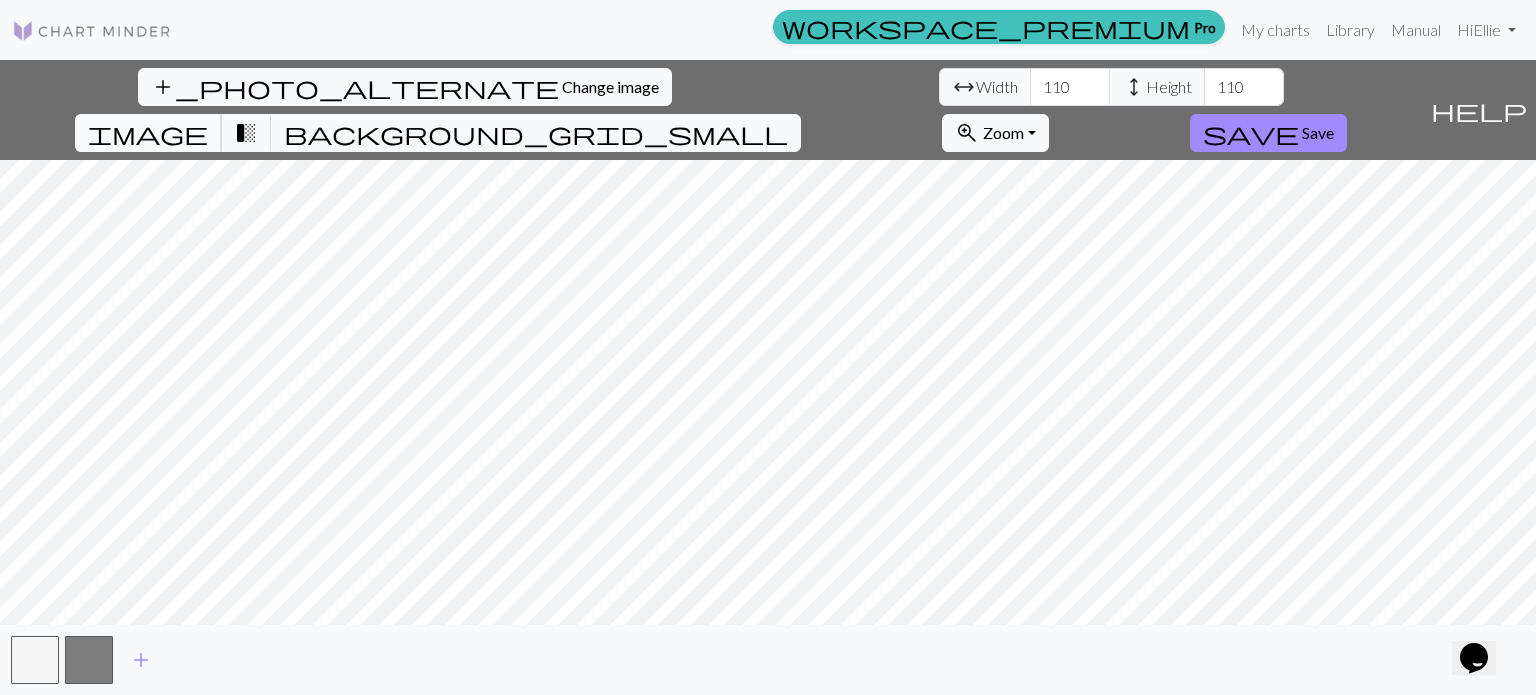 click on "image" at bounding box center (148, 133) 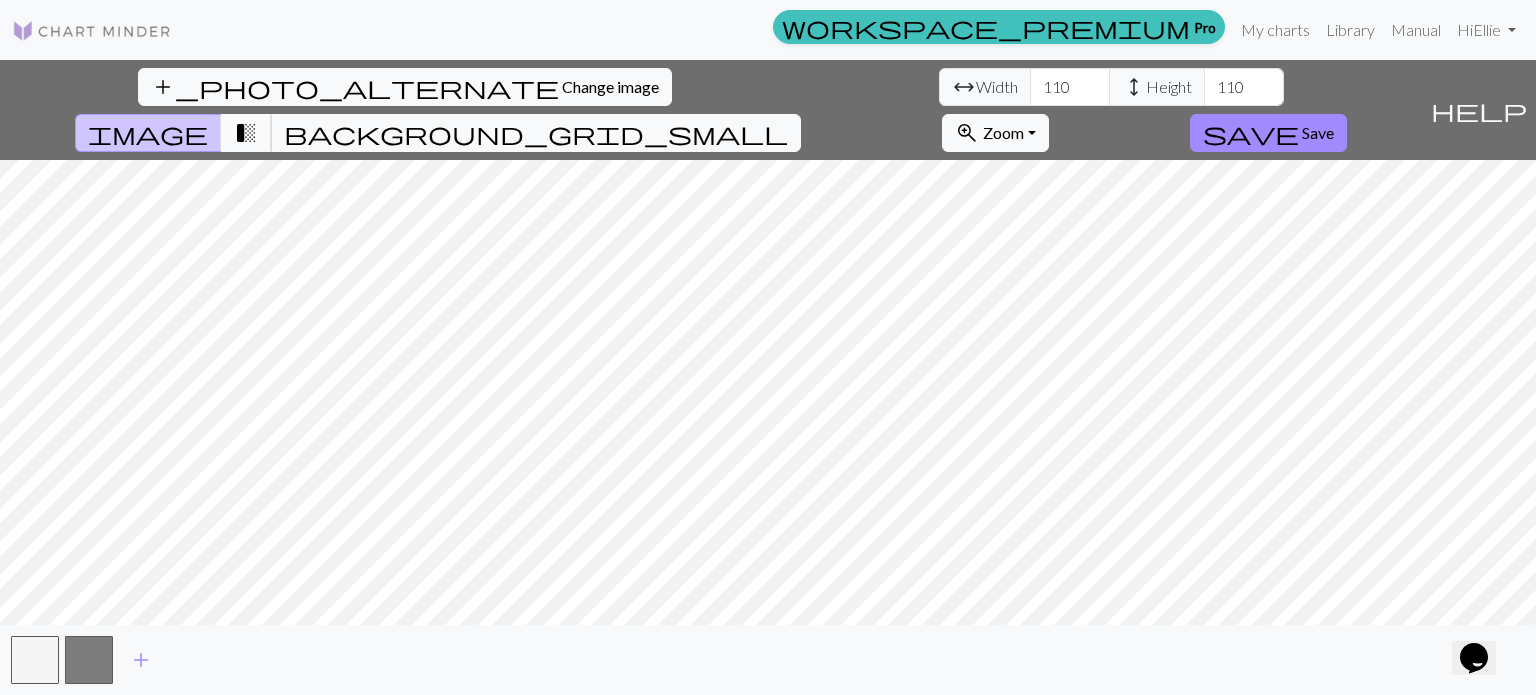 click on "transition_fade" at bounding box center (246, 133) 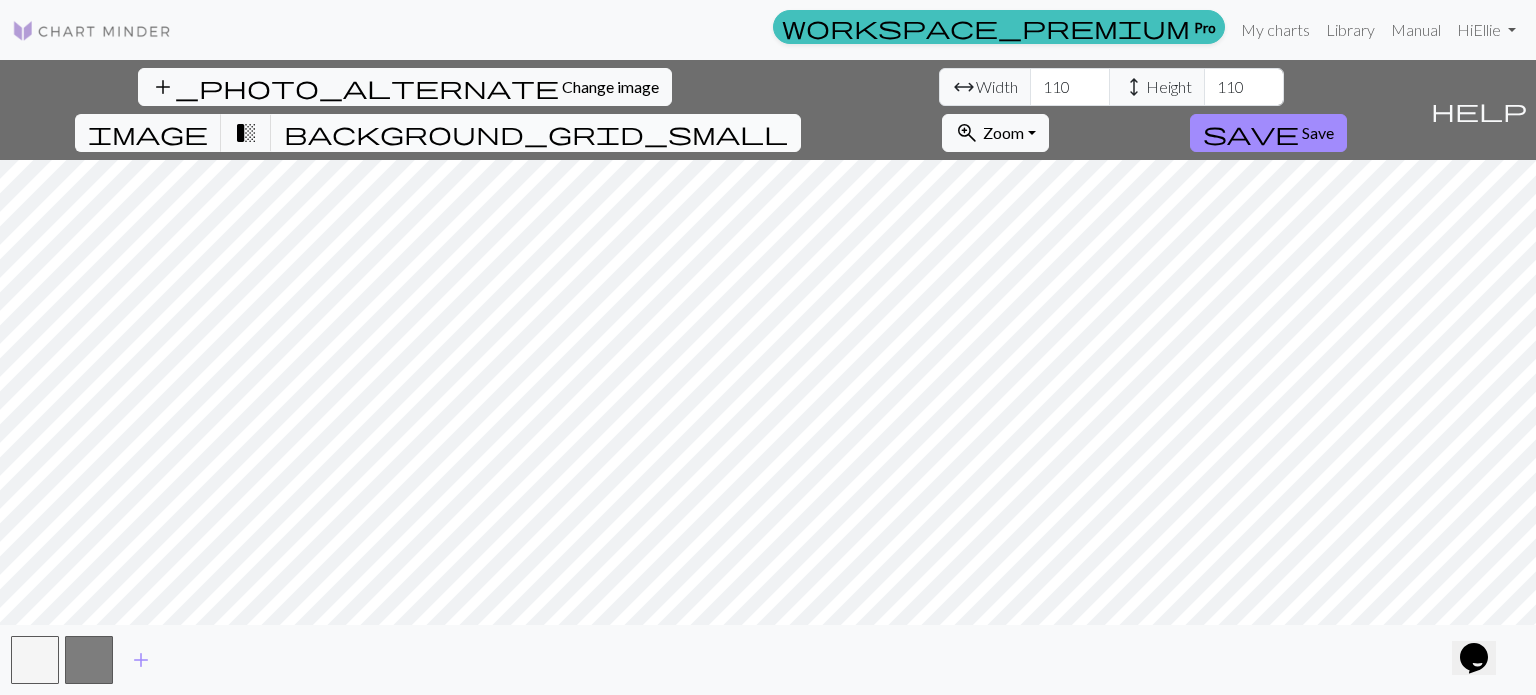 click on "background_grid_small" at bounding box center [536, 133] 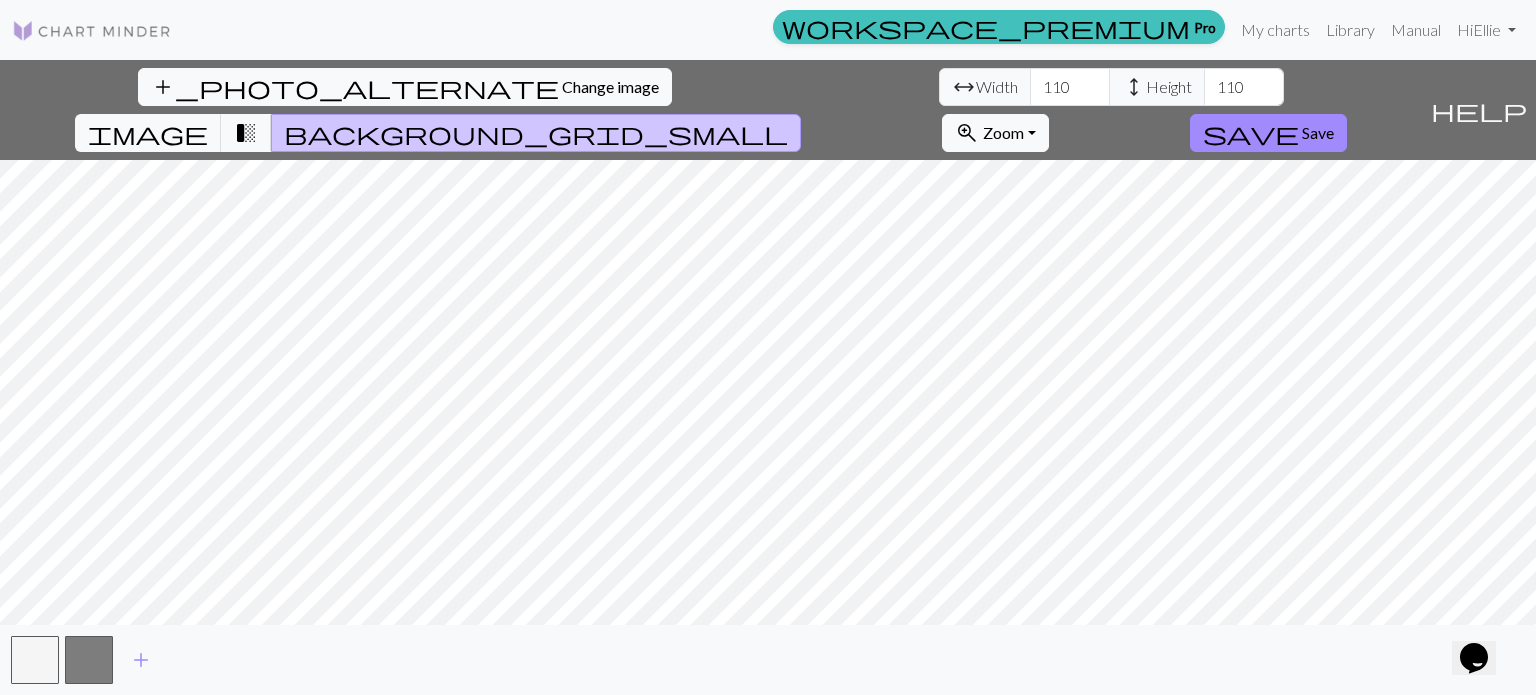 click on "background_grid_small" at bounding box center (536, 133) 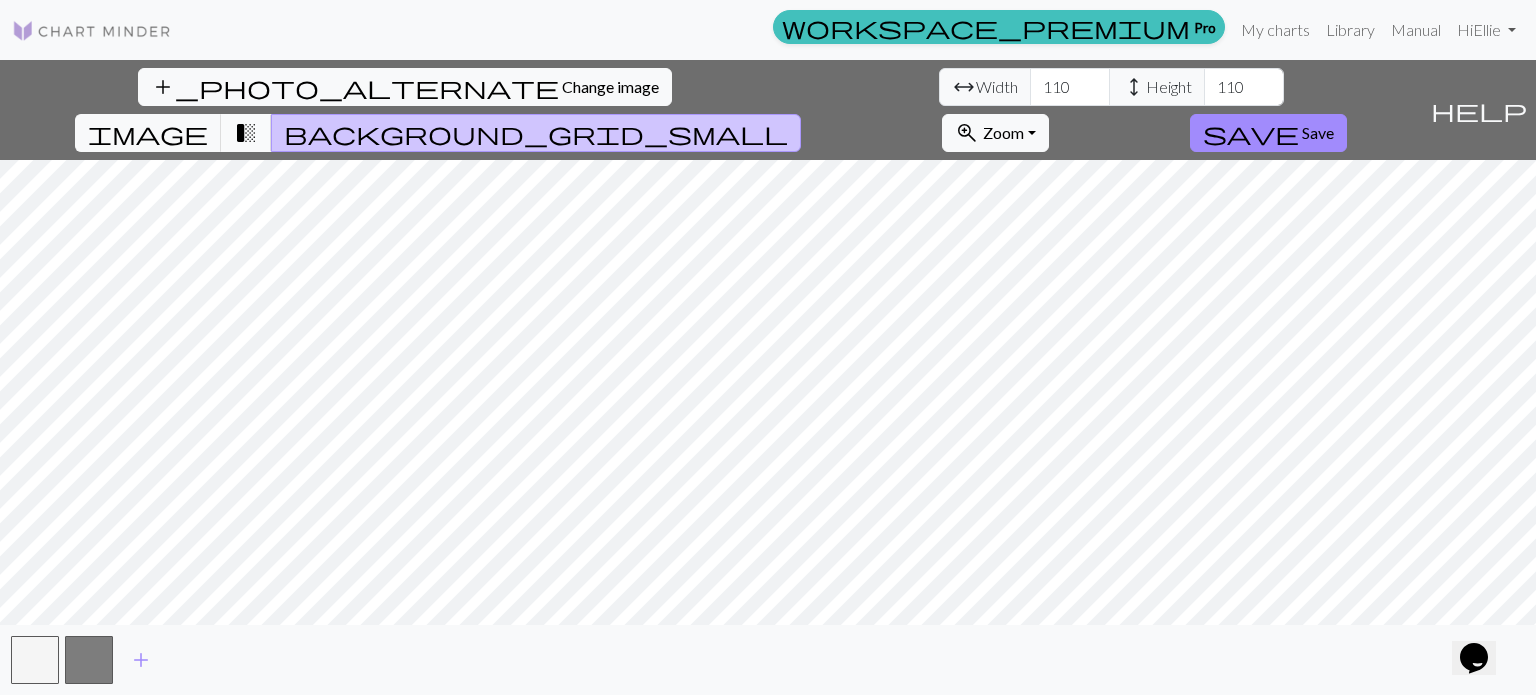 type 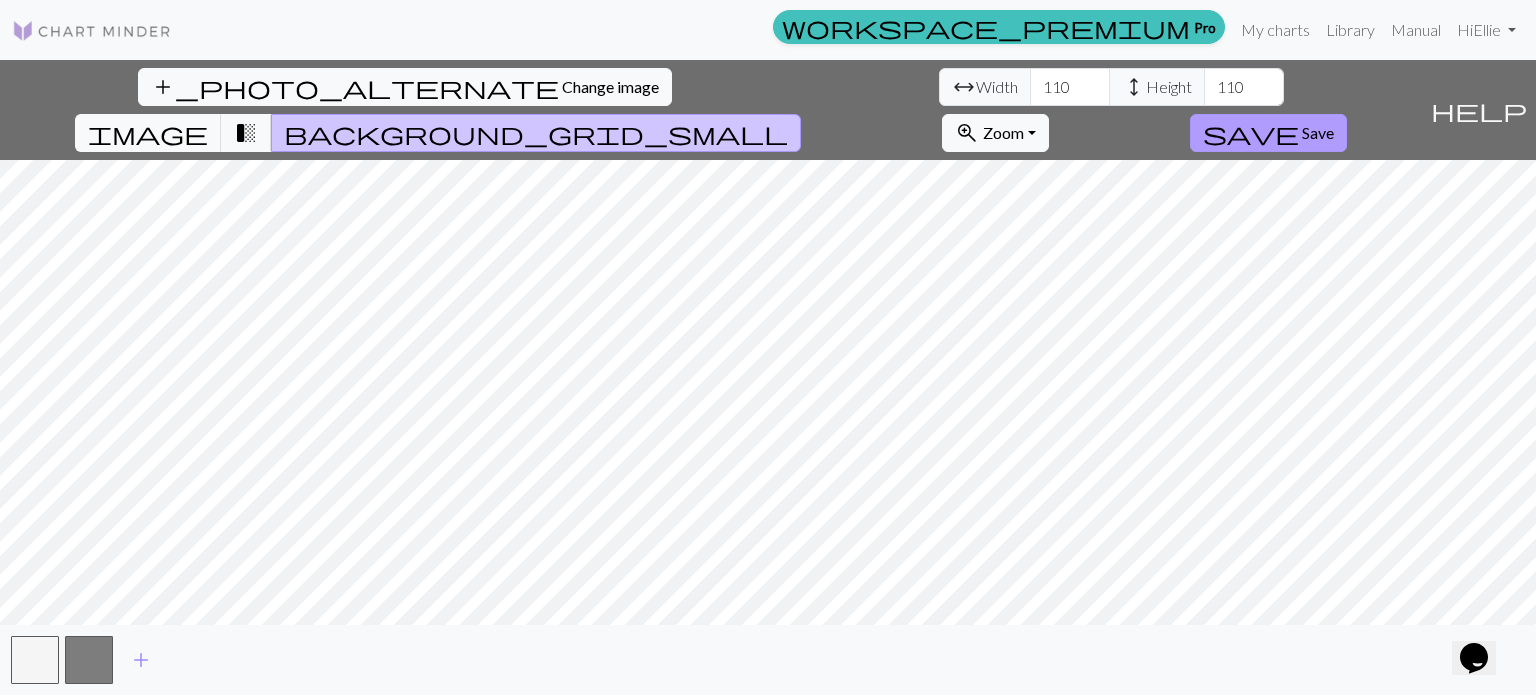 click on "Save" at bounding box center (1318, 132) 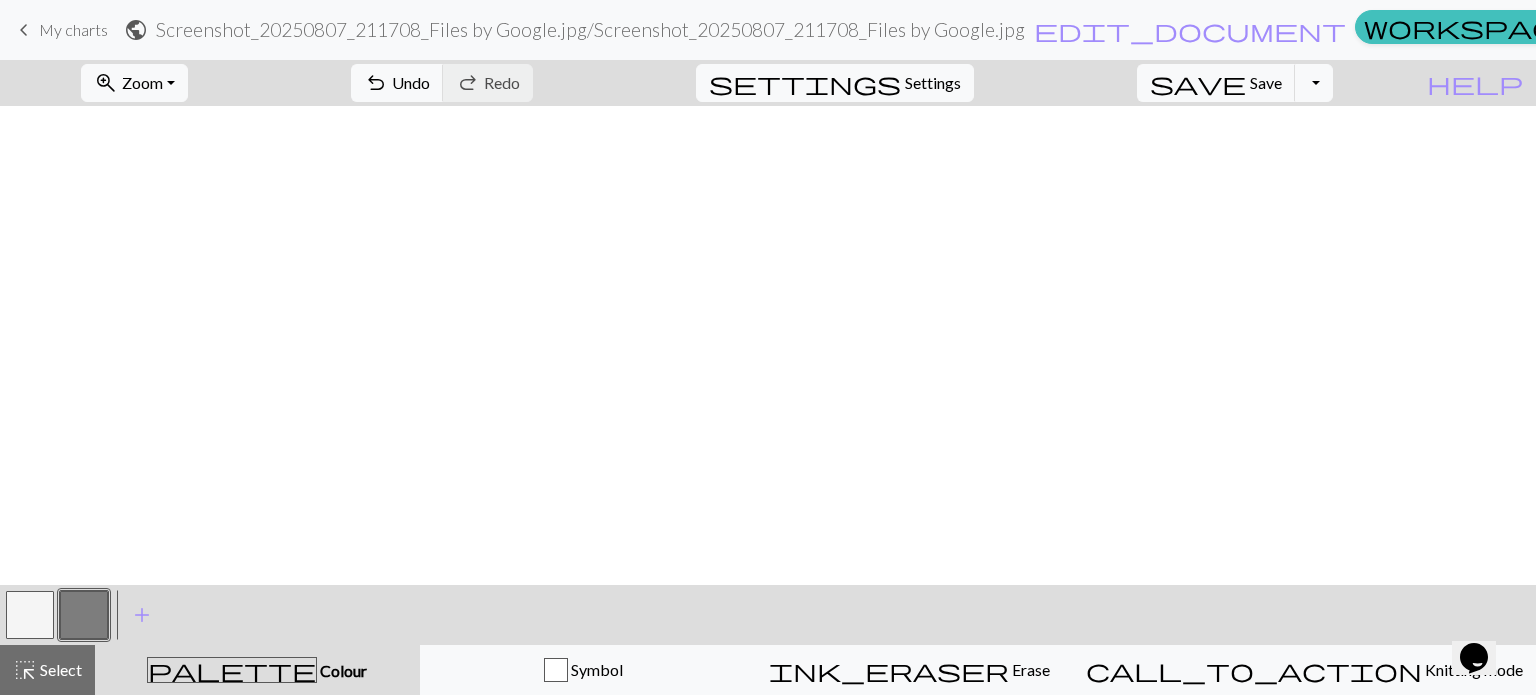 scroll, scrollTop: 0, scrollLeft: 0, axis: both 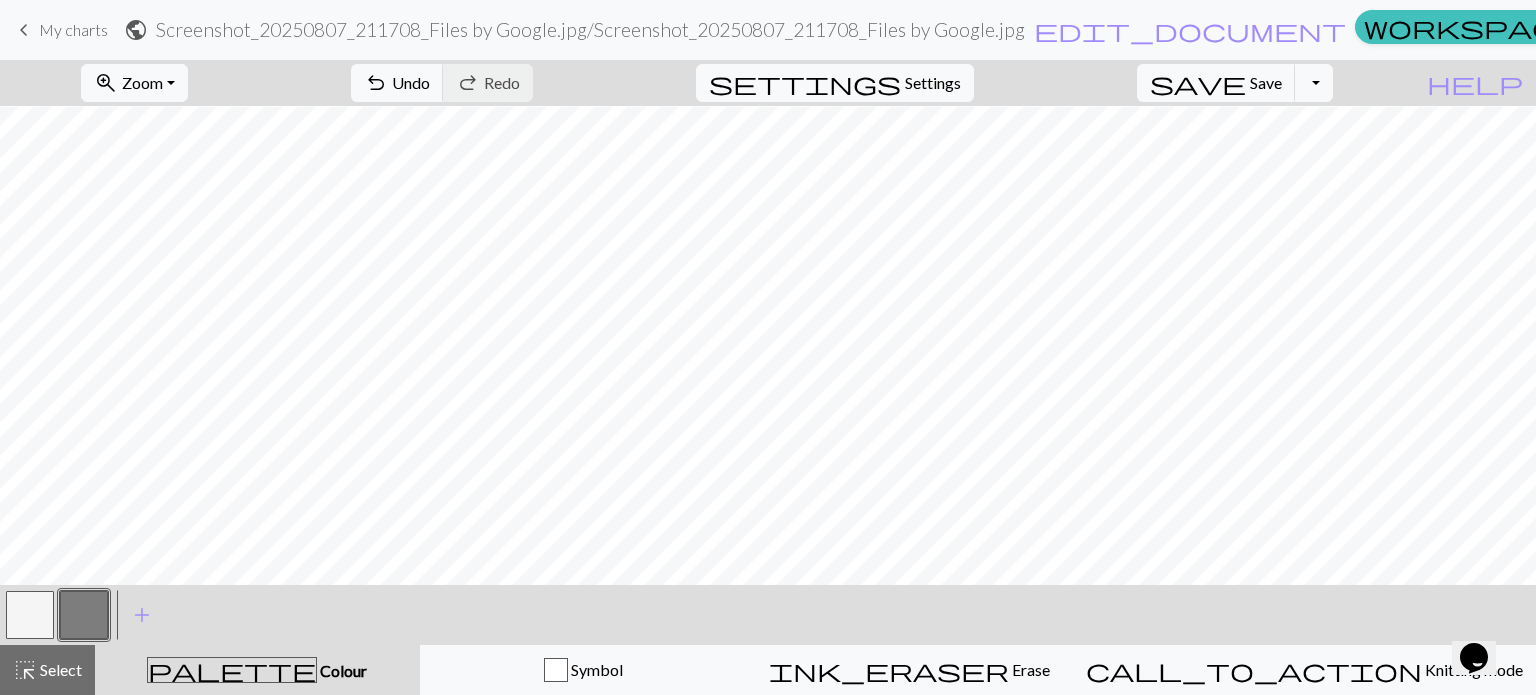 click on "Library" at bounding box center (1932, 30) 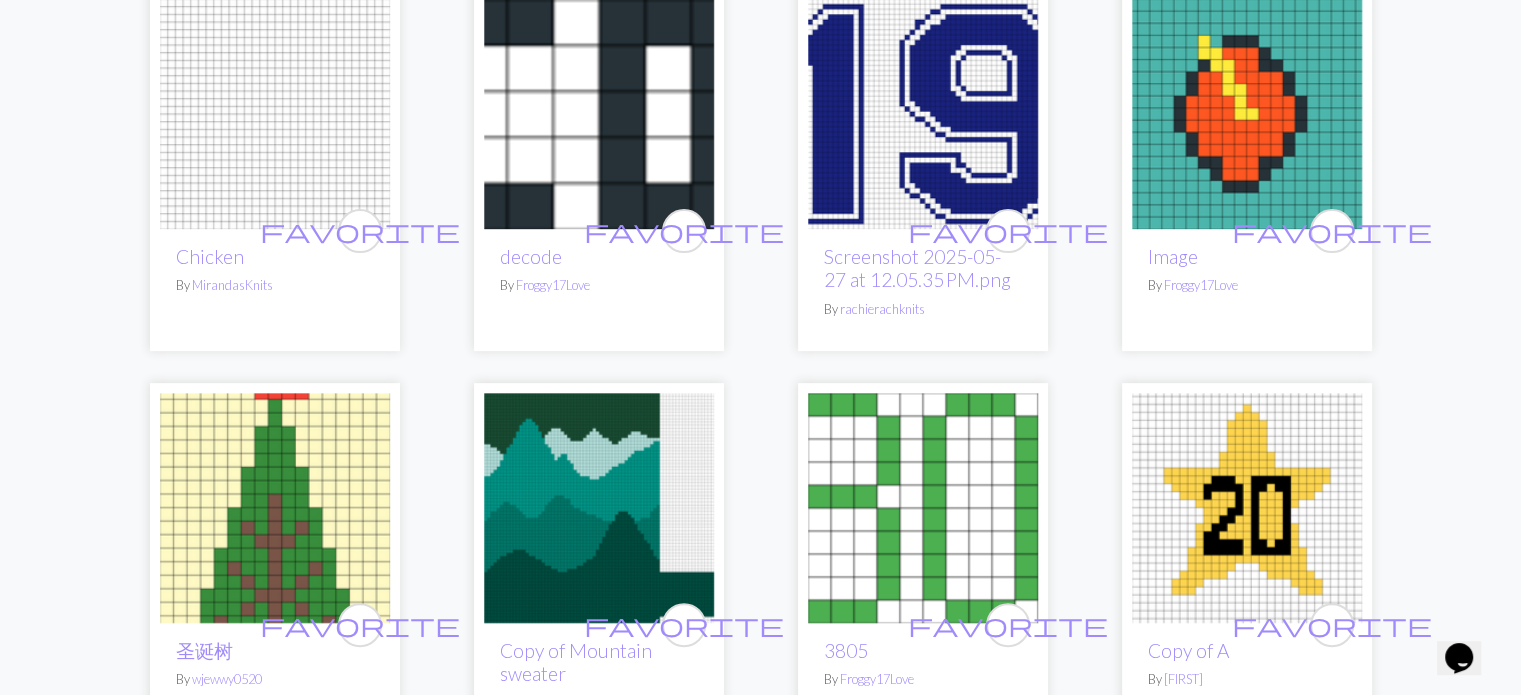 scroll, scrollTop: 732, scrollLeft: 0, axis: vertical 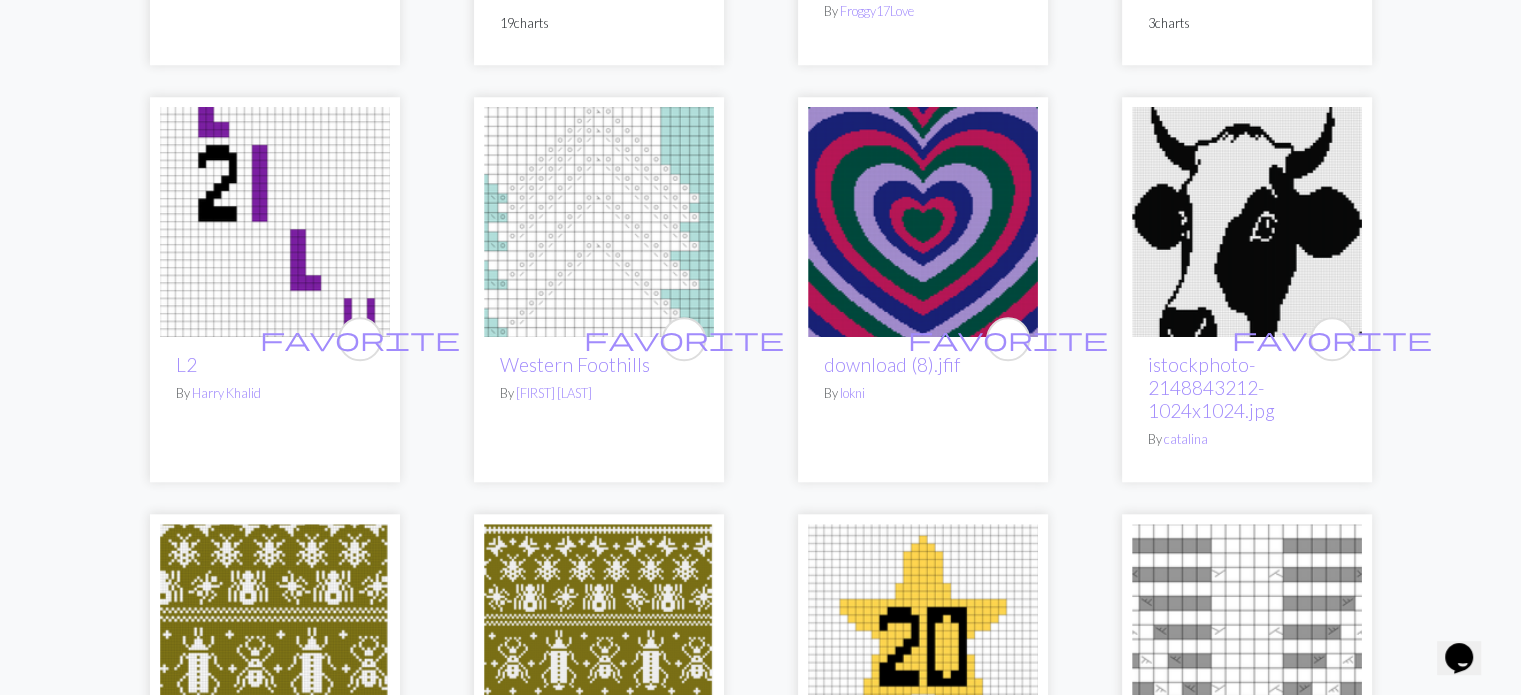 click at bounding box center [1247, 222] 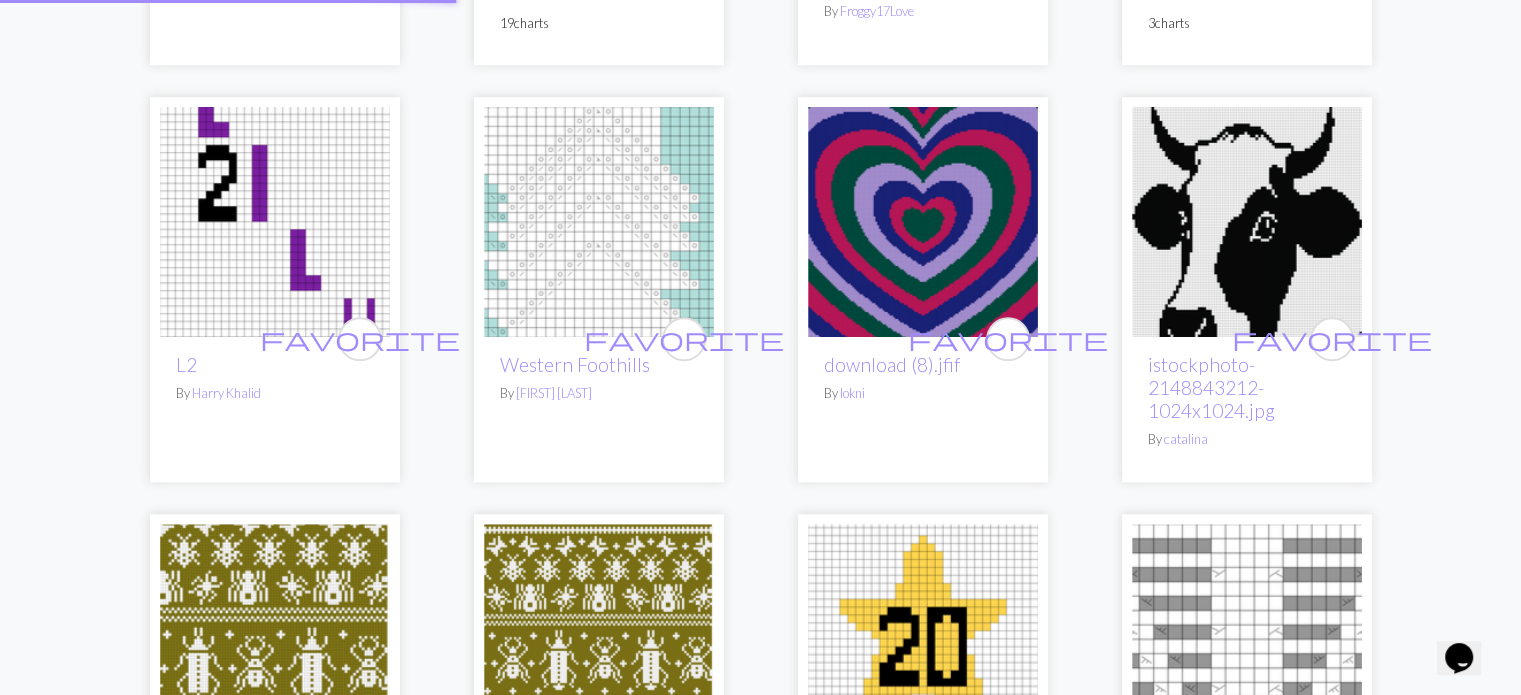 scroll, scrollTop: 0, scrollLeft: 0, axis: both 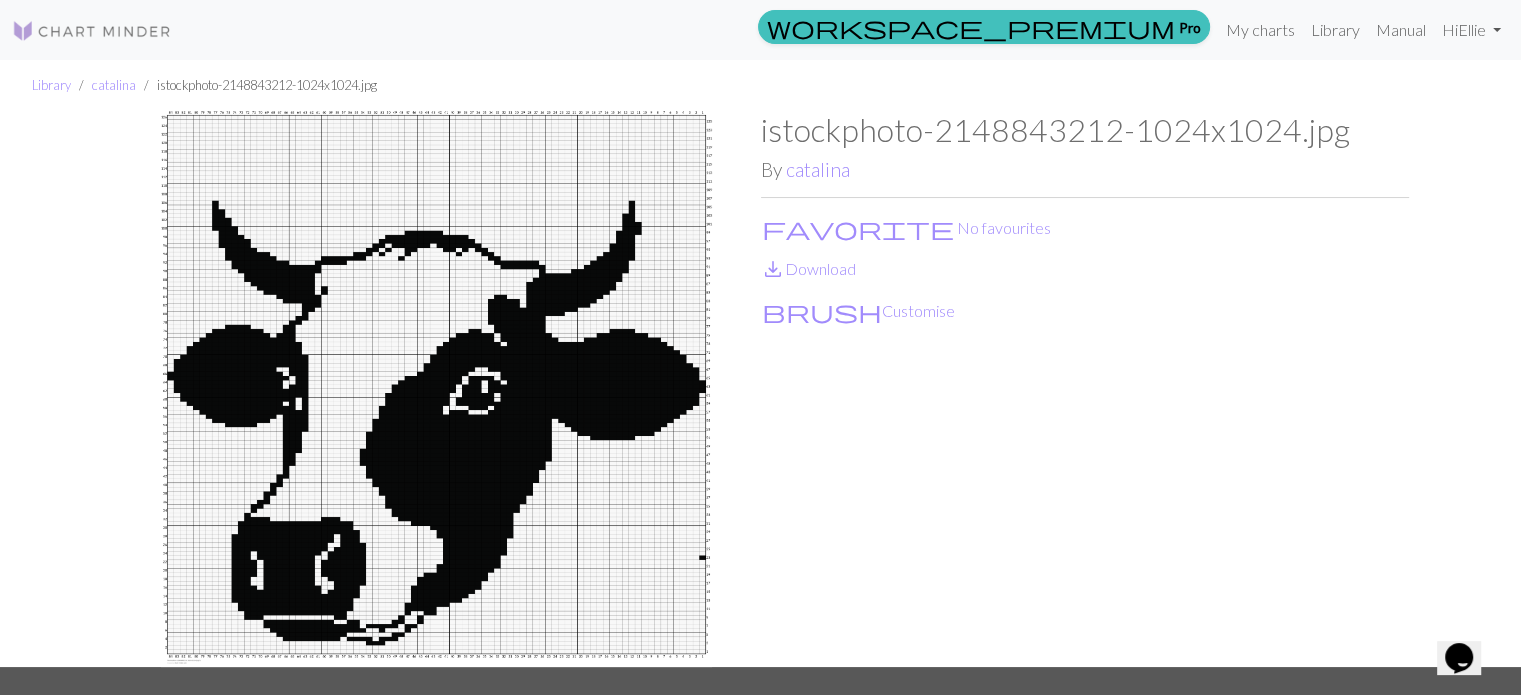 click at bounding box center [437, 389] 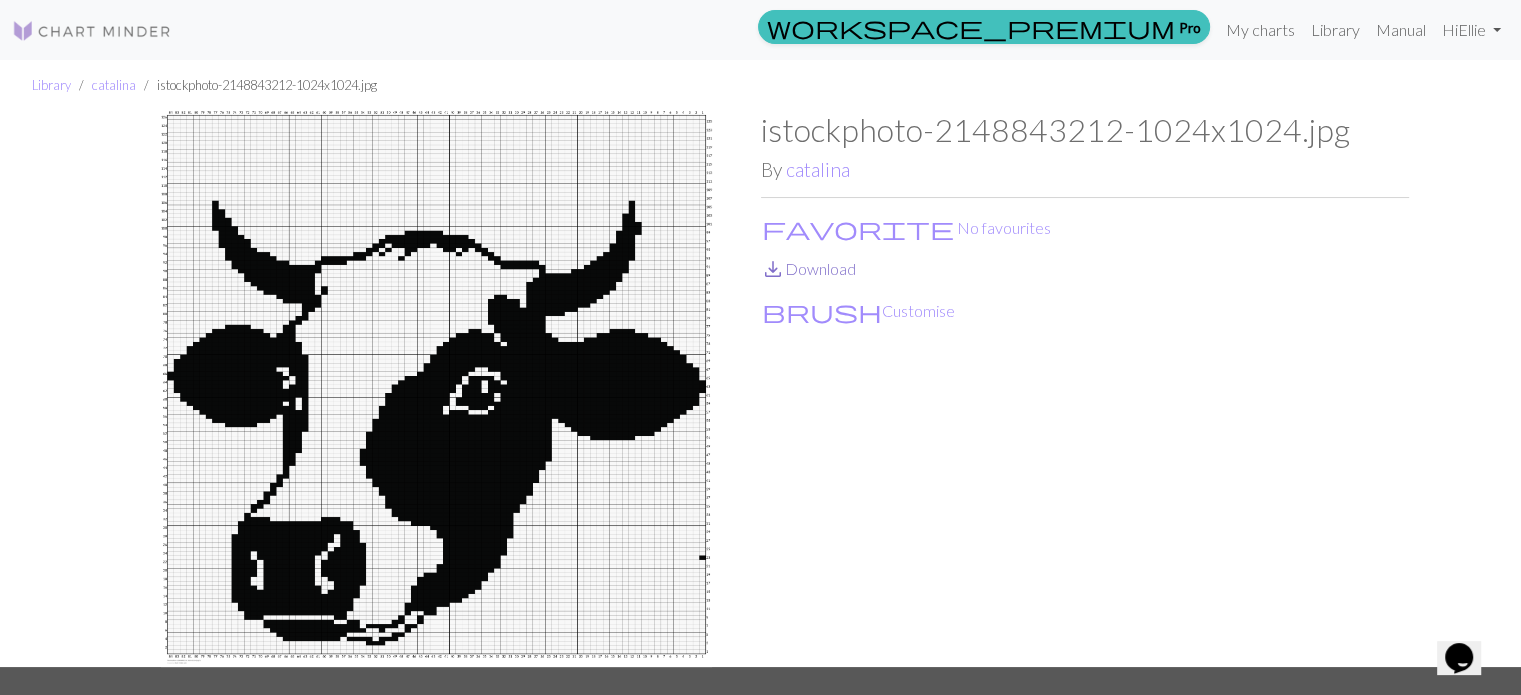 click on "save_alt  Download" at bounding box center (808, 268) 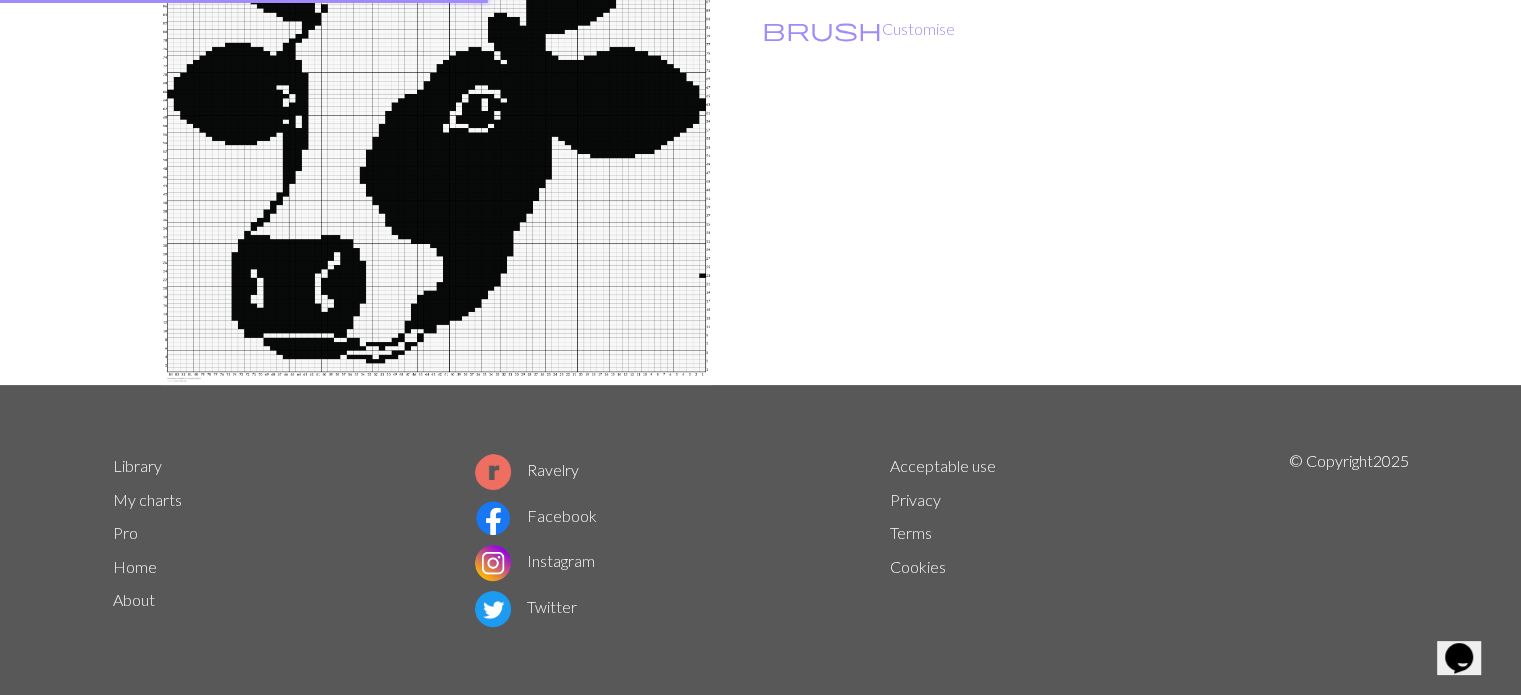 scroll, scrollTop: 0, scrollLeft: 0, axis: both 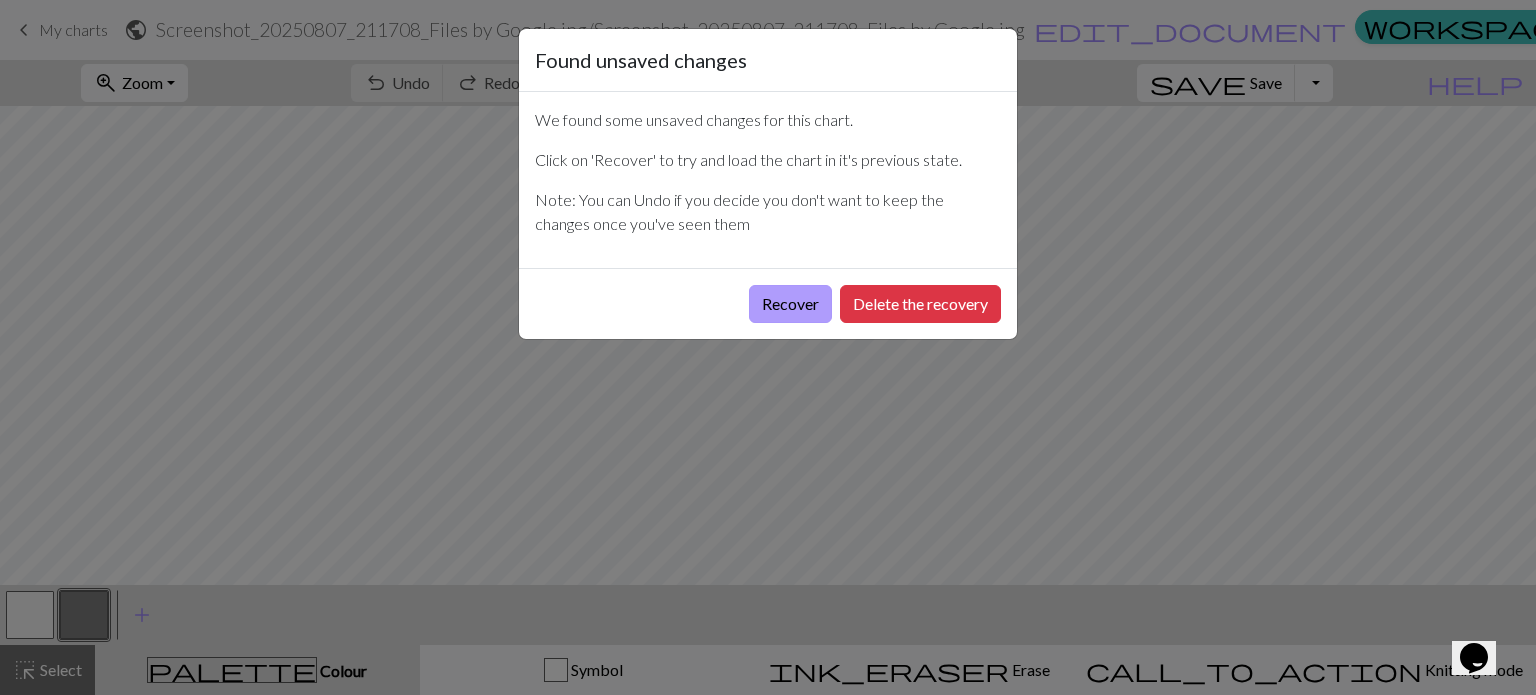 click on "Recover" at bounding box center (790, 304) 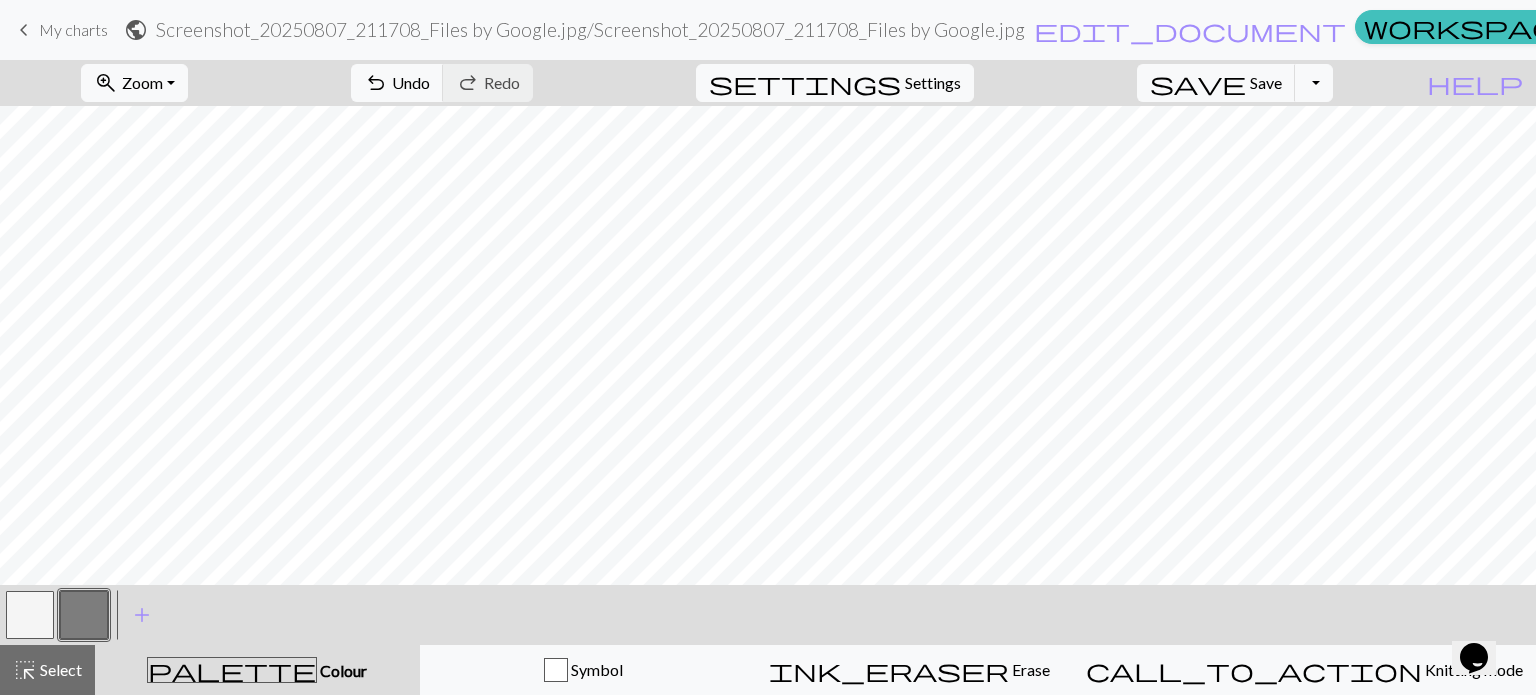 click on "Library" at bounding box center [1932, 30] 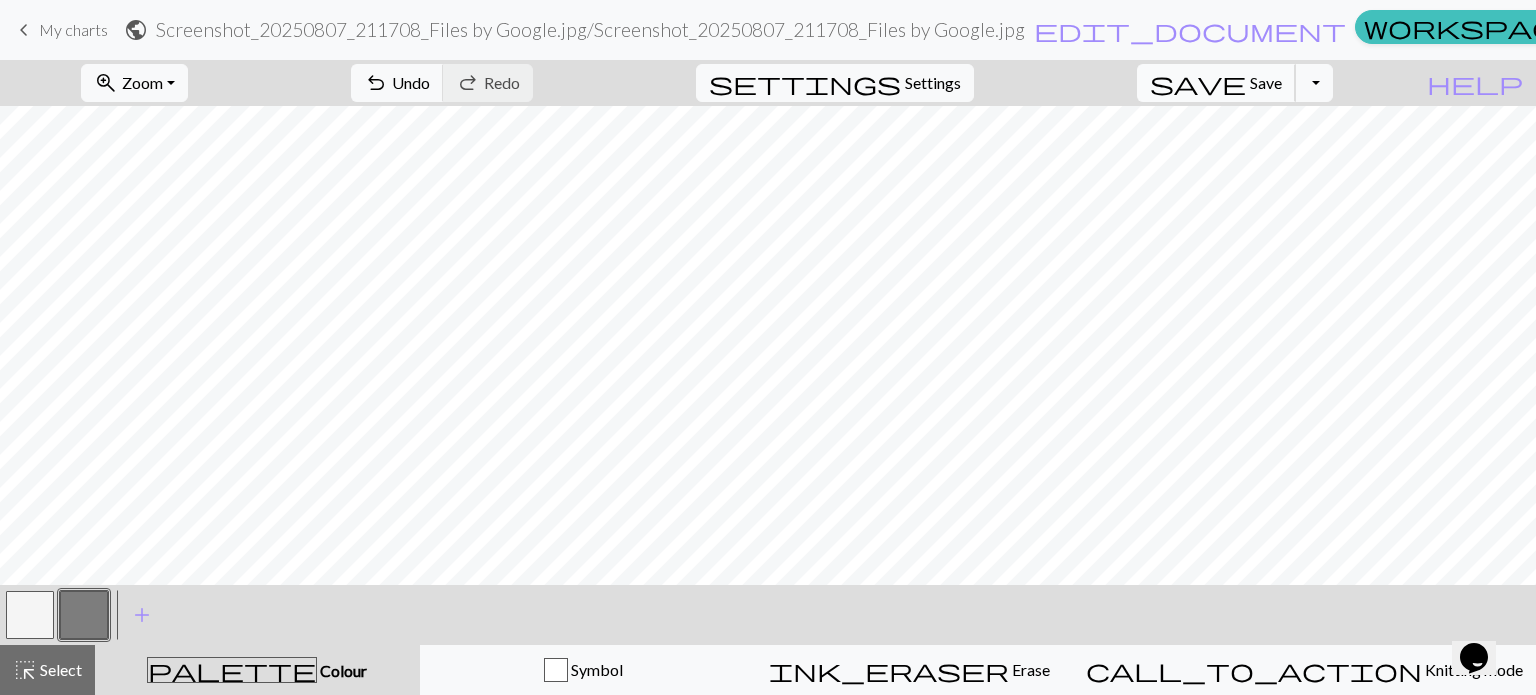 click on "Save" at bounding box center (1266, 82) 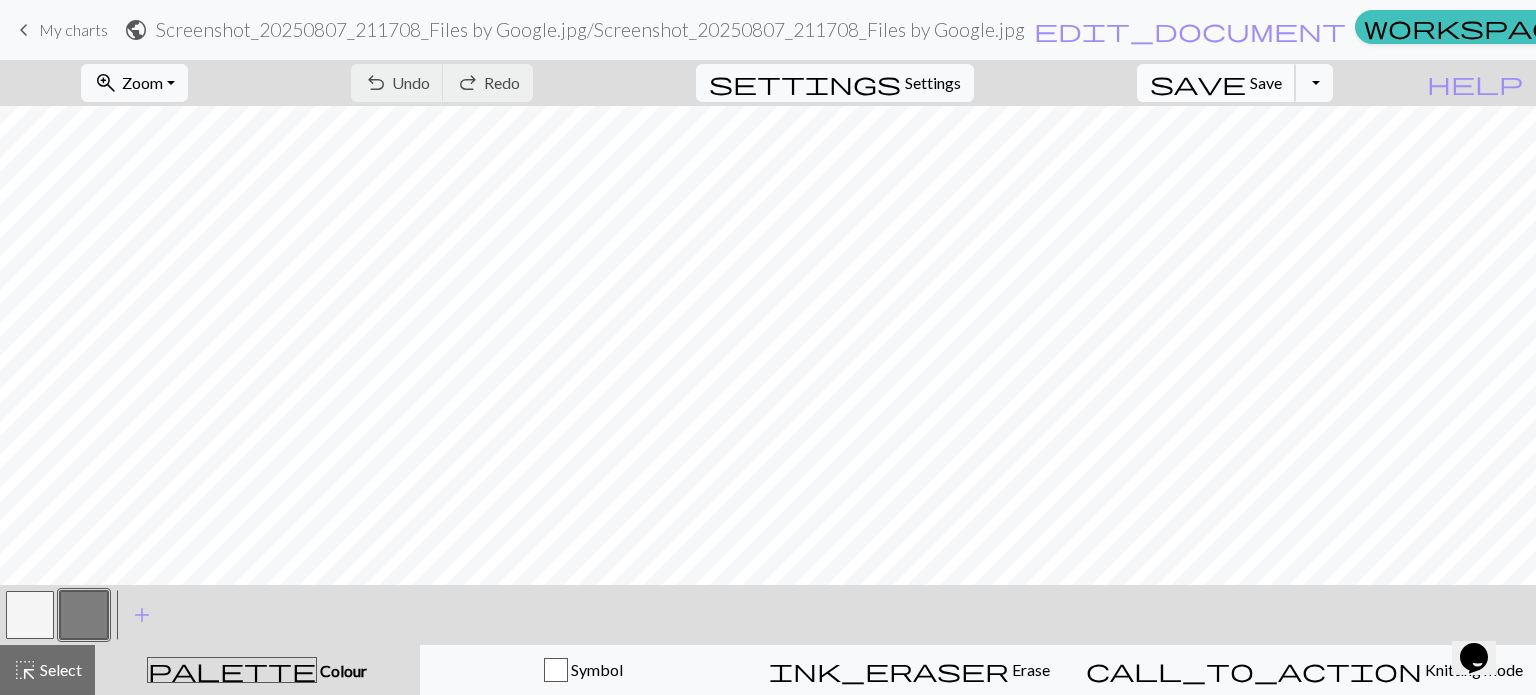 click on "Save" at bounding box center [1266, 82] 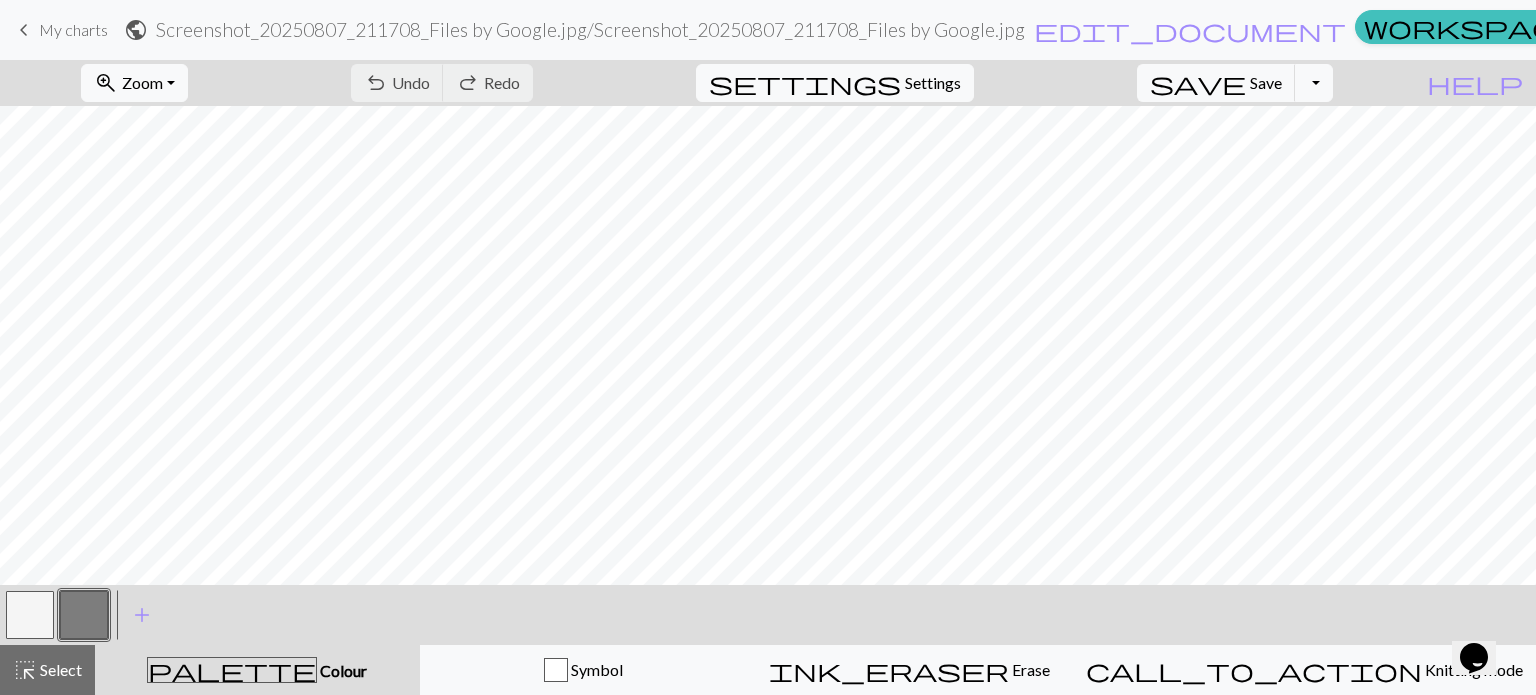 click on "Library" at bounding box center [1932, 30] 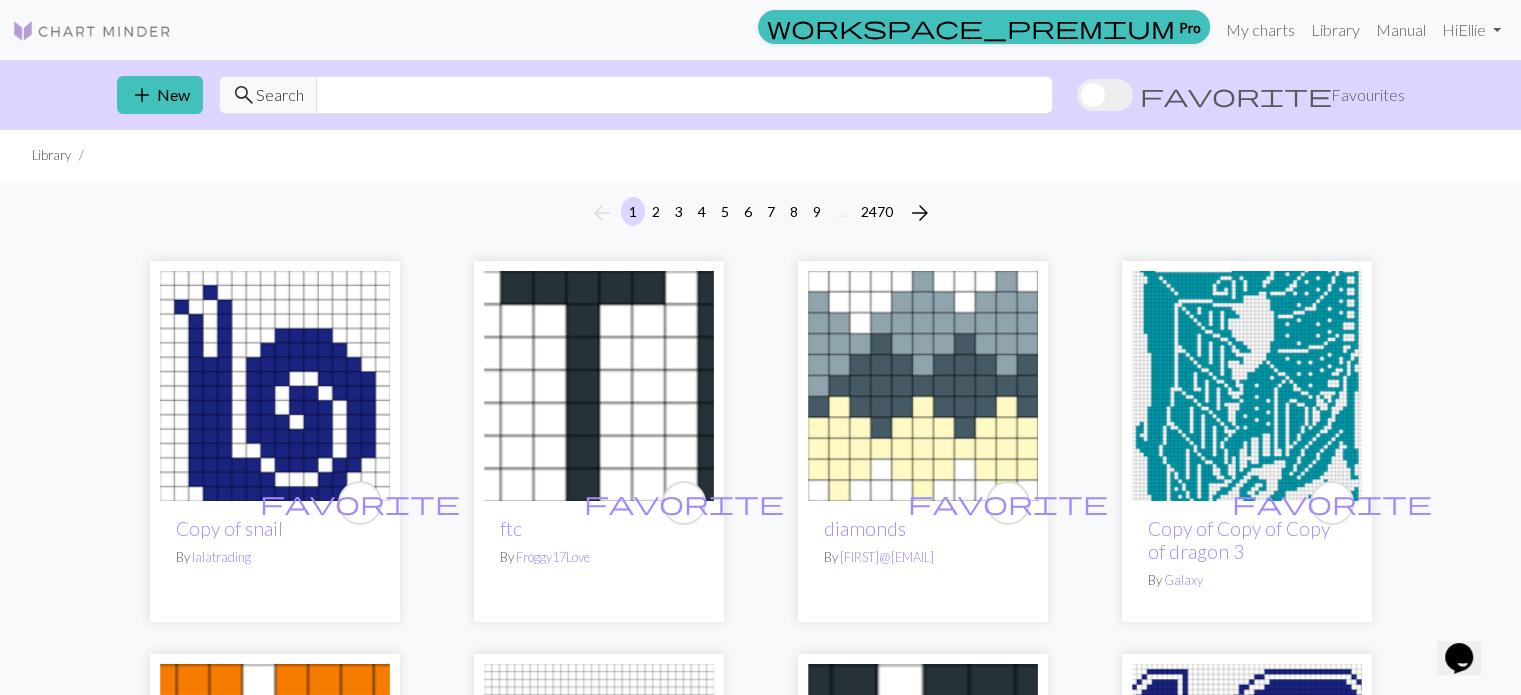 click at bounding box center (1247, 386) 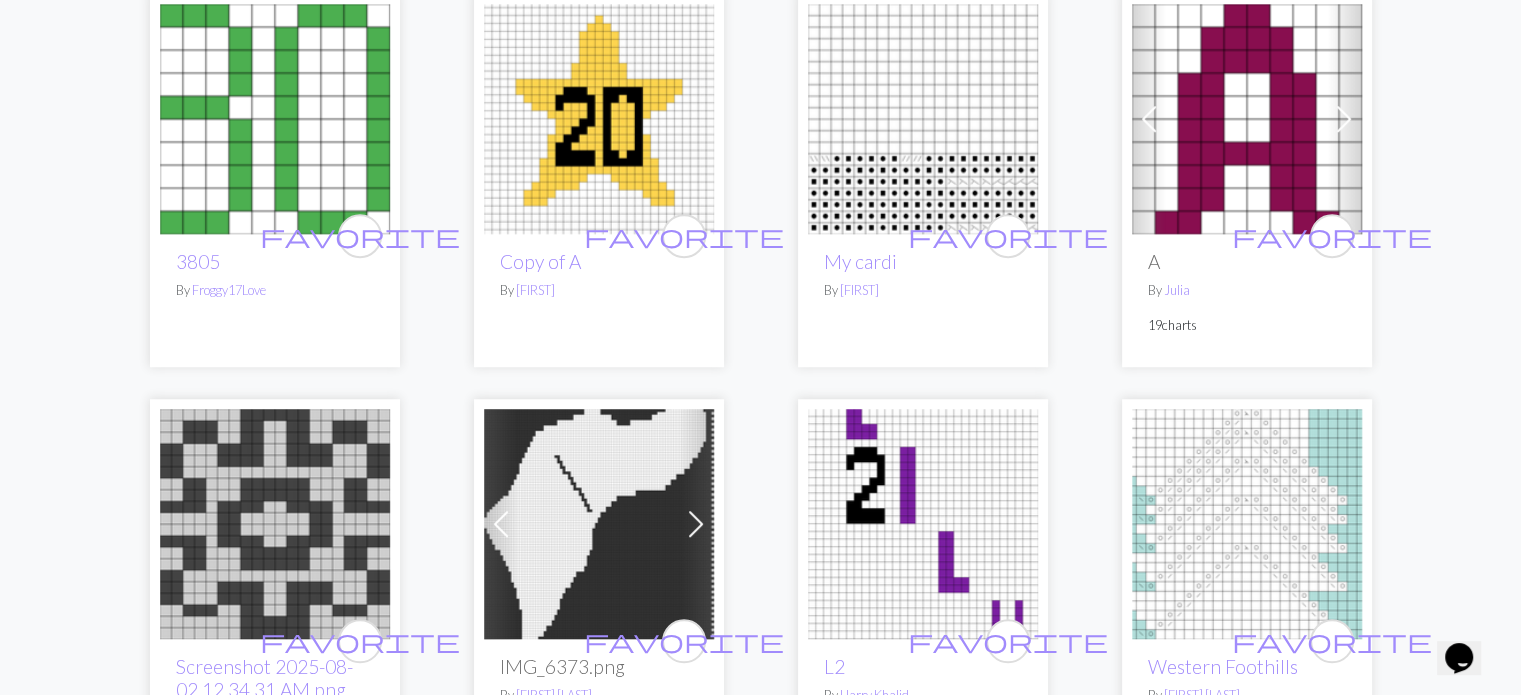 scroll, scrollTop: 1218, scrollLeft: 0, axis: vertical 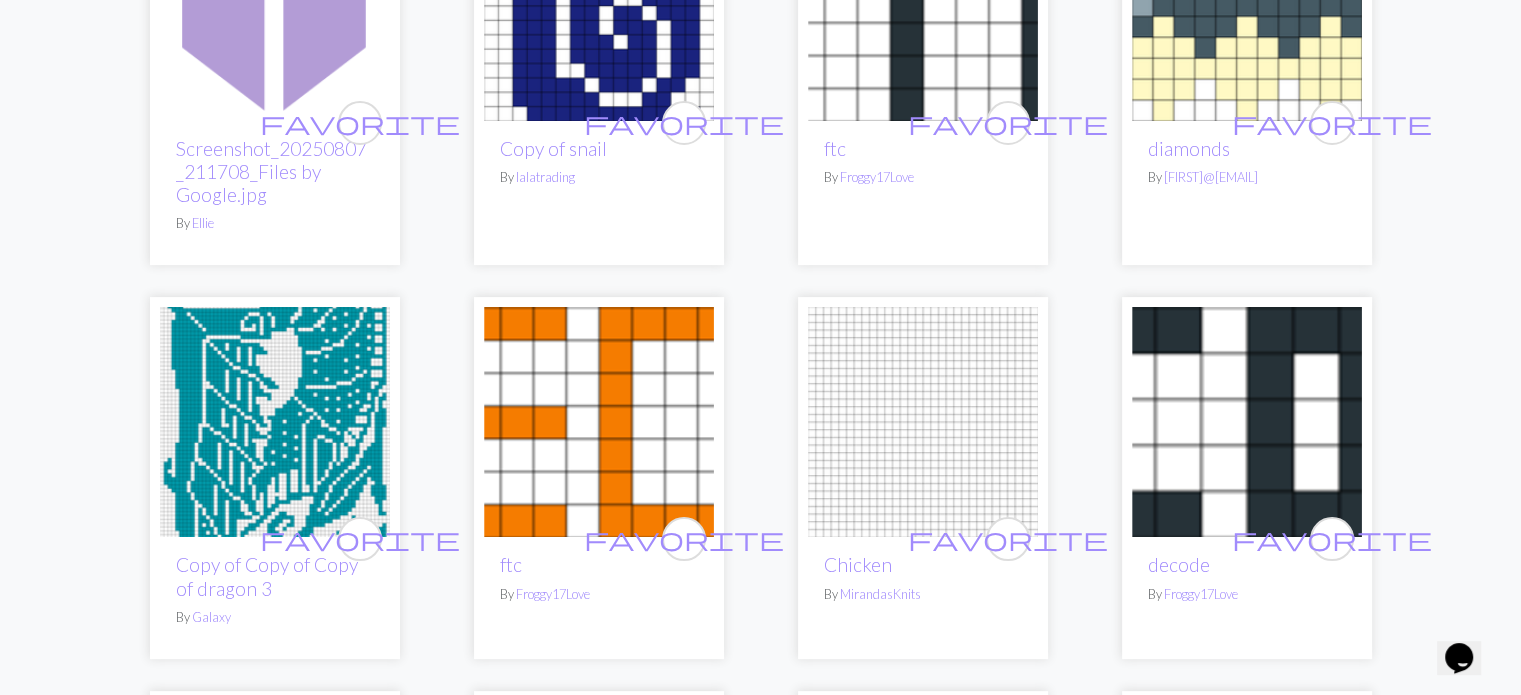 click on "favorite Copy of Copy of Copy of dragon 3 By   Galaxy" at bounding box center [275, 477] 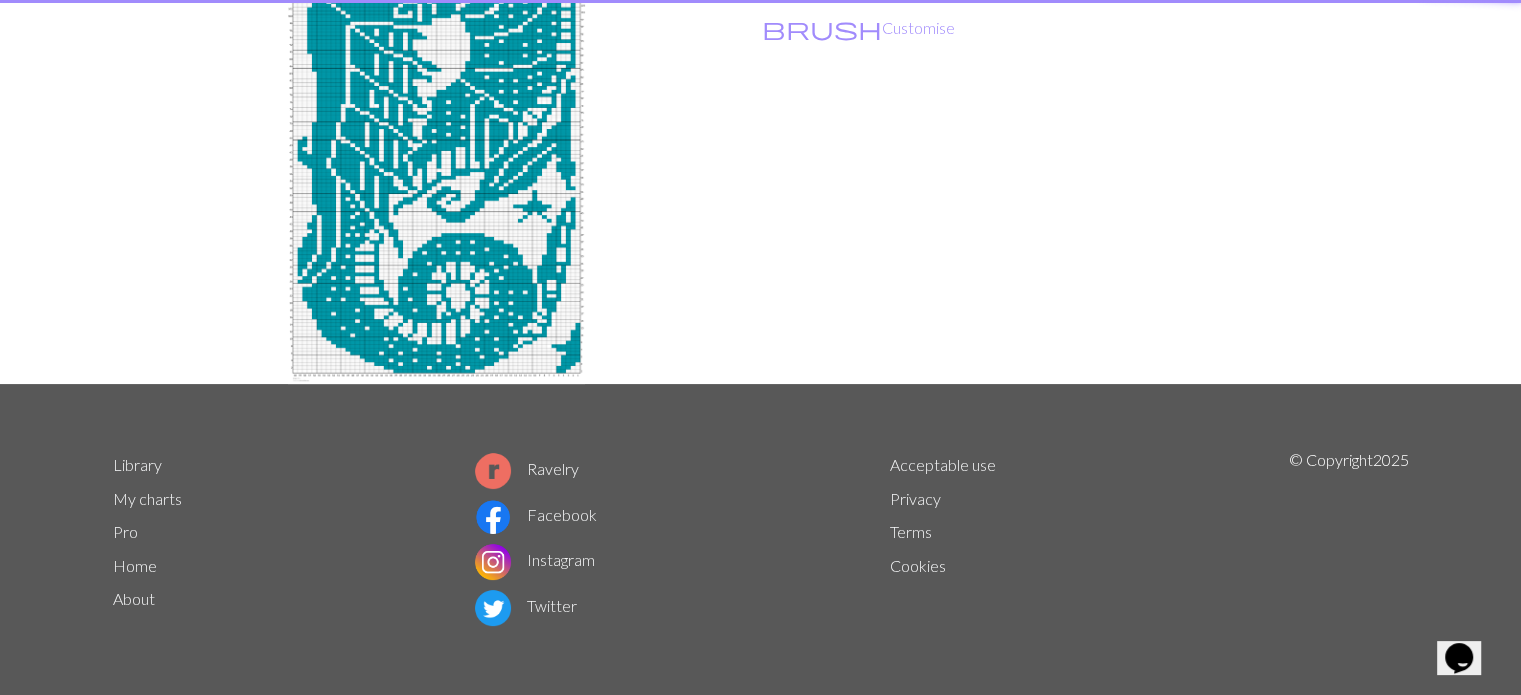 scroll, scrollTop: 0, scrollLeft: 0, axis: both 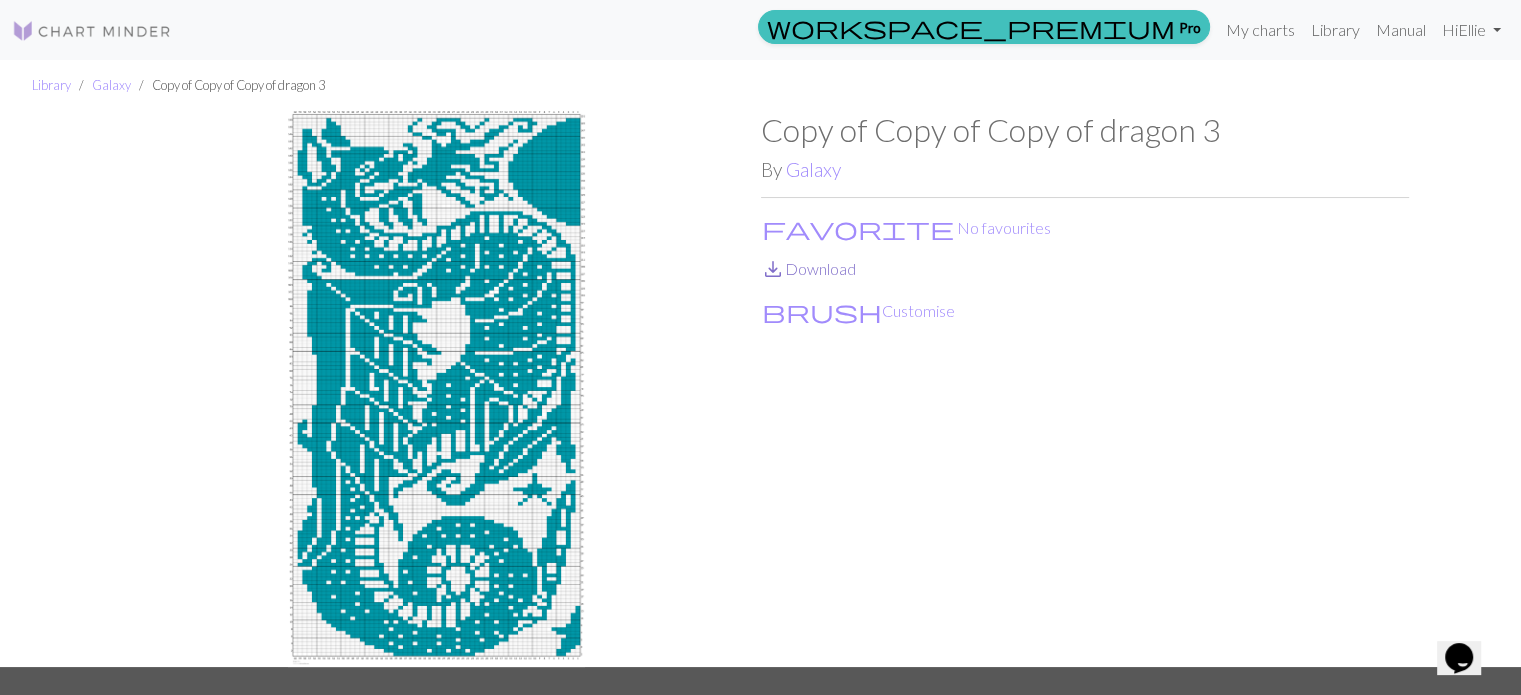click on "save_alt  Download" at bounding box center (808, 268) 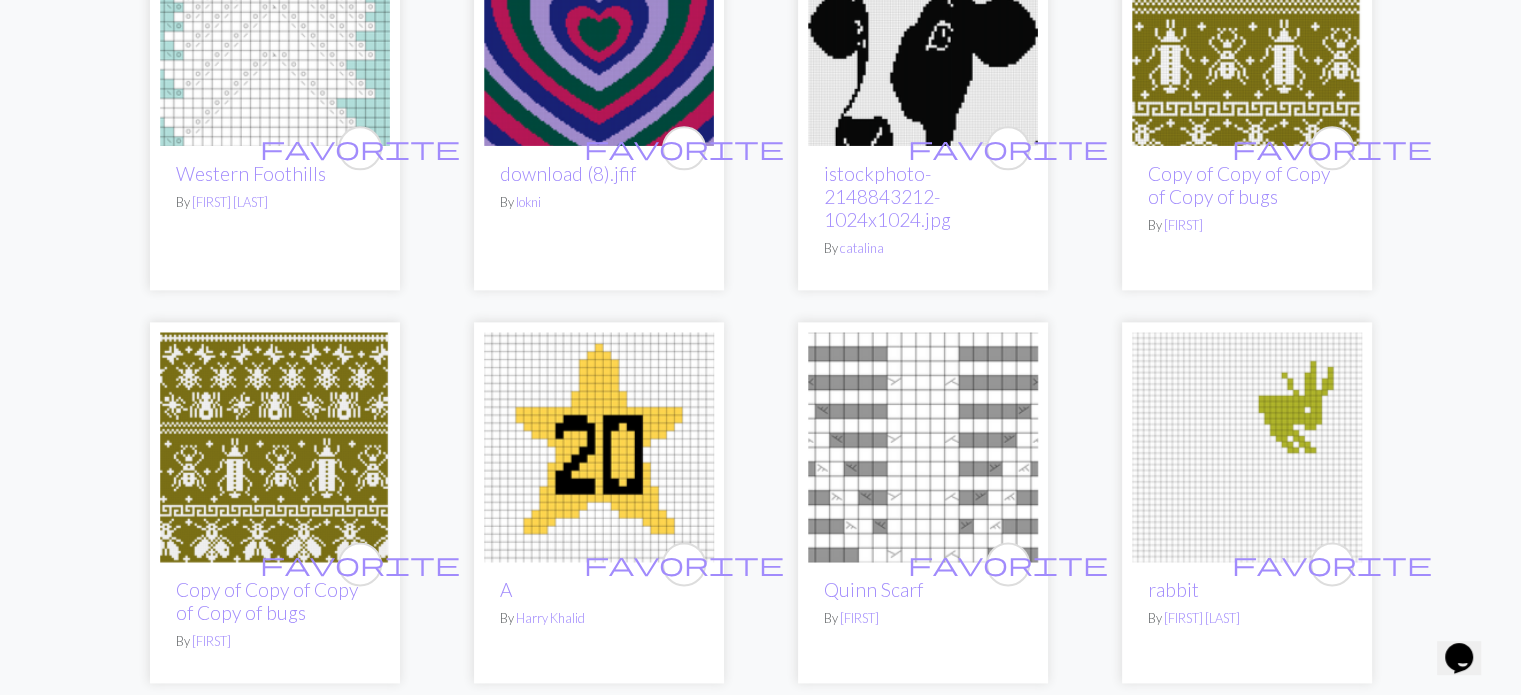 scroll, scrollTop: 2360, scrollLeft: 0, axis: vertical 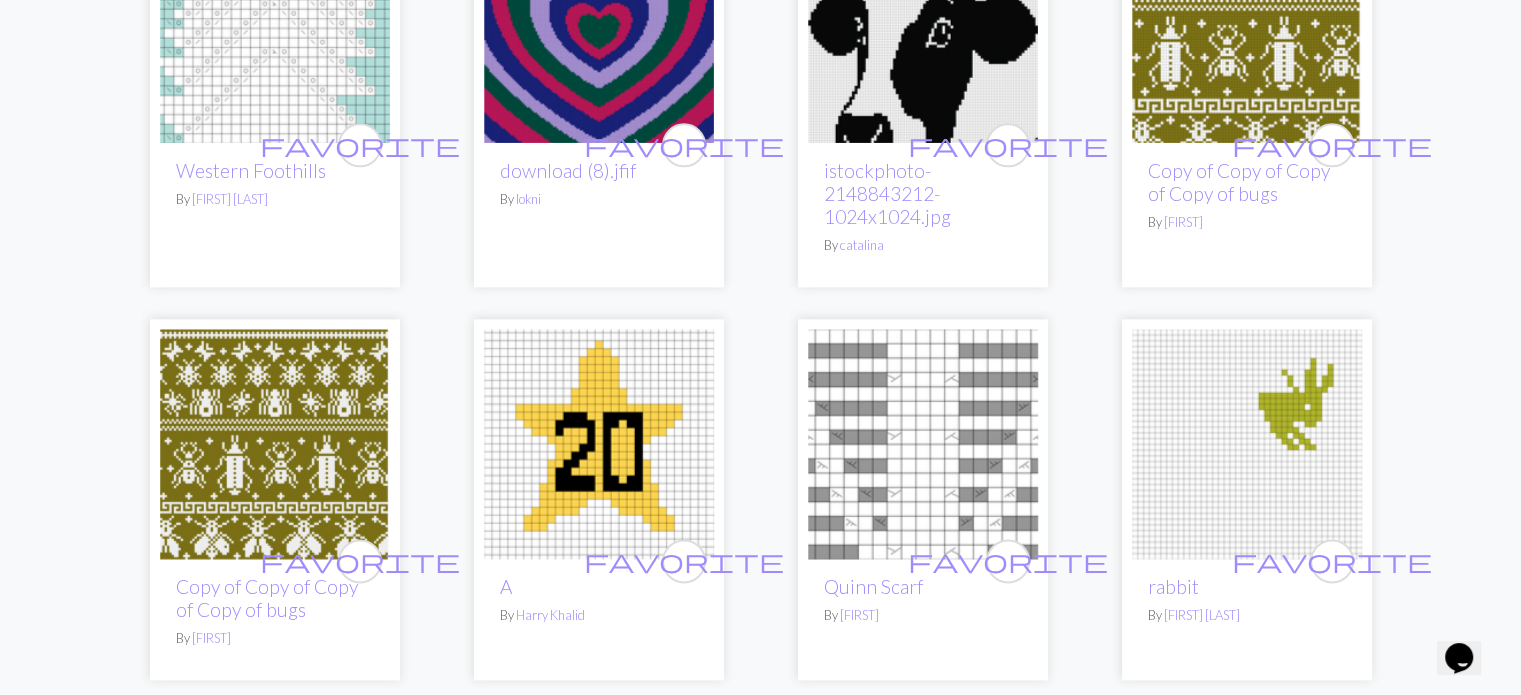 click at bounding box center [1247, 28] 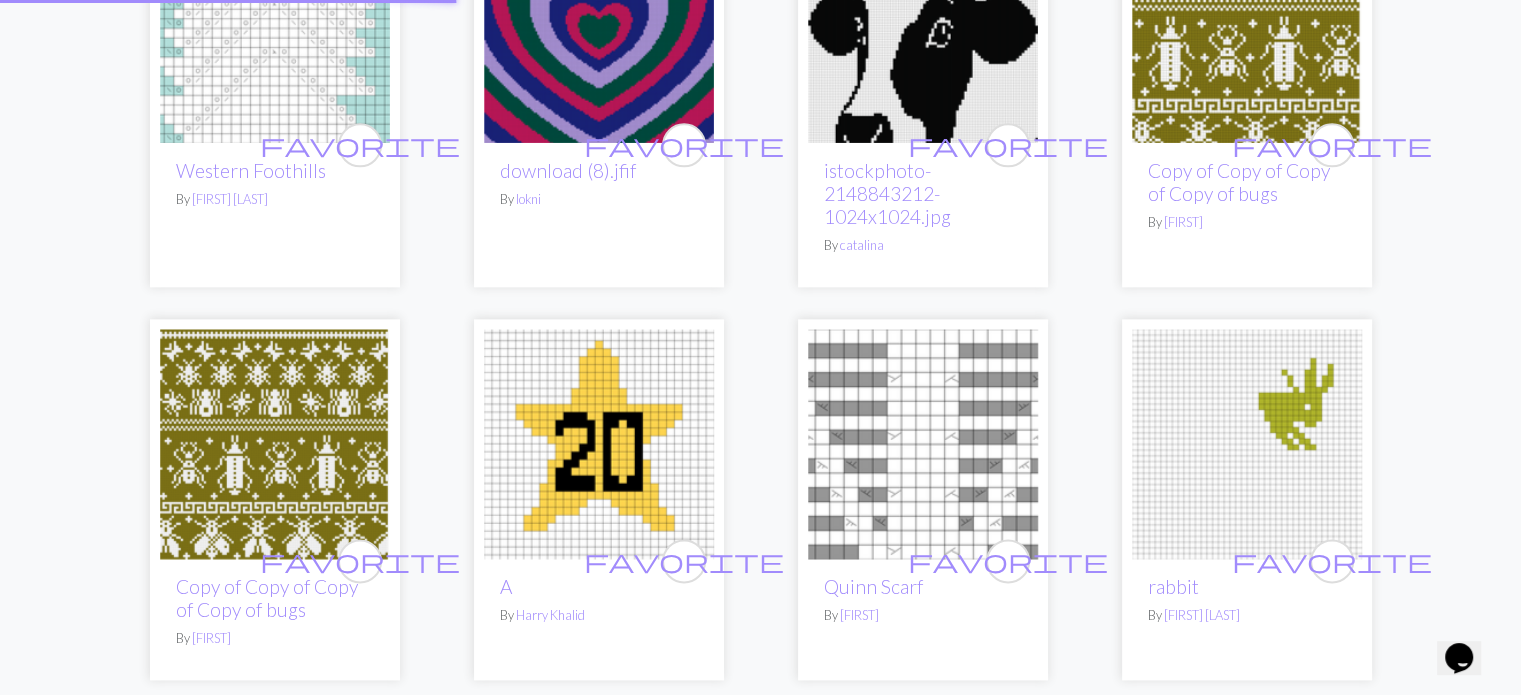 scroll, scrollTop: 0, scrollLeft: 0, axis: both 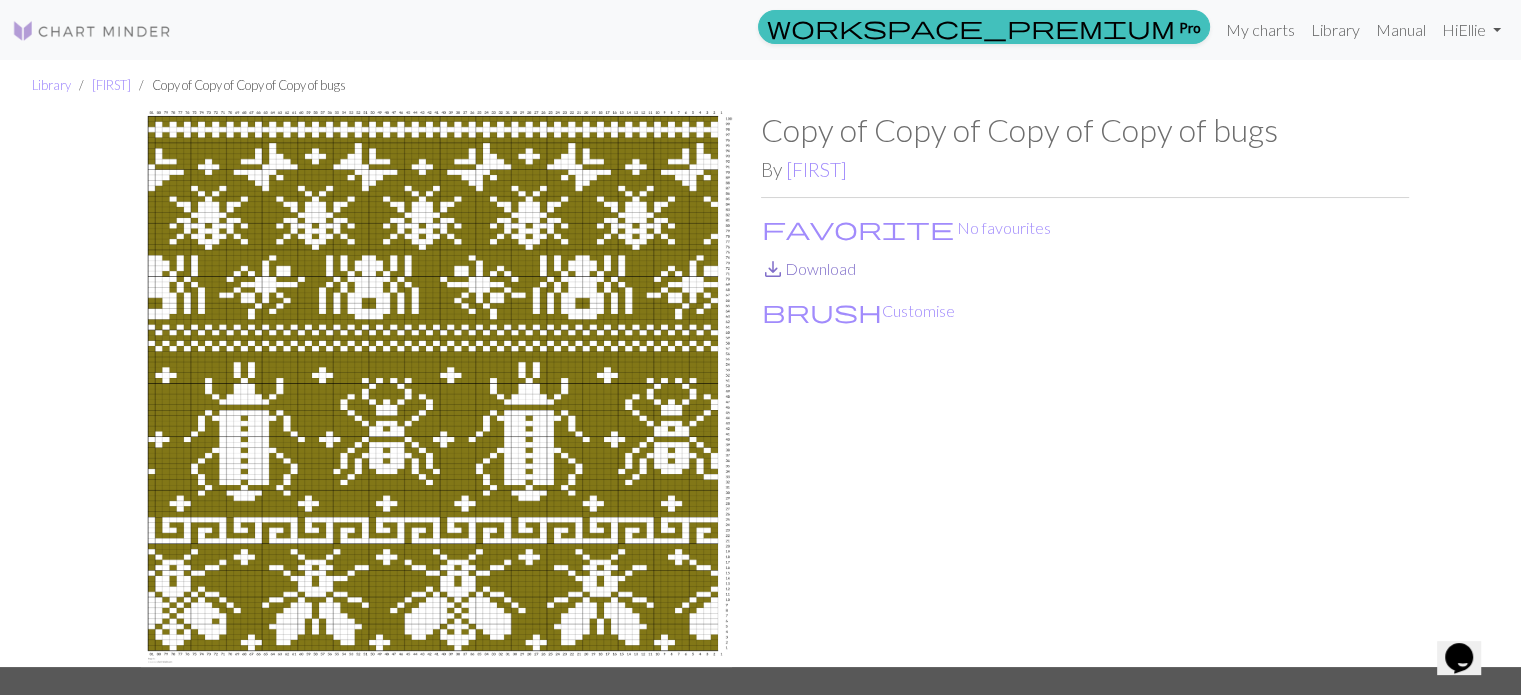 click on "save_alt" at bounding box center (773, 269) 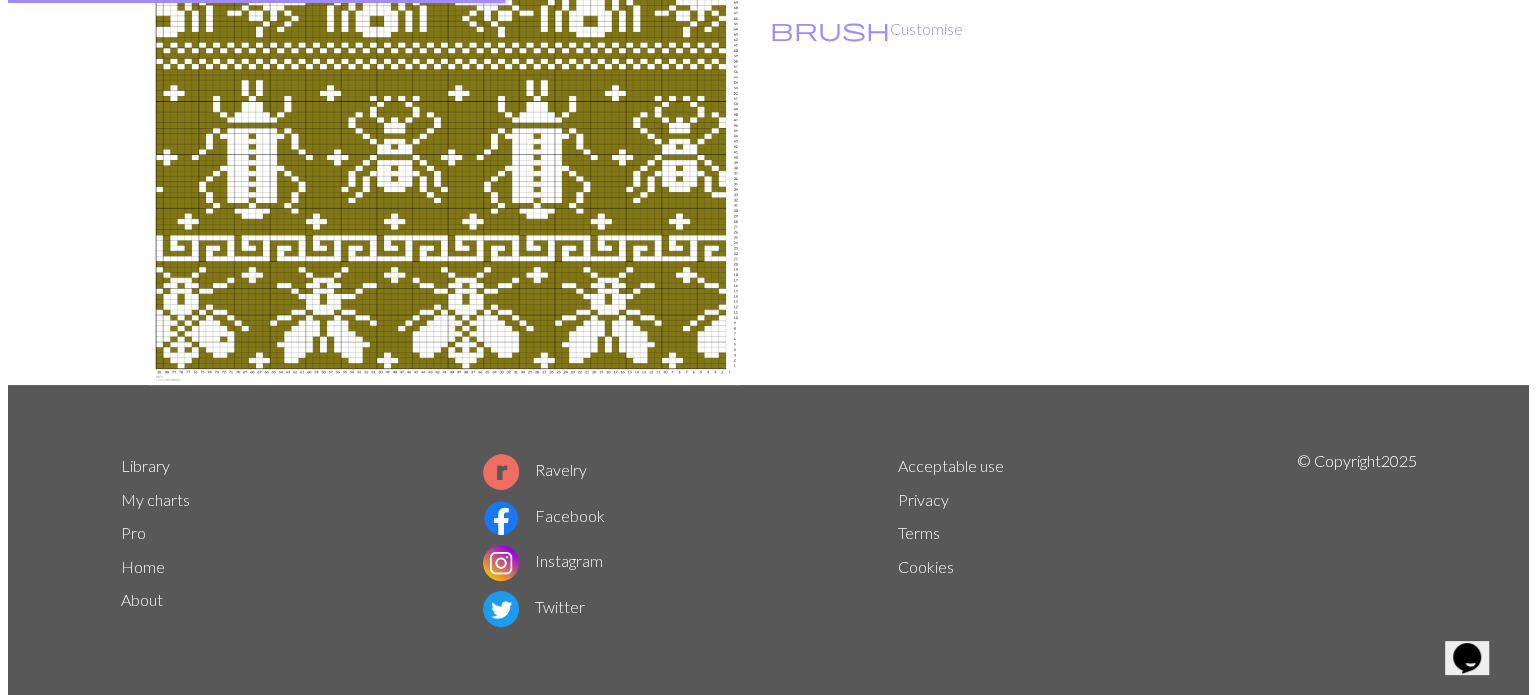 scroll, scrollTop: 0, scrollLeft: 0, axis: both 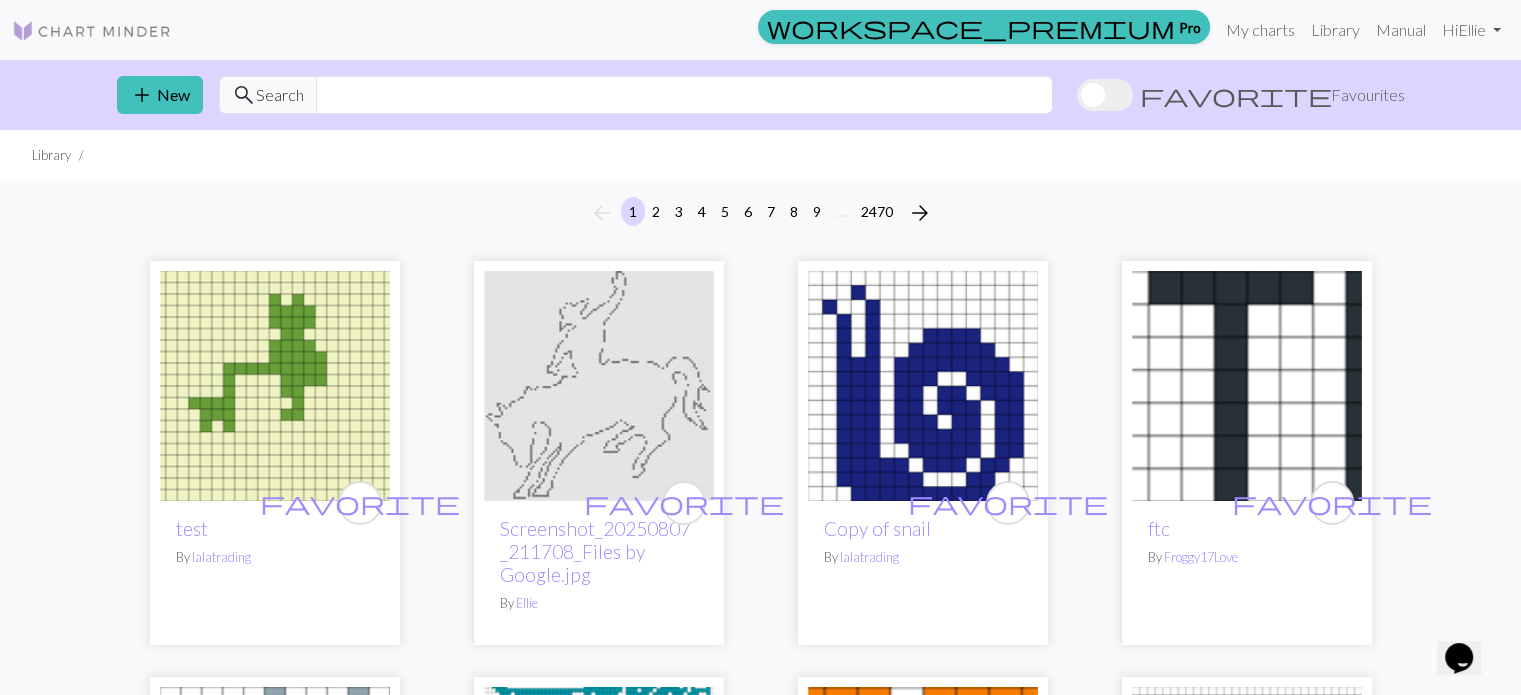 click at bounding box center [599, 386] 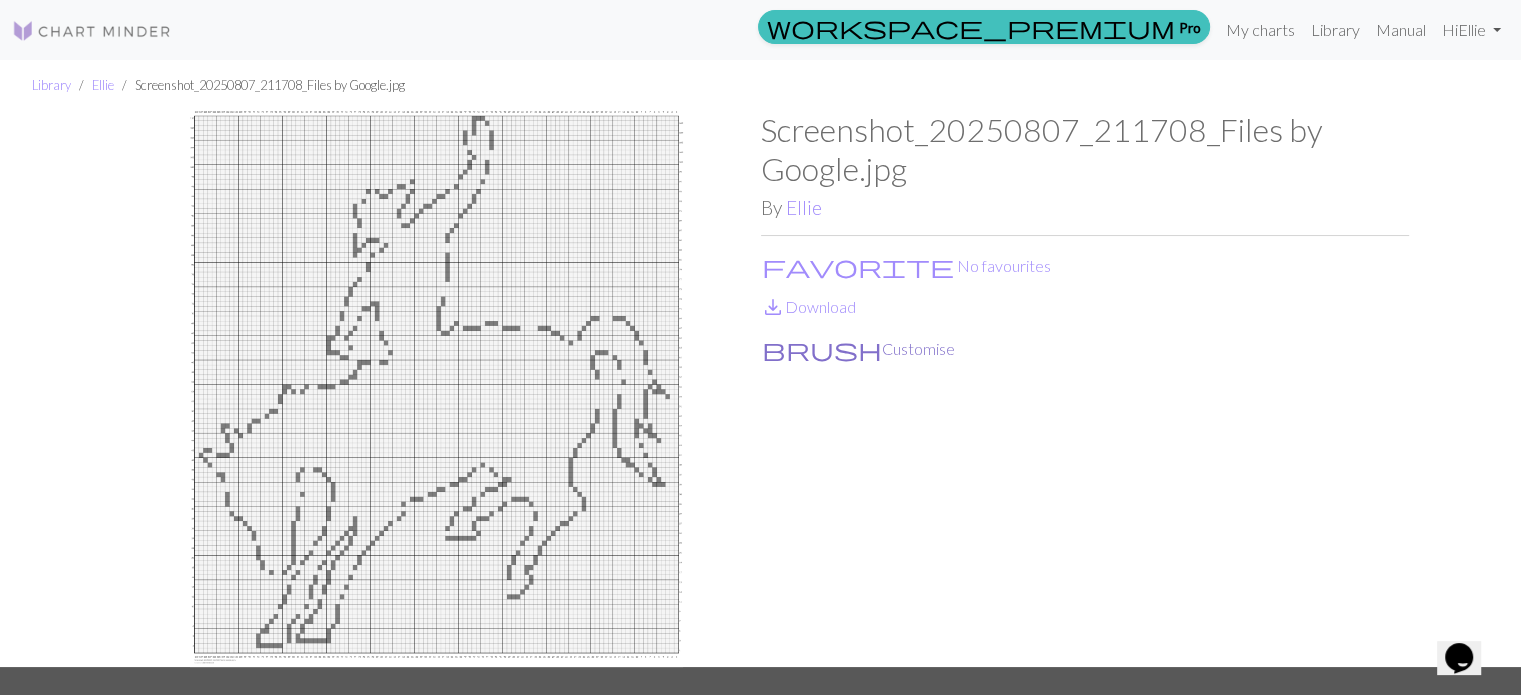 click on "brush Customise" at bounding box center (858, 349) 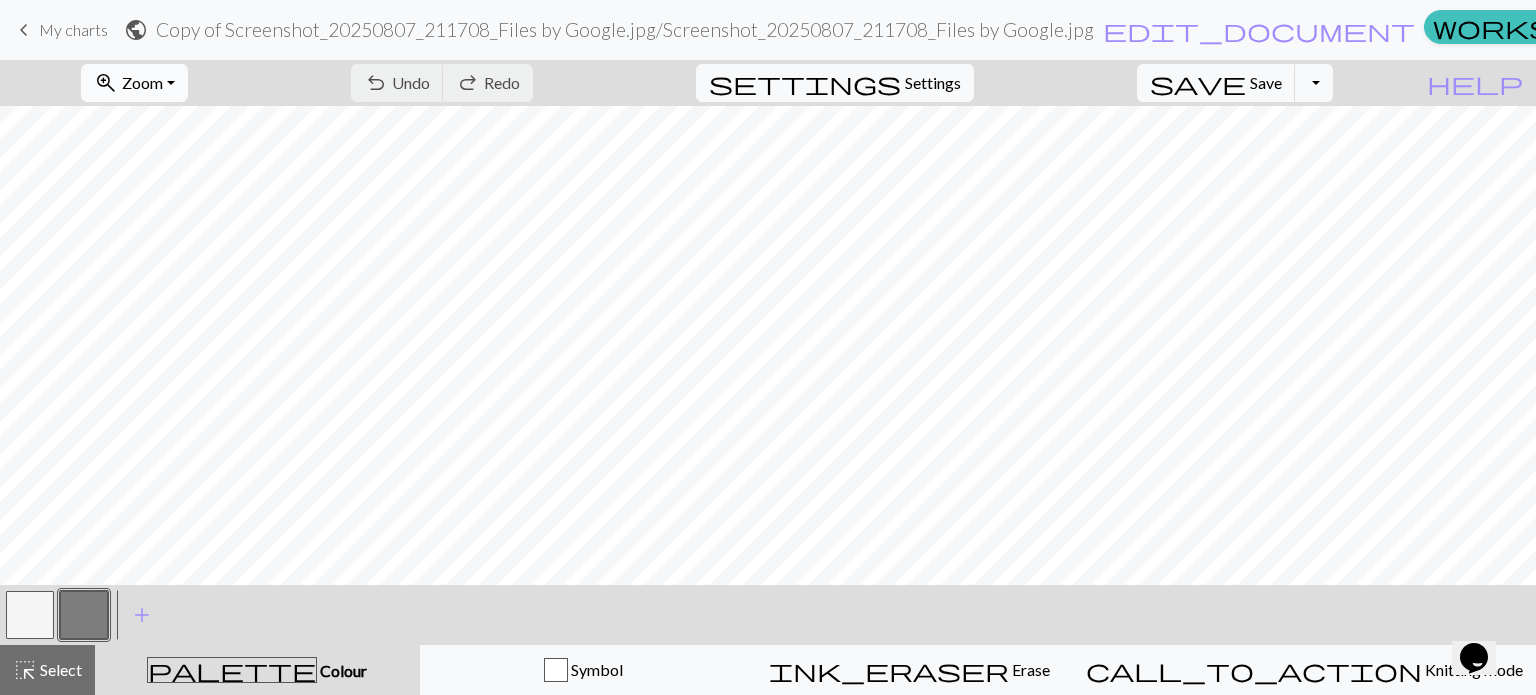 click on "zoom_in Zoom Zoom" at bounding box center (134, 83) 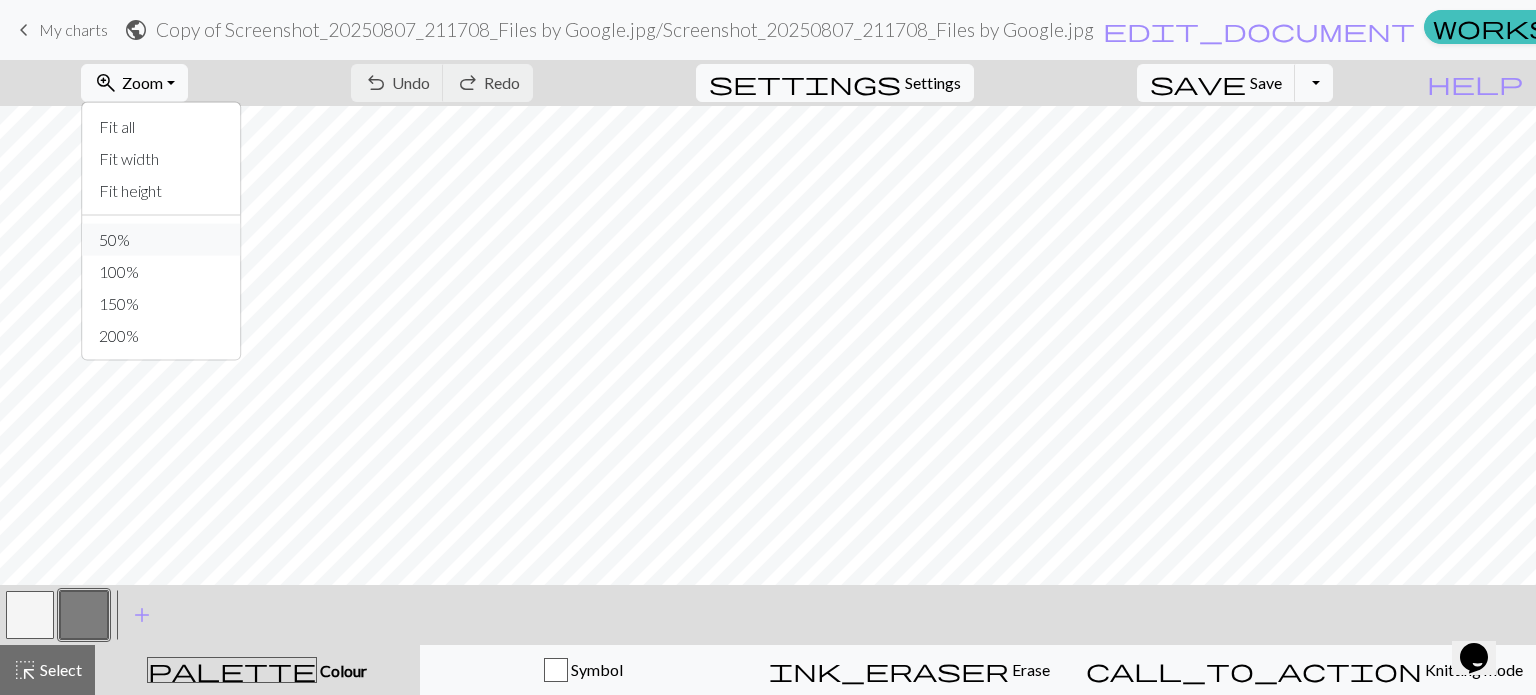click on "50%" at bounding box center (162, 240) 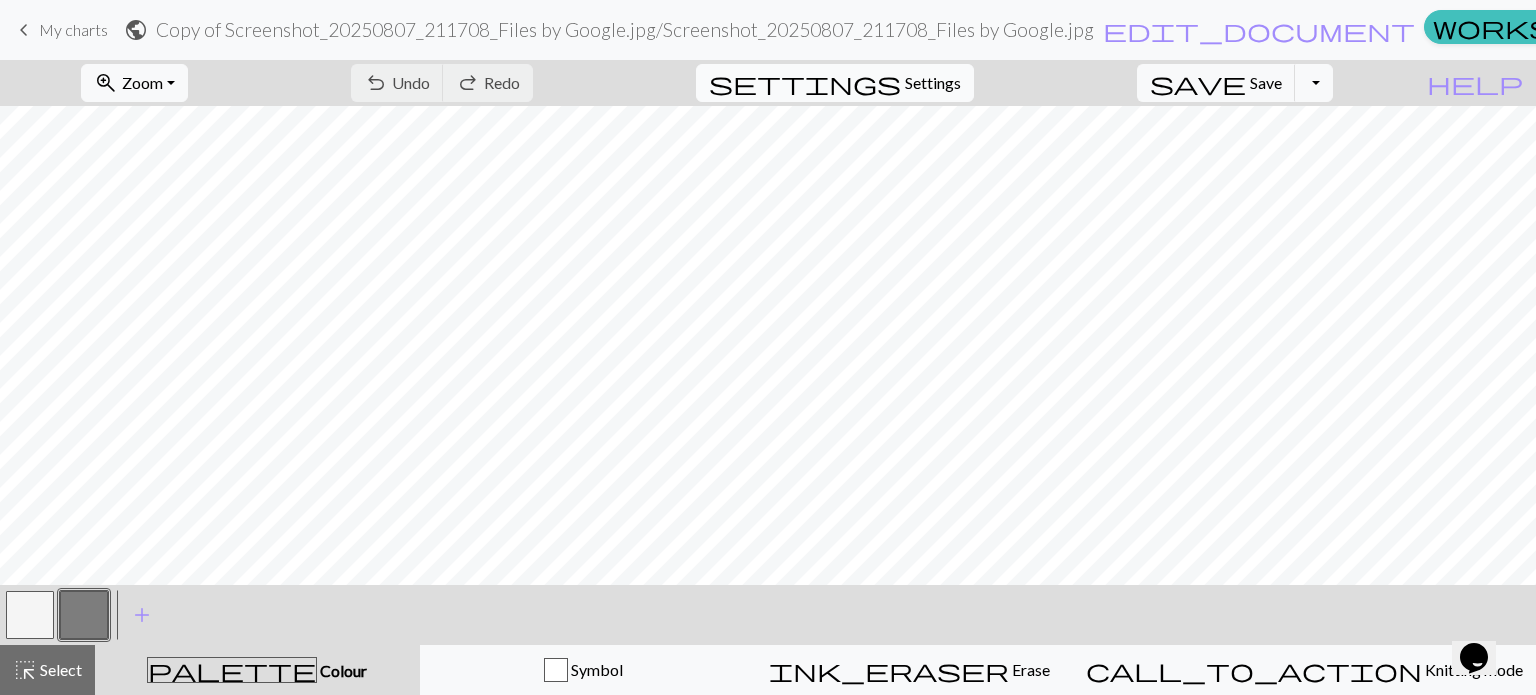 click on "Settings" at bounding box center [933, 83] 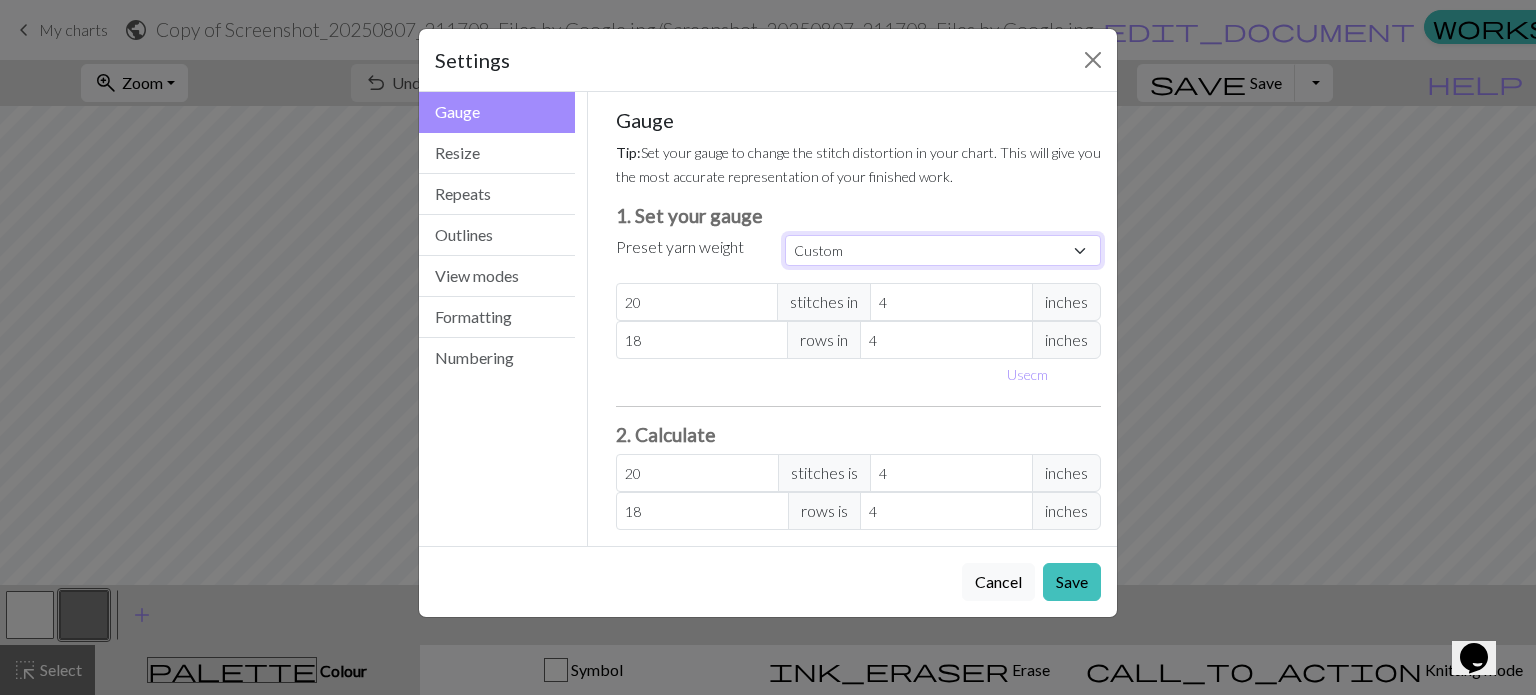 click on "Custom Square Lace Light Fingering Fingering Sport Double knit Worsted Aran Bulky Super Bulky" at bounding box center [943, 250] 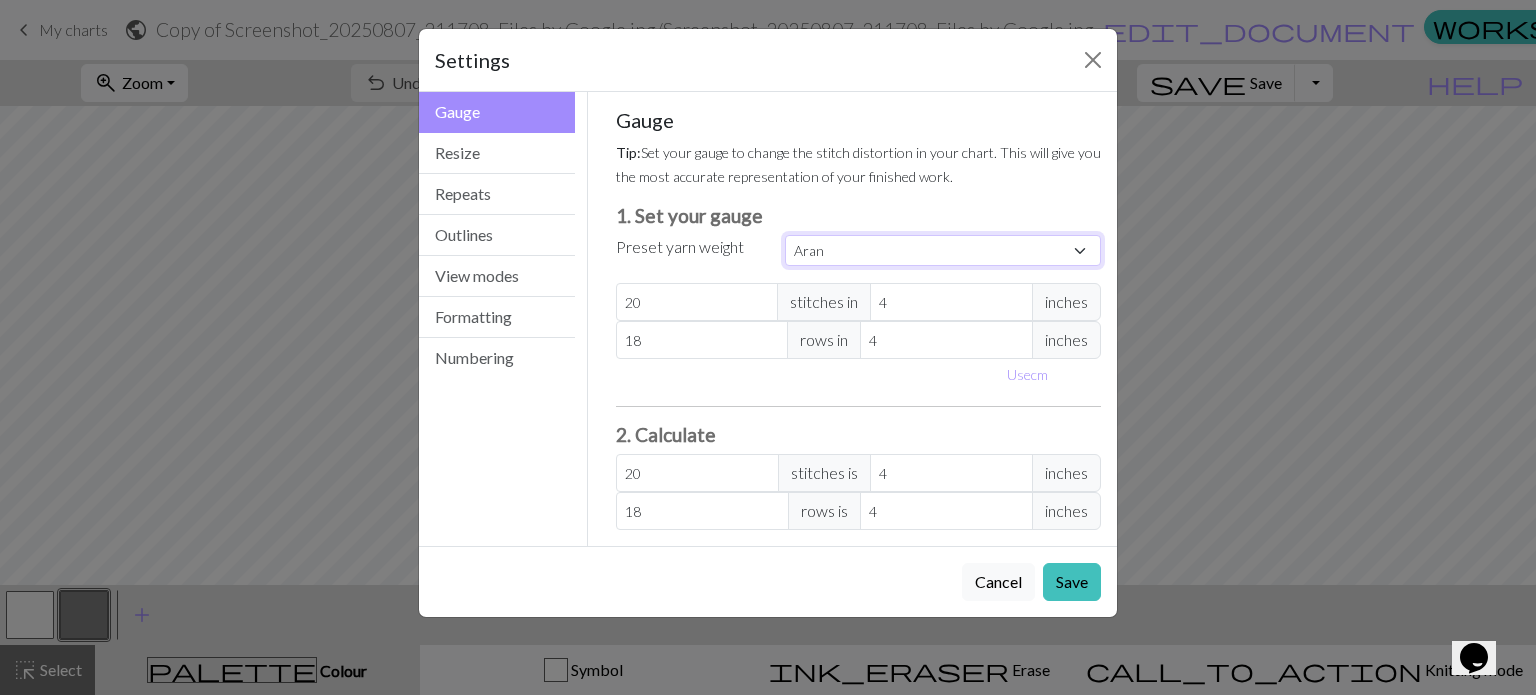 click on "Custom Square Lace Light Fingering Fingering Sport Double knit Worsted Aran Bulky Super Bulky" at bounding box center (943, 250) 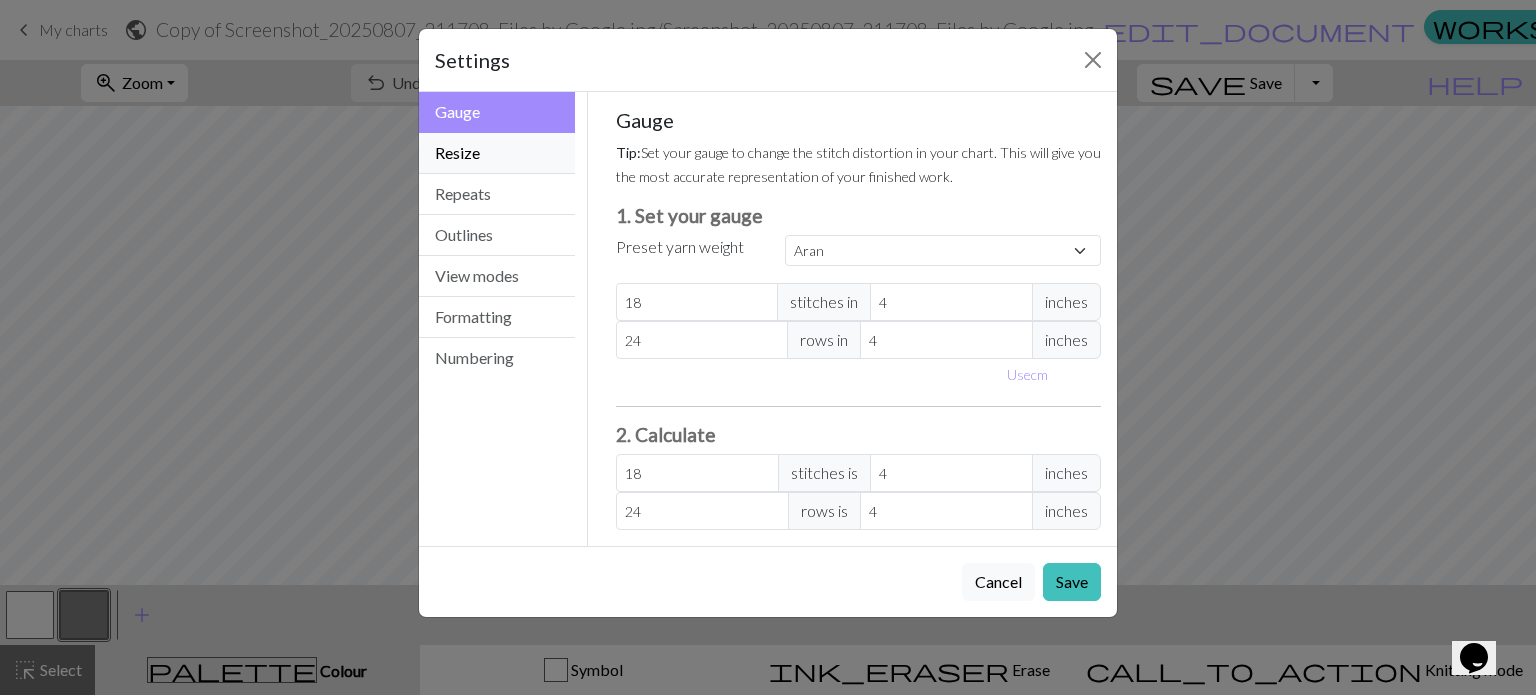 click on "Resize" at bounding box center (497, 153) 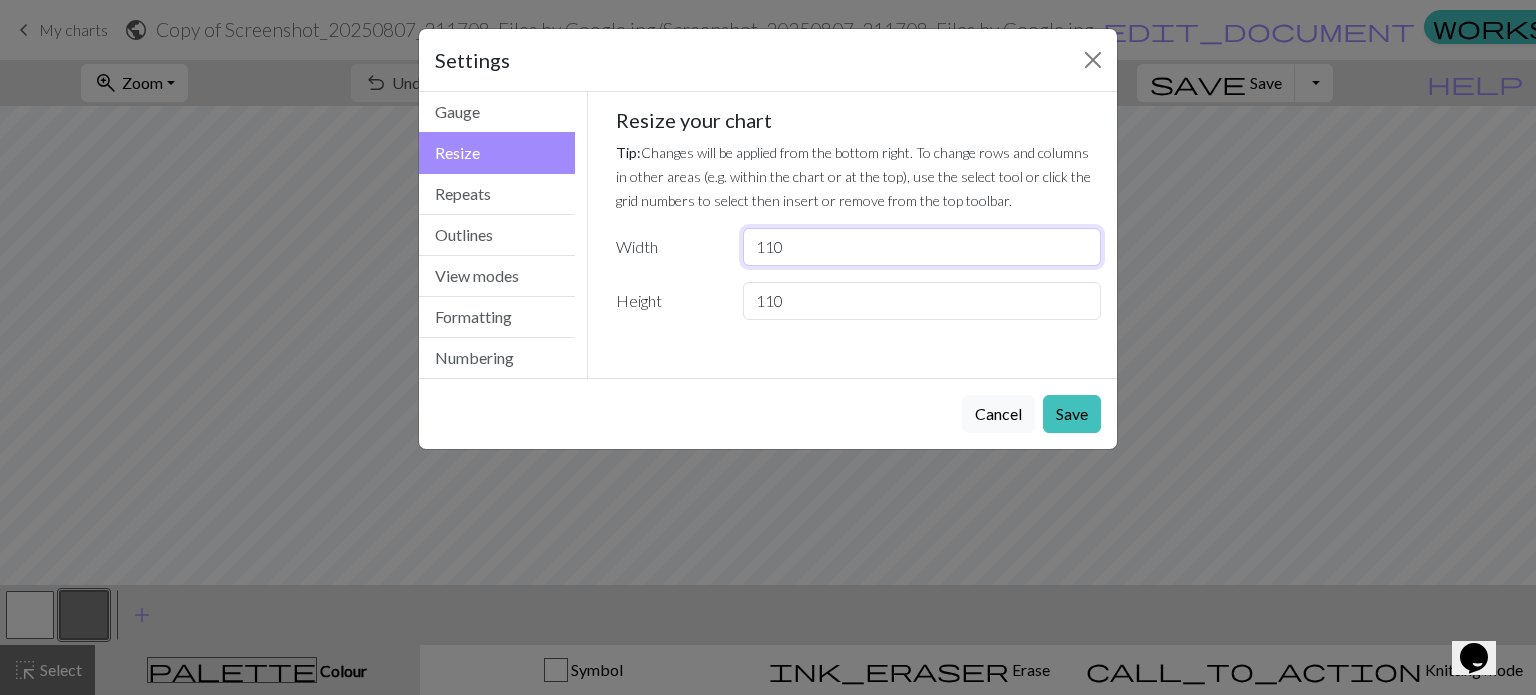 click on "110" at bounding box center [922, 247] 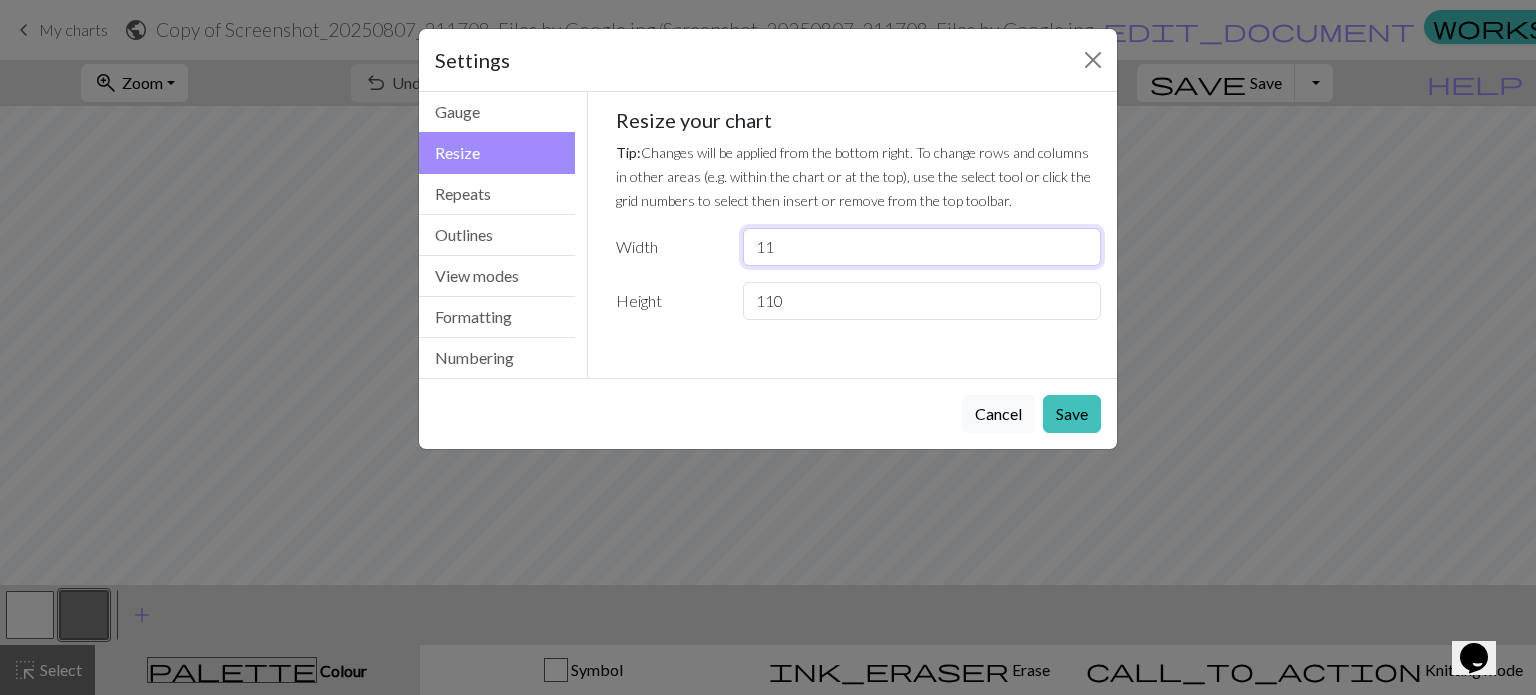 type on "1" 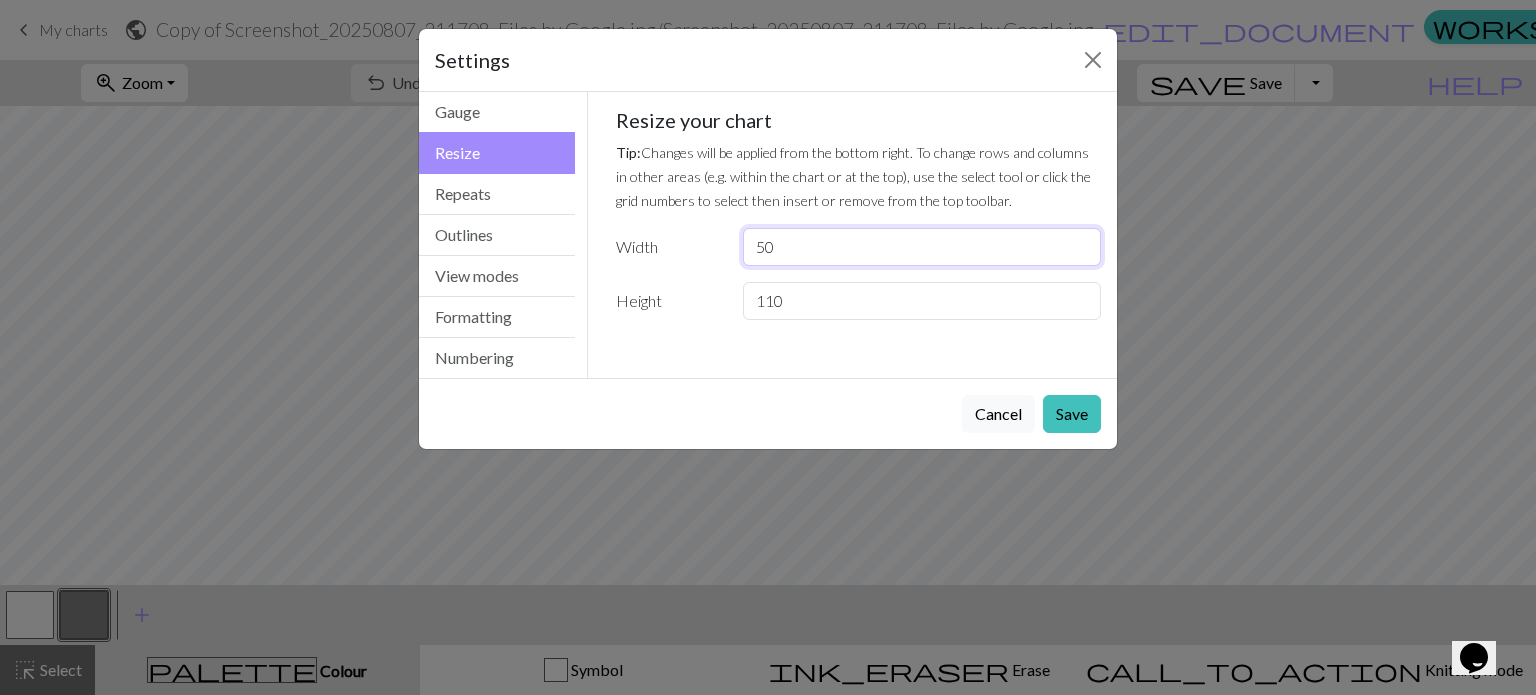 type on "50" 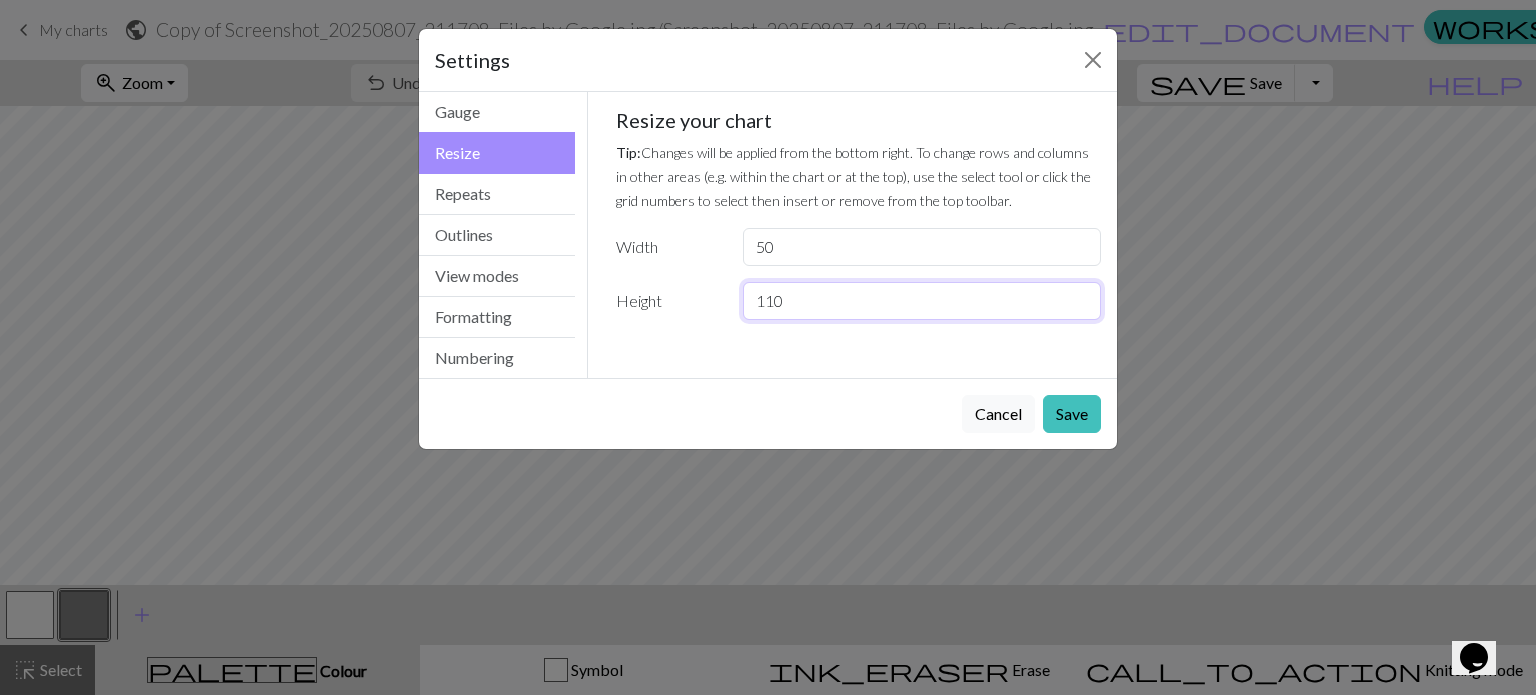 click on "110" at bounding box center (922, 301) 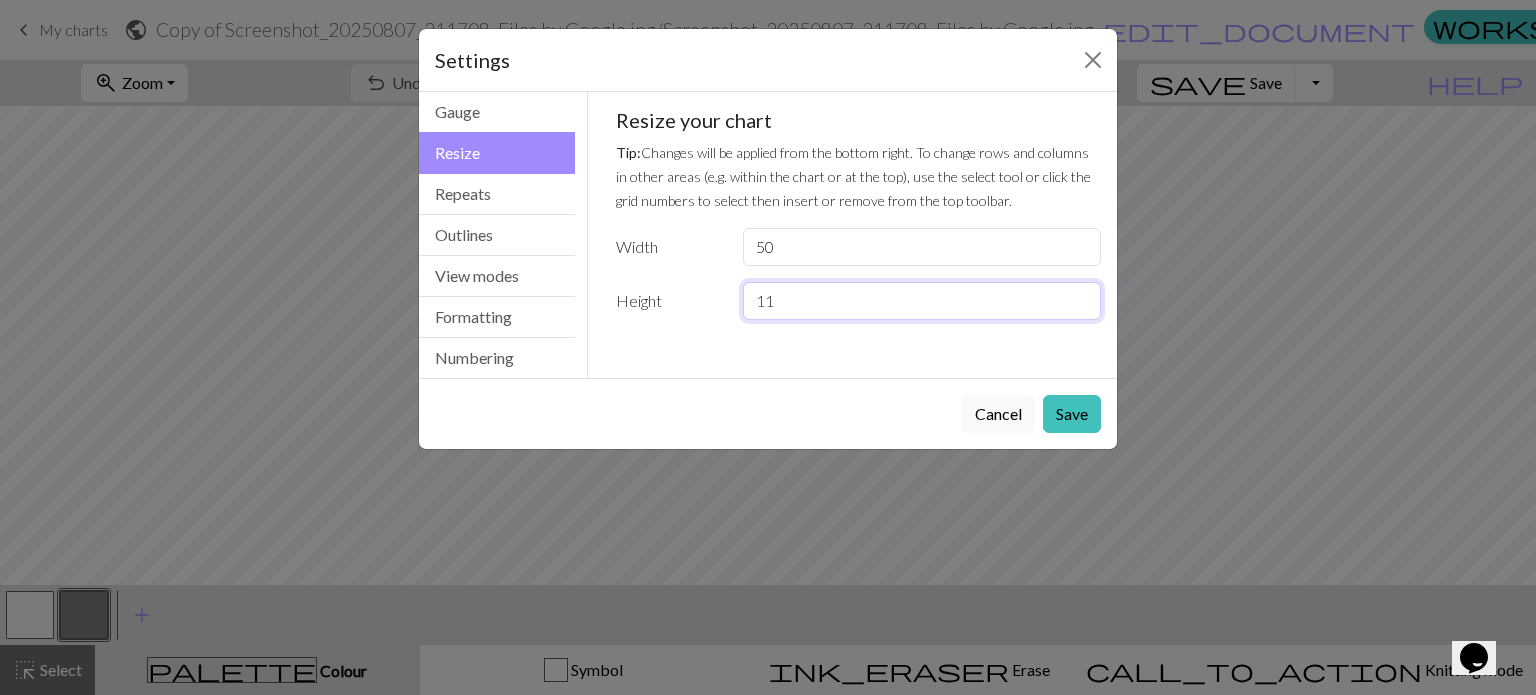 type on "1" 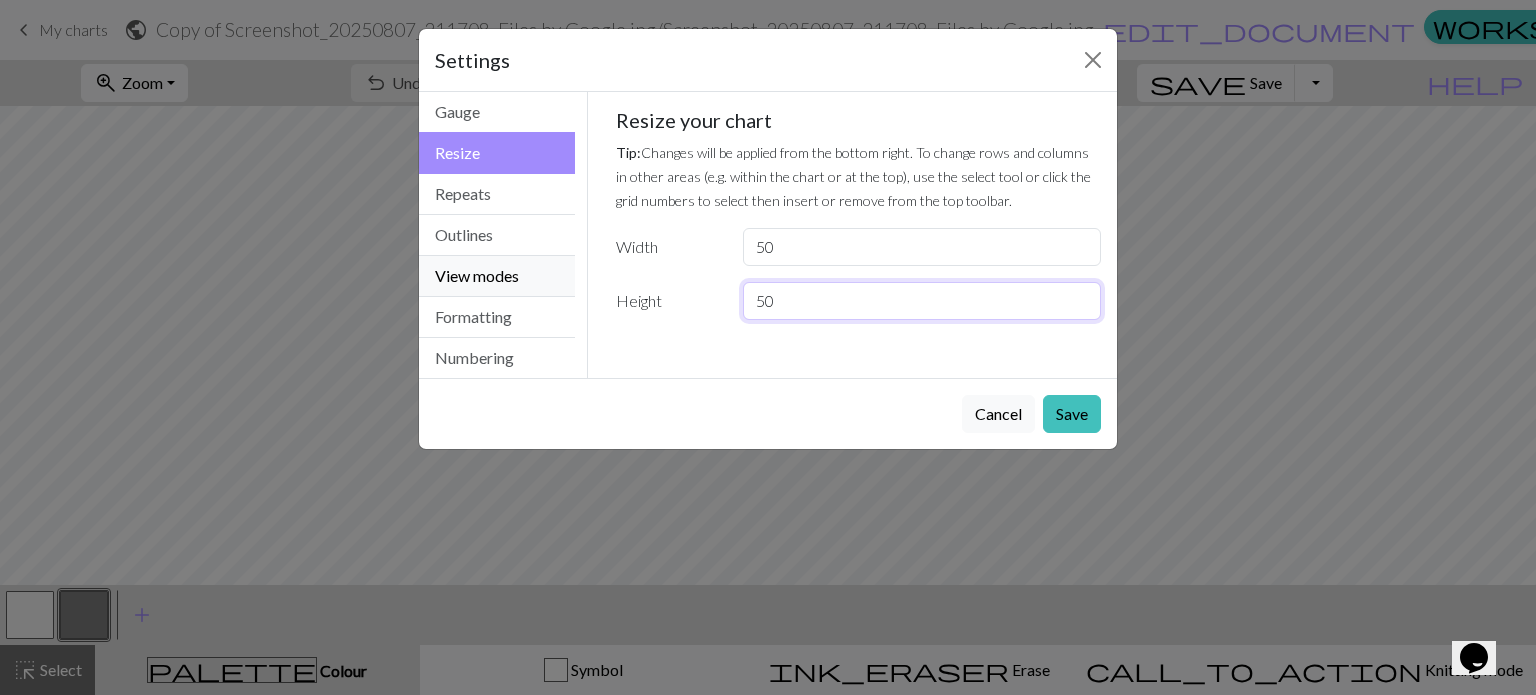 type on "50" 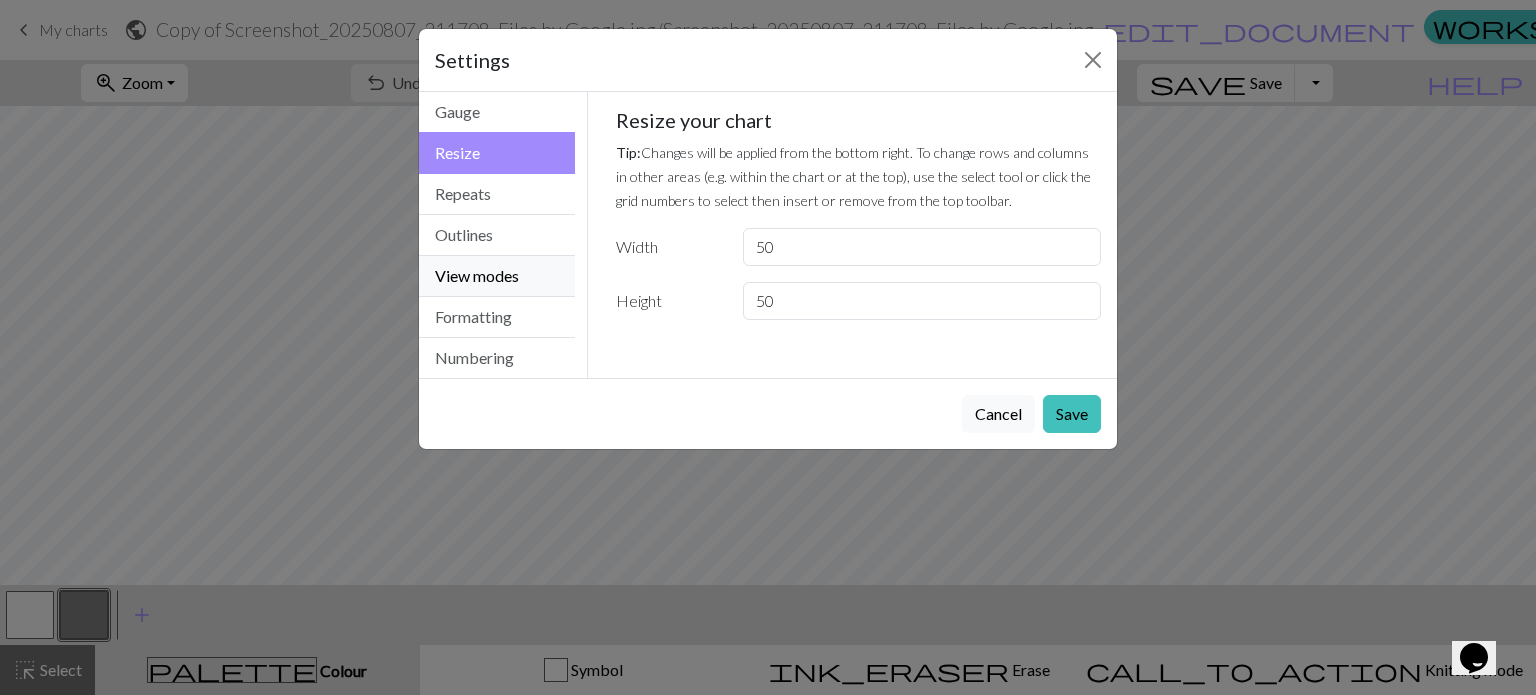 click on "View modes" at bounding box center [497, 276] 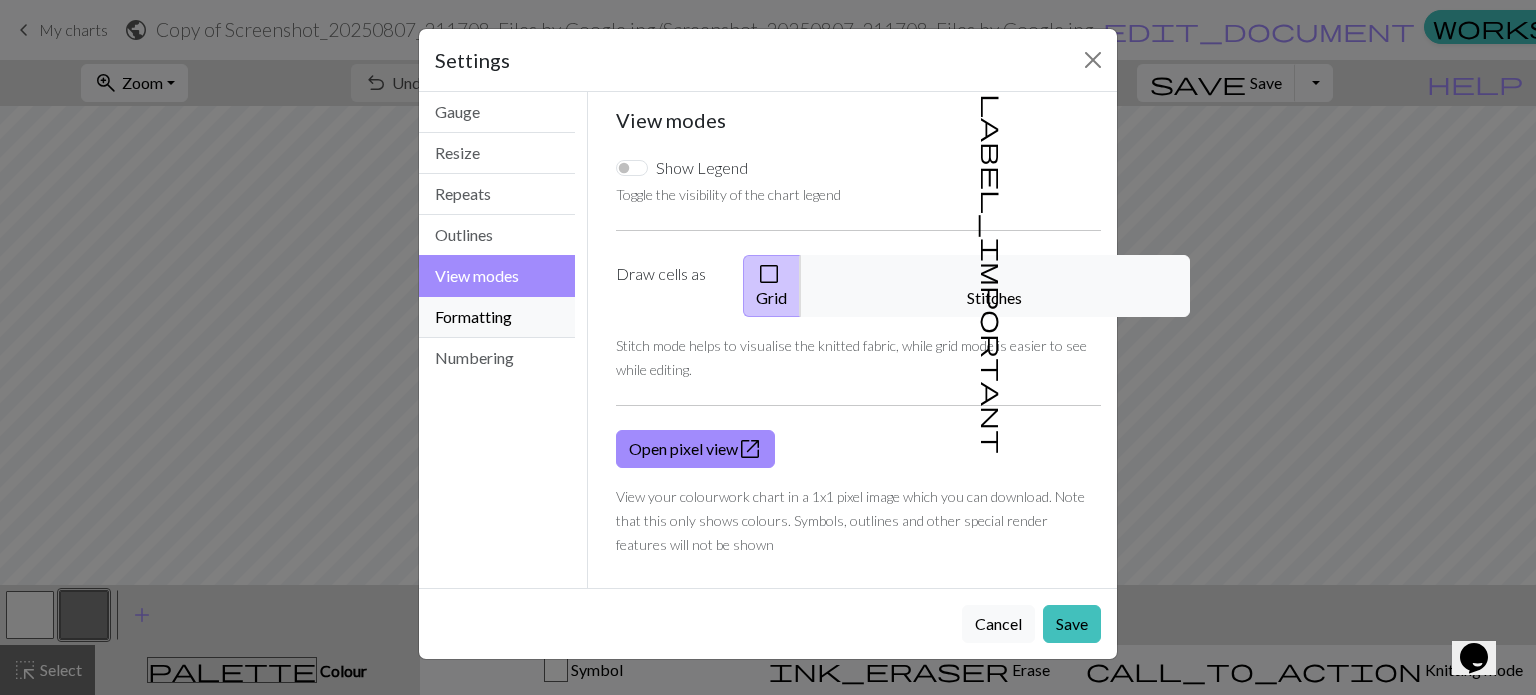 click on "Formatting" at bounding box center (497, 317) 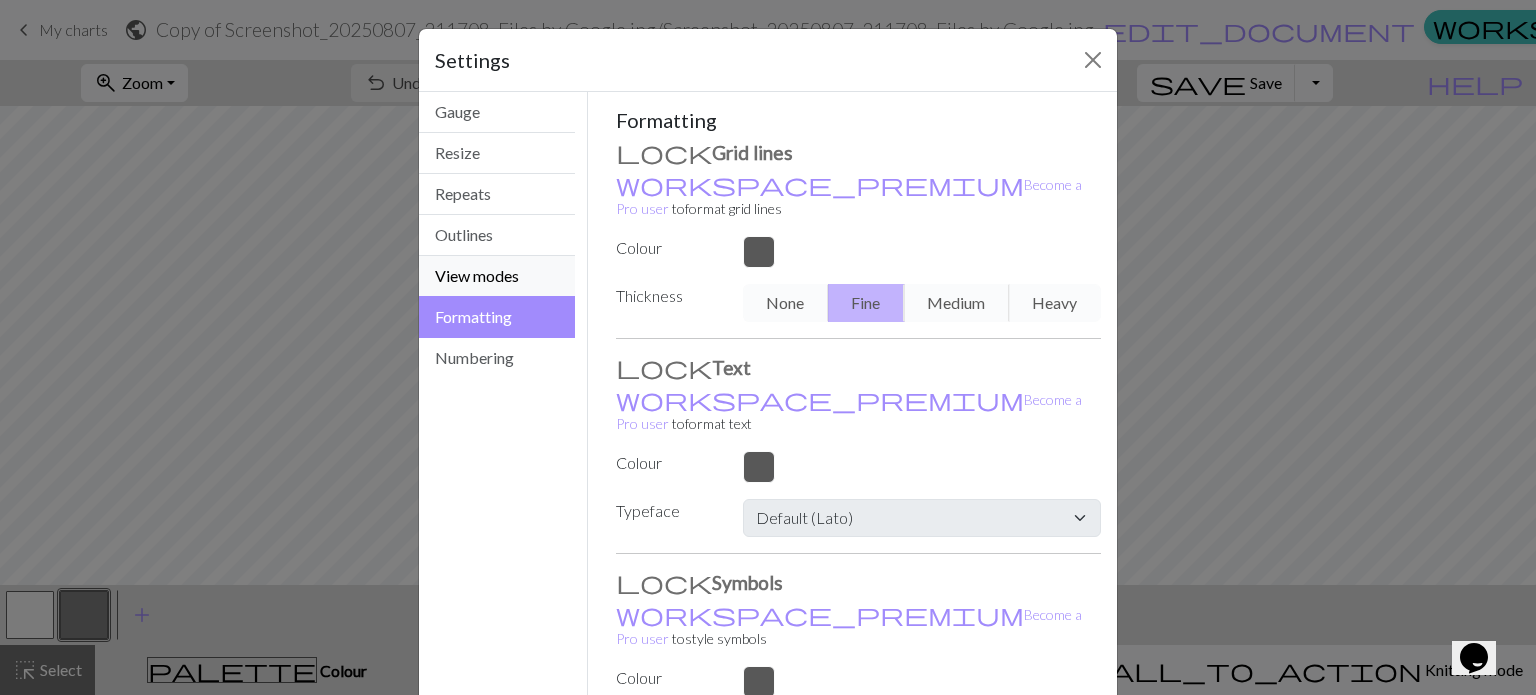 click on "View modes" at bounding box center [497, 276] 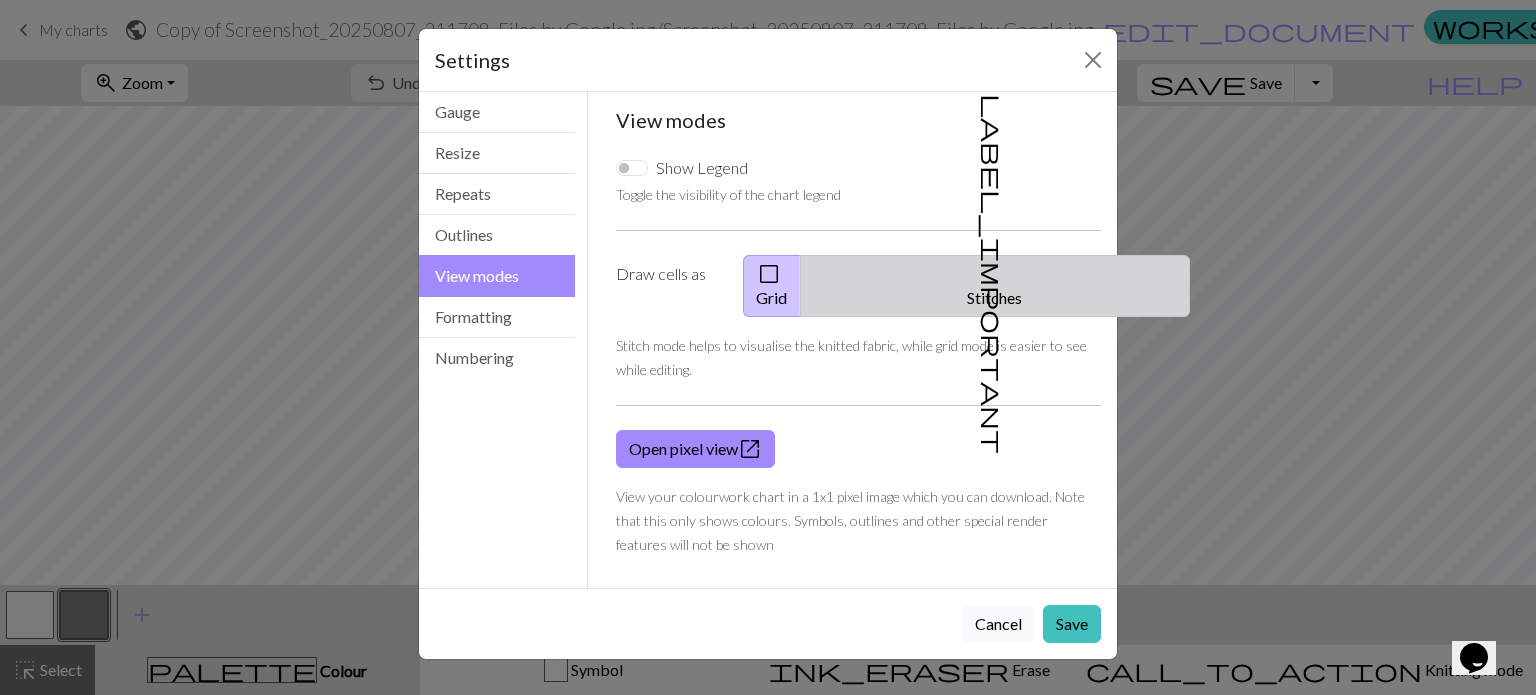 click on "label_important" at bounding box center (993, 274) 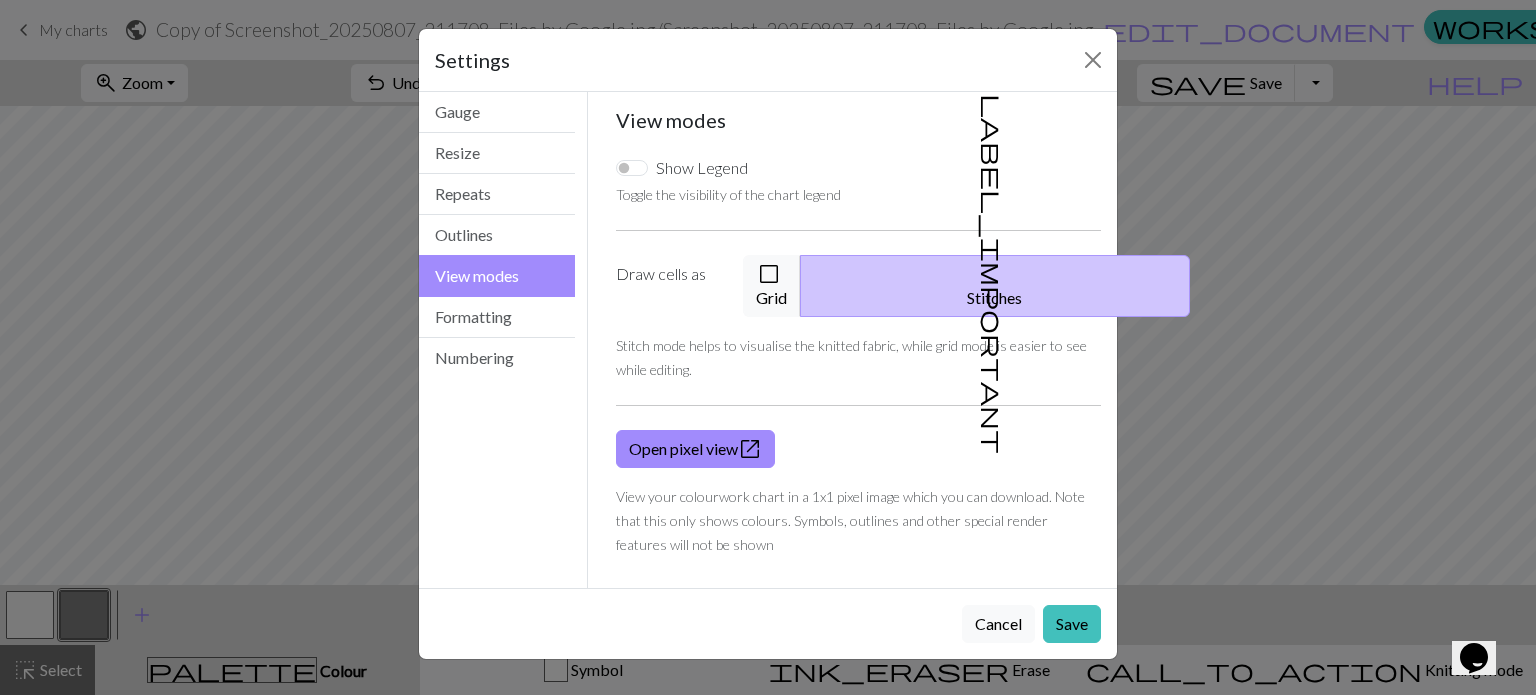 click on "check_box_outline_blank Grid" at bounding box center (772, 286) 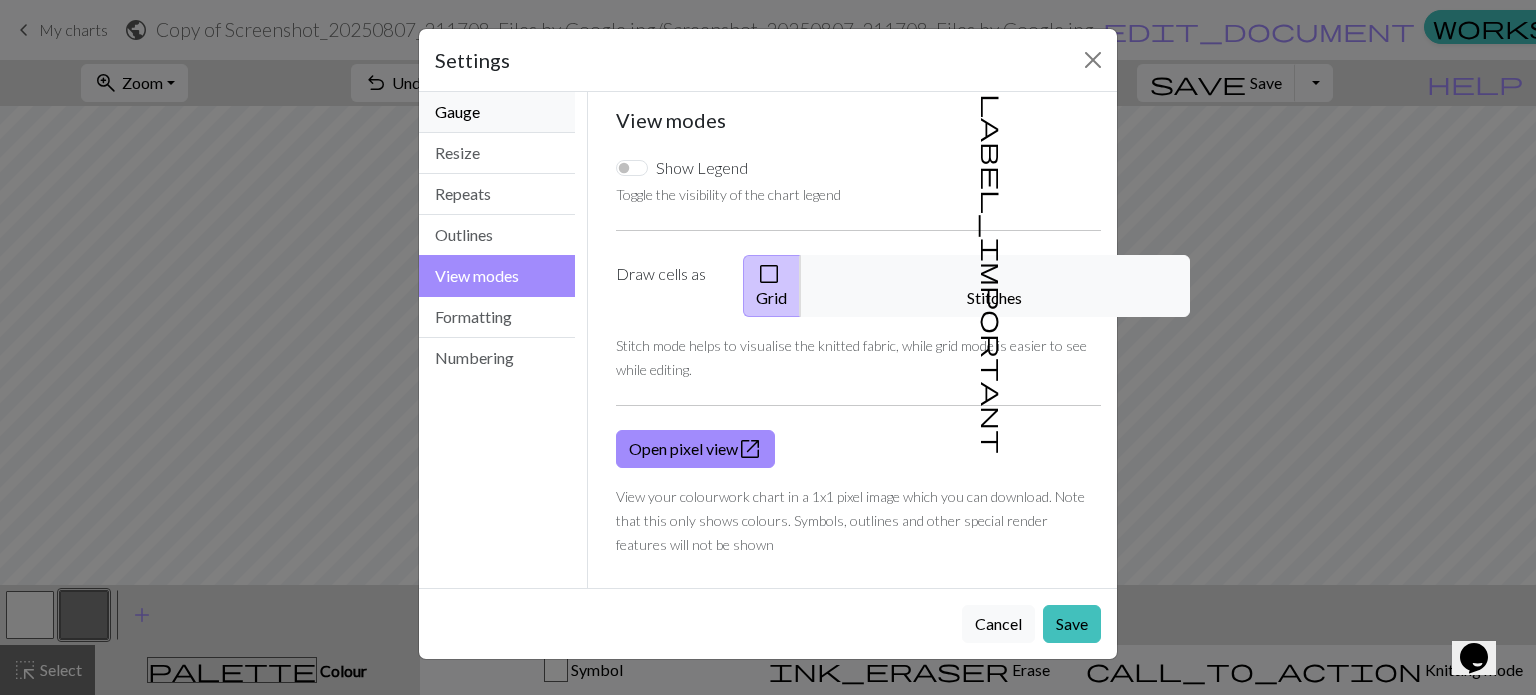click on "Gauge" at bounding box center [497, 112] 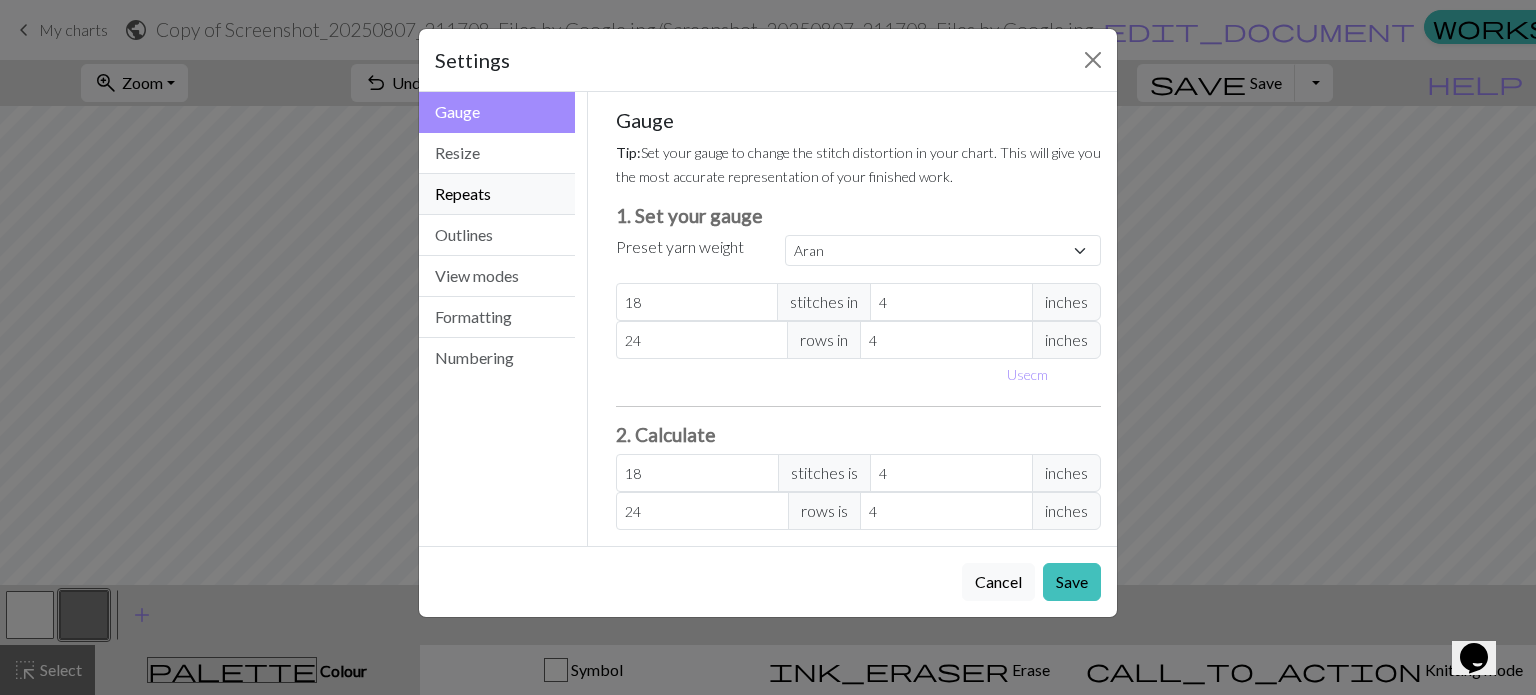 click on "Repeats" at bounding box center [497, 194] 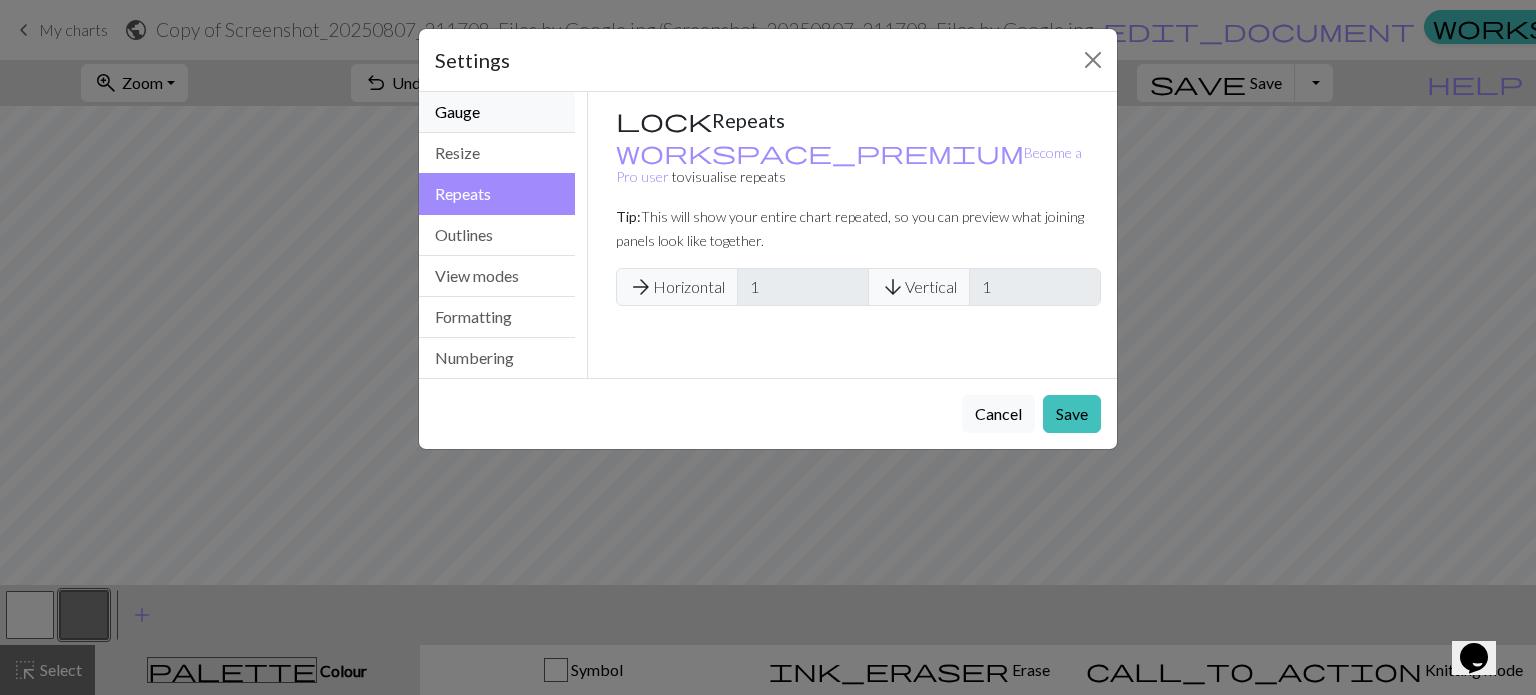 click on "Gauge" at bounding box center (497, 112) 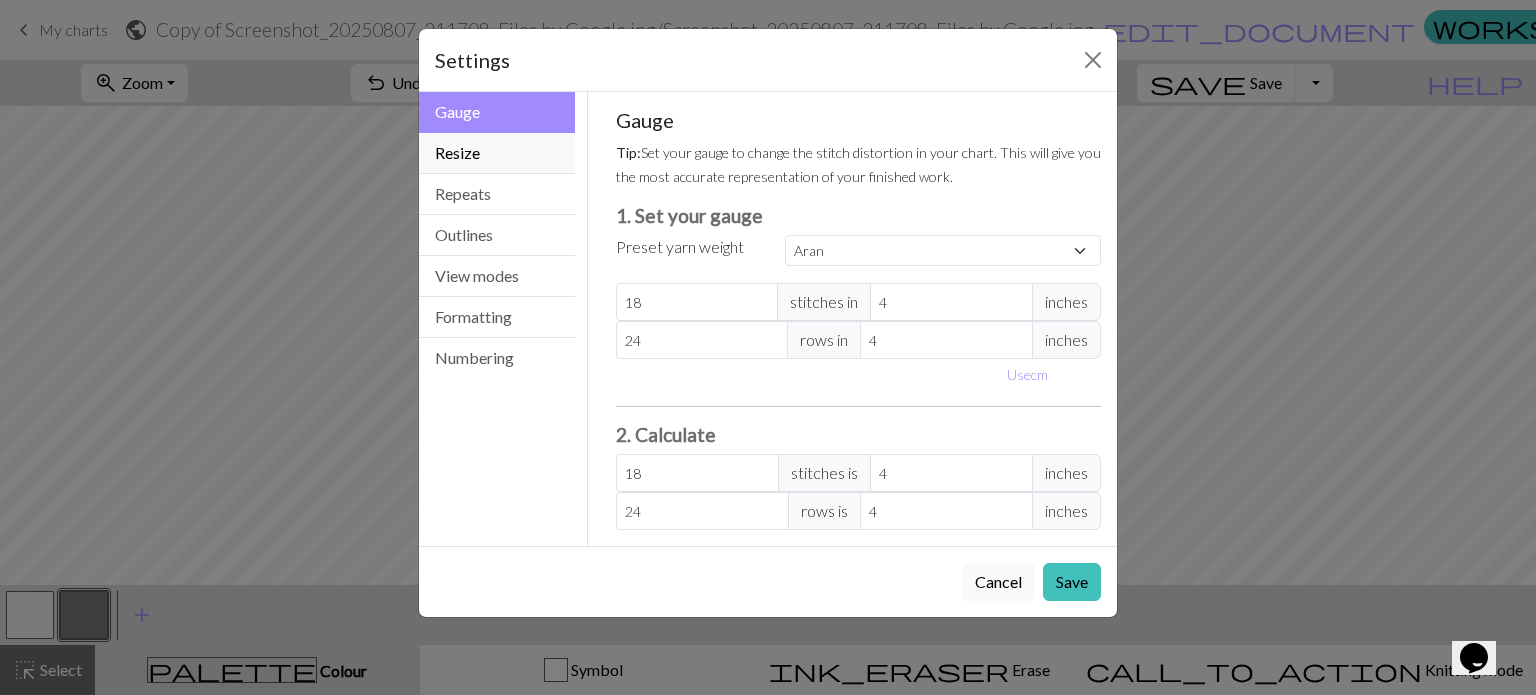 click on "Resize" at bounding box center [497, 153] 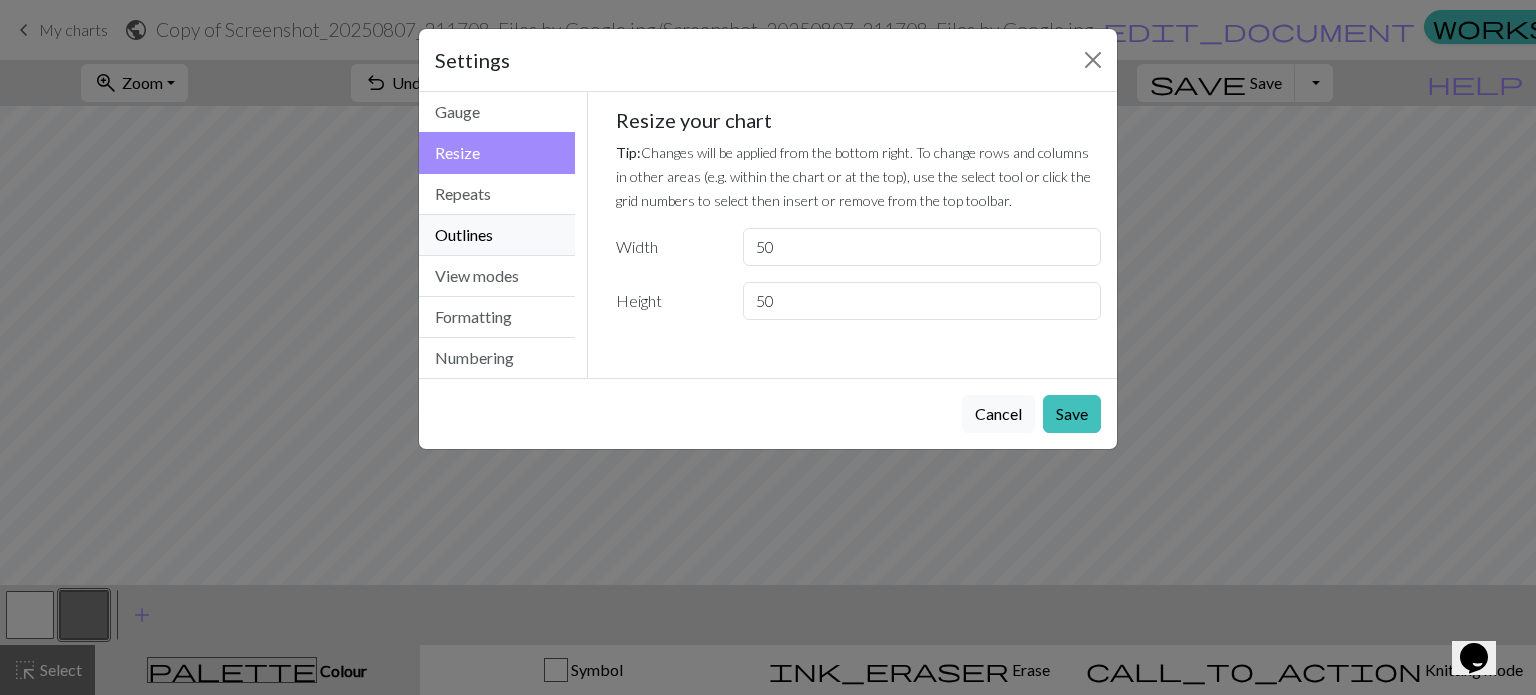 click on "Outlines" at bounding box center [497, 235] 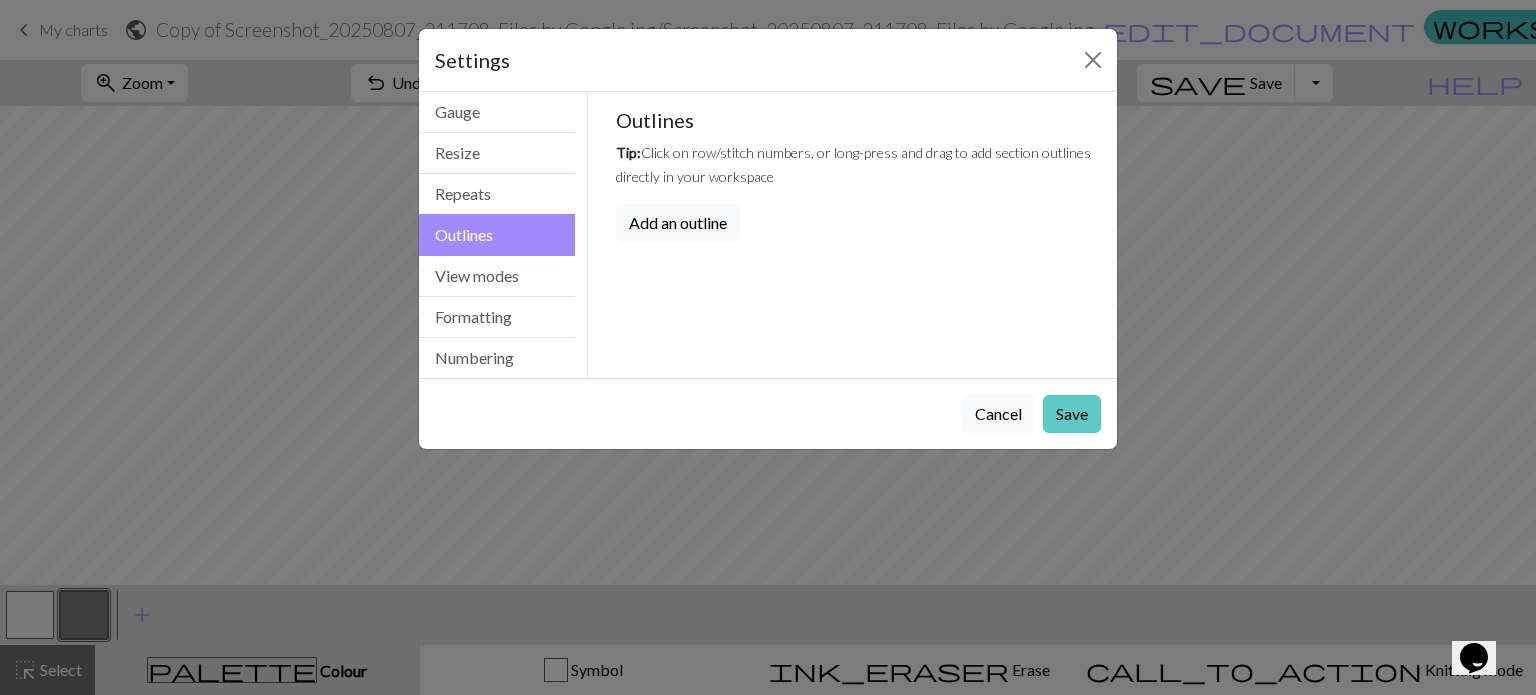 click on "Save" at bounding box center [1072, 414] 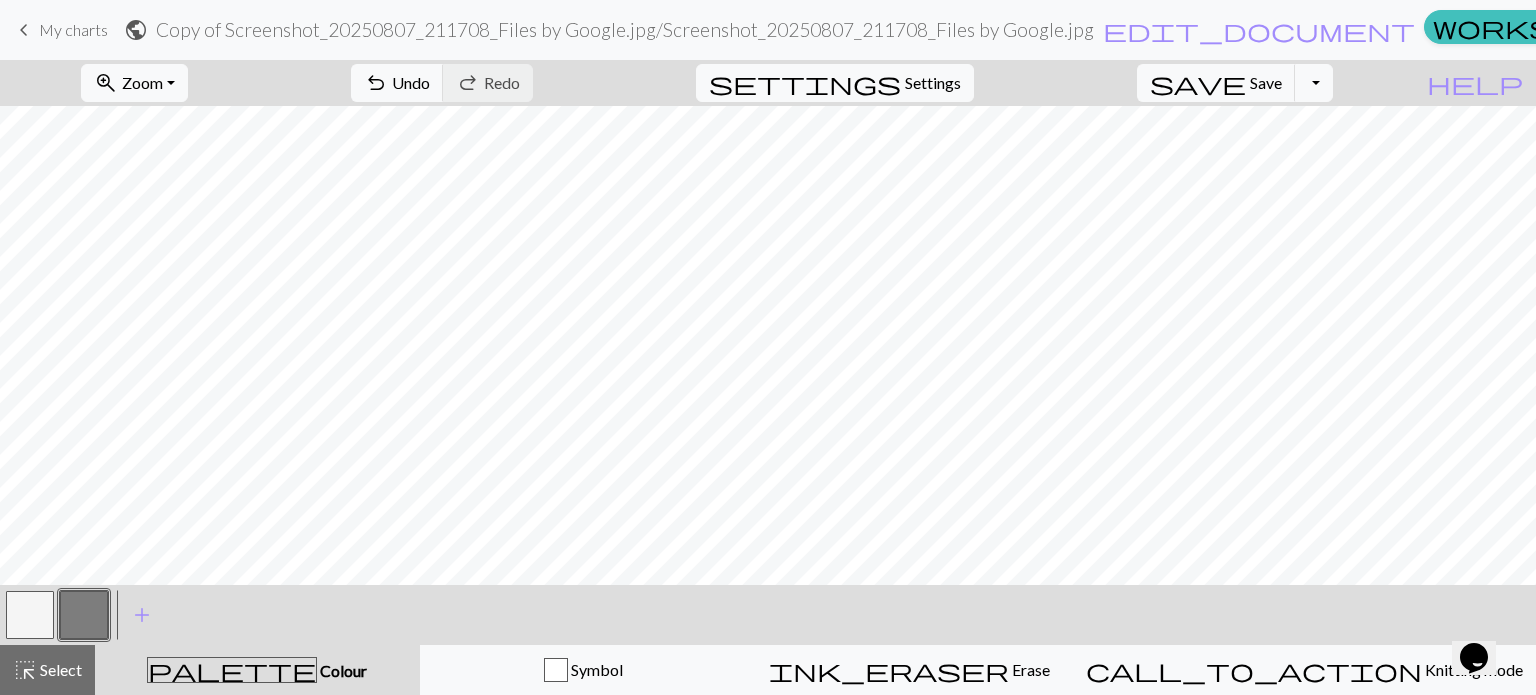 click on "keyboard_arrow_left" at bounding box center [24, 30] 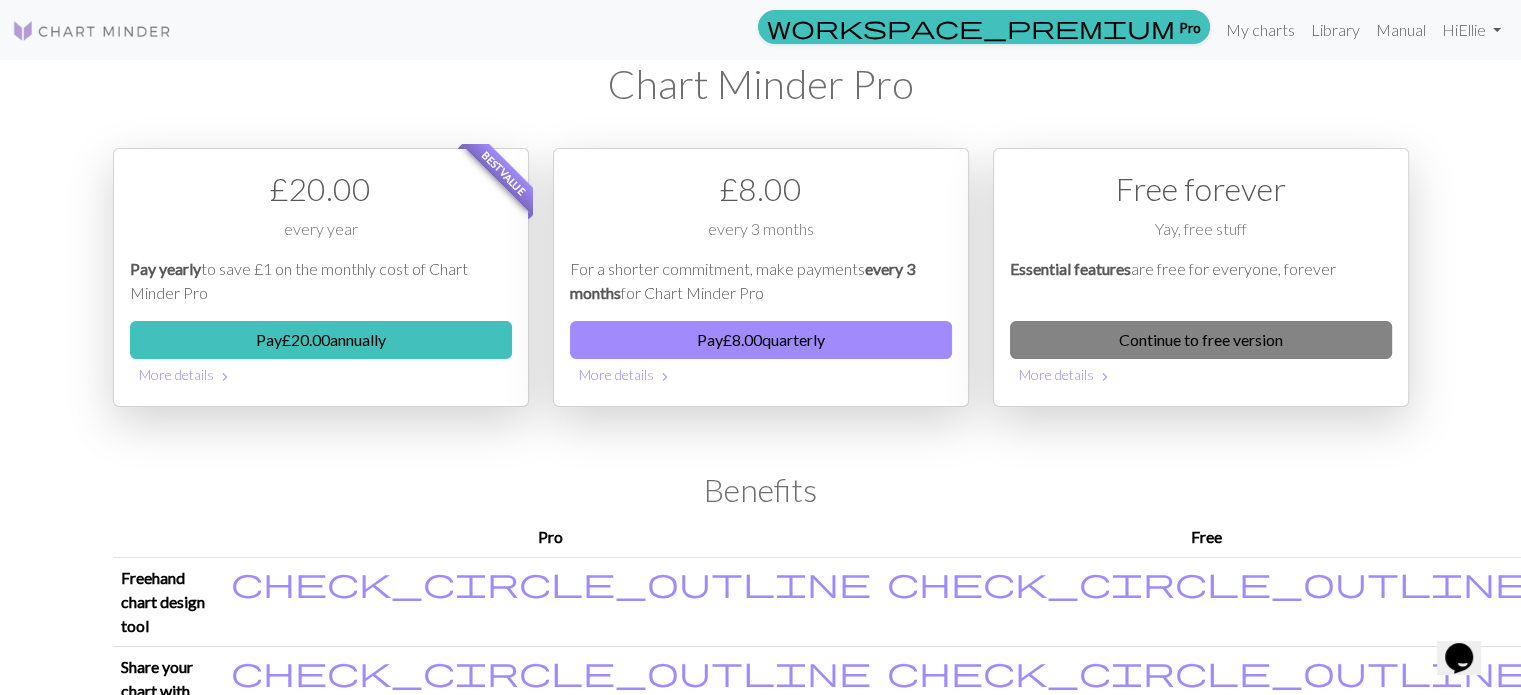 click on "Continue to free version" at bounding box center (1201, 340) 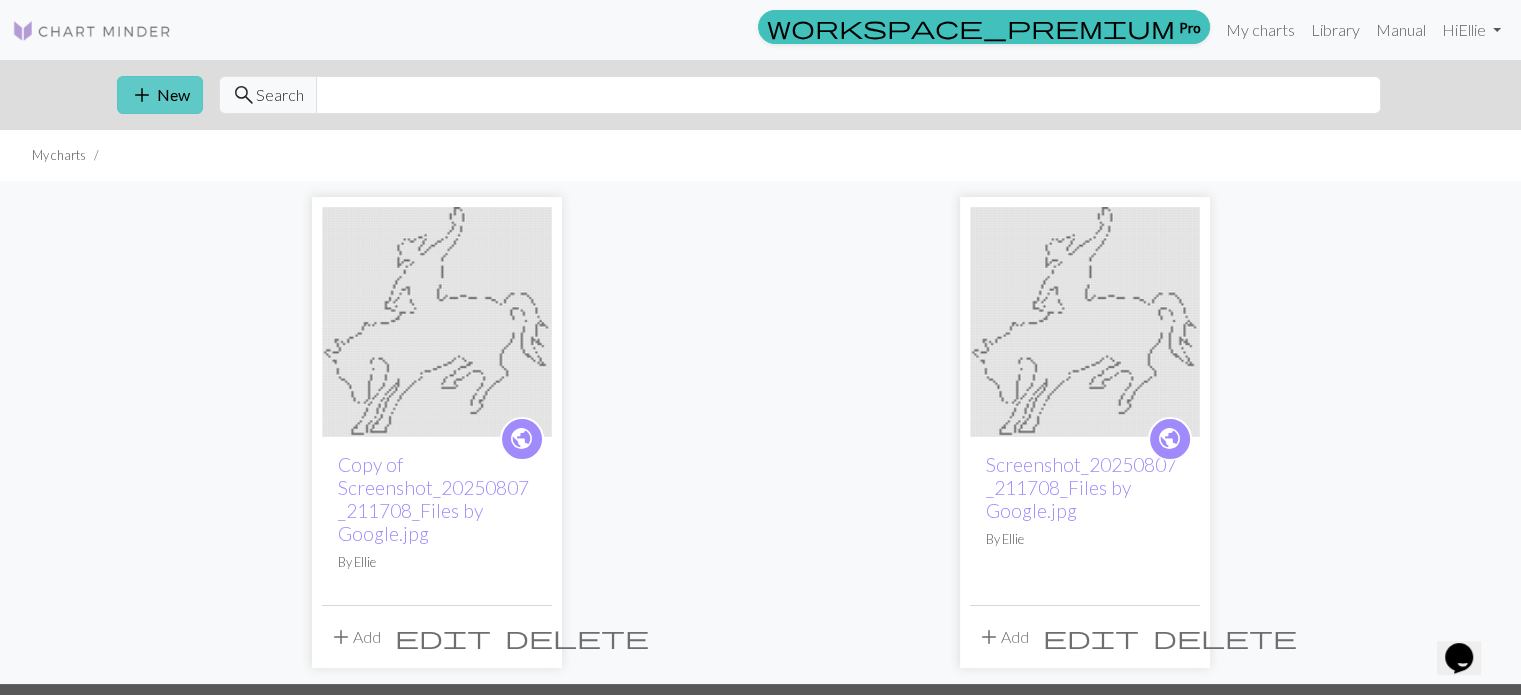 click on "add" at bounding box center [142, 95] 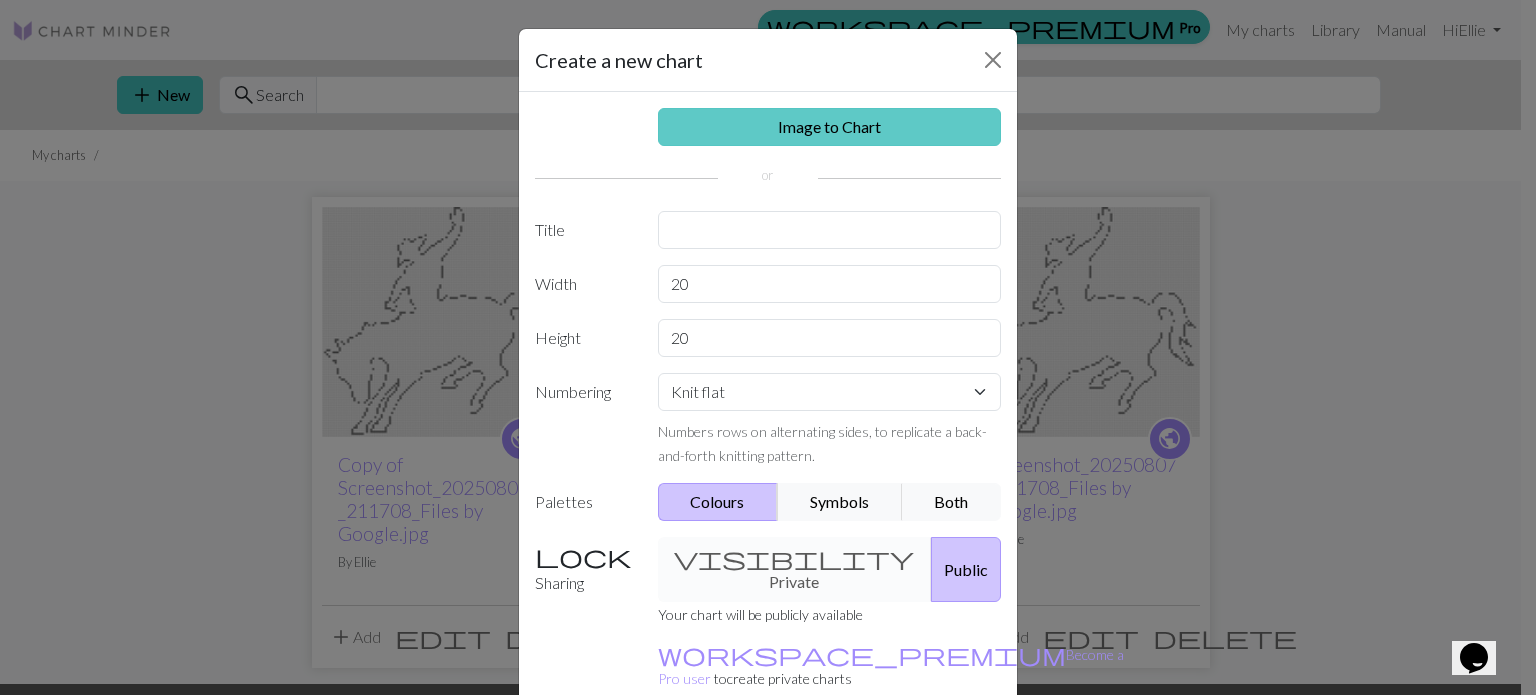 click on "Image to Chart" at bounding box center [830, 127] 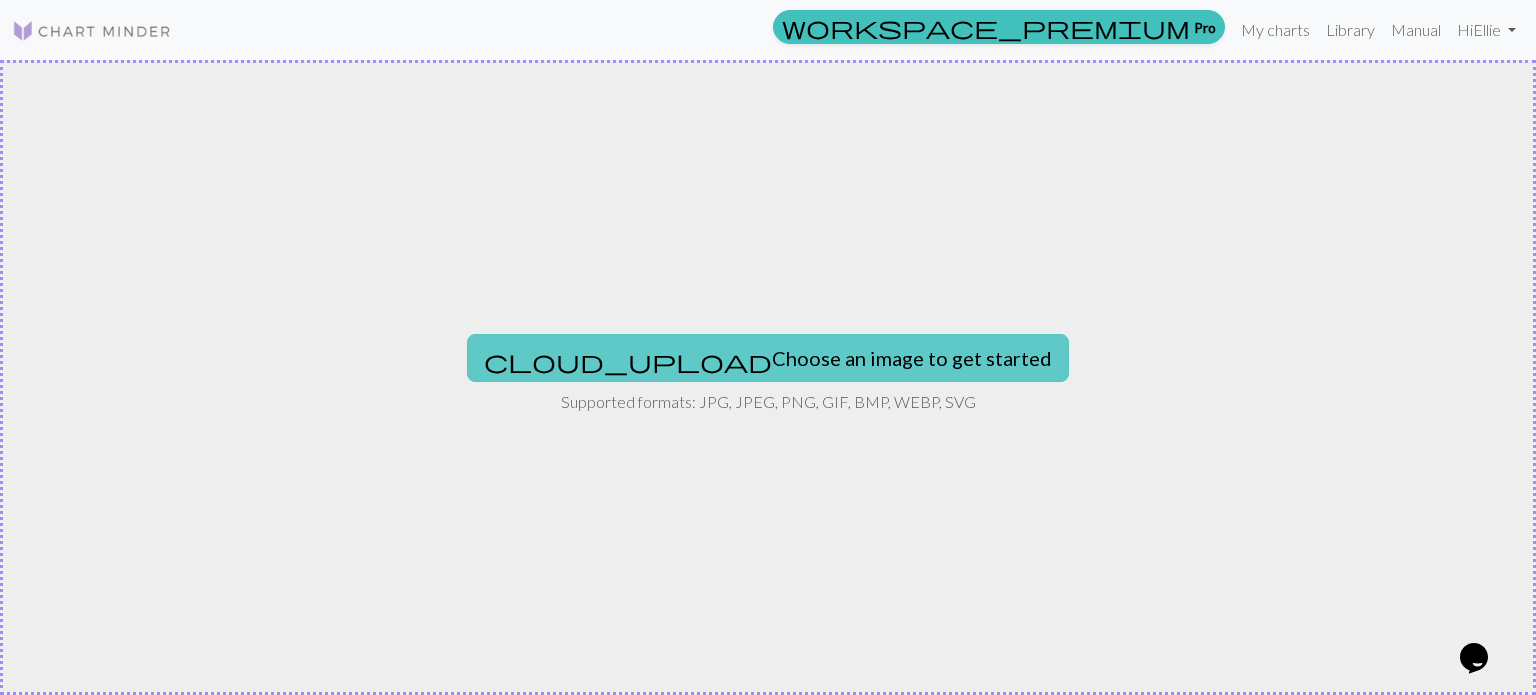 click on "cloud_upload  Choose an image to get started" at bounding box center (768, 358) 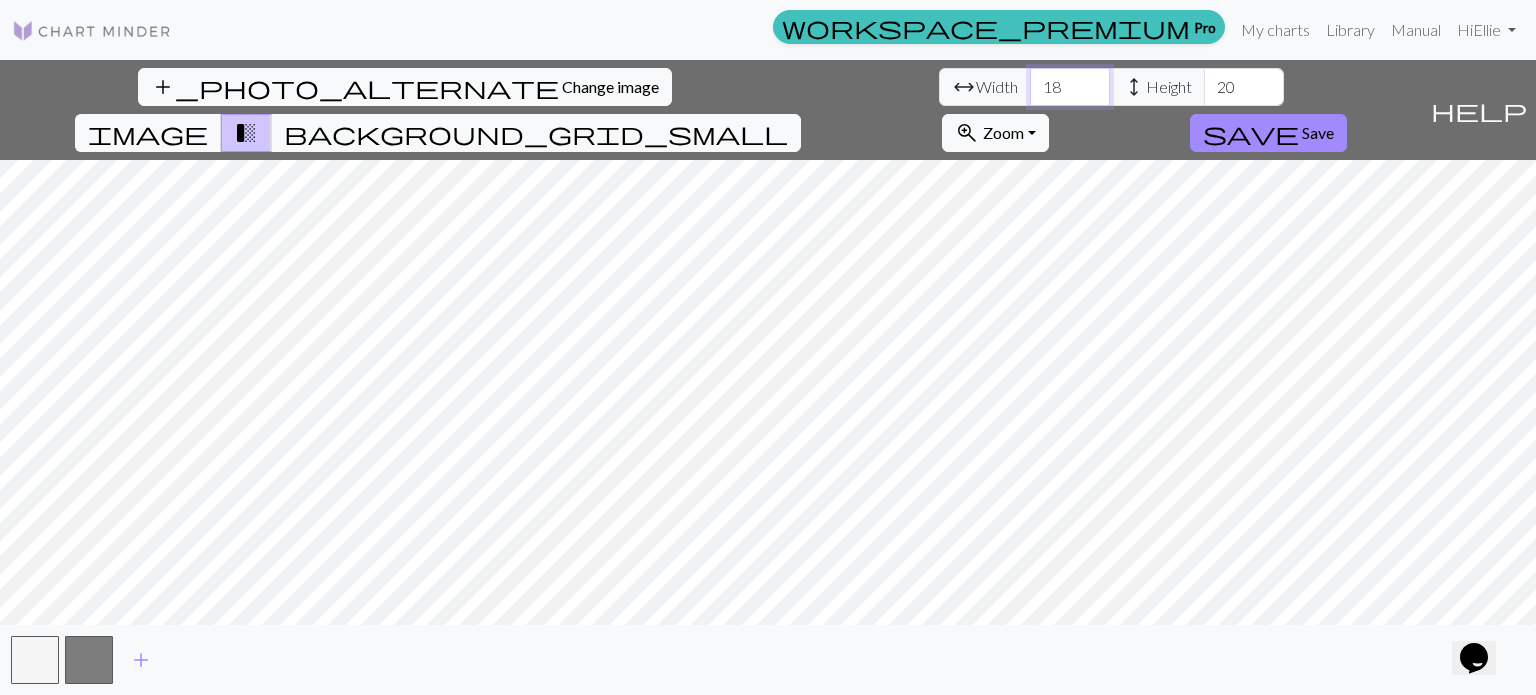 click on "18" at bounding box center (1070, 87) 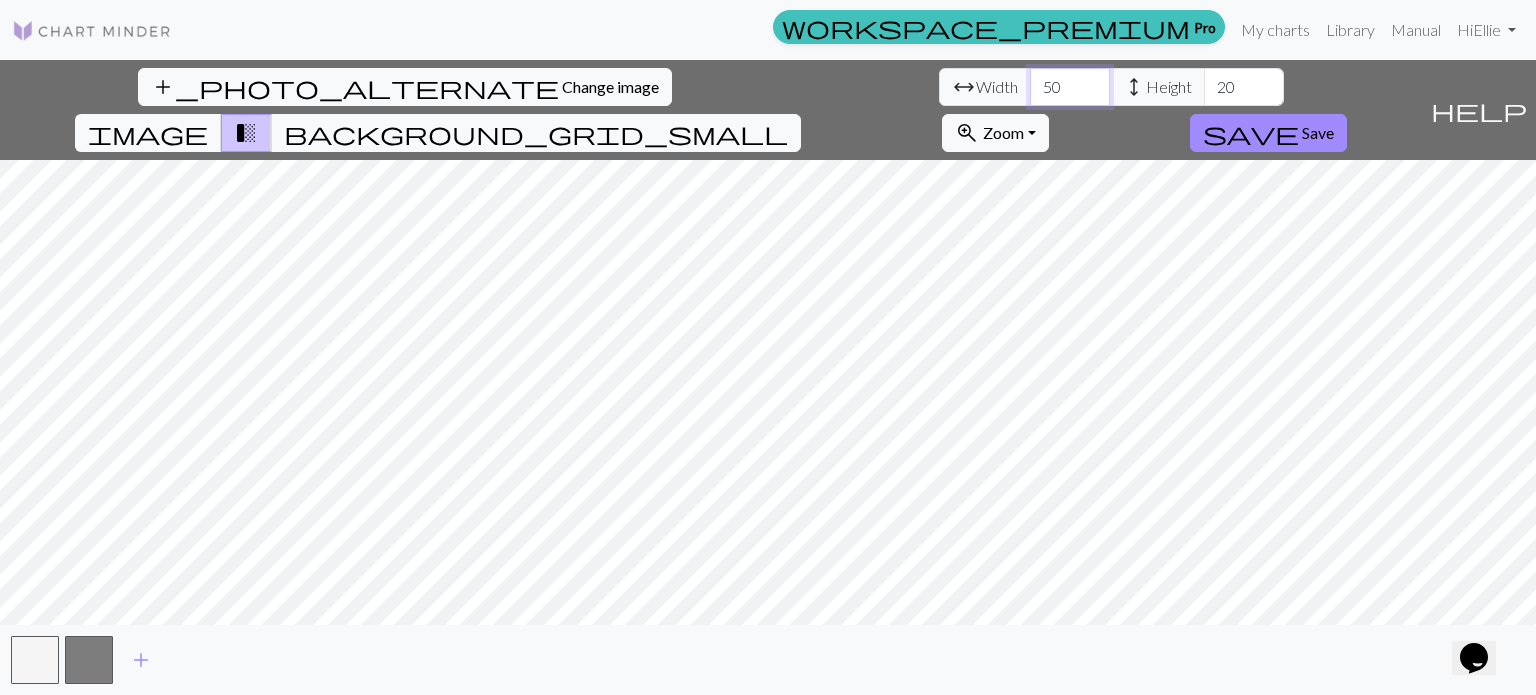 type on "50" 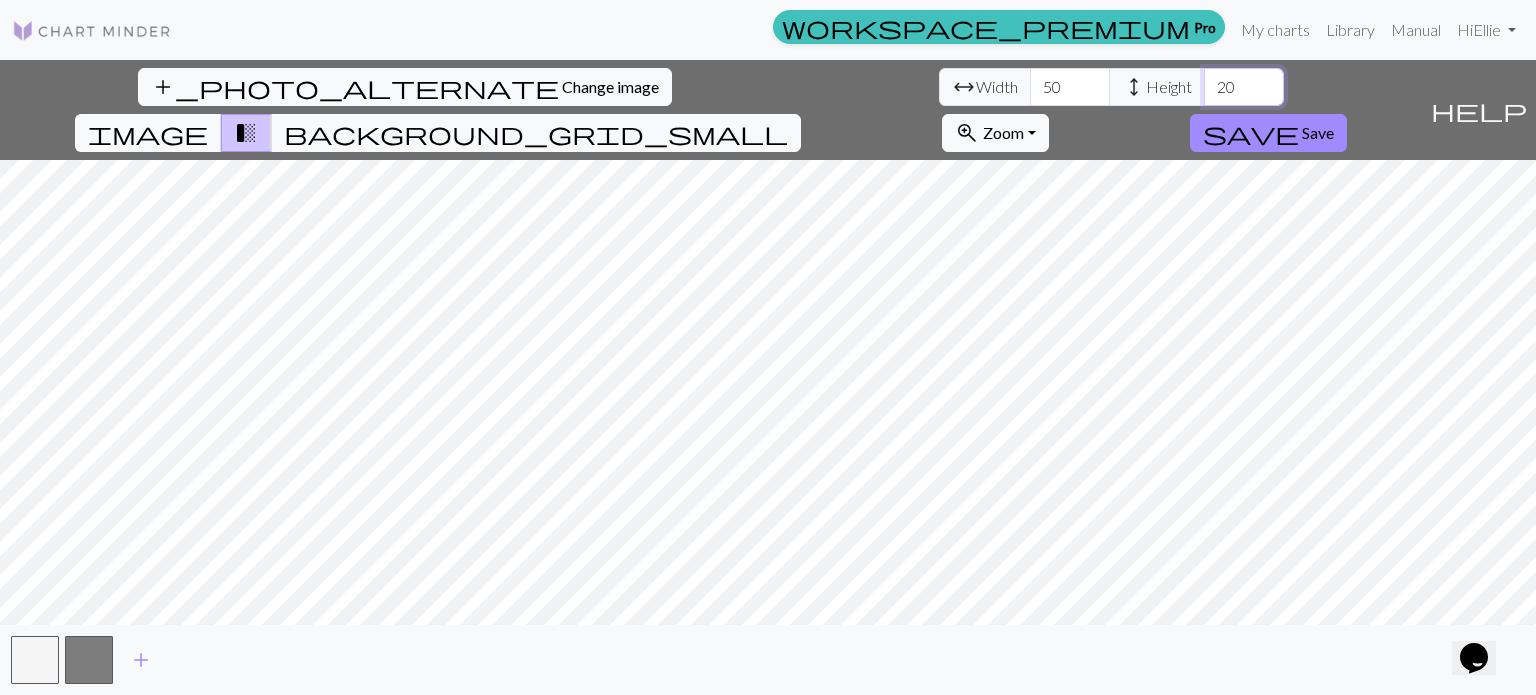 click on "20" at bounding box center [1244, 87] 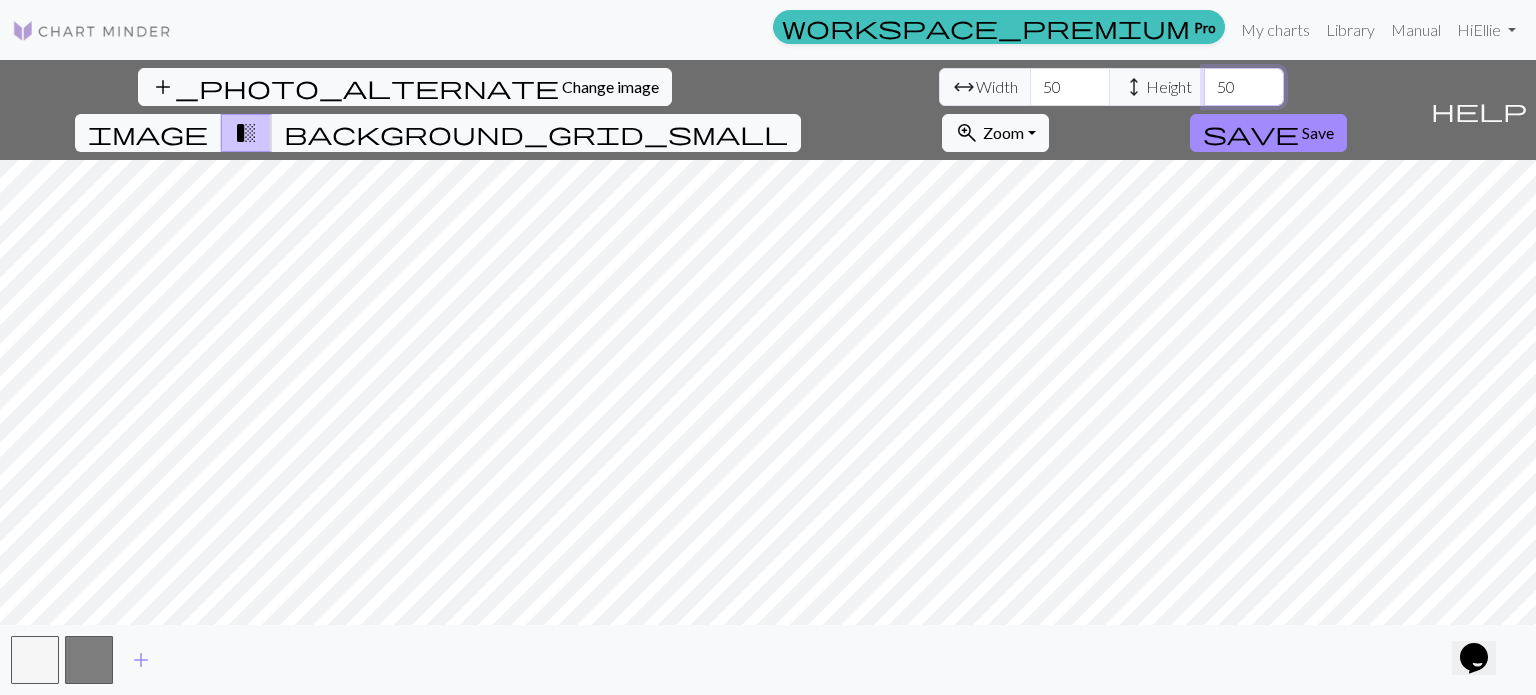 type on "50" 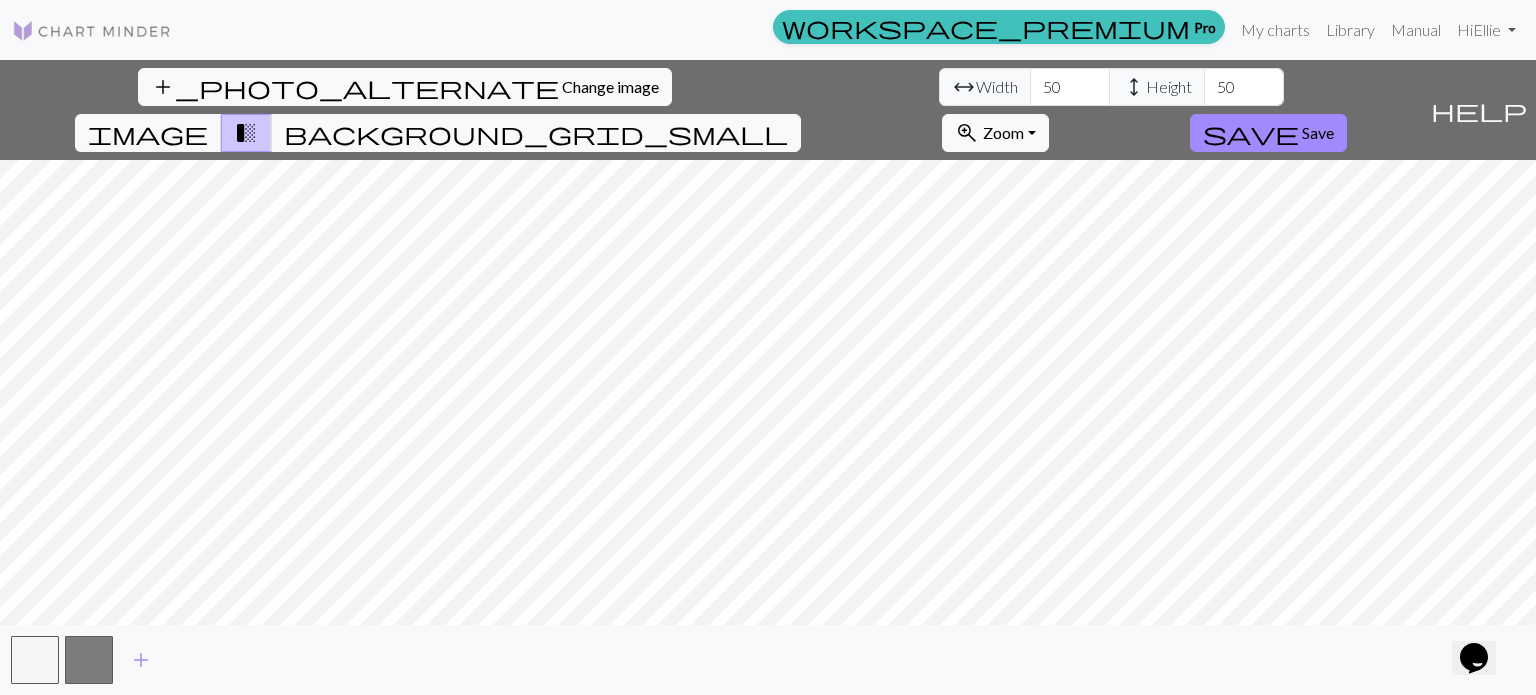click on "add_photo_alternate   Change image arrow_range   Width 50 height   Height 50 image transition_fade background_grid_small zoom_in Zoom Zoom Fit all Fit width Fit height 50% 100% 150% 200% save   Save help Show me around add" at bounding box center [768, 377] 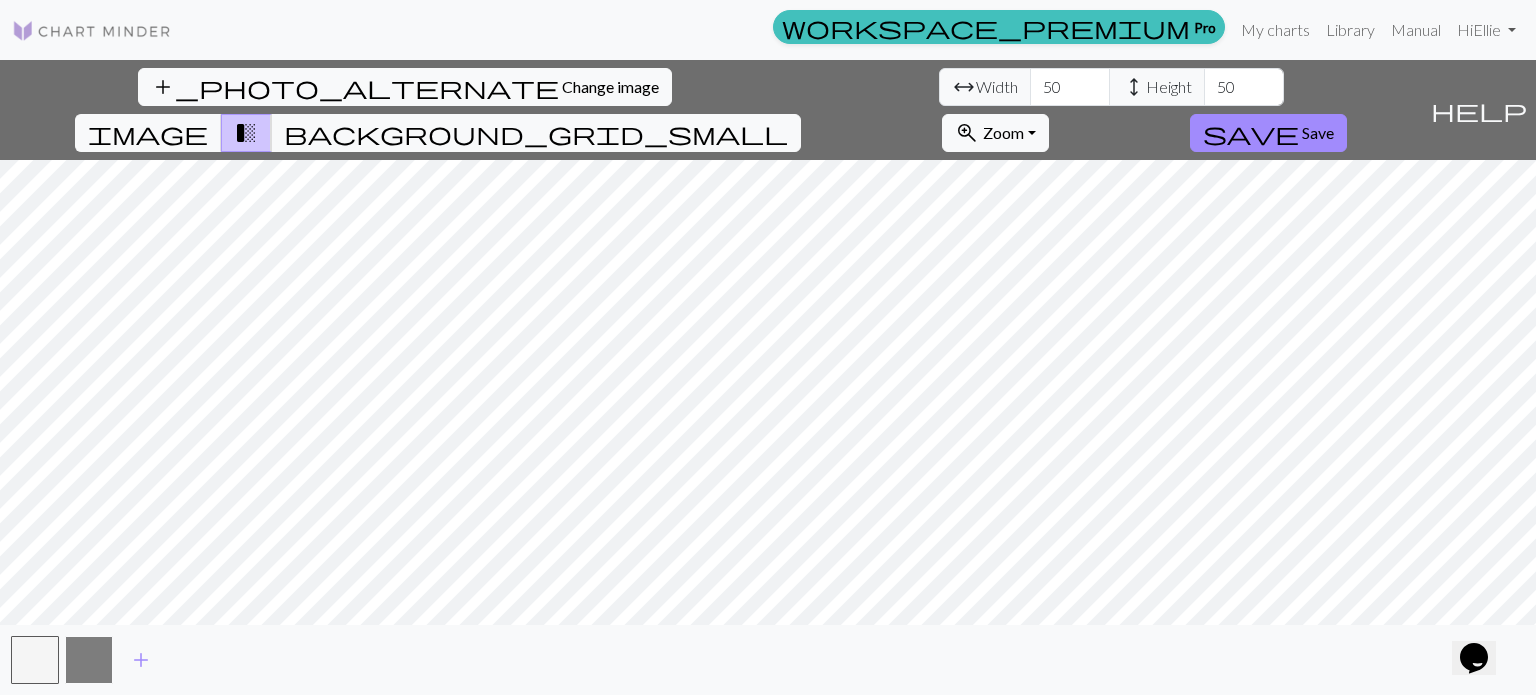 click at bounding box center (89, 660) 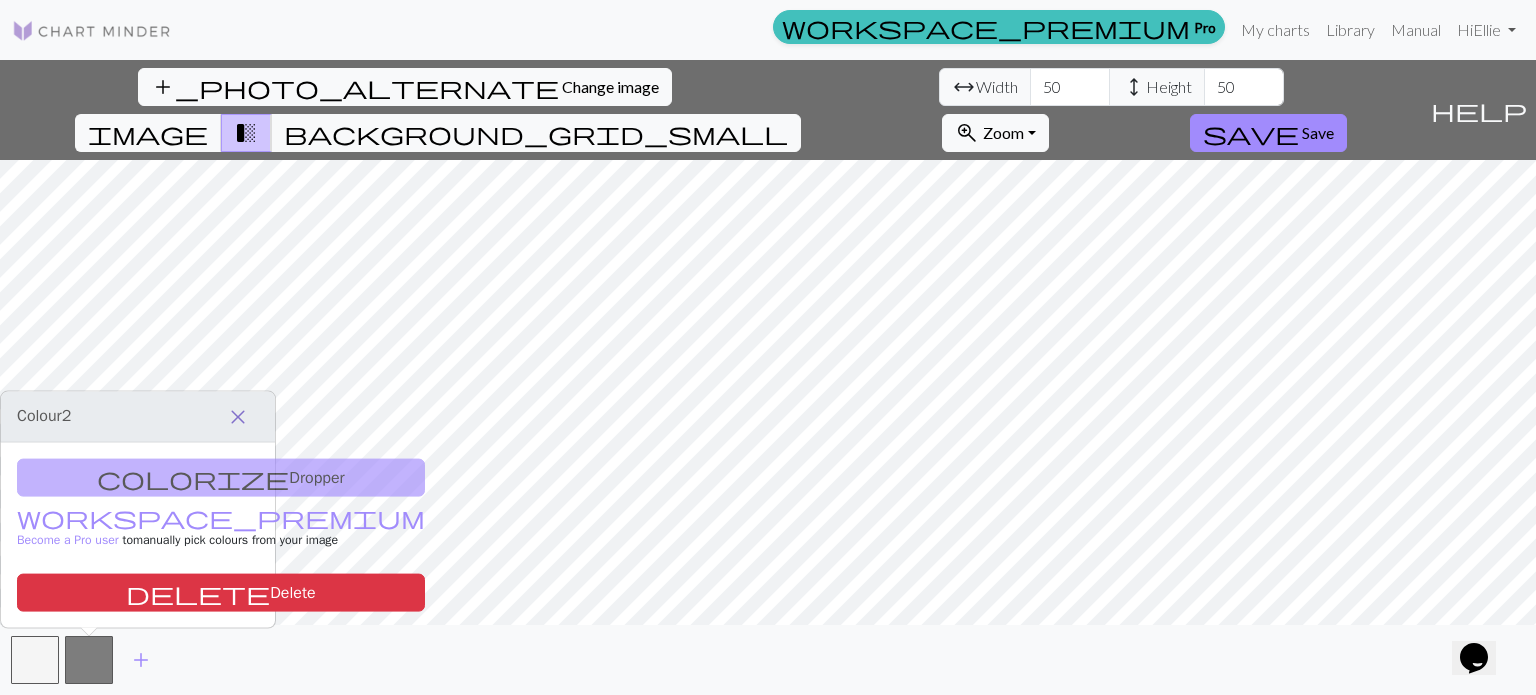 click on "close" at bounding box center (238, 417) 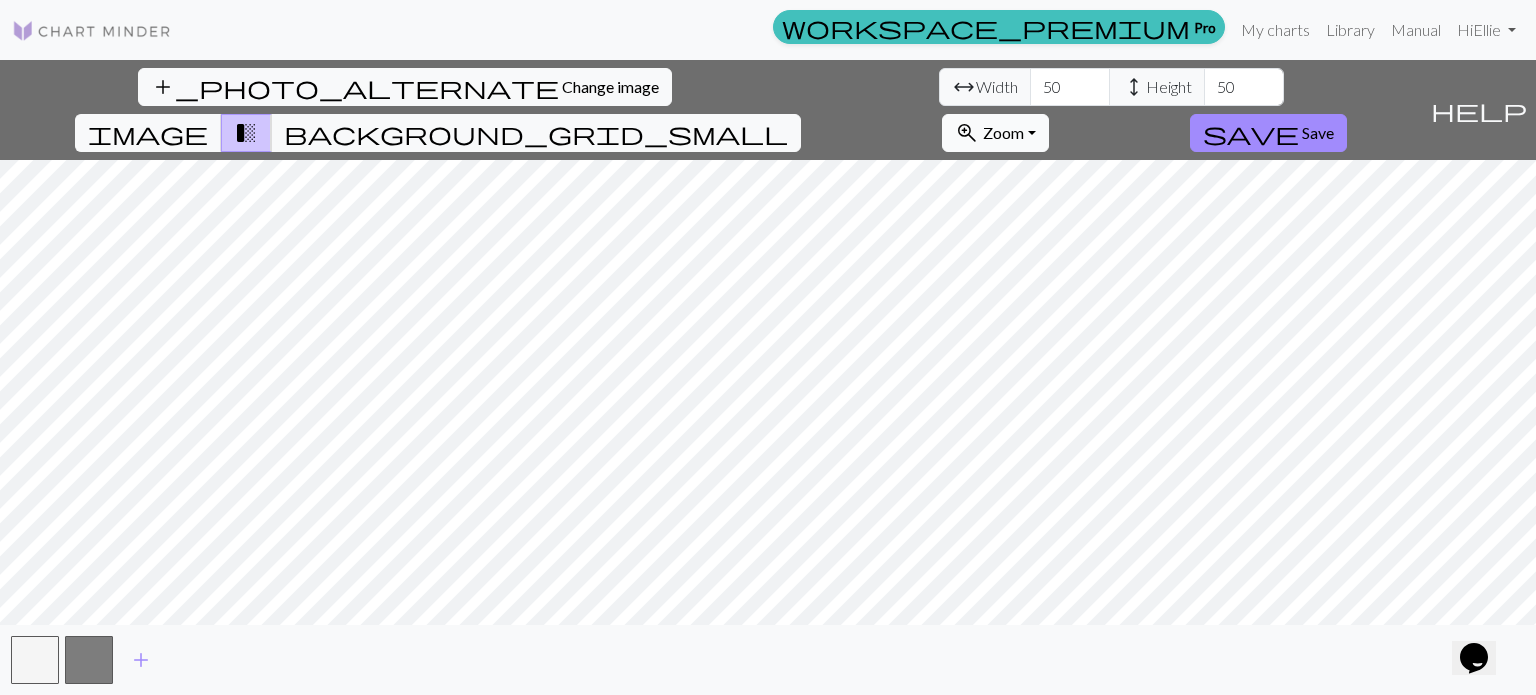 click on "Zoom" at bounding box center [1003, 132] 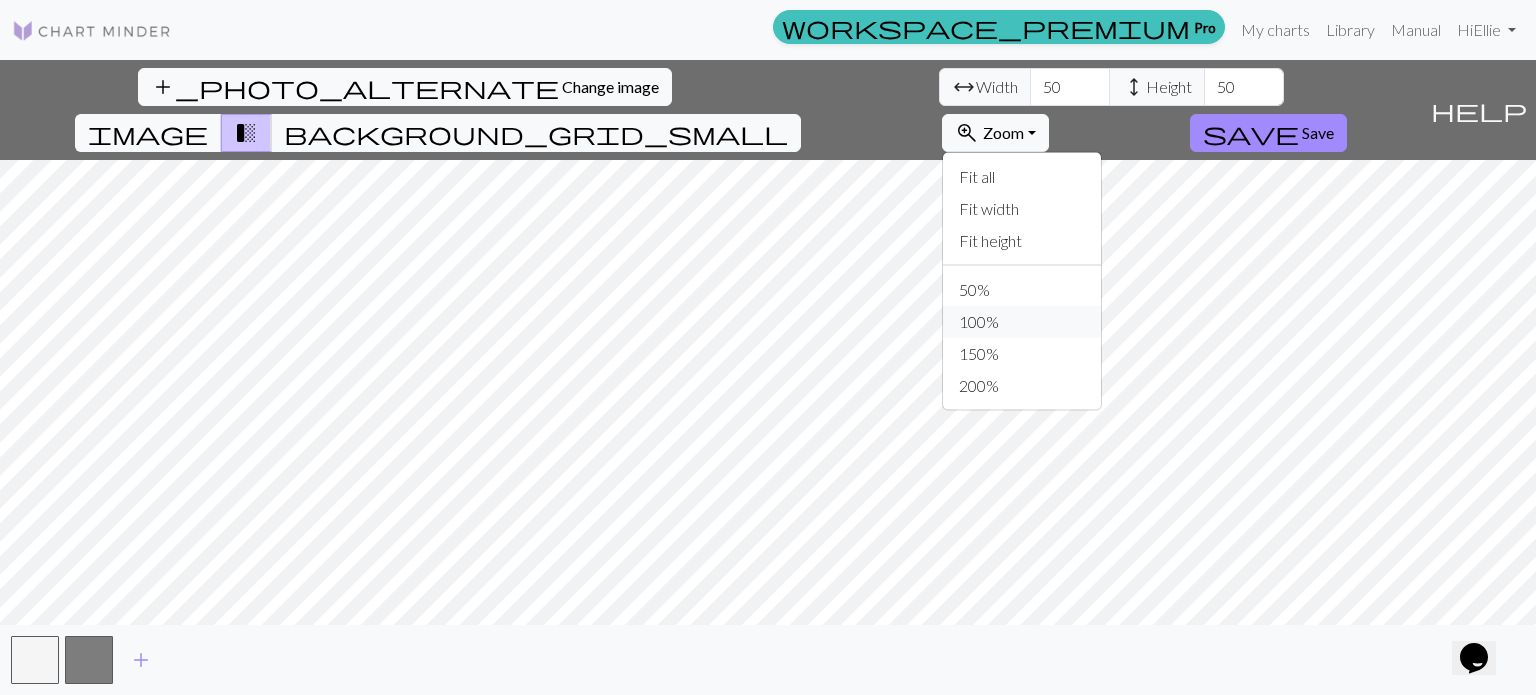 click on "100%" at bounding box center [1022, 322] 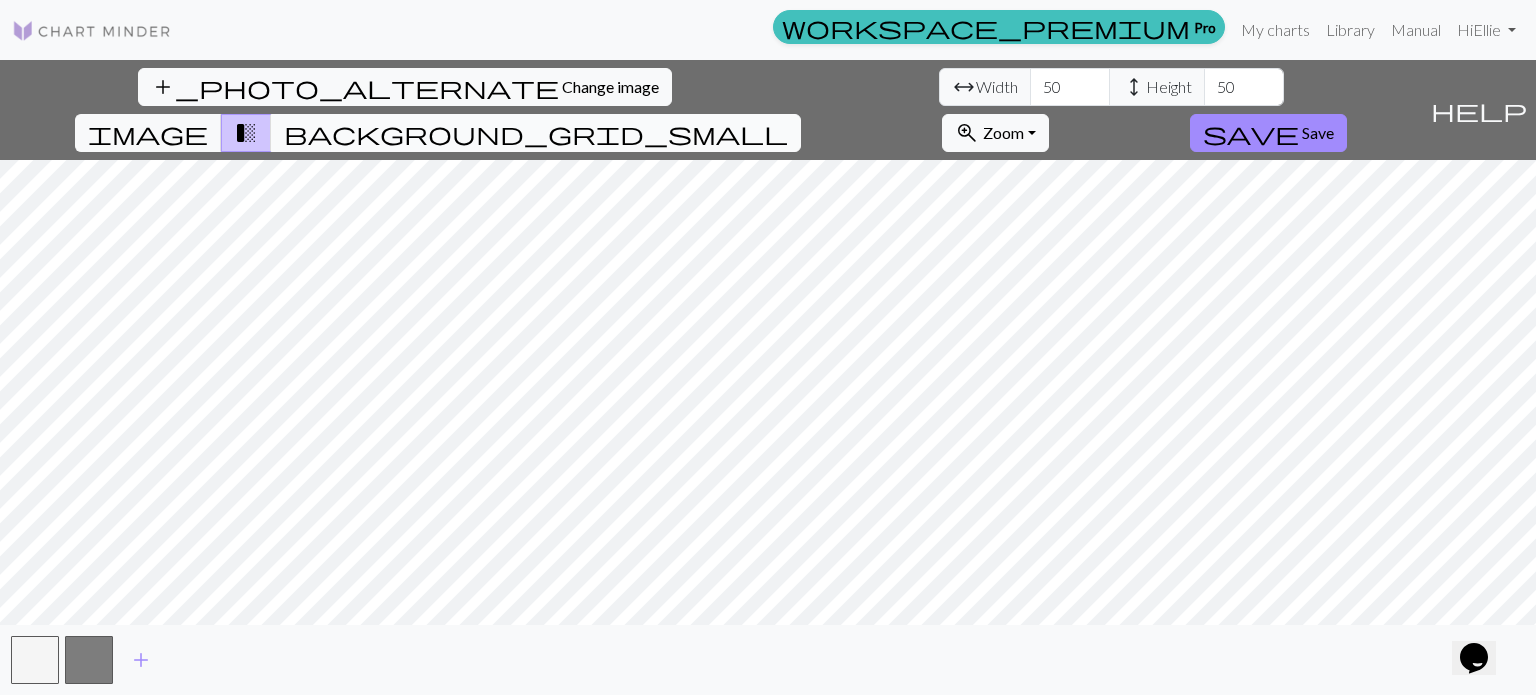 click on "background_grid_small" at bounding box center [536, 133] 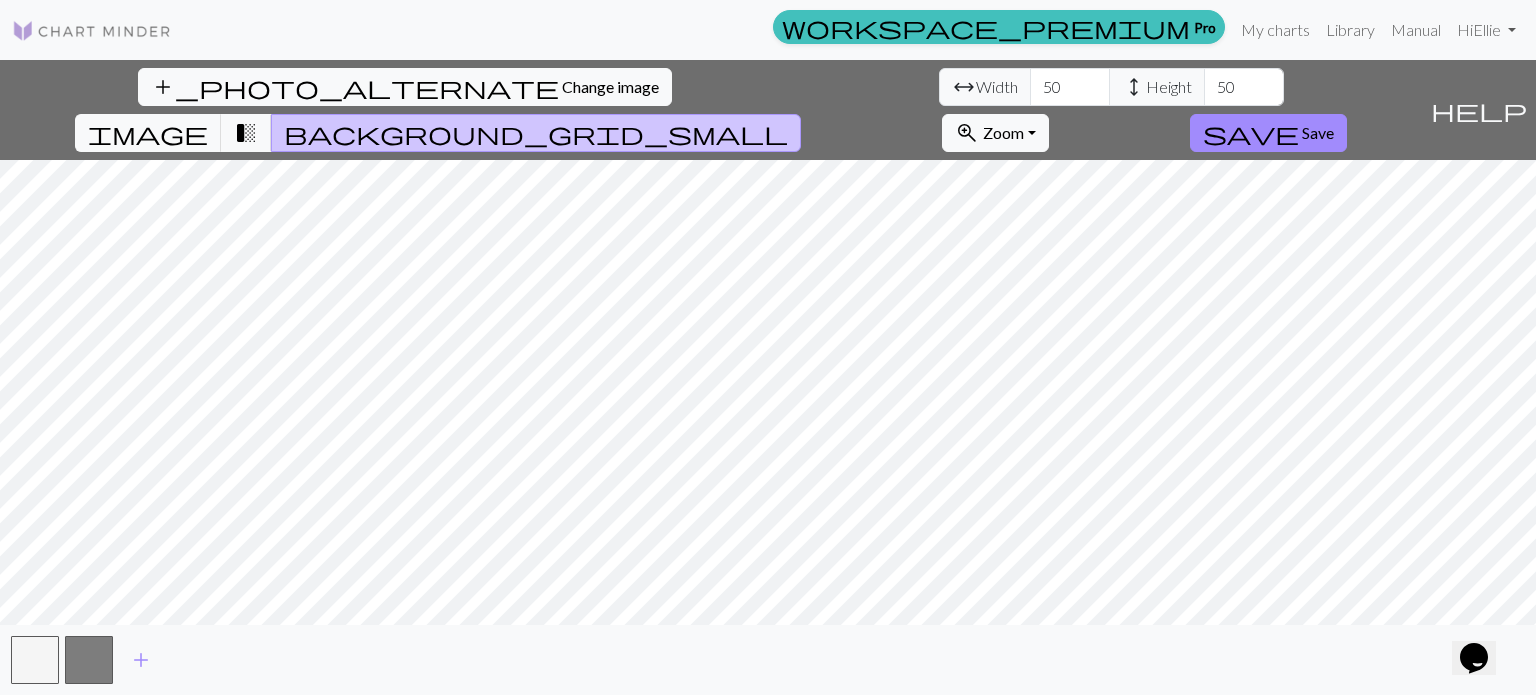 click on "background_grid_small" at bounding box center [536, 133] 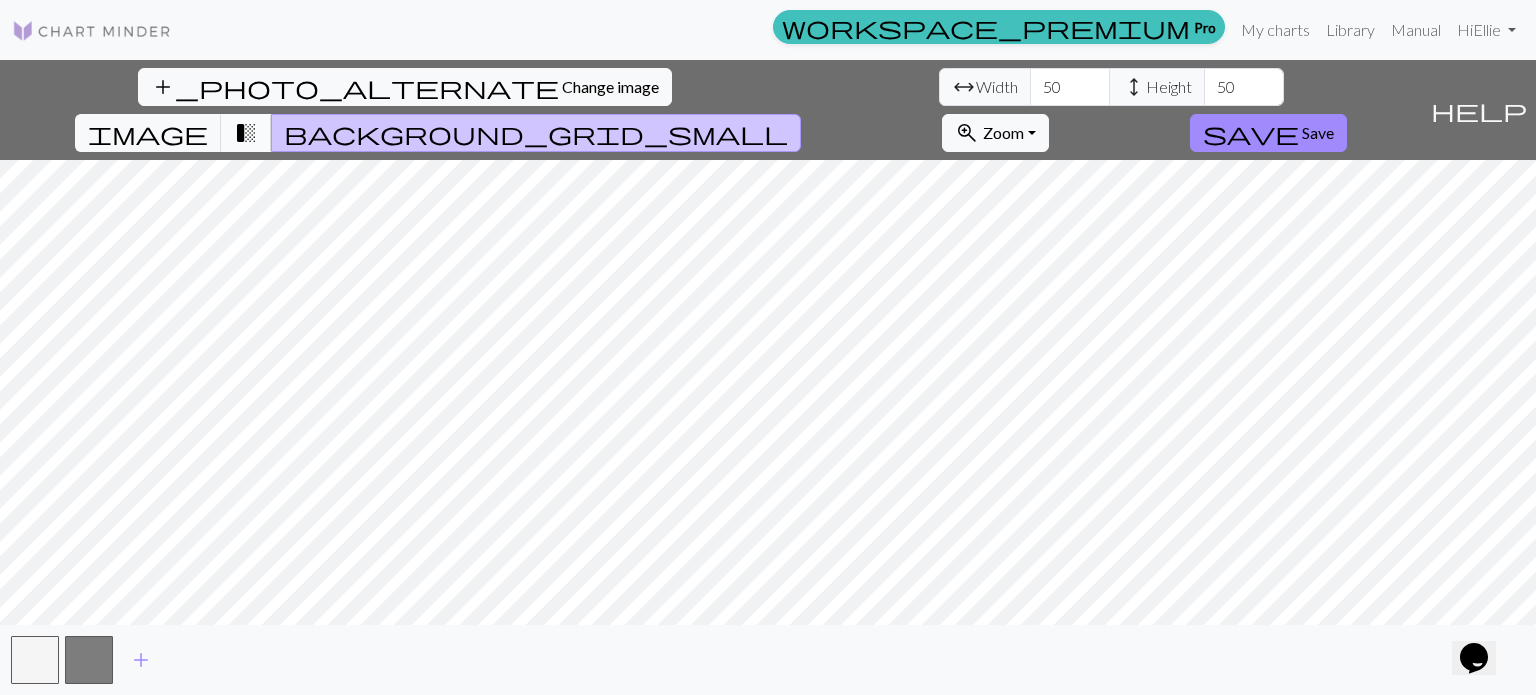 click on "transition_fade" at bounding box center (246, 133) 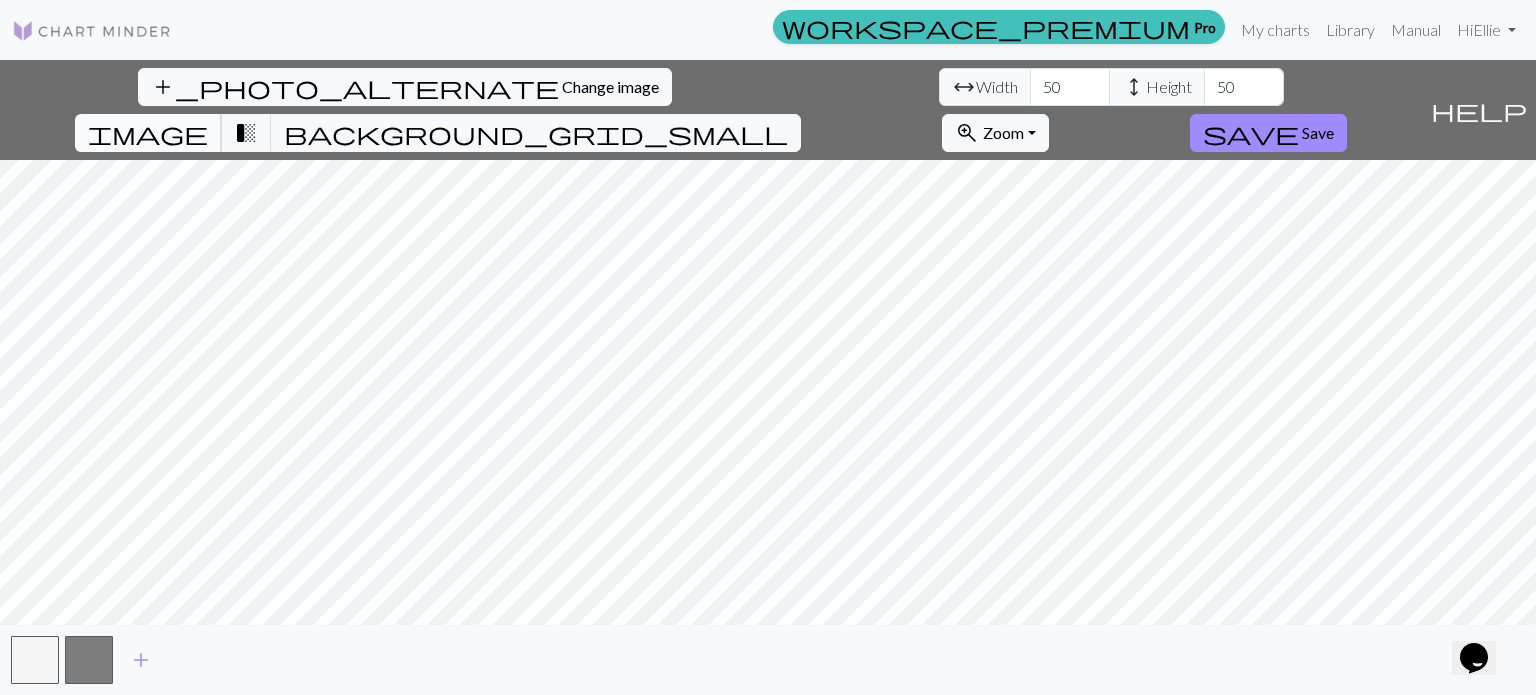 click on "image" at bounding box center [148, 133] 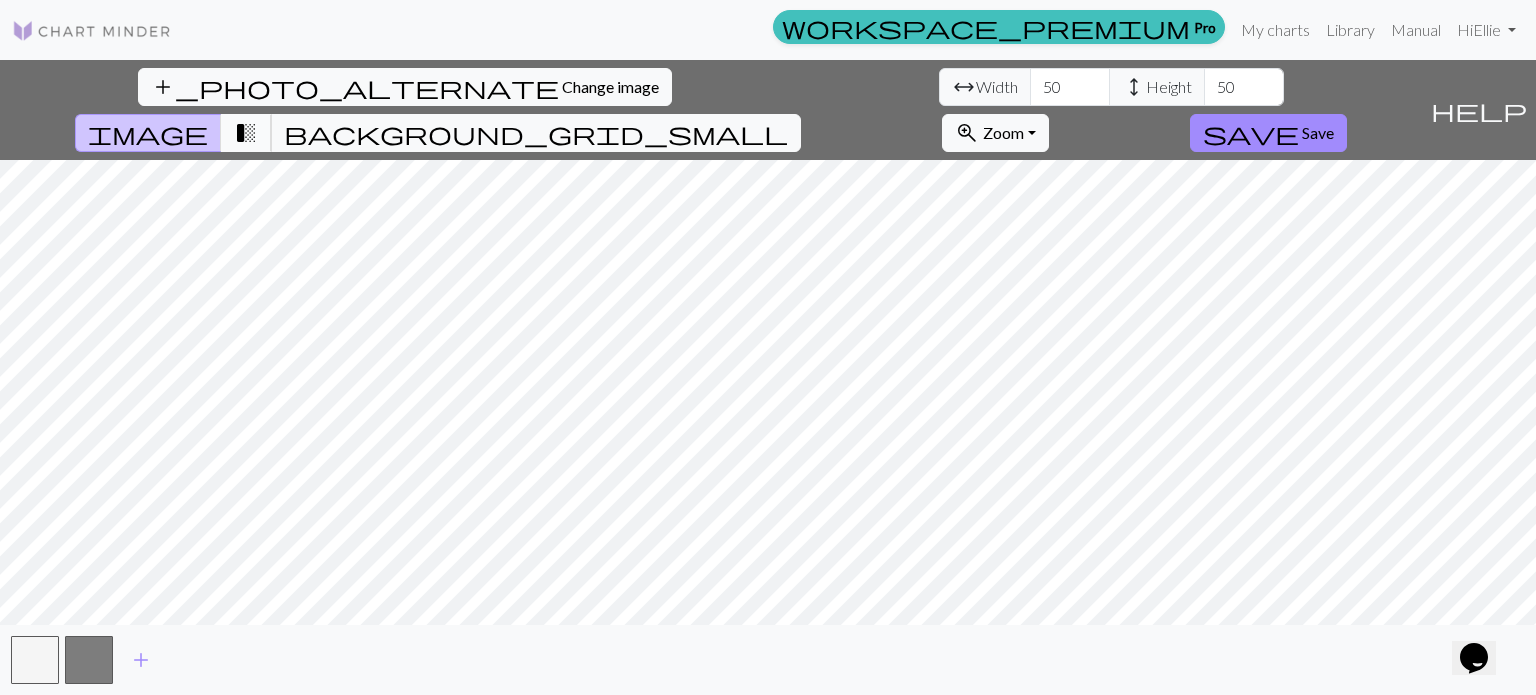 click on "transition_fade" at bounding box center (246, 133) 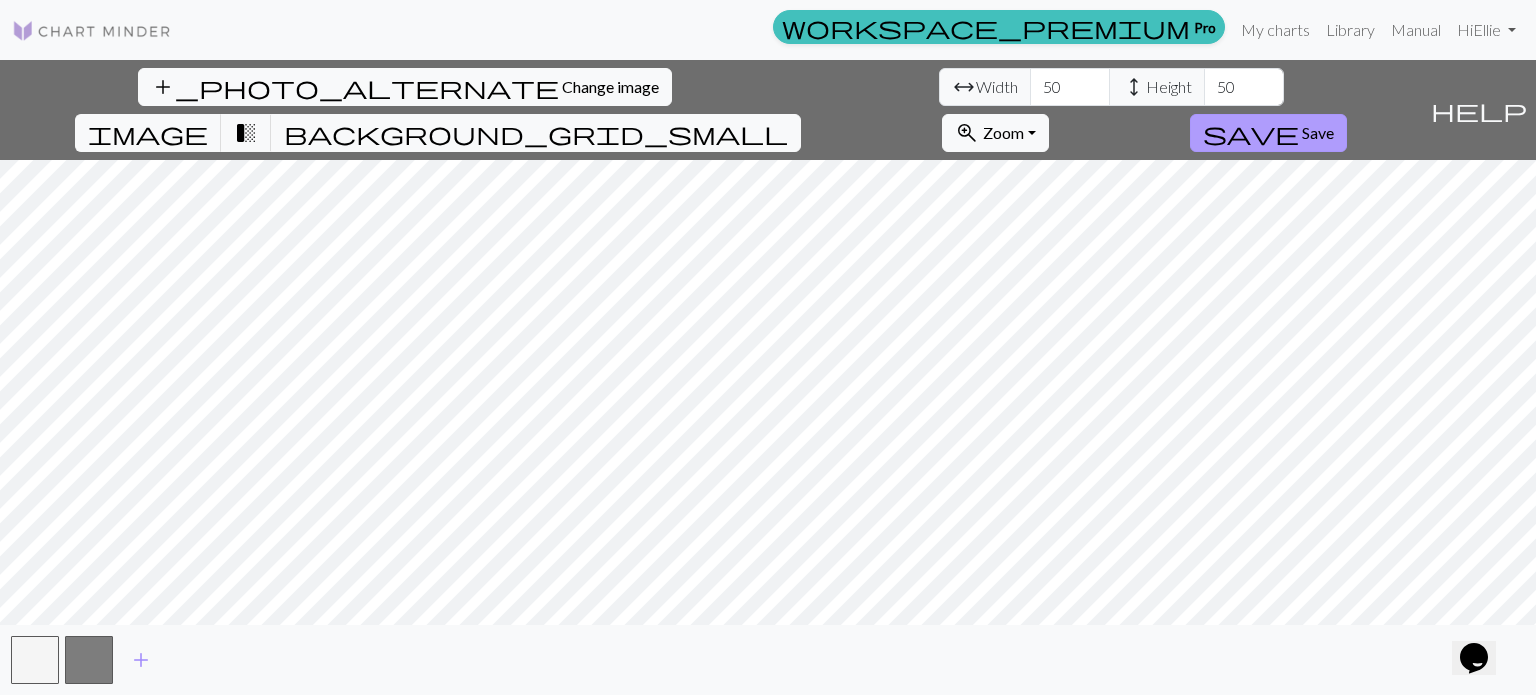 click on "save" at bounding box center (1251, 133) 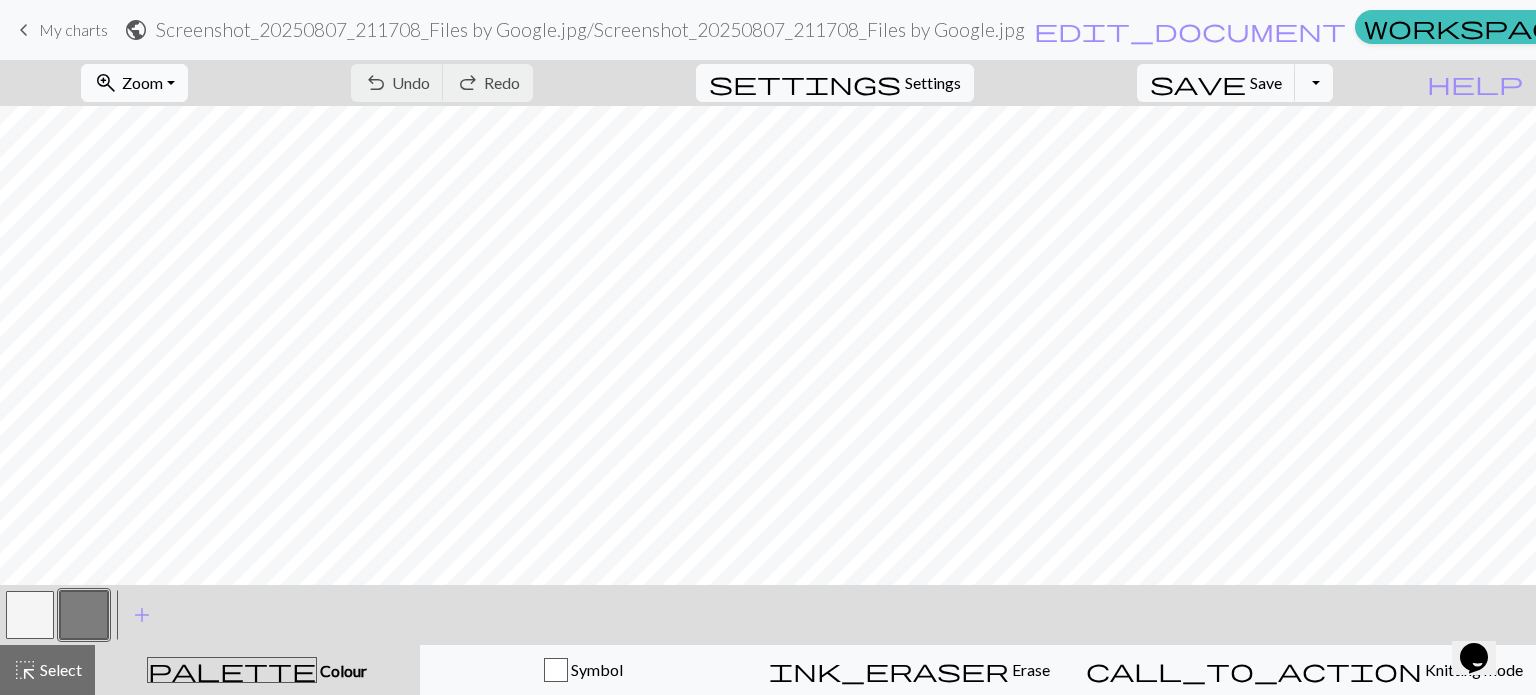 click on "Zoom" at bounding box center [142, 82] 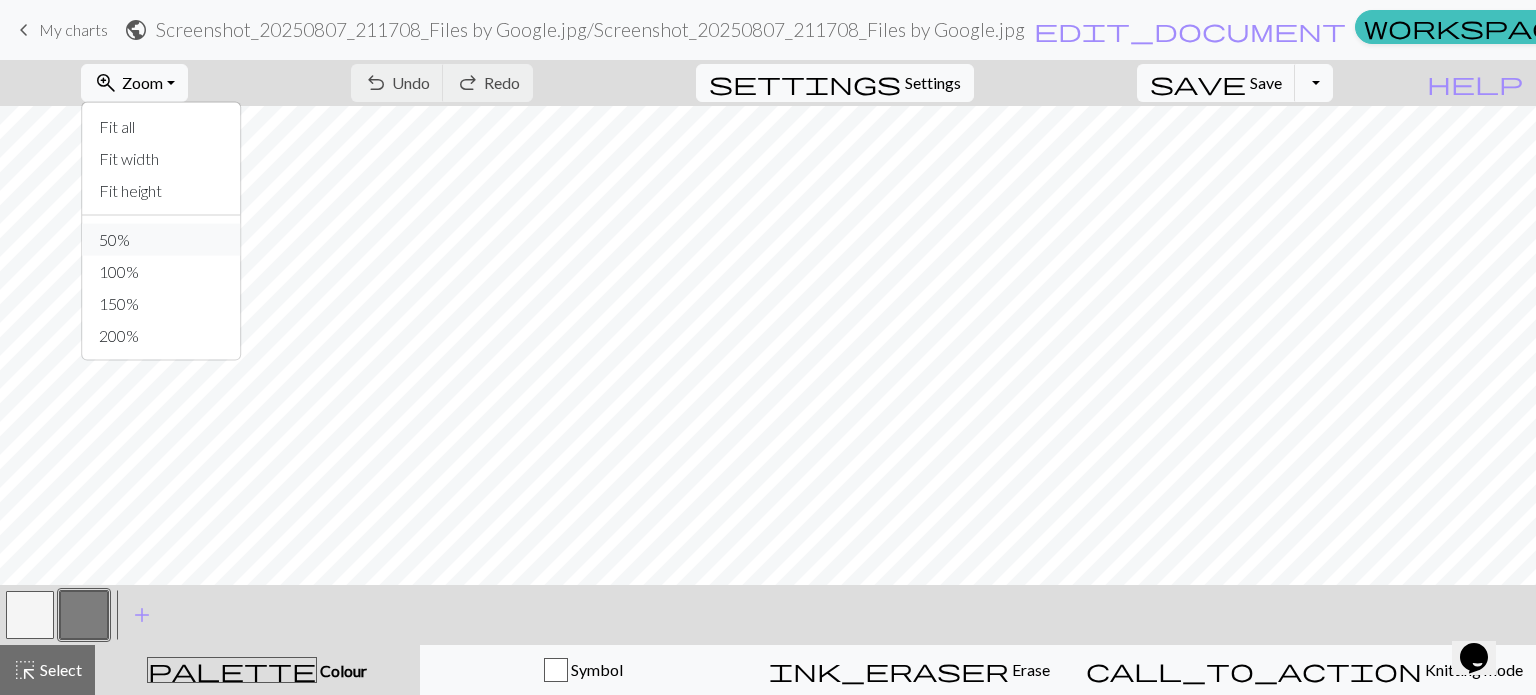 click on "50%" at bounding box center [162, 240] 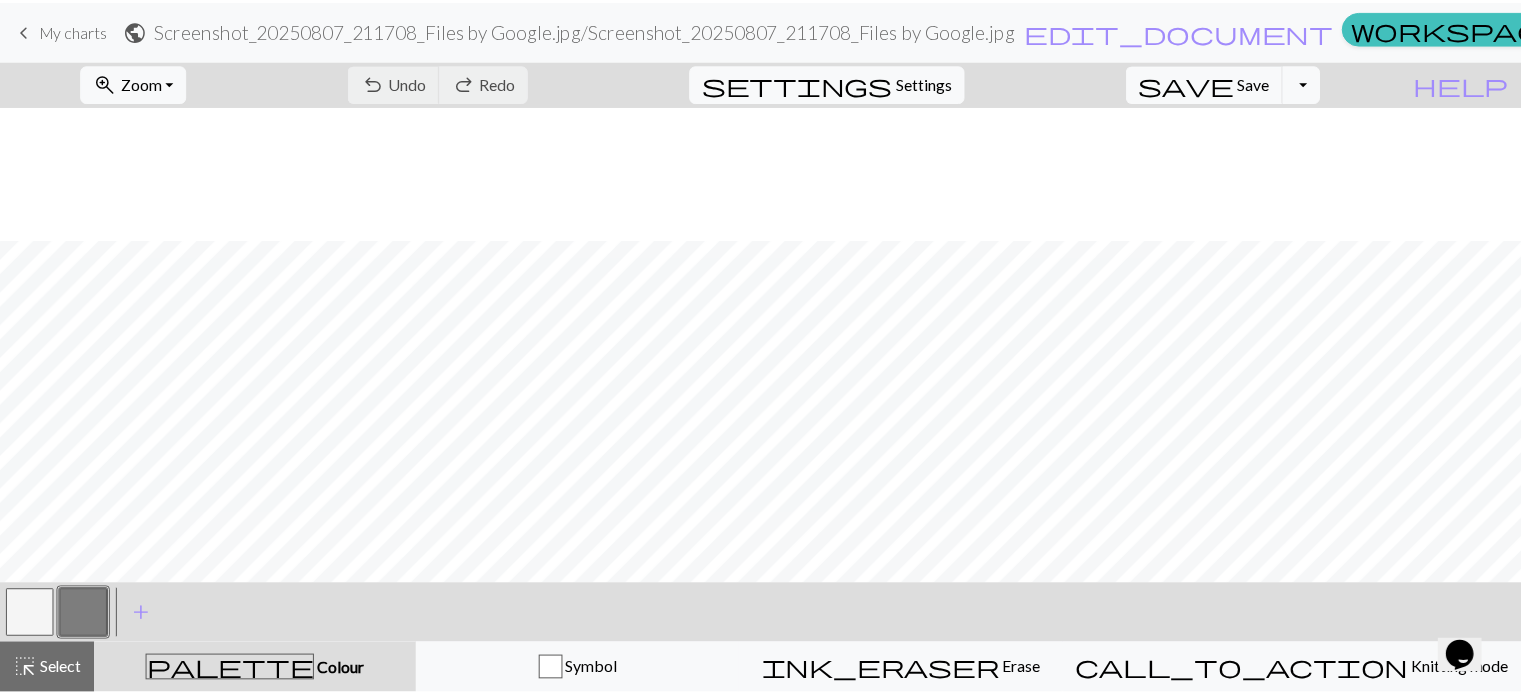 scroll, scrollTop: 134, scrollLeft: 0, axis: vertical 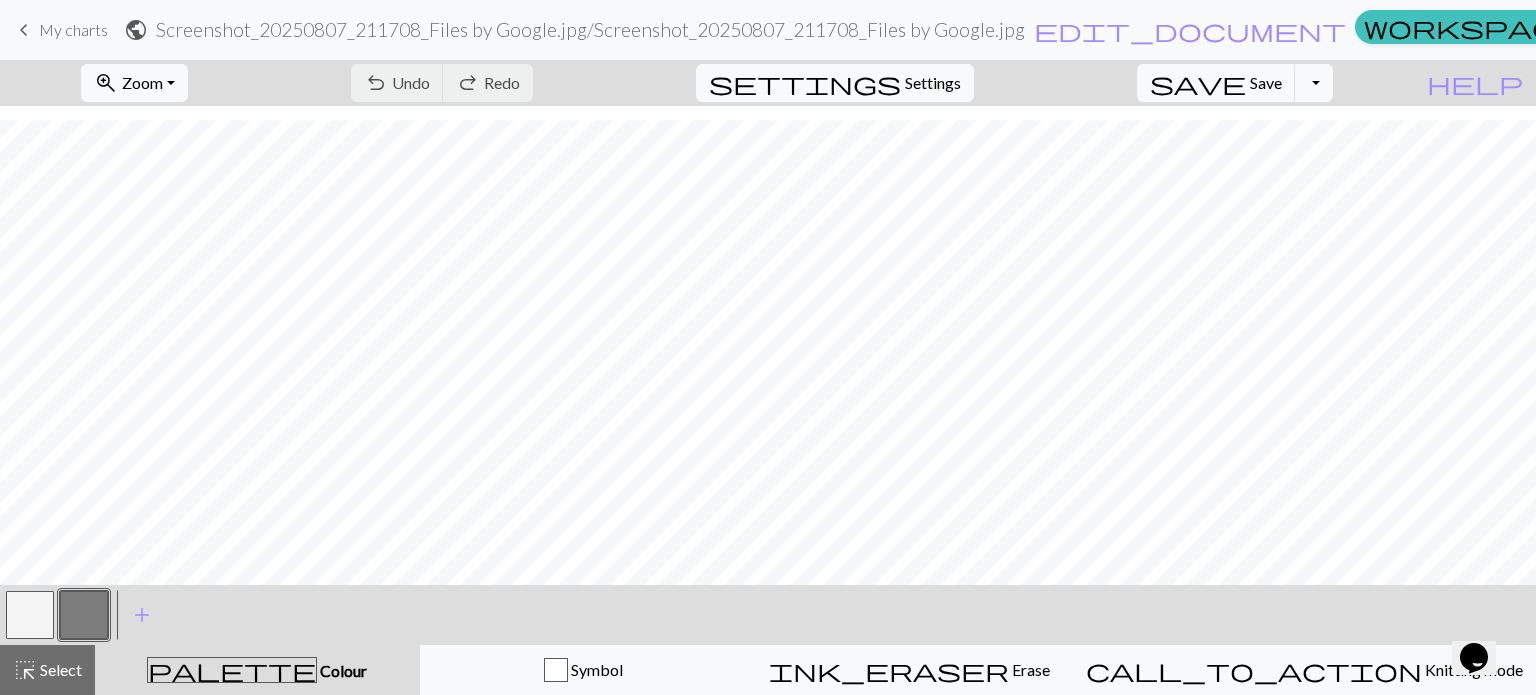 click on "Library" at bounding box center (1932, 30) 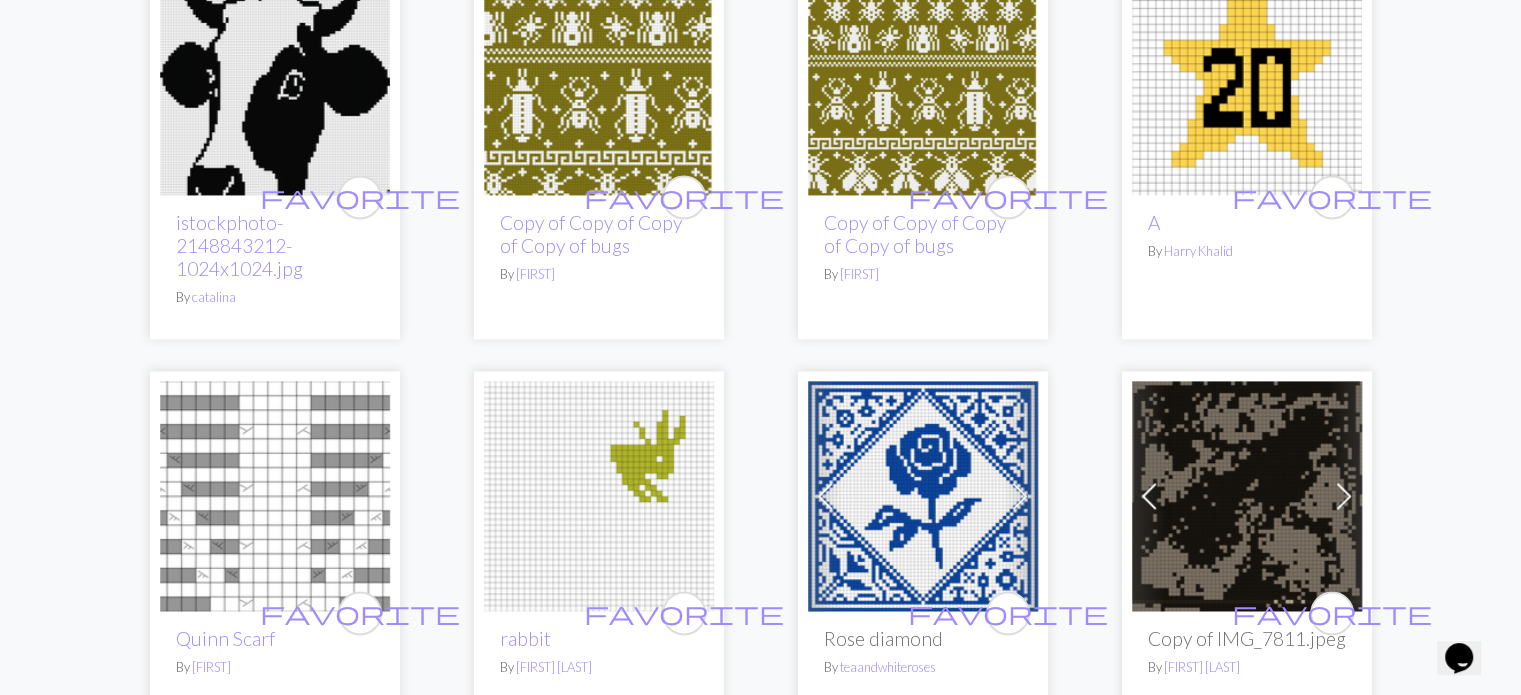 scroll, scrollTop: 2800, scrollLeft: 0, axis: vertical 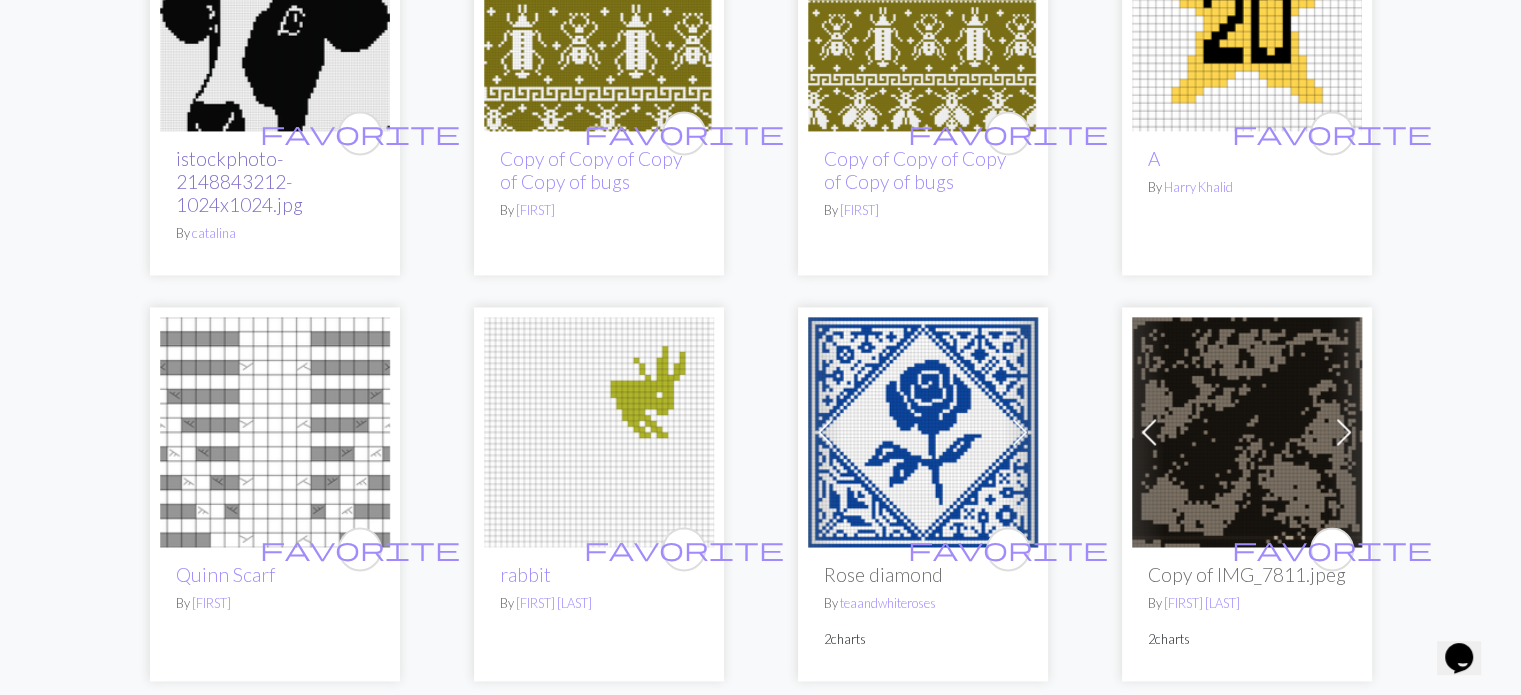 click on "istockphoto-2148843212-1024x1024.jpg" at bounding box center [239, 181] 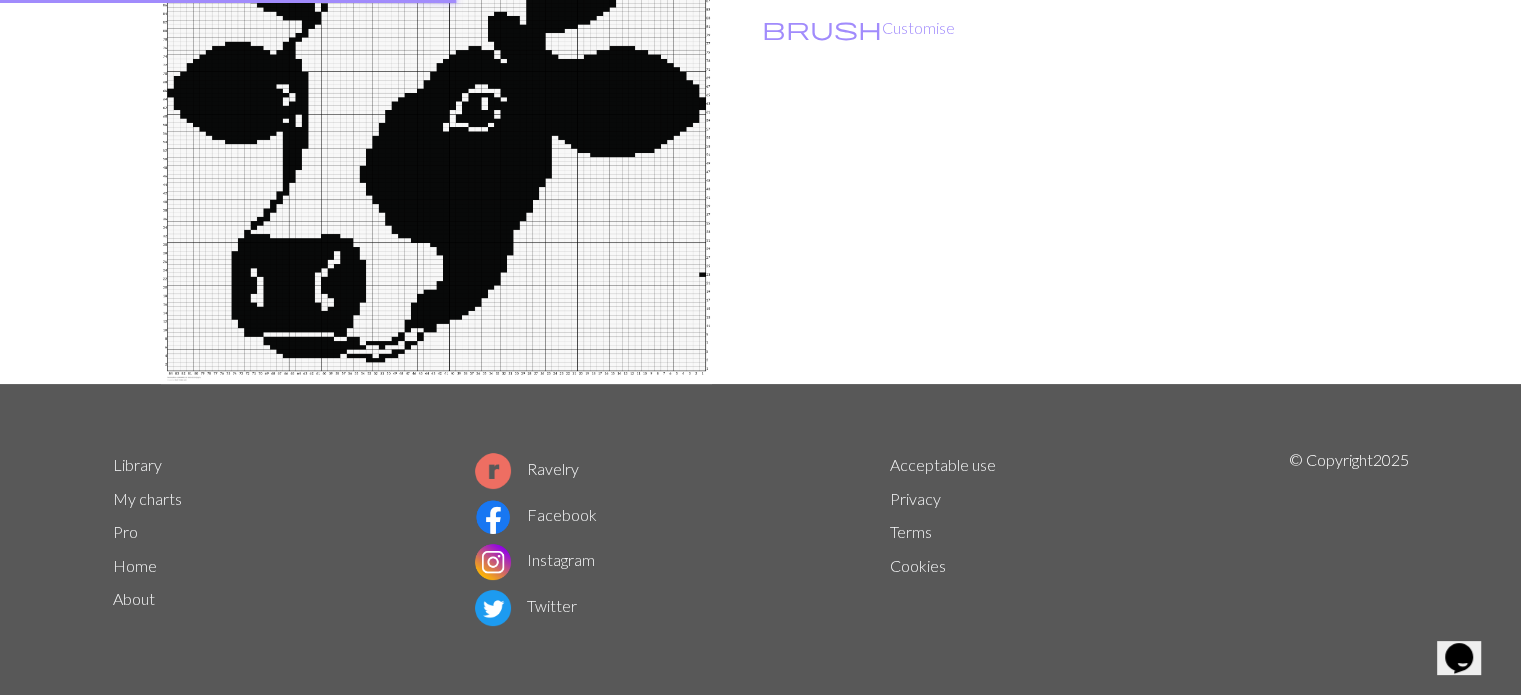 scroll, scrollTop: 0, scrollLeft: 0, axis: both 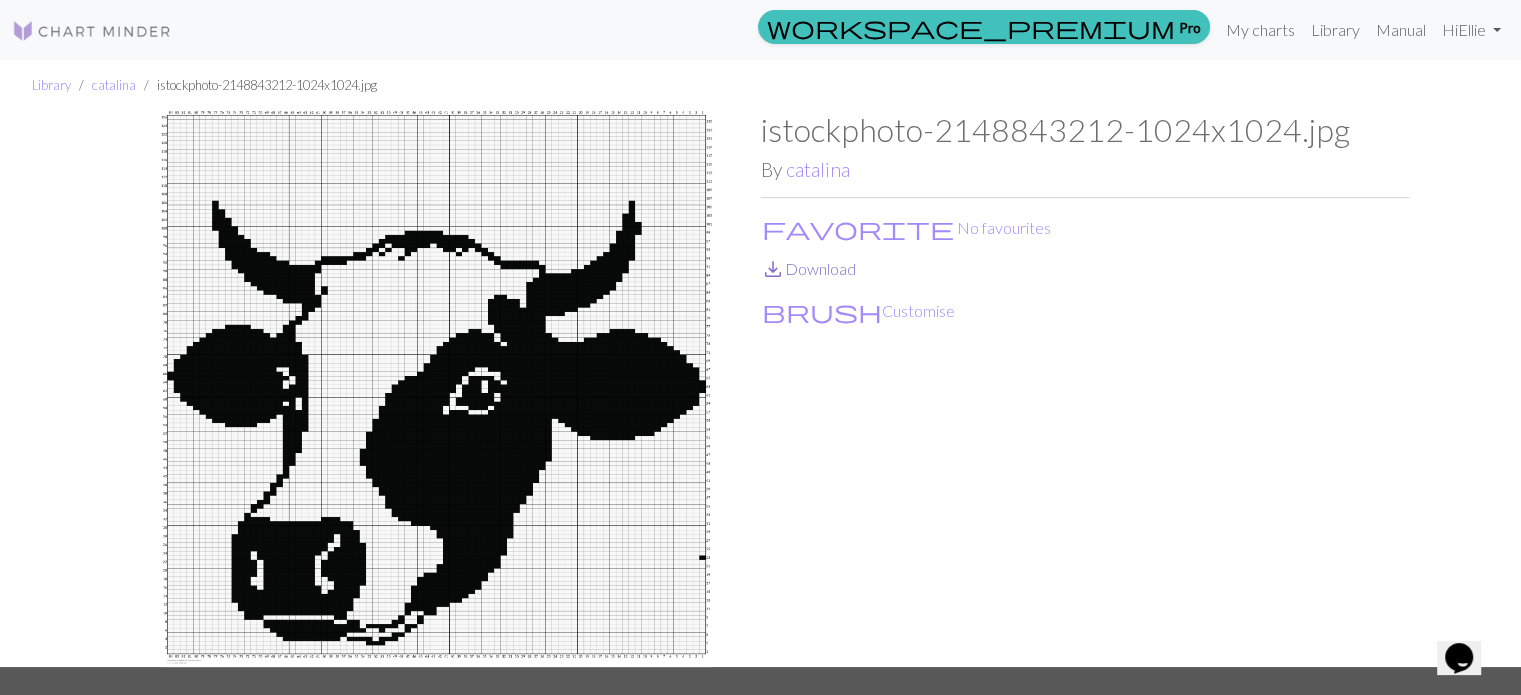 click on "save_alt  Download" at bounding box center [808, 268] 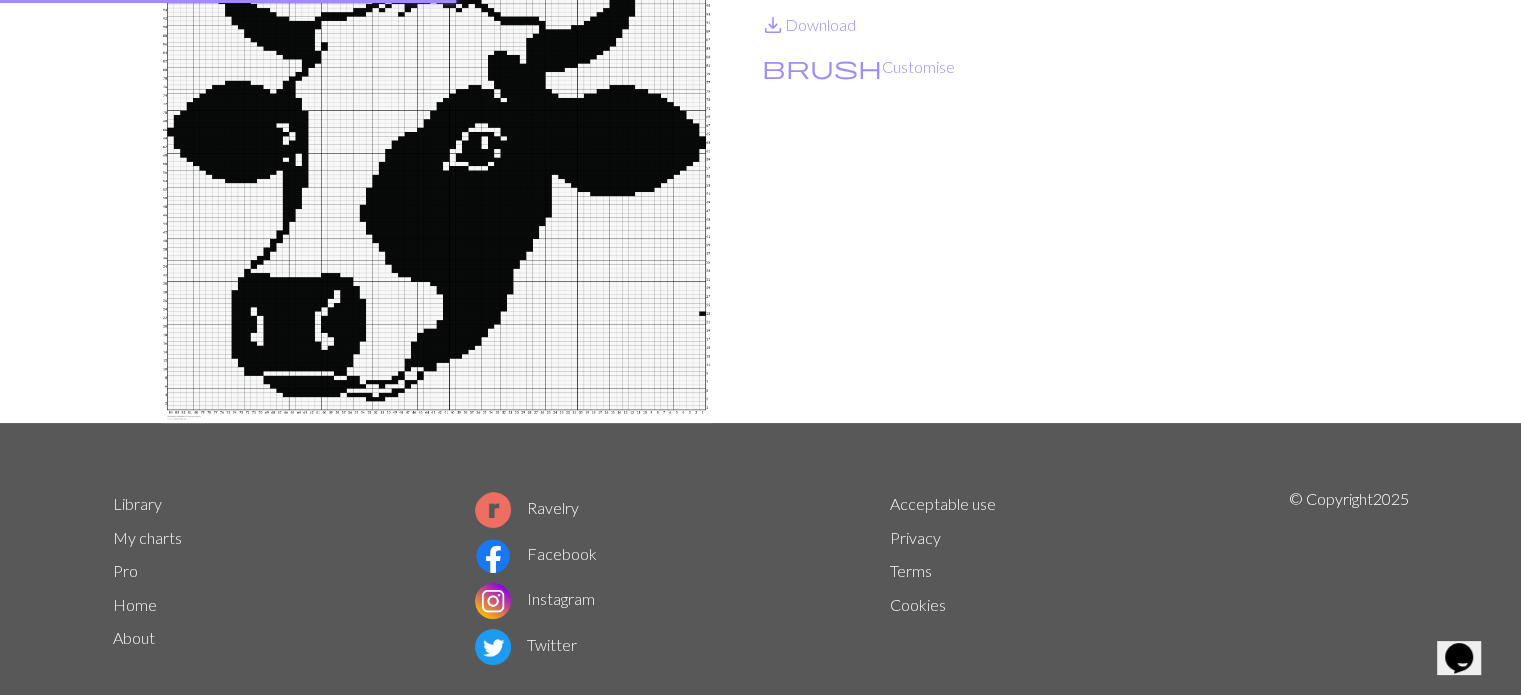 scroll, scrollTop: 282, scrollLeft: 0, axis: vertical 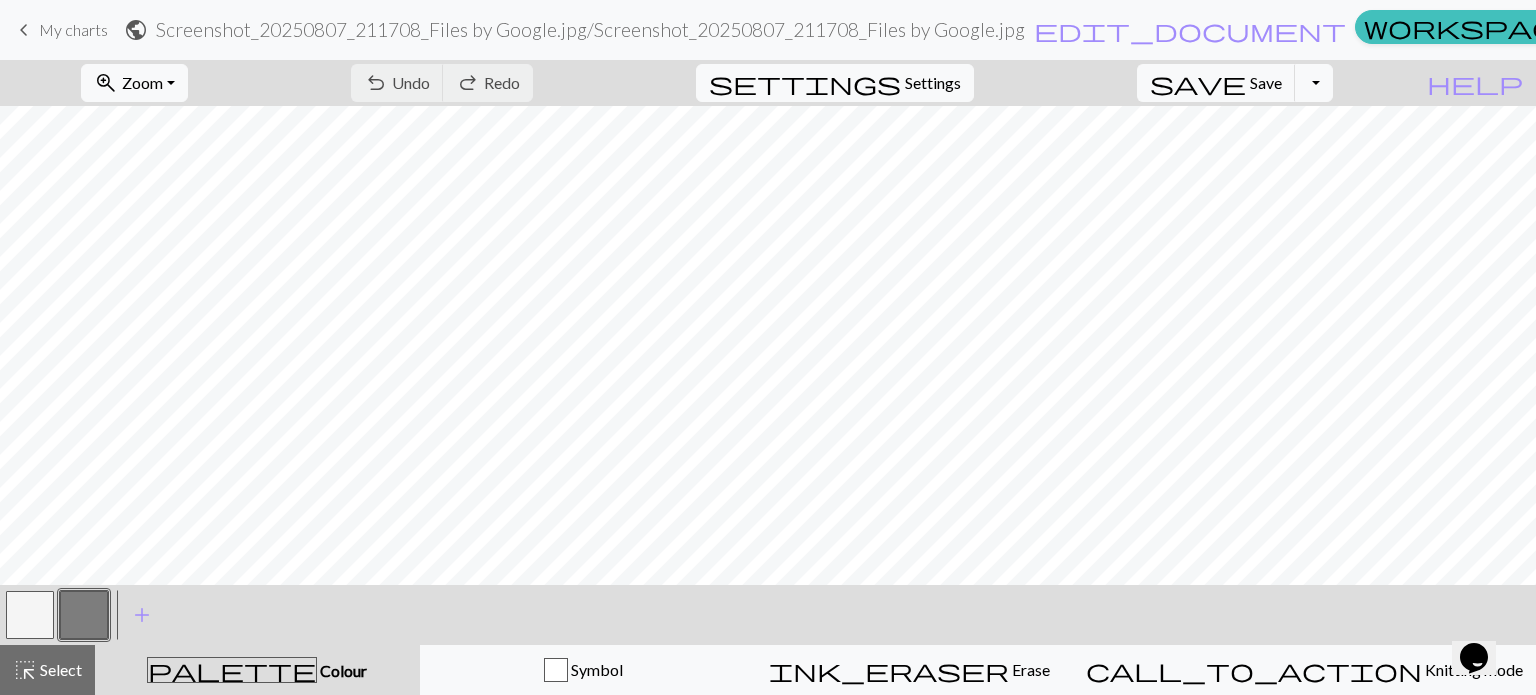 click on "Library" at bounding box center (1932, 30) 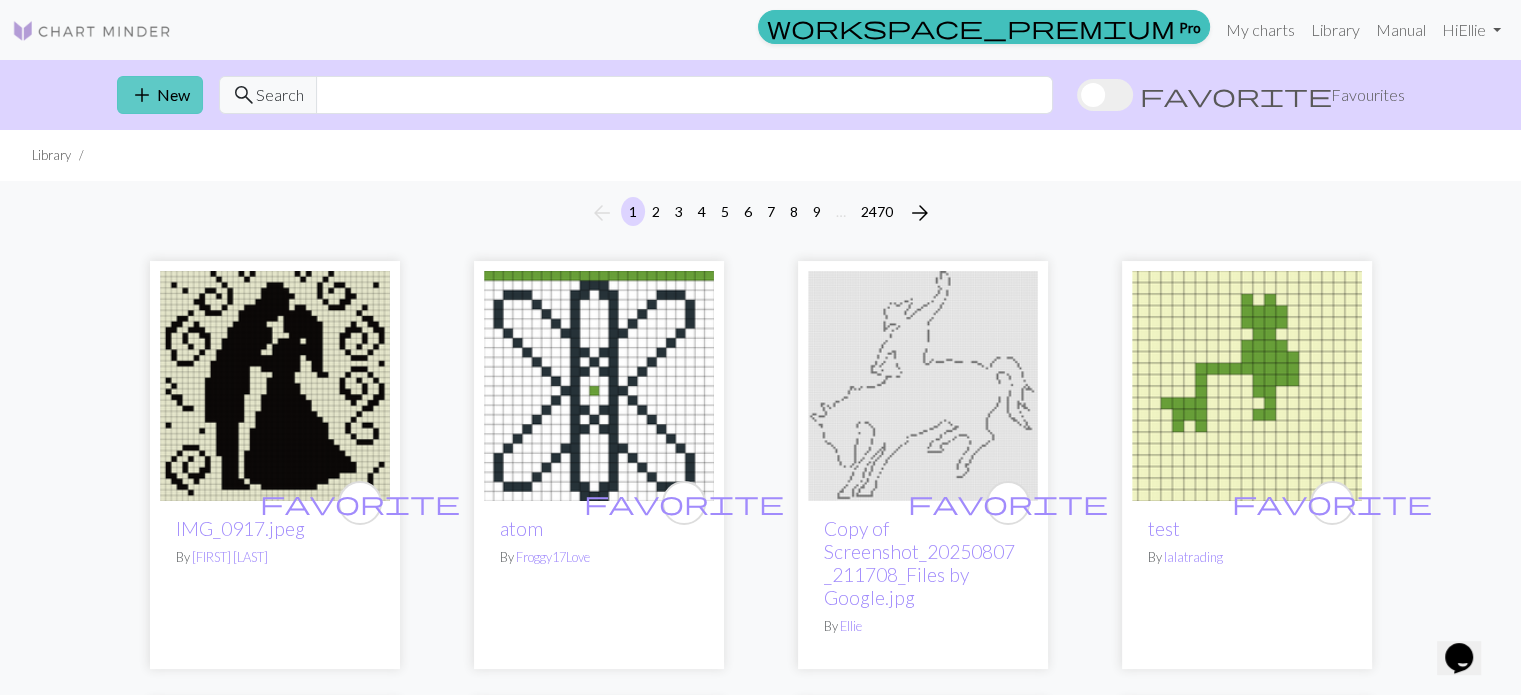 click on "add" at bounding box center (142, 95) 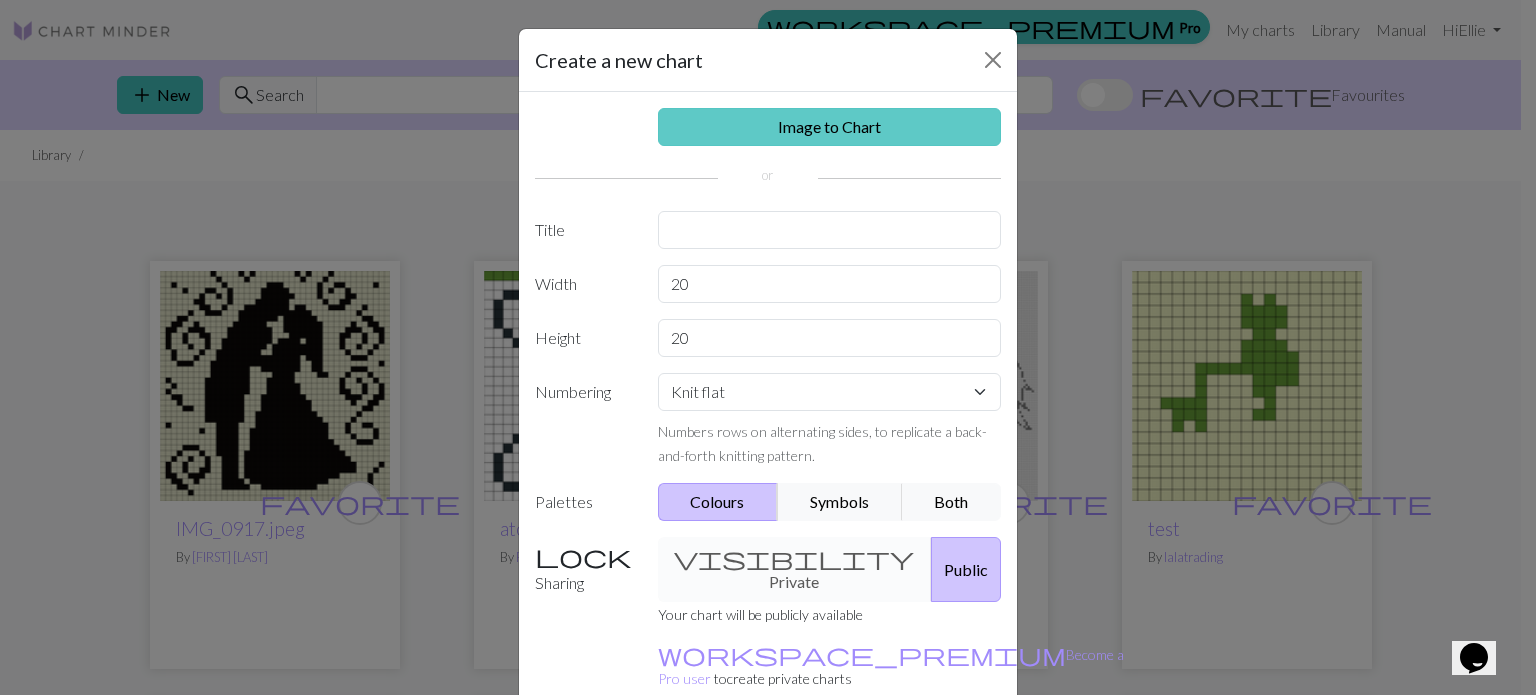 click on "Image to Chart" at bounding box center [830, 127] 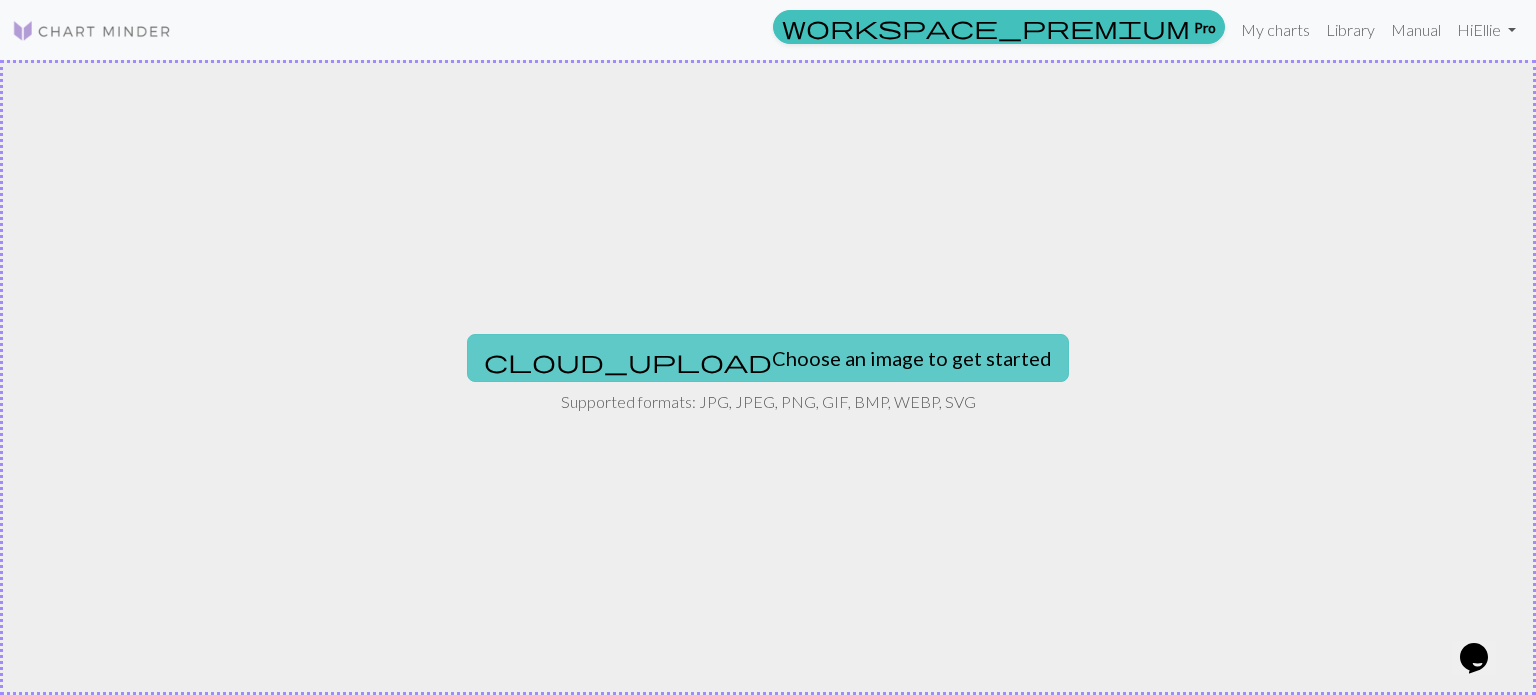 click on "cloud_upload  Choose an image to get started" at bounding box center (768, 358) 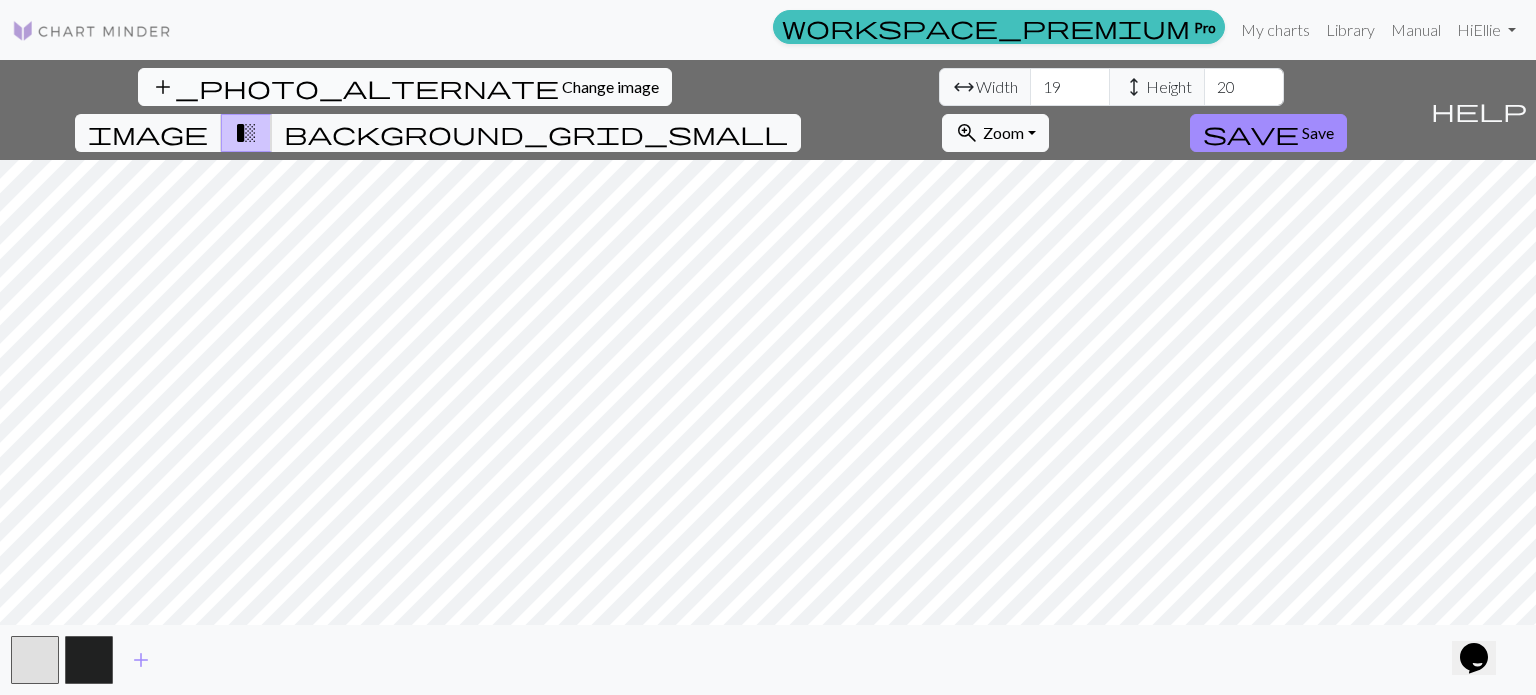 click on "Change image" at bounding box center [610, 86] 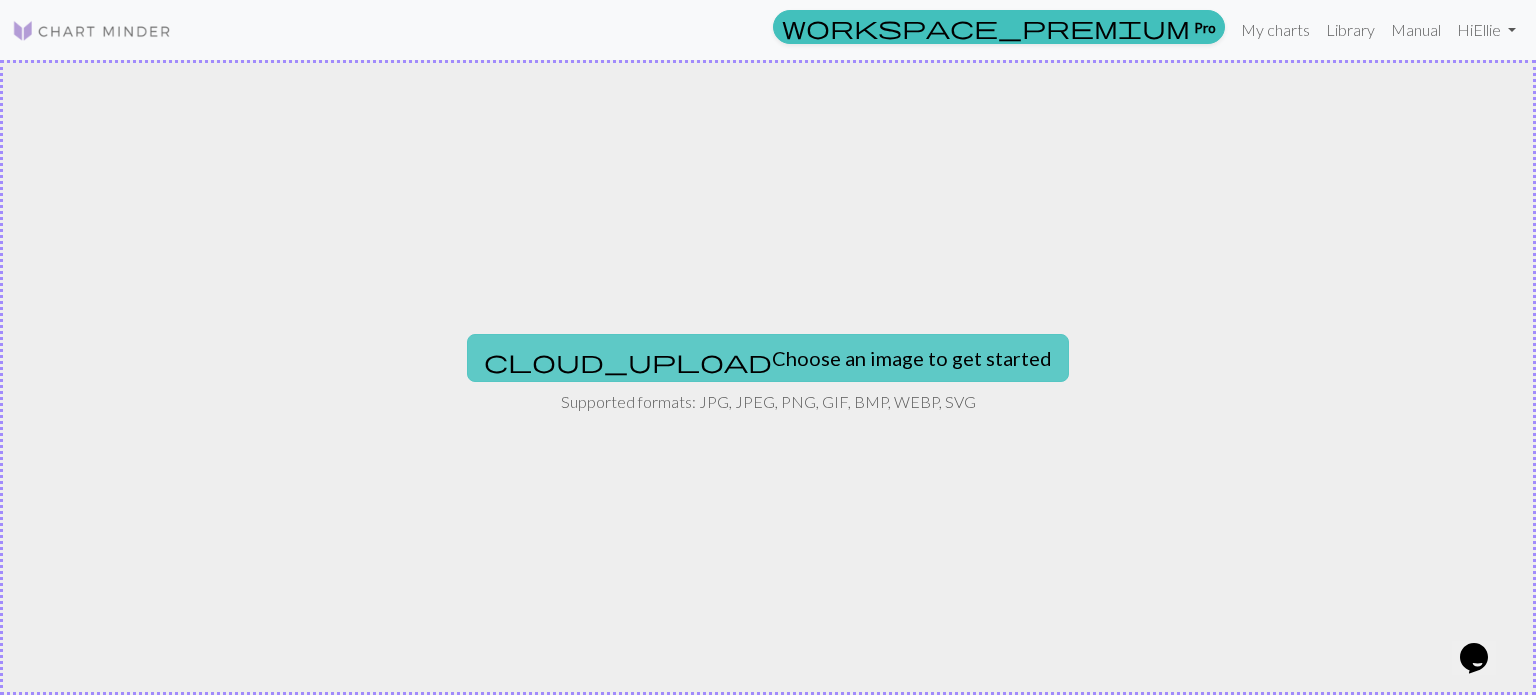 click on "cloud_upload  Choose an image to get started" at bounding box center (768, 358) 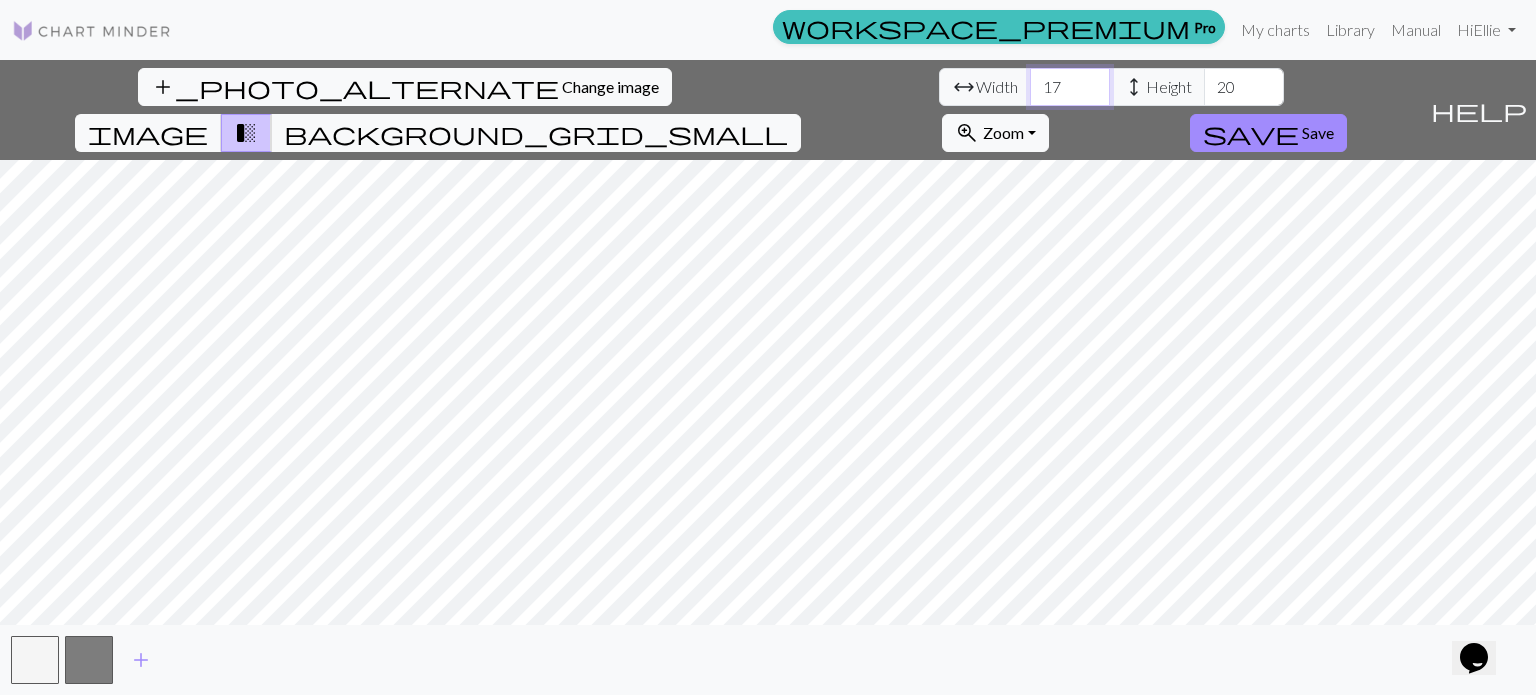 click on "17" at bounding box center [1070, 87] 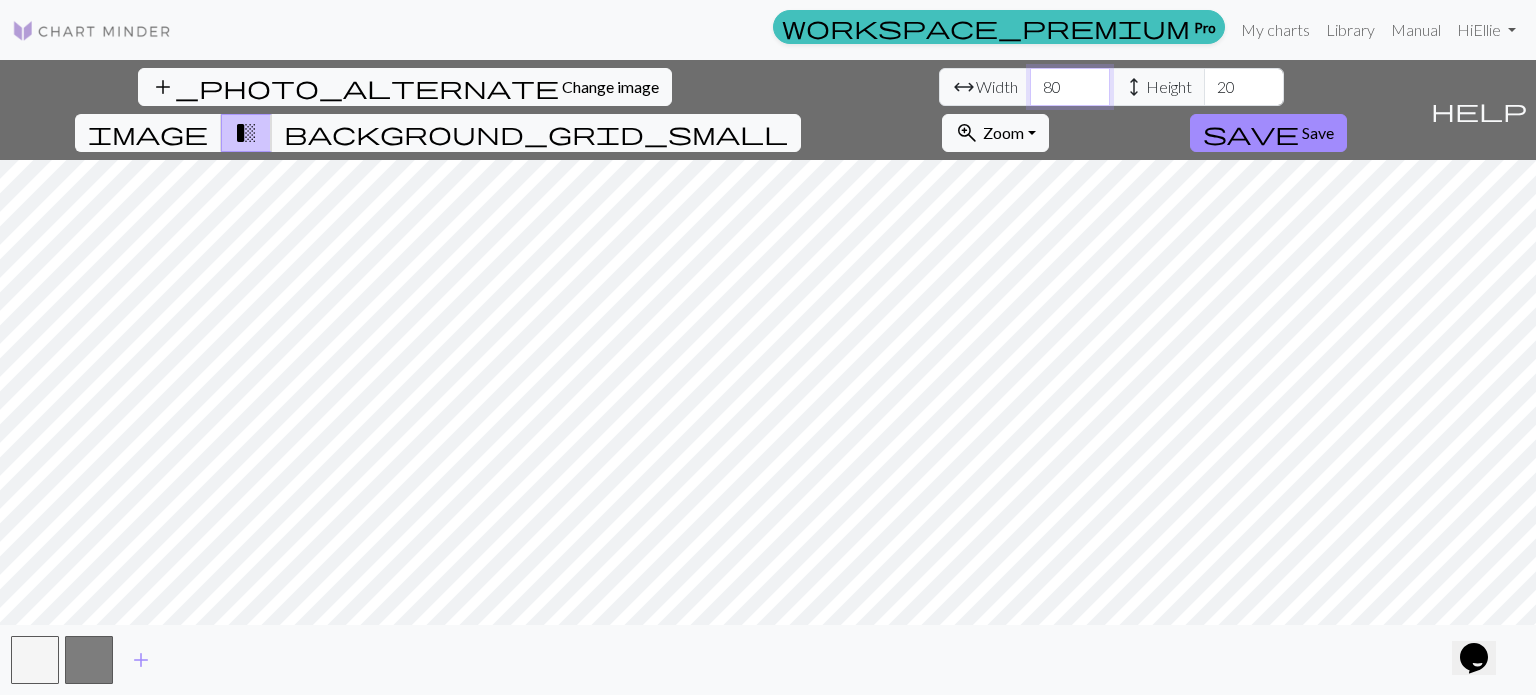 type on "80" 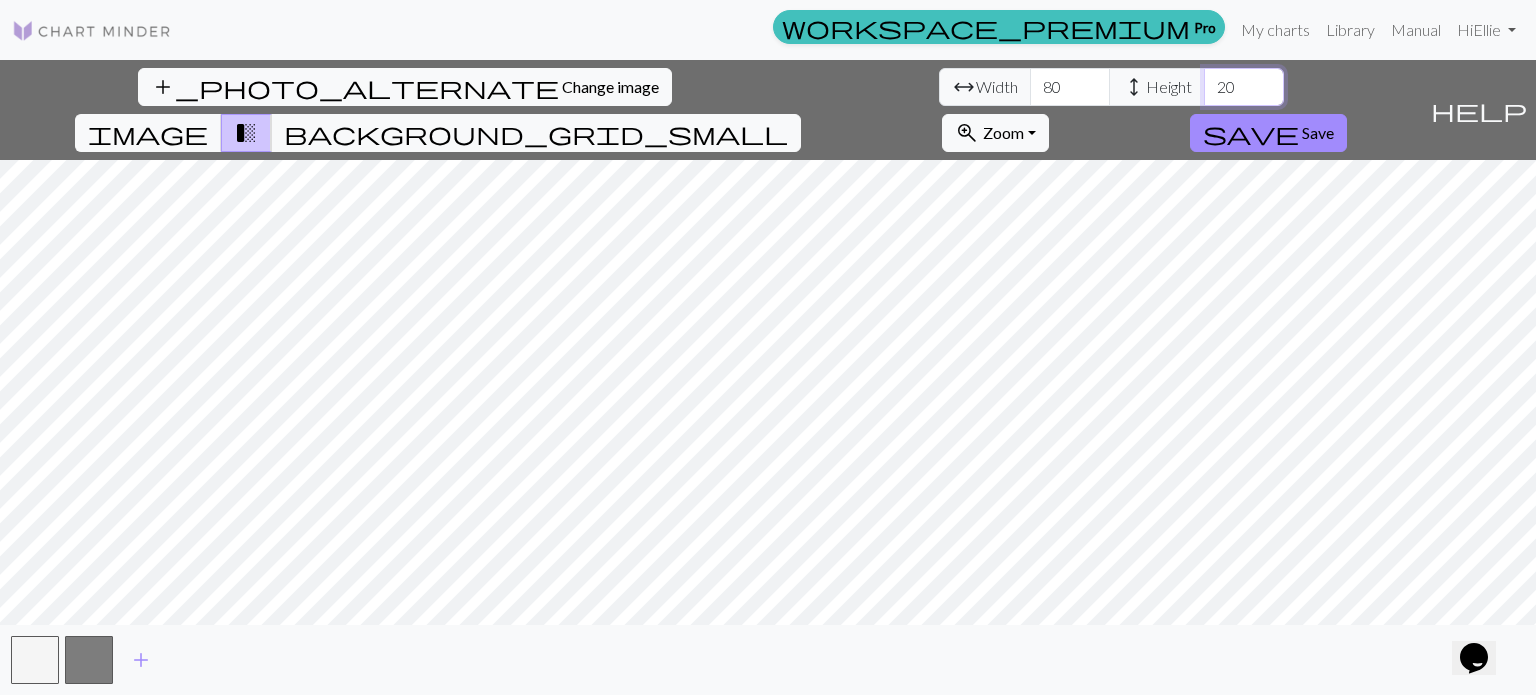 click on "20" at bounding box center (1244, 87) 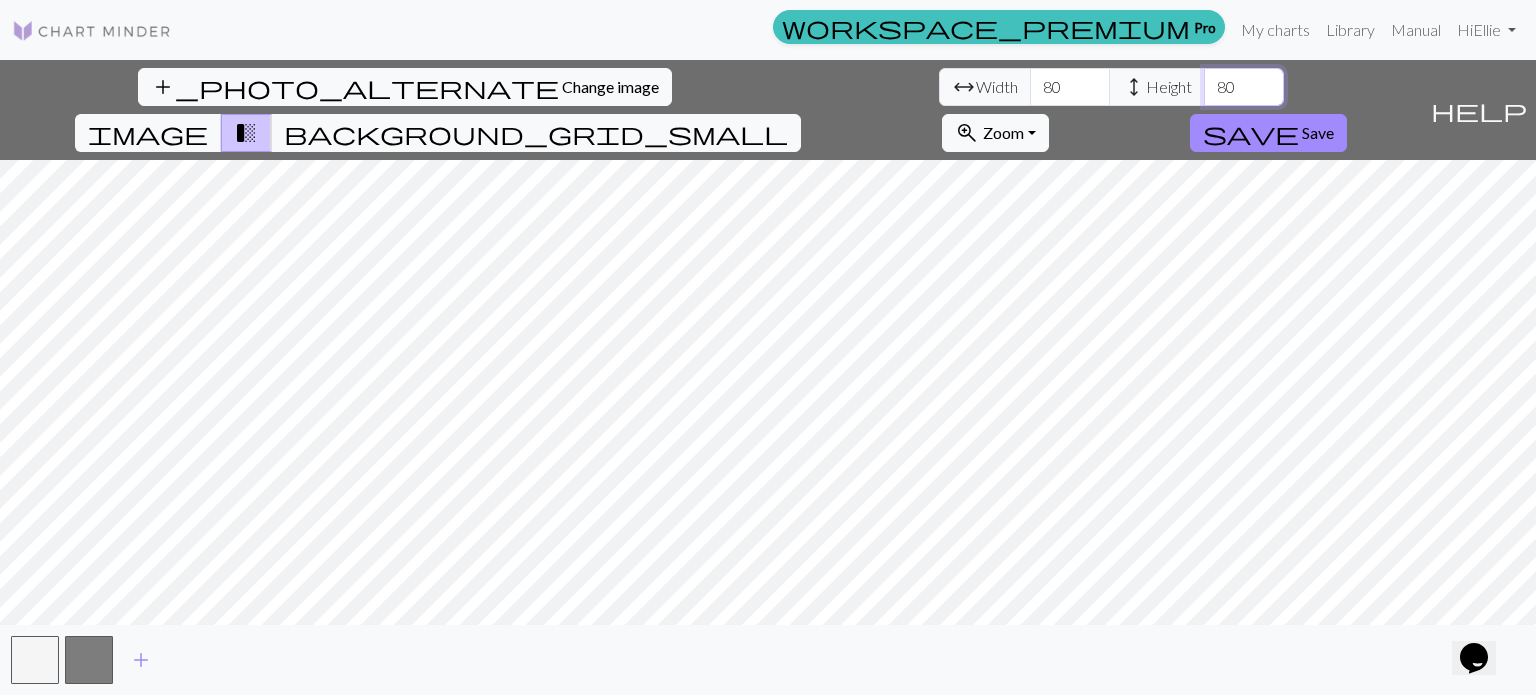 type on "80" 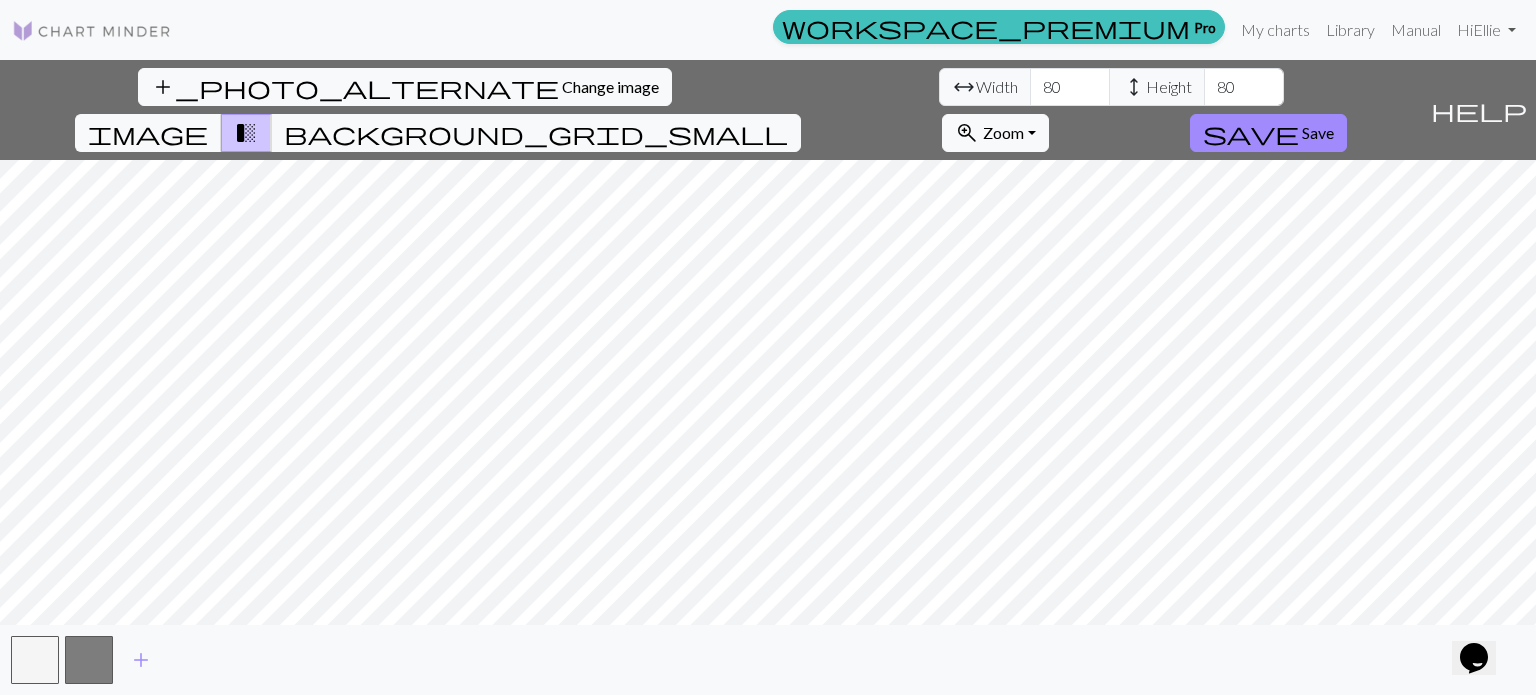 click on "add_photo_alternate   Change image arrow_range   Width 80 height   Height 80 image transition_fade background_grid_small zoom_in Zoom Zoom Fit all Fit width Fit height 50% 100% 150% 200% save   Save help Show me around add" at bounding box center [768, 377] 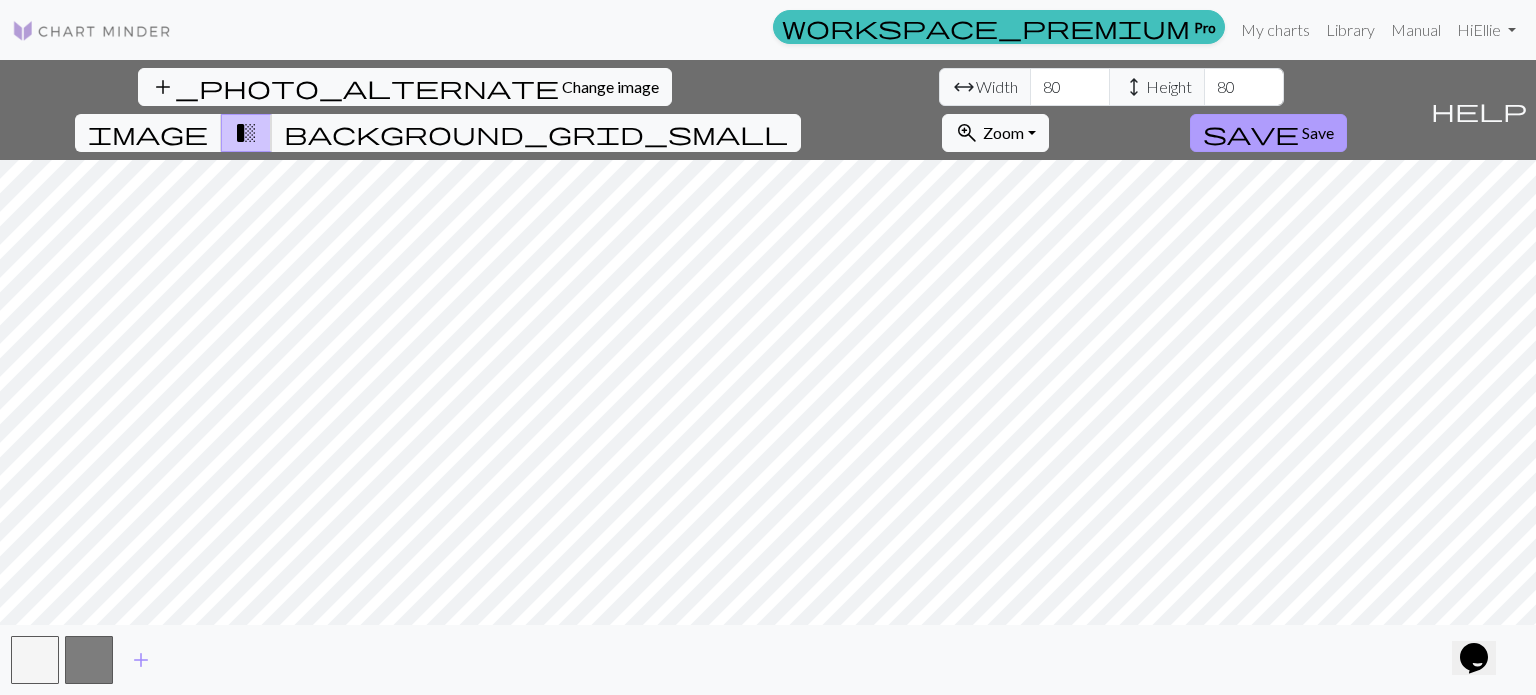 click on "save" at bounding box center (1251, 133) 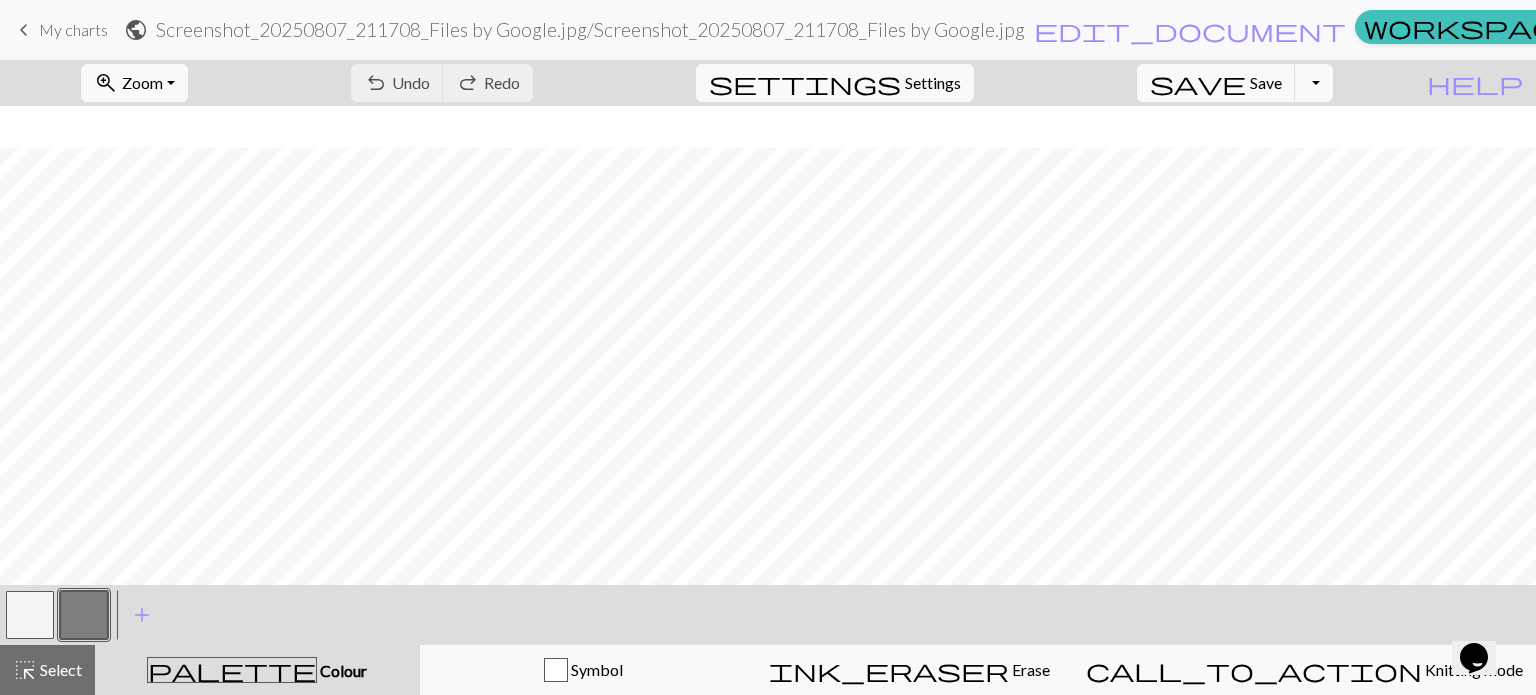 scroll, scrollTop: 441, scrollLeft: 0, axis: vertical 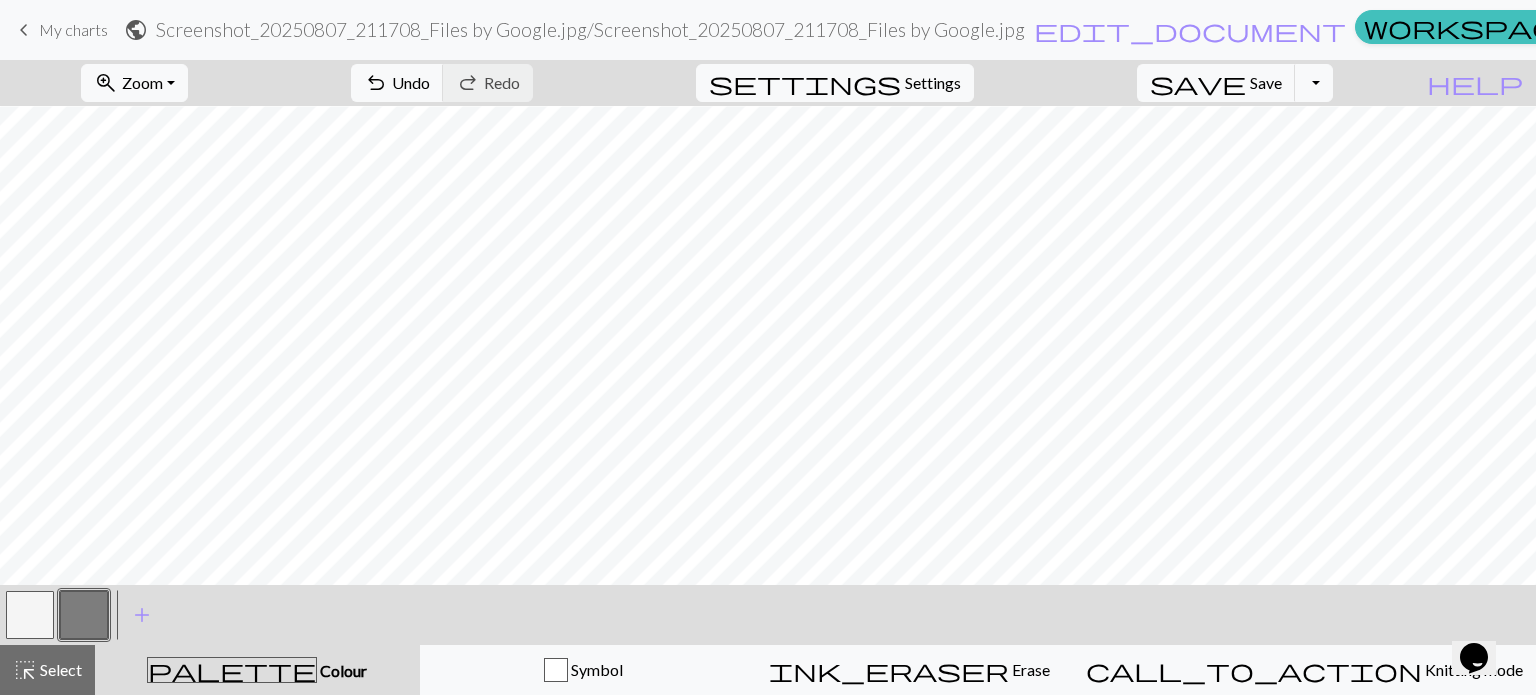 click at bounding box center [30, 615] 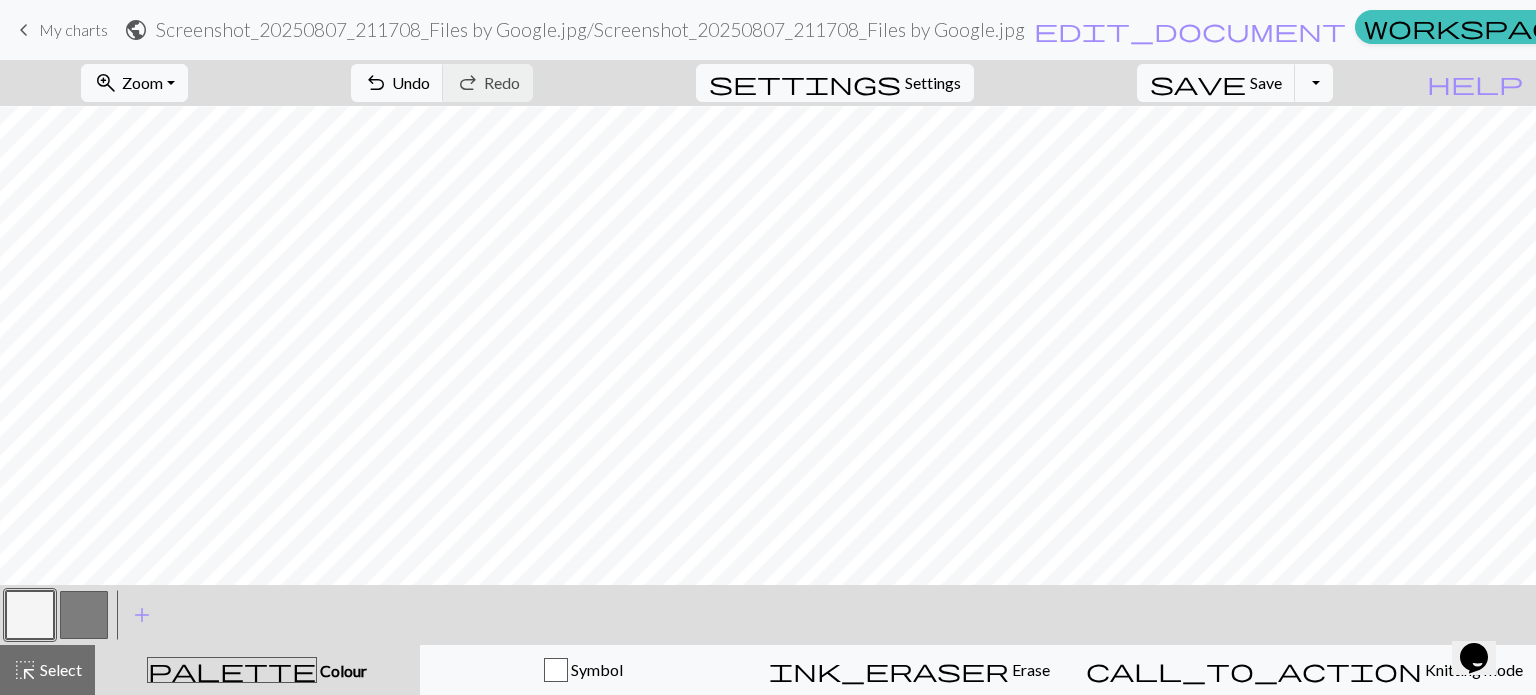 click at bounding box center [84, 615] 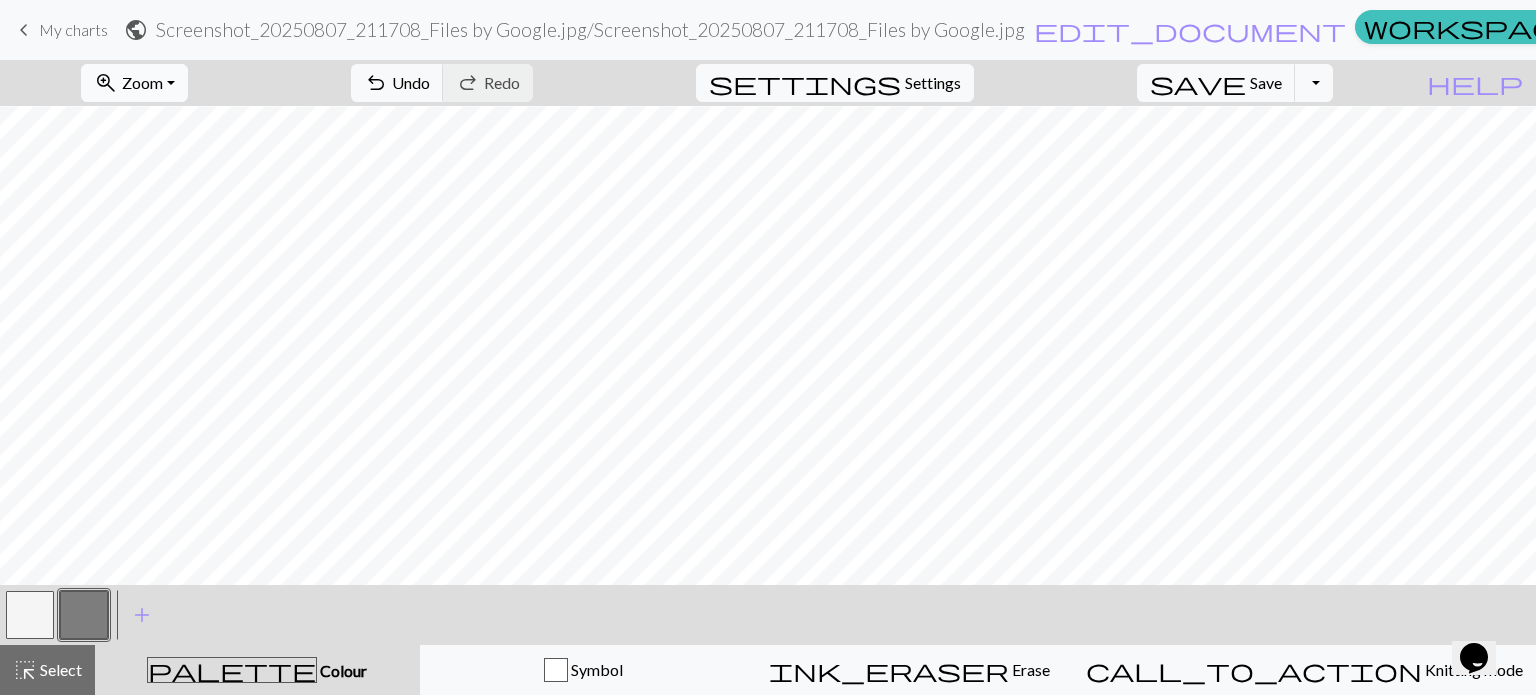click on "Zoom" at bounding box center [142, 82] 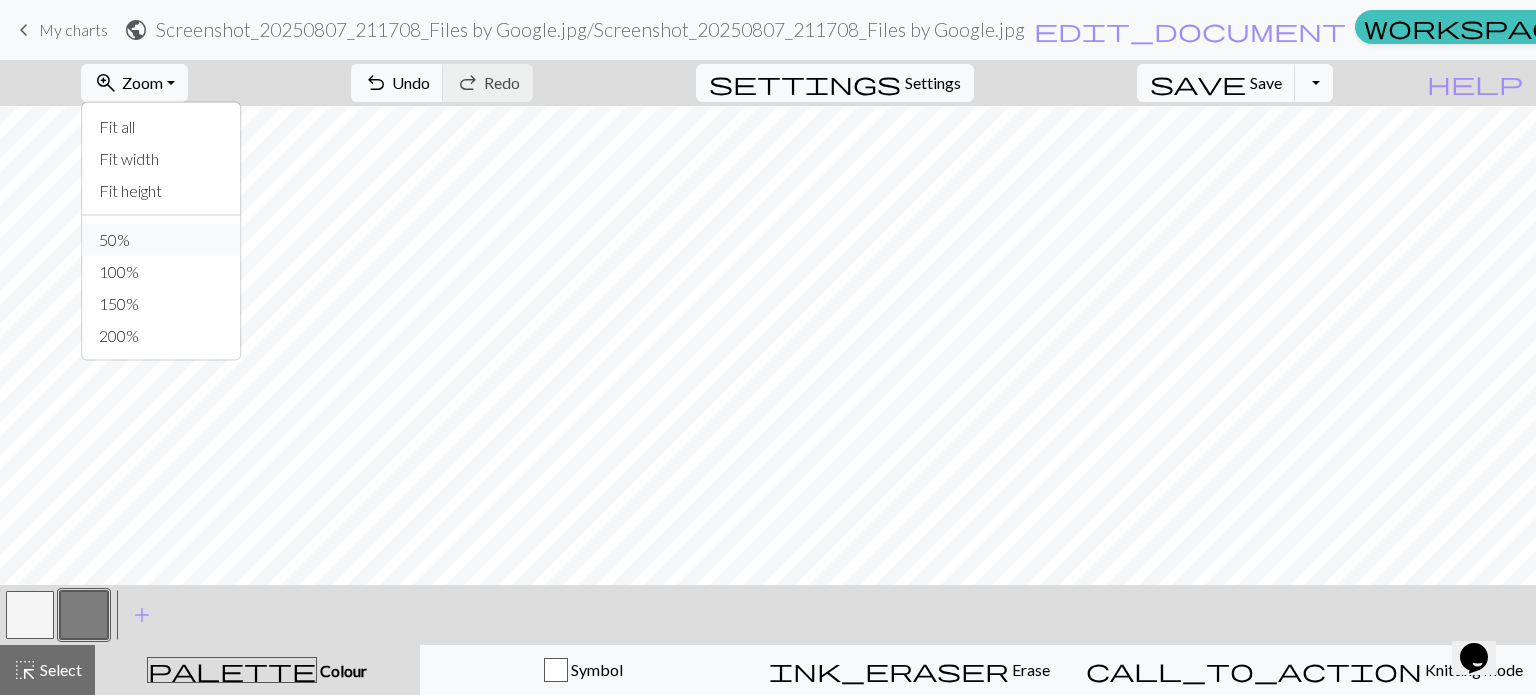 click on "50%" at bounding box center [162, 240] 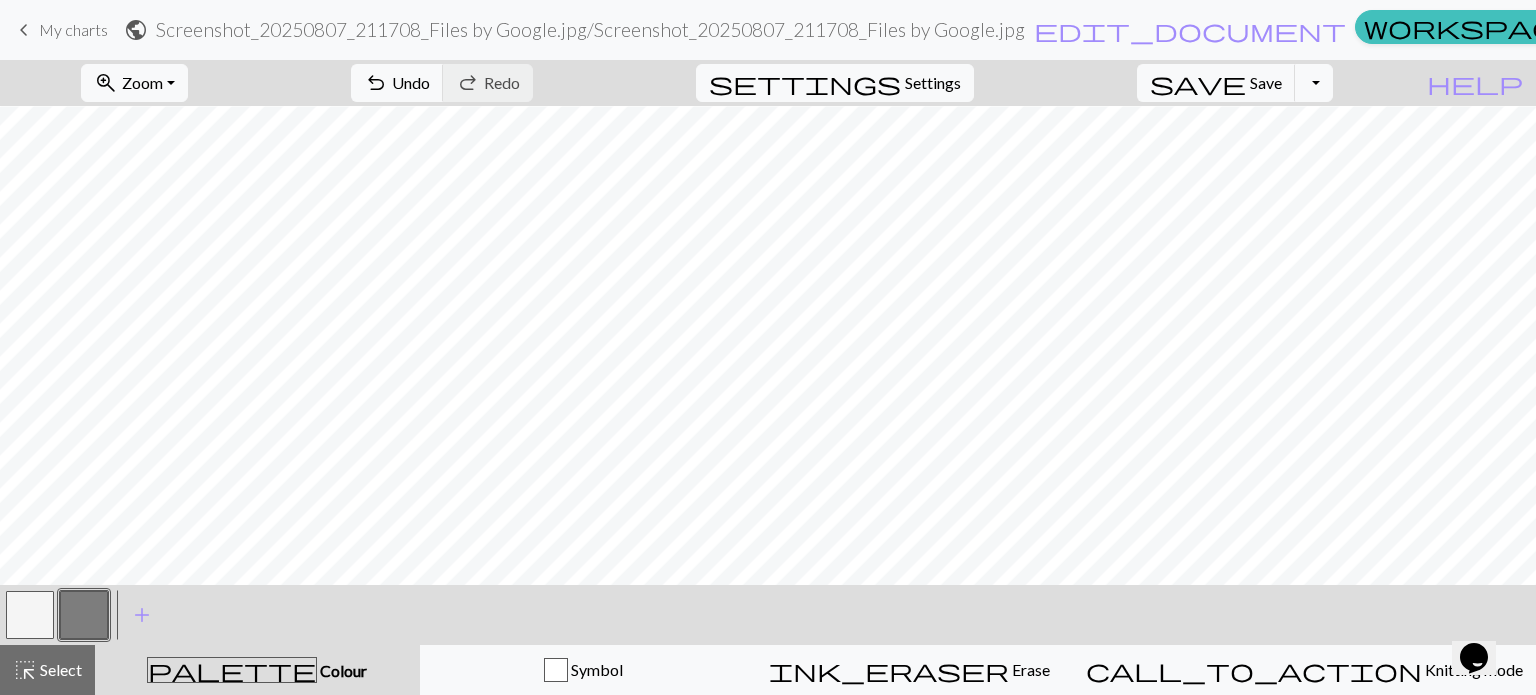 click at bounding box center (30, 615) 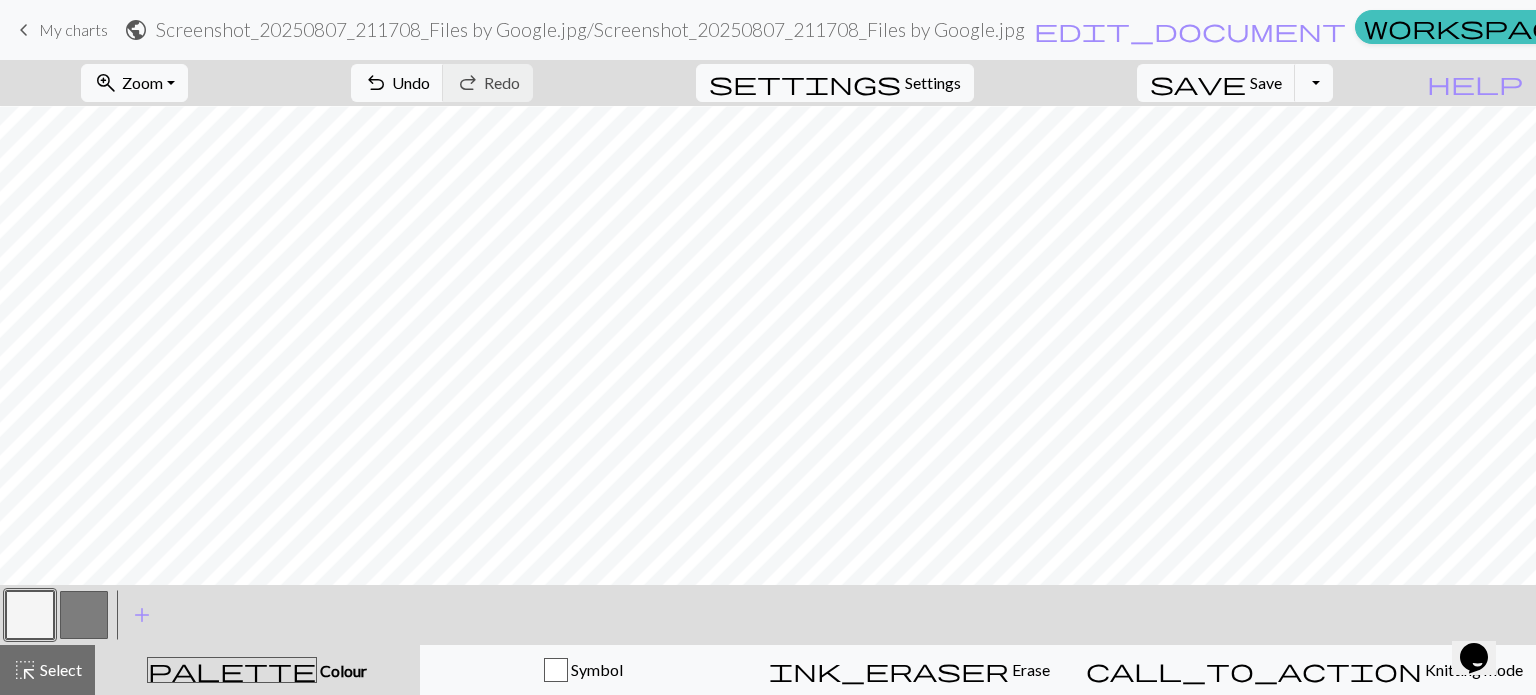 click at bounding box center (84, 615) 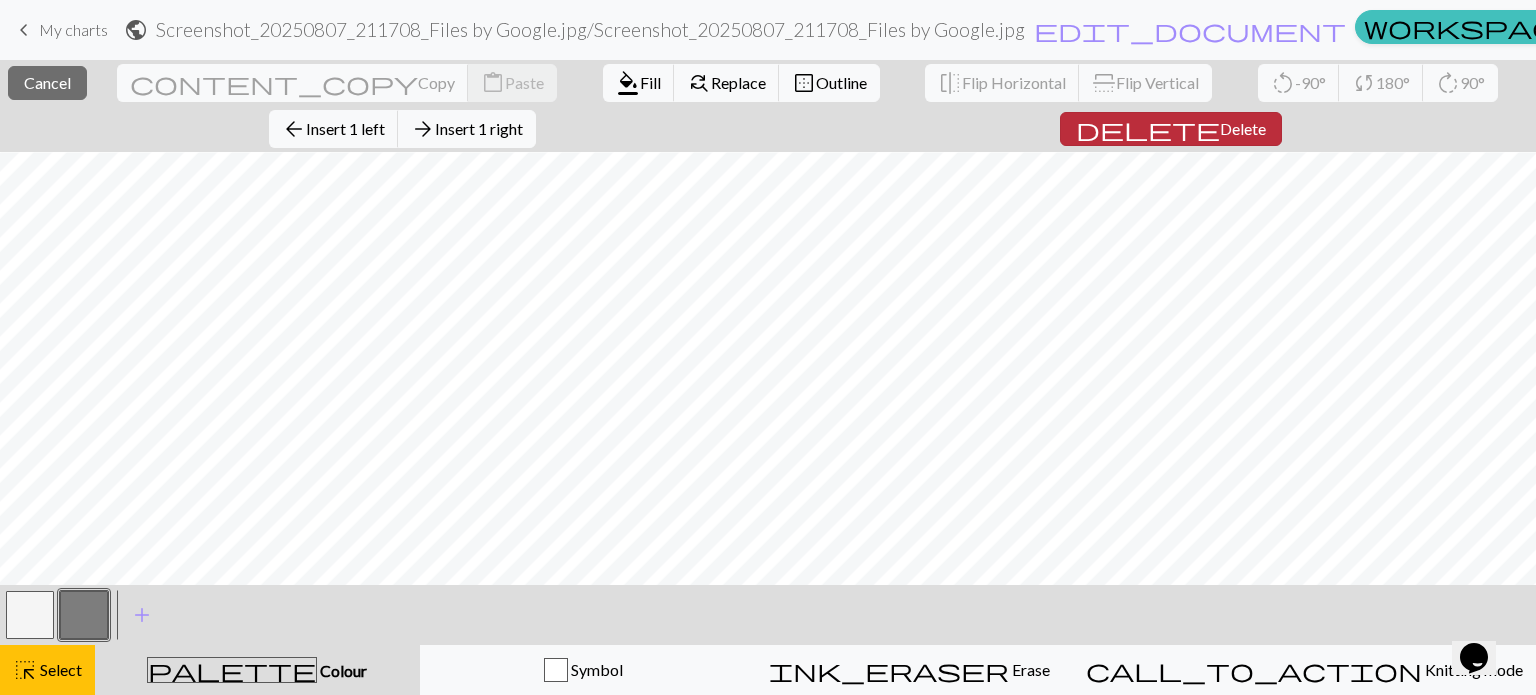 click on "delete" at bounding box center (1148, 129) 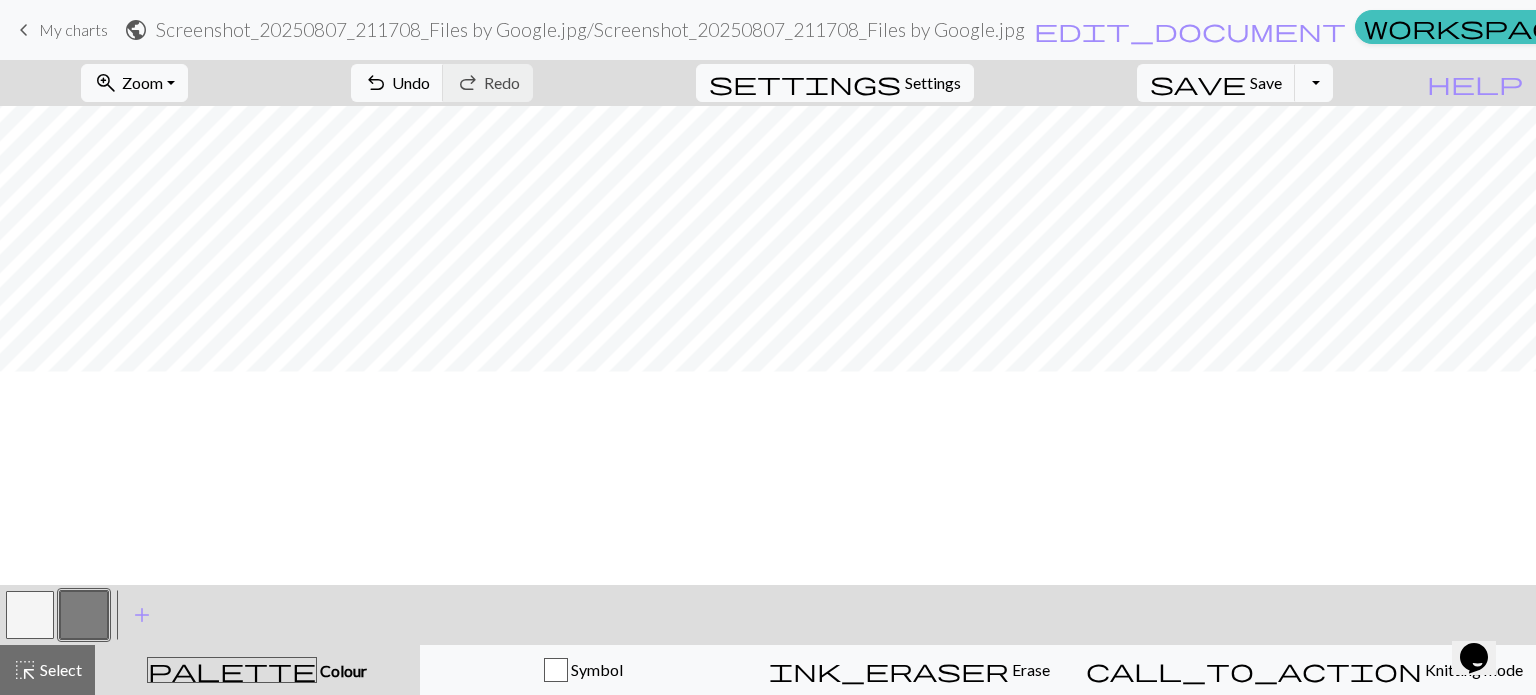scroll, scrollTop: 226, scrollLeft: 0, axis: vertical 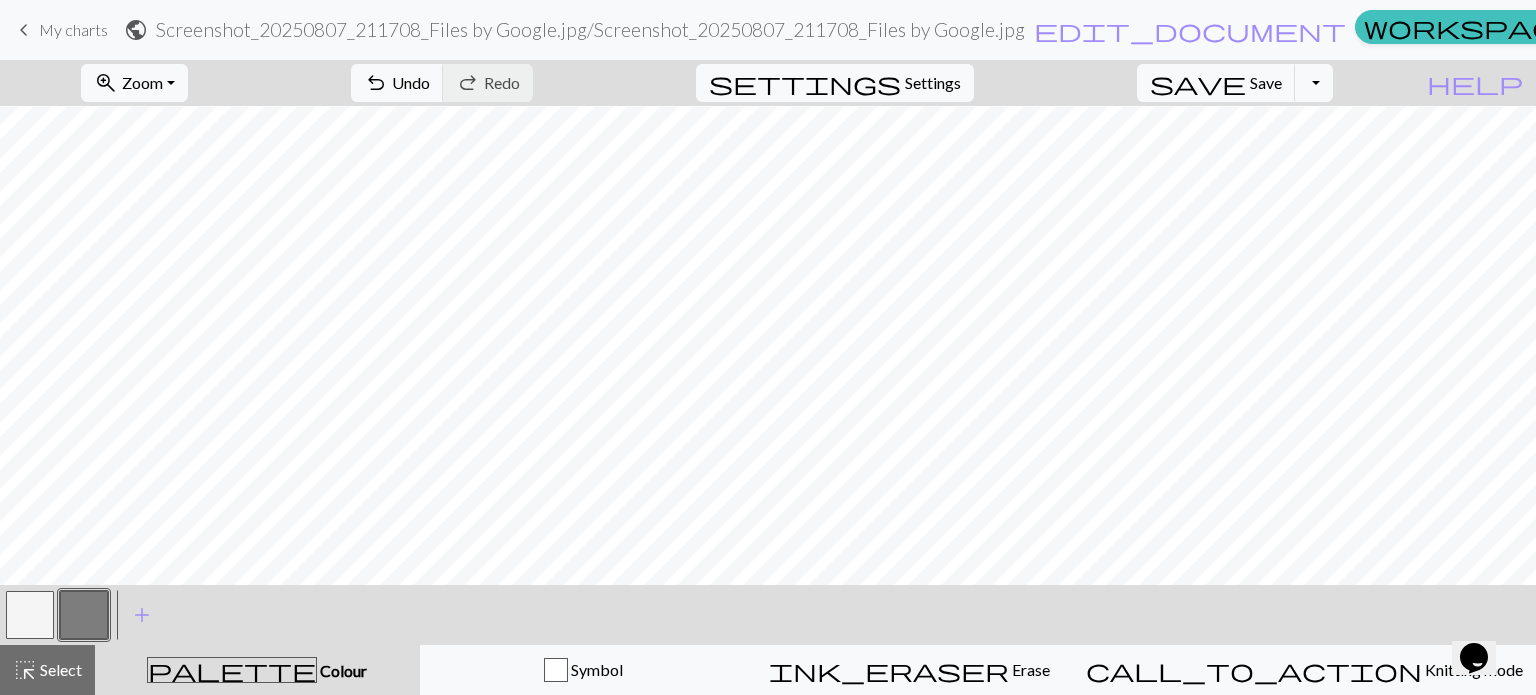 click at bounding box center [30, 615] 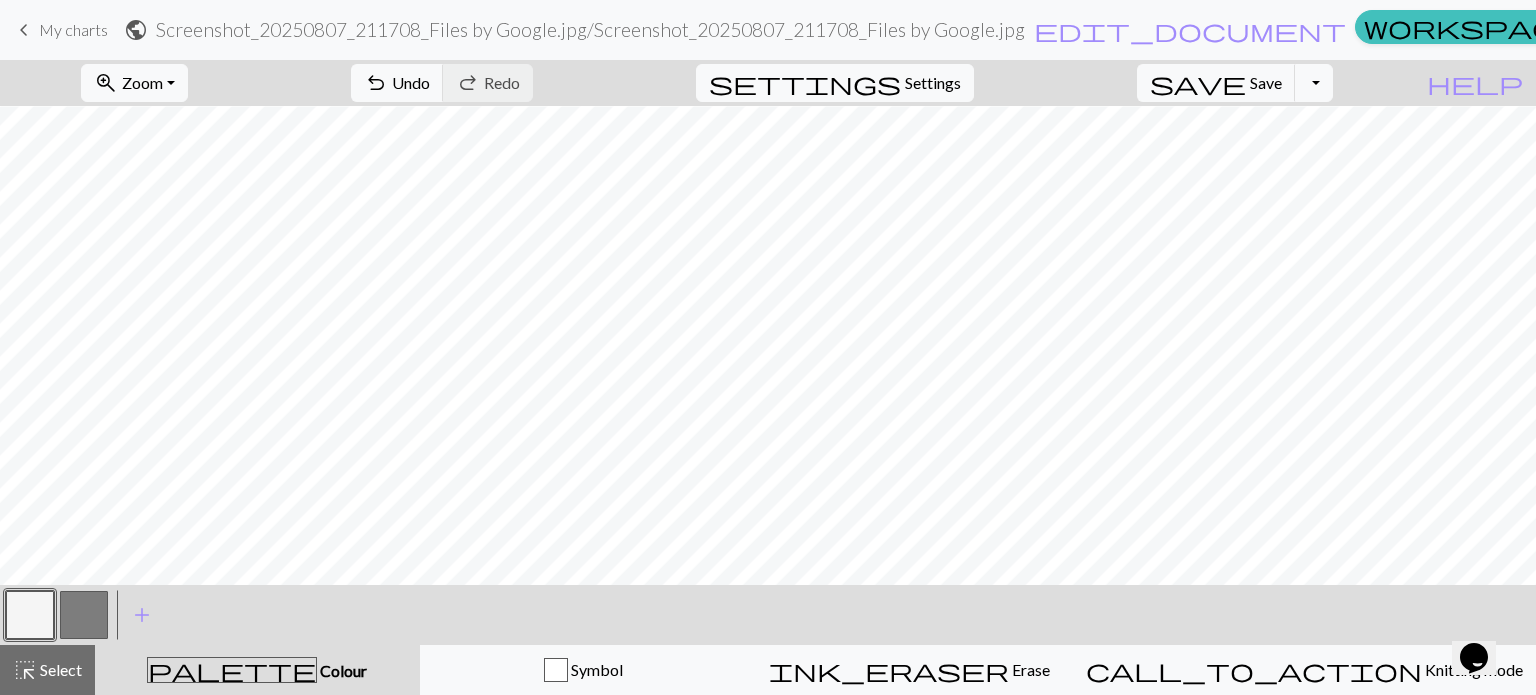 click at bounding box center (84, 615) 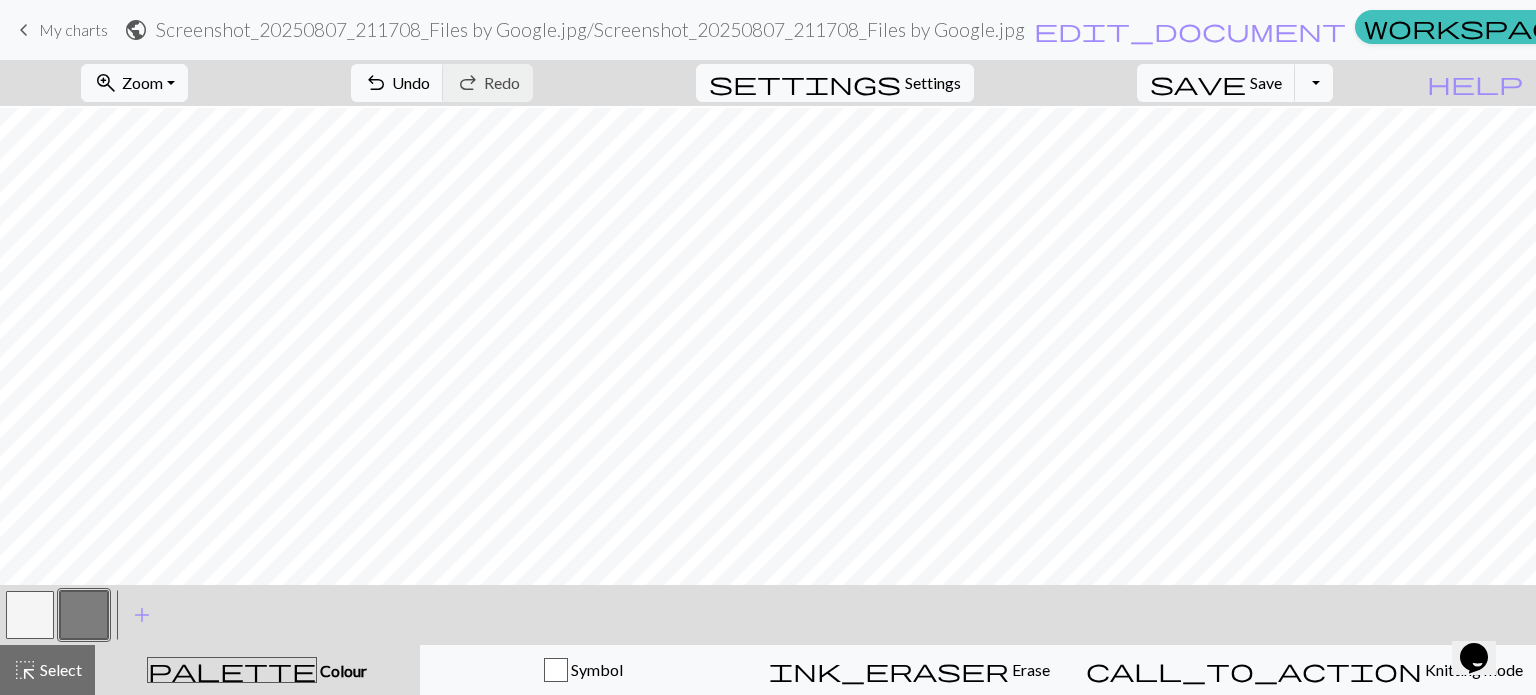scroll, scrollTop: 420, scrollLeft: 0, axis: vertical 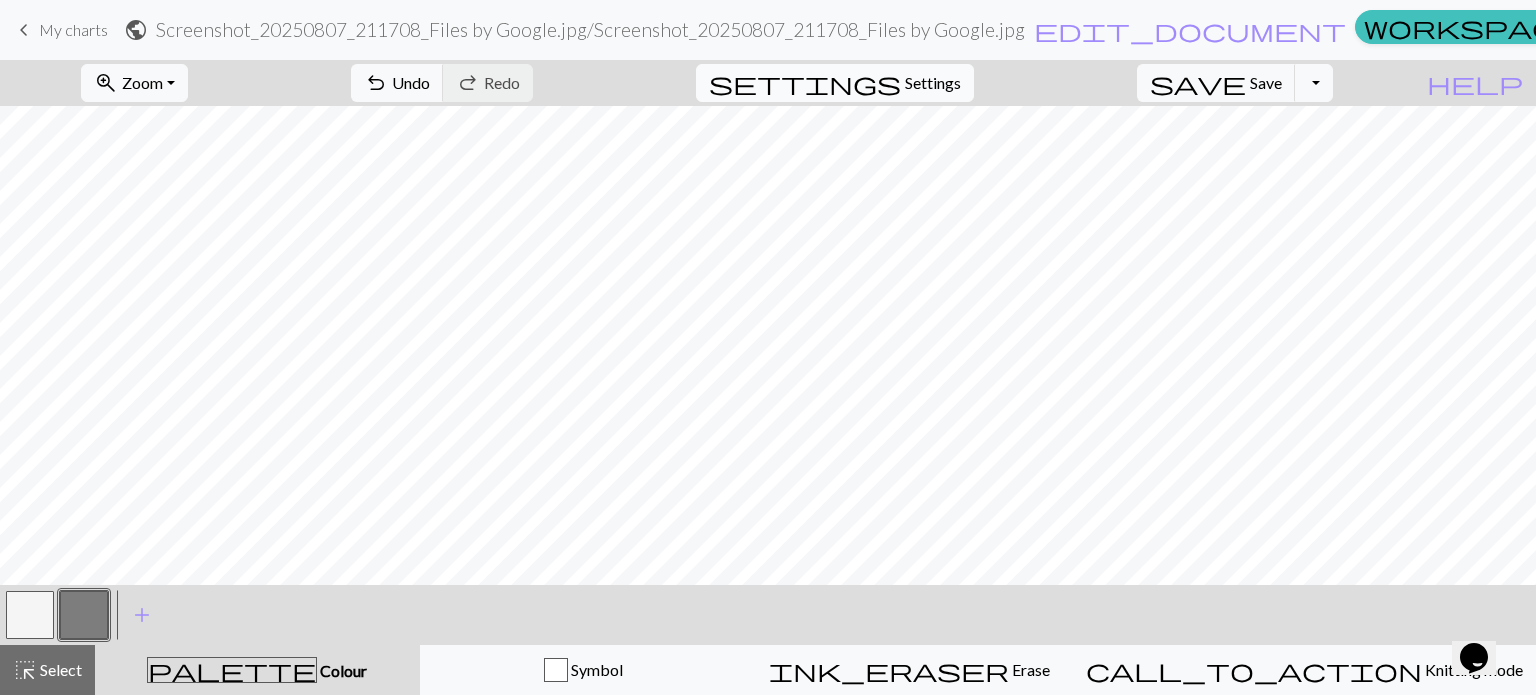 click on "Settings" at bounding box center [933, 83] 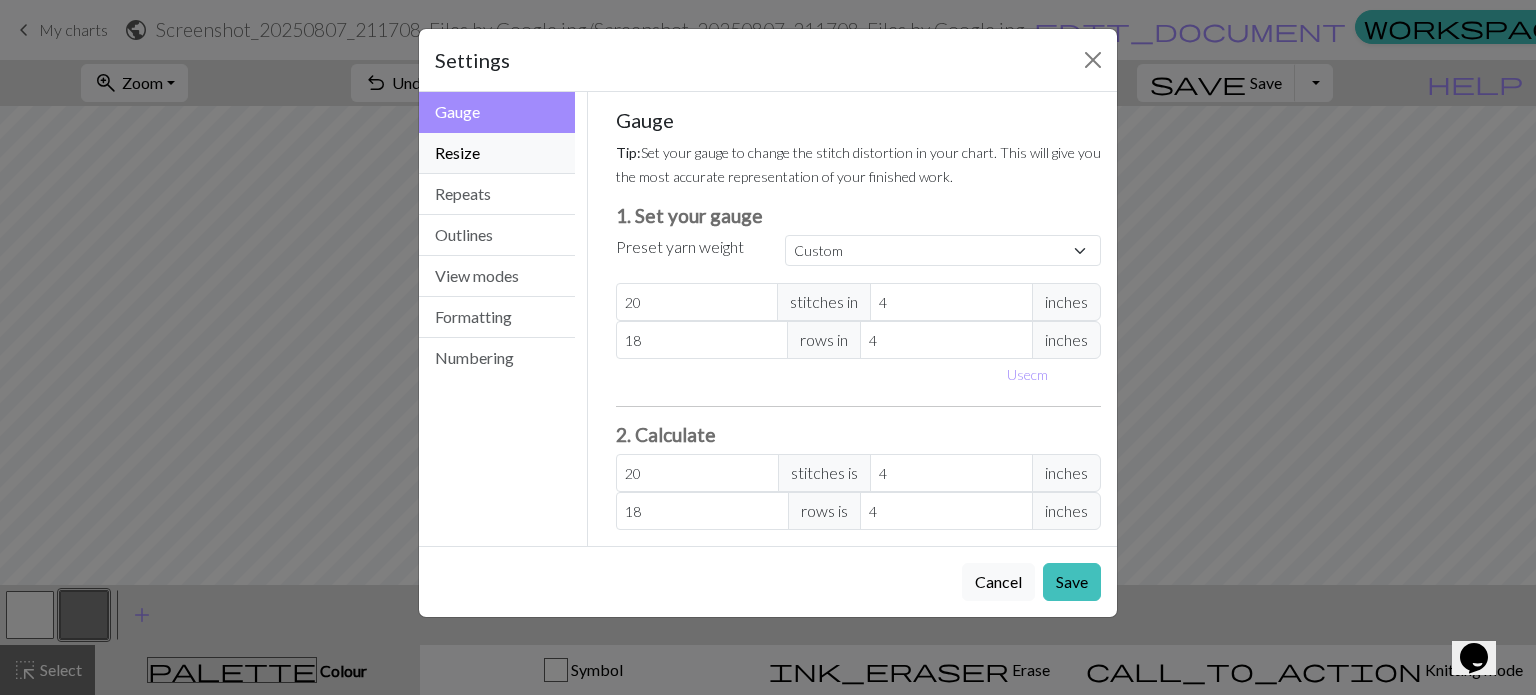 click on "Resize" at bounding box center [497, 153] 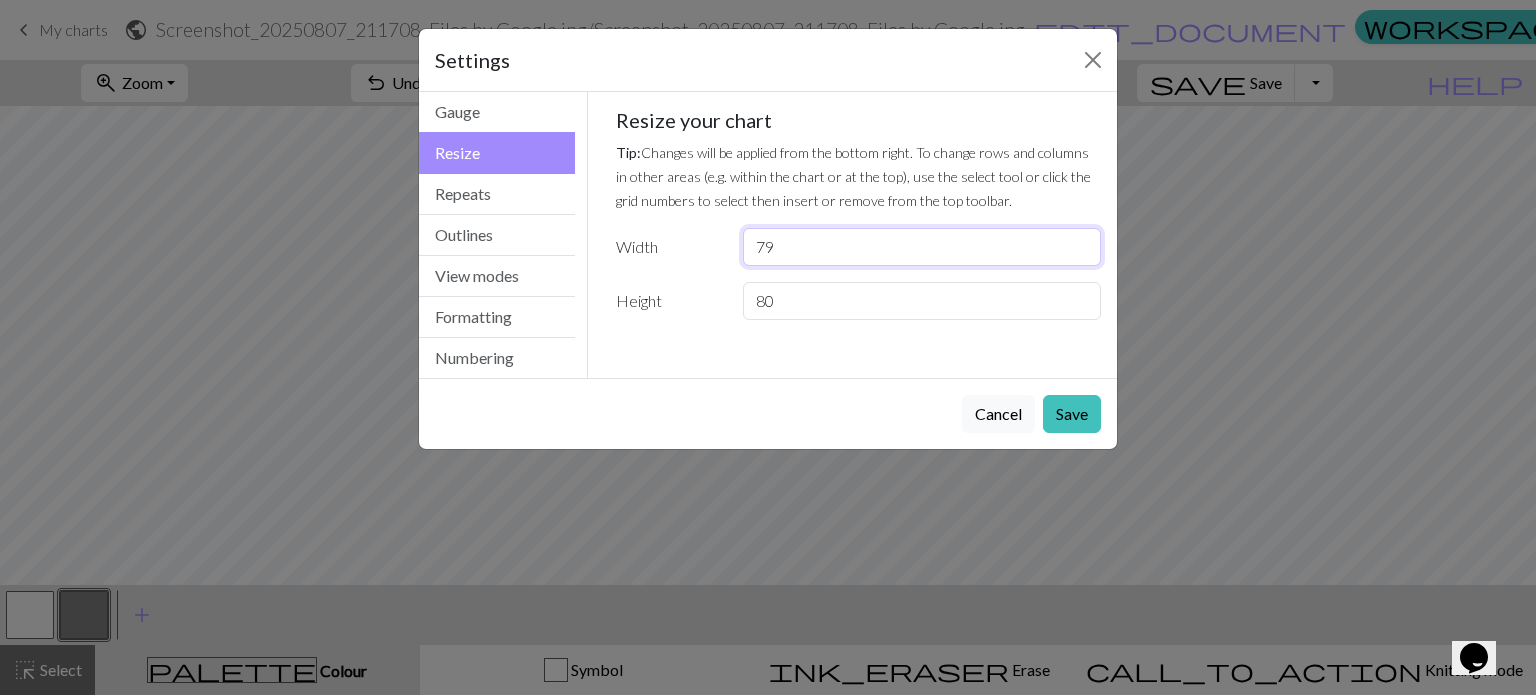 click on "79" at bounding box center (922, 247) 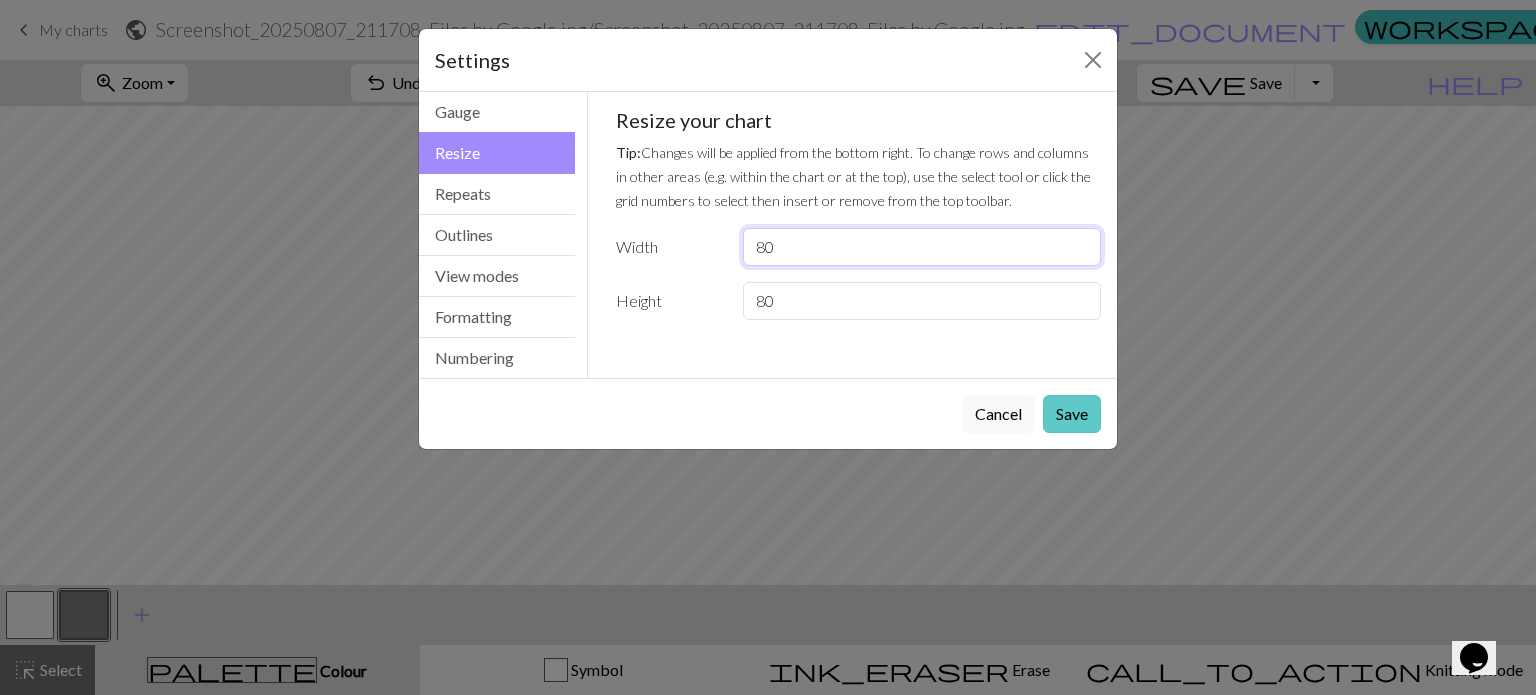 type on "80" 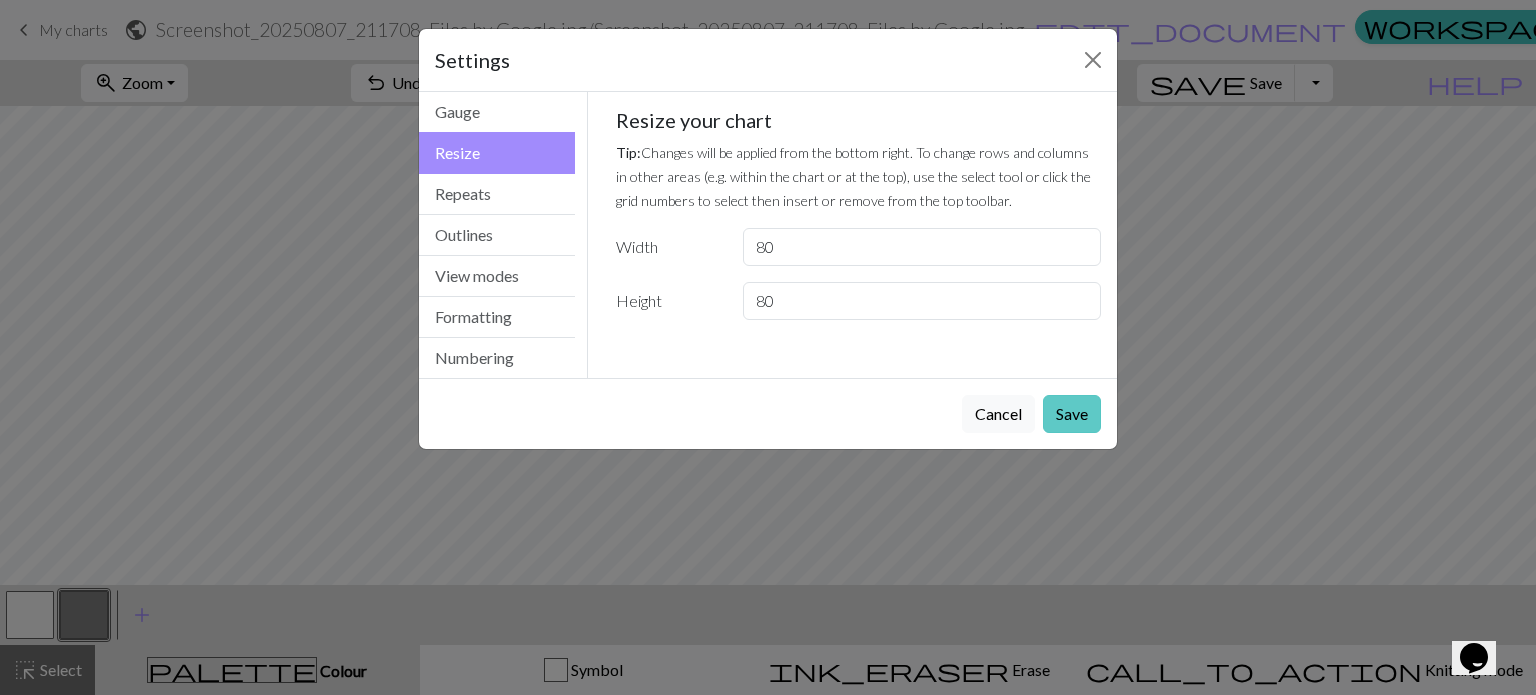 click on "Save" at bounding box center (1072, 414) 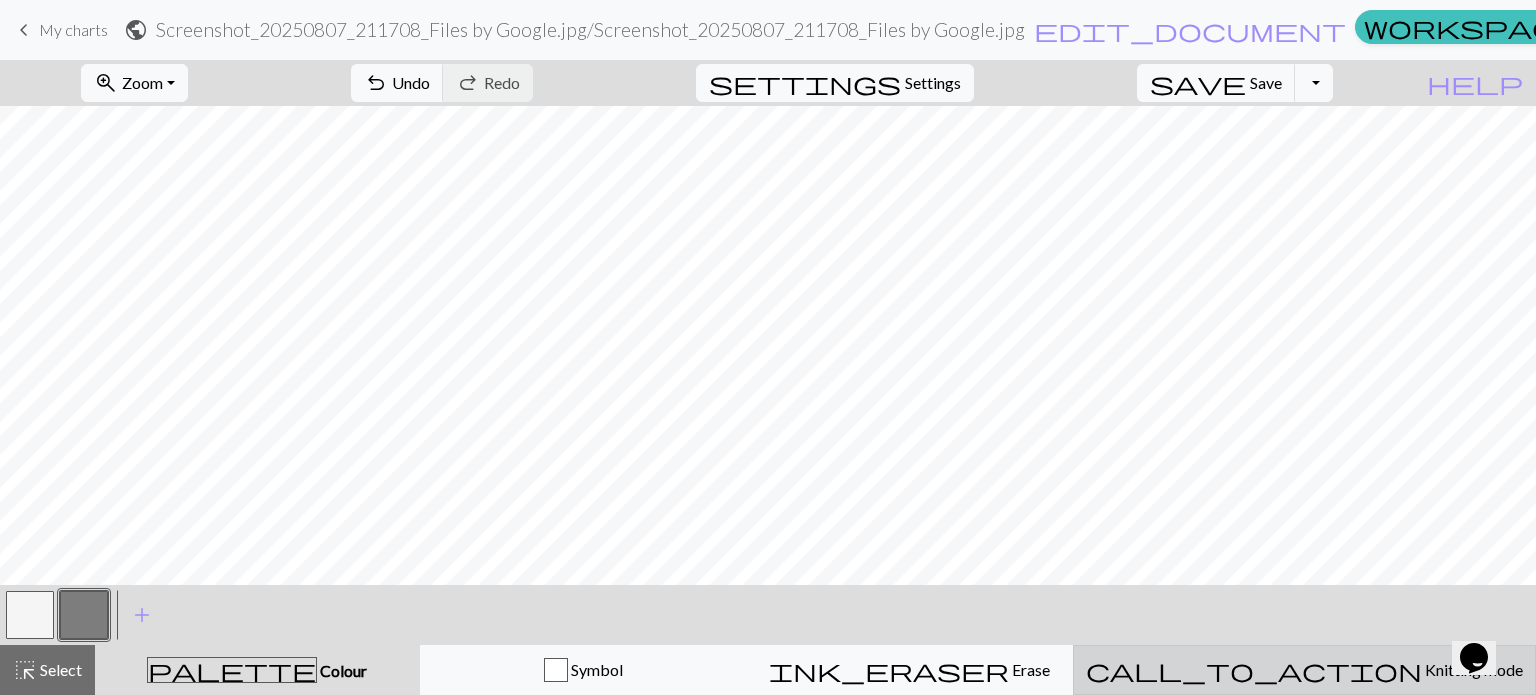 click on "call_to_action" at bounding box center [1254, 670] 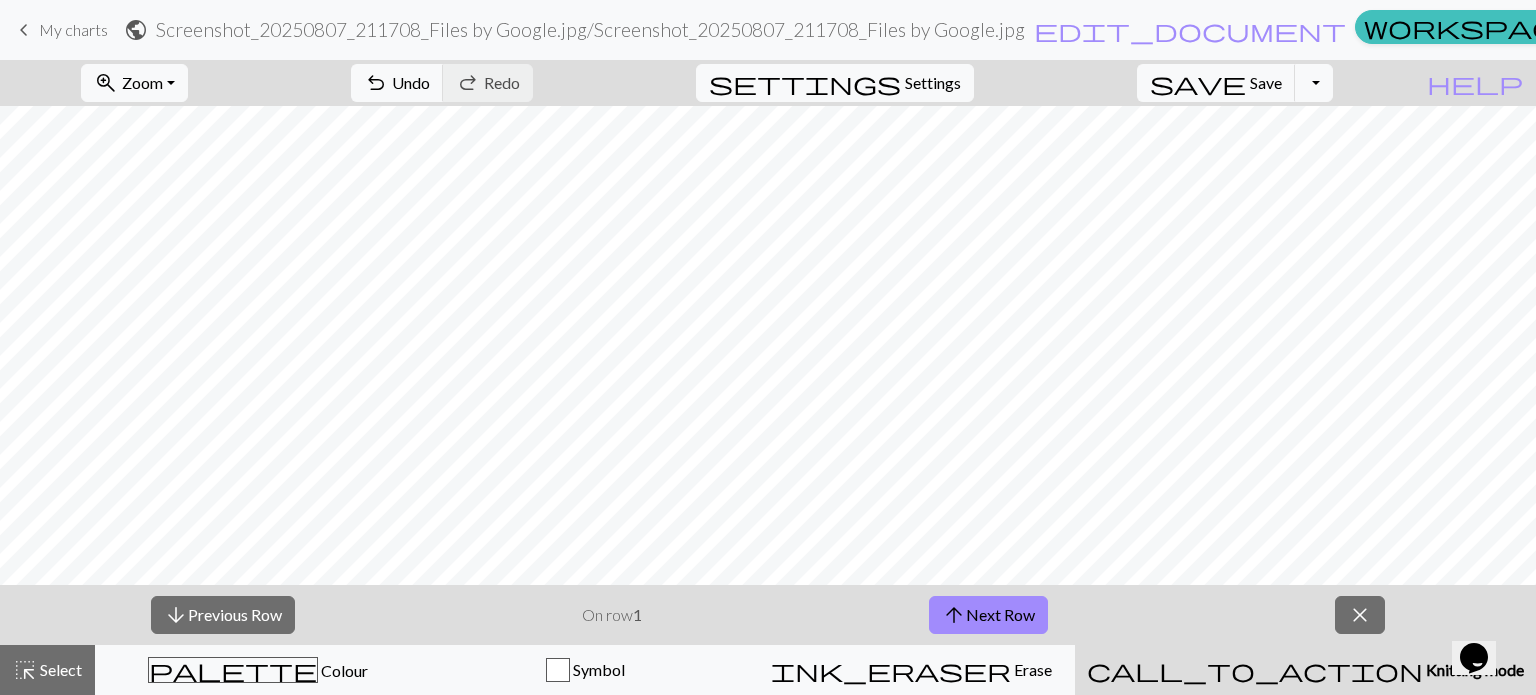 click on "call_to_action" at bounding box center [1255, 670] 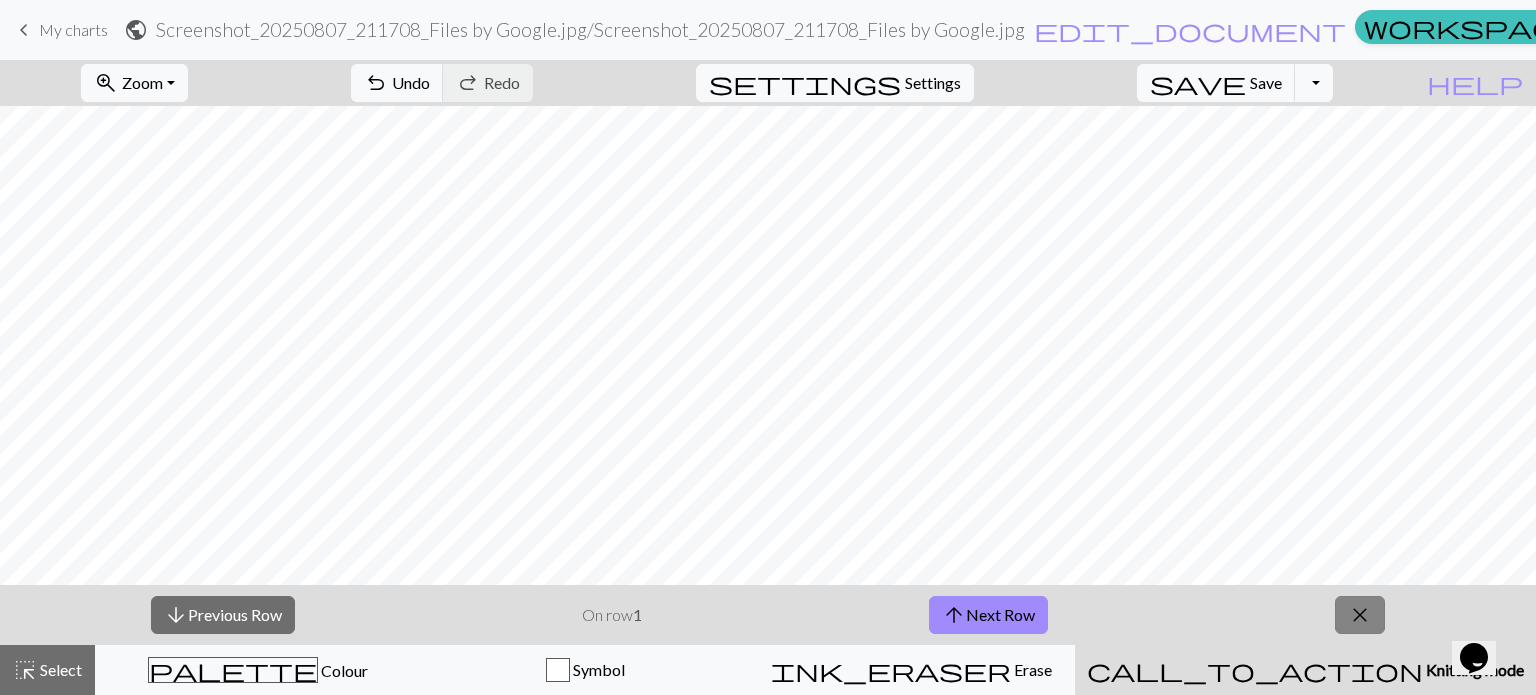 click on "close" at bounding box center [1360, 615] 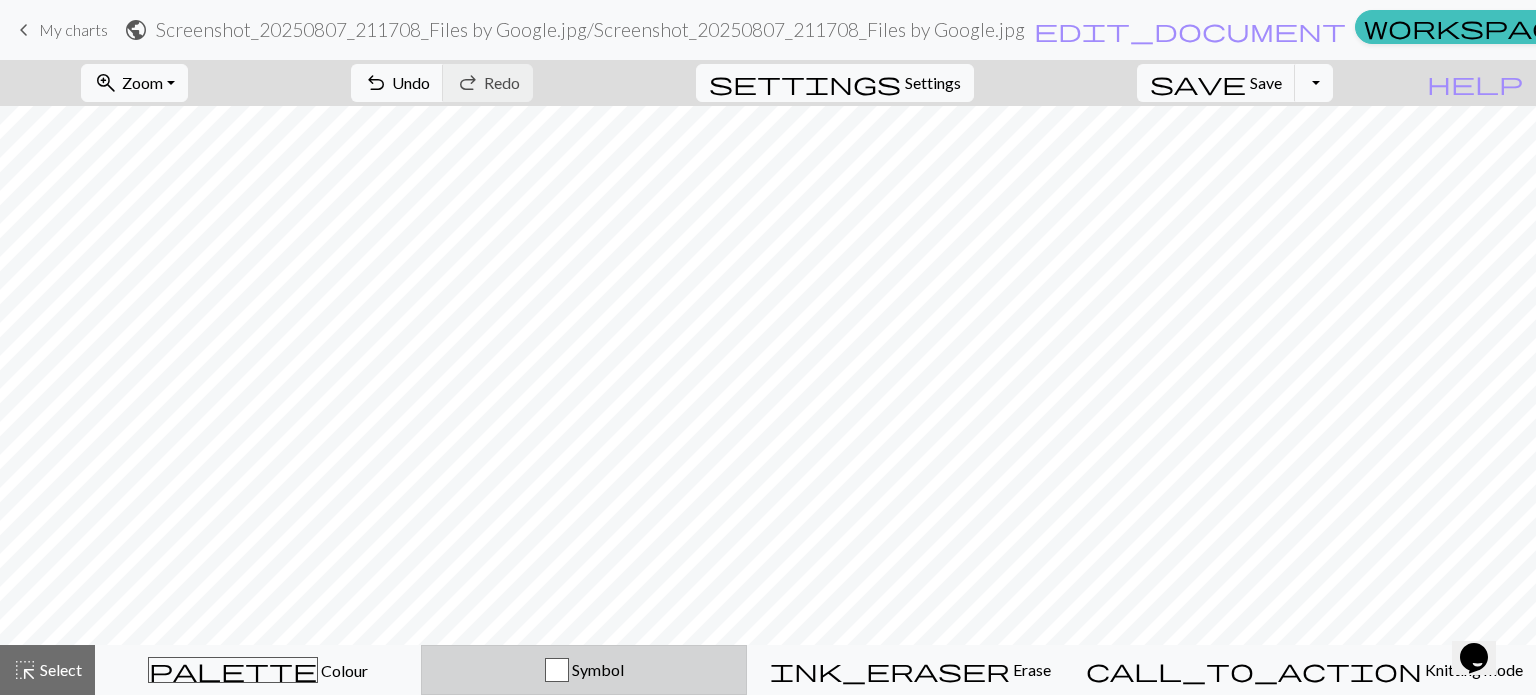 click on "Symbol" at bounding box center [596, 669] 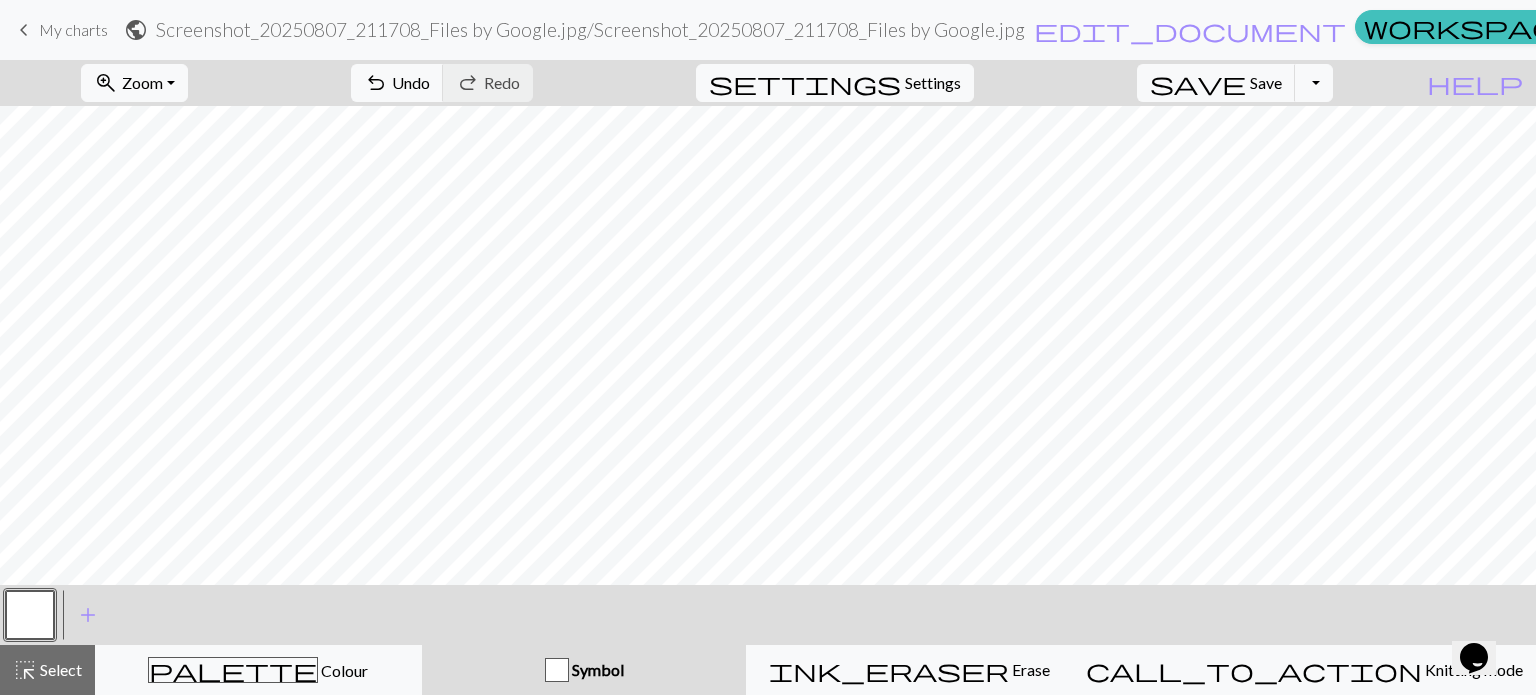 click on "Symbol" at bounding box center (596, 669) 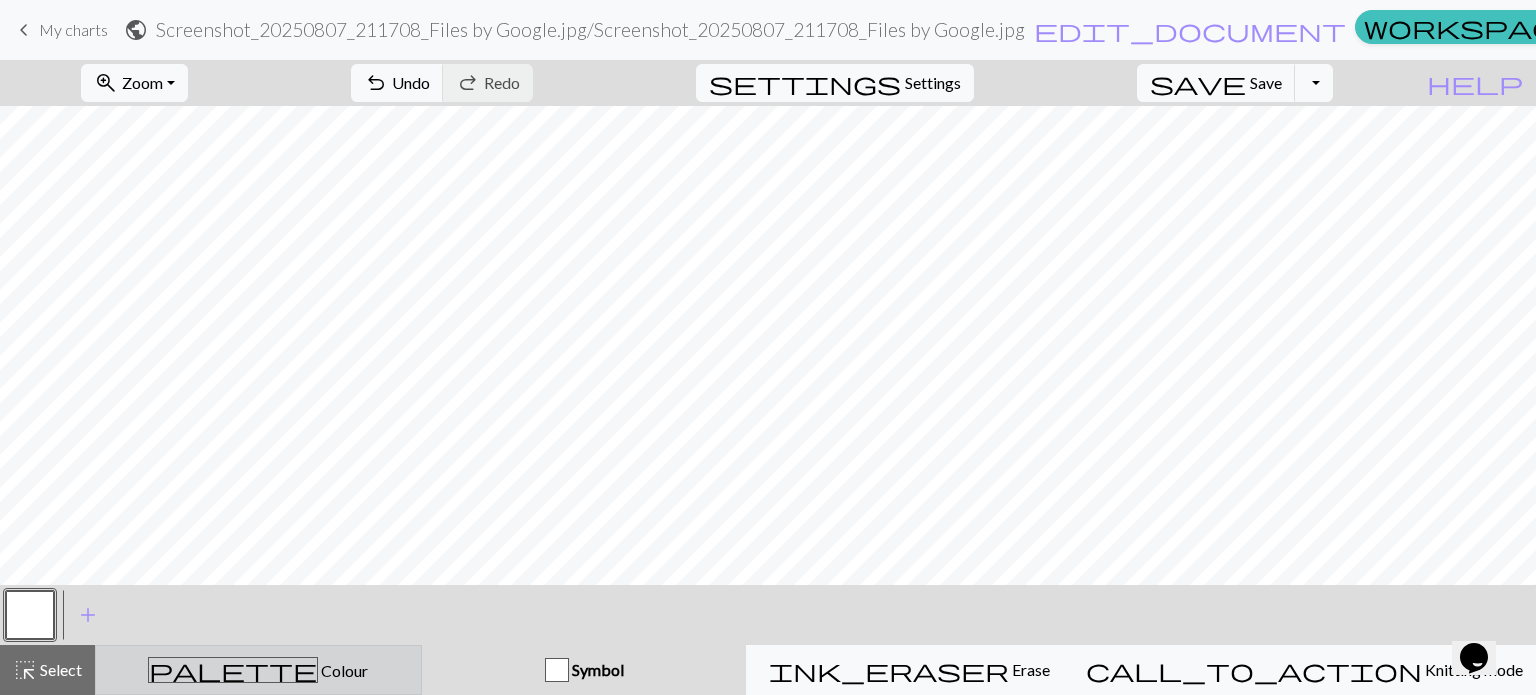 click on "Colour" at bounding box center (343, 670) 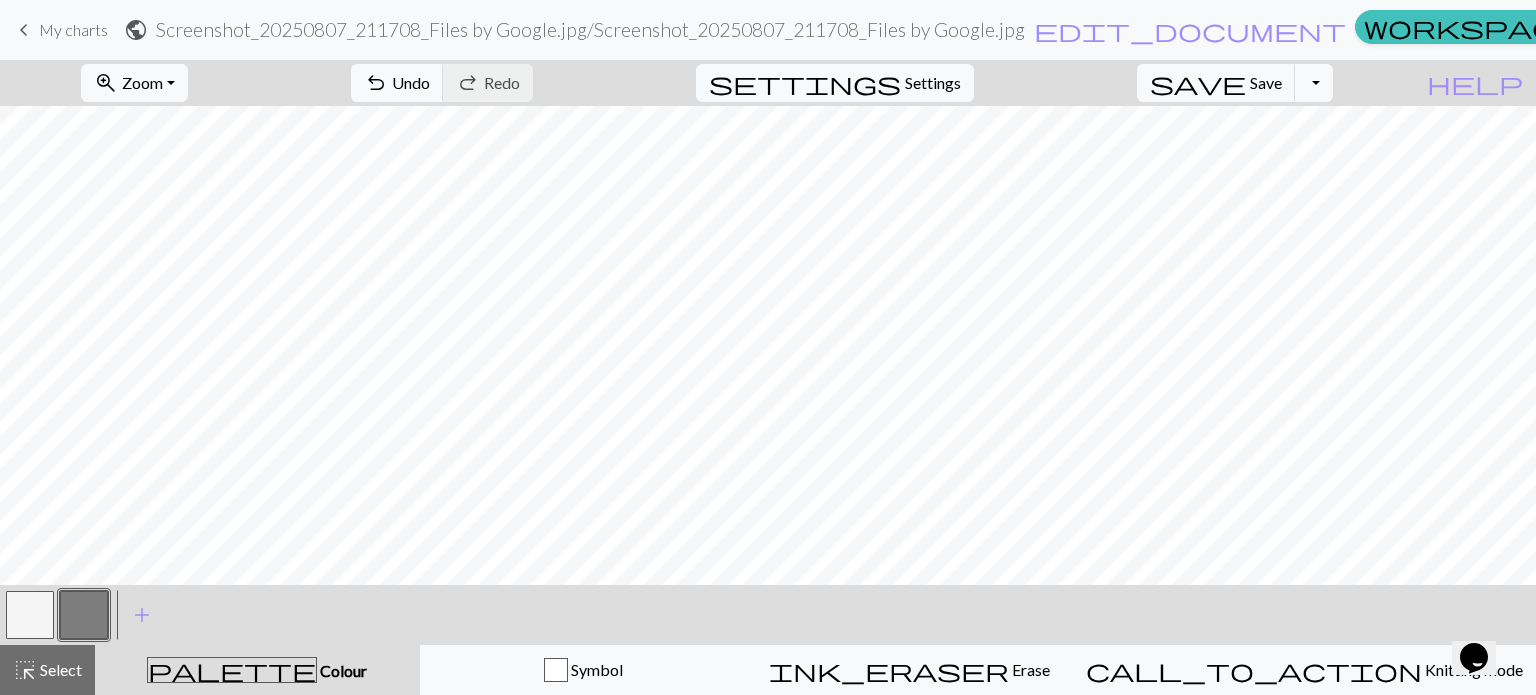 click at bounding box center (84, 615) 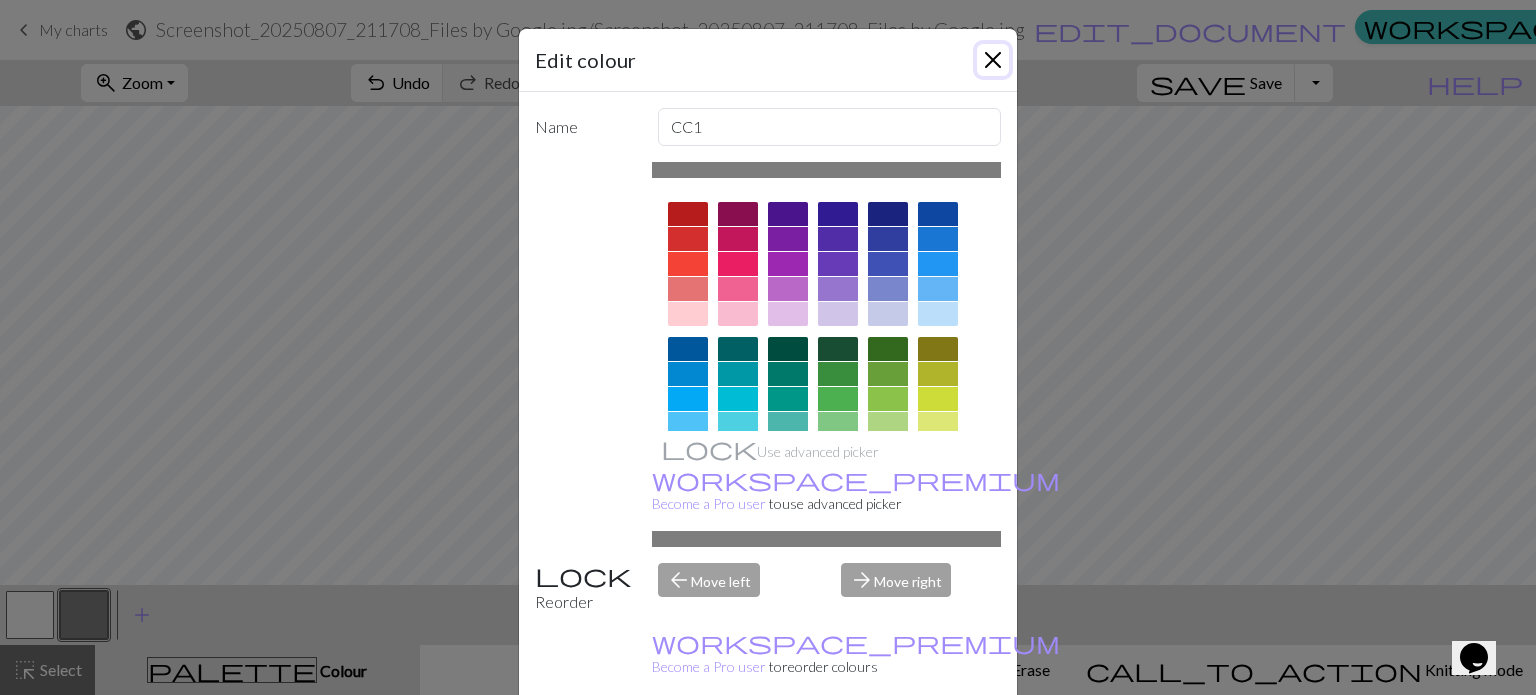 click at bounding box center (993, 60) 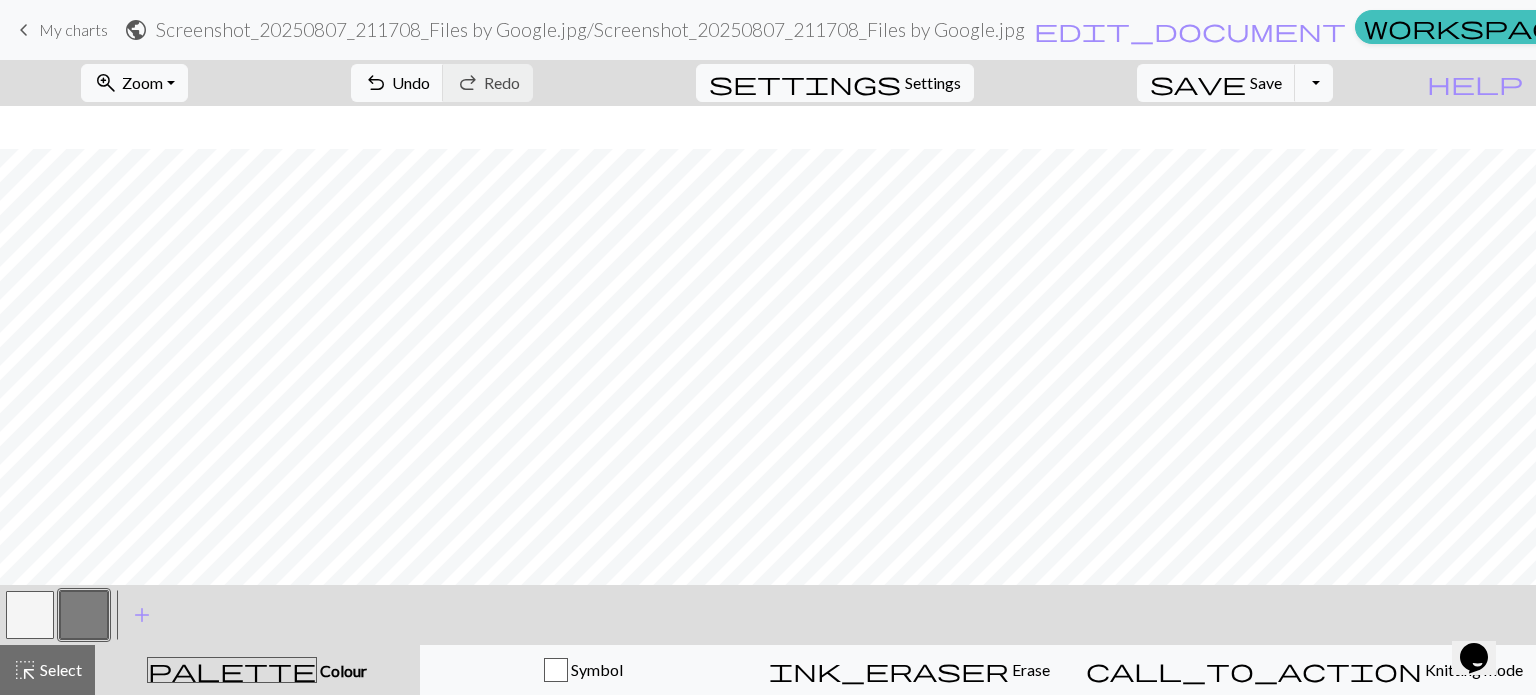 scroll, scrollTop: 496, scrollLeft: 0, axis: vertical 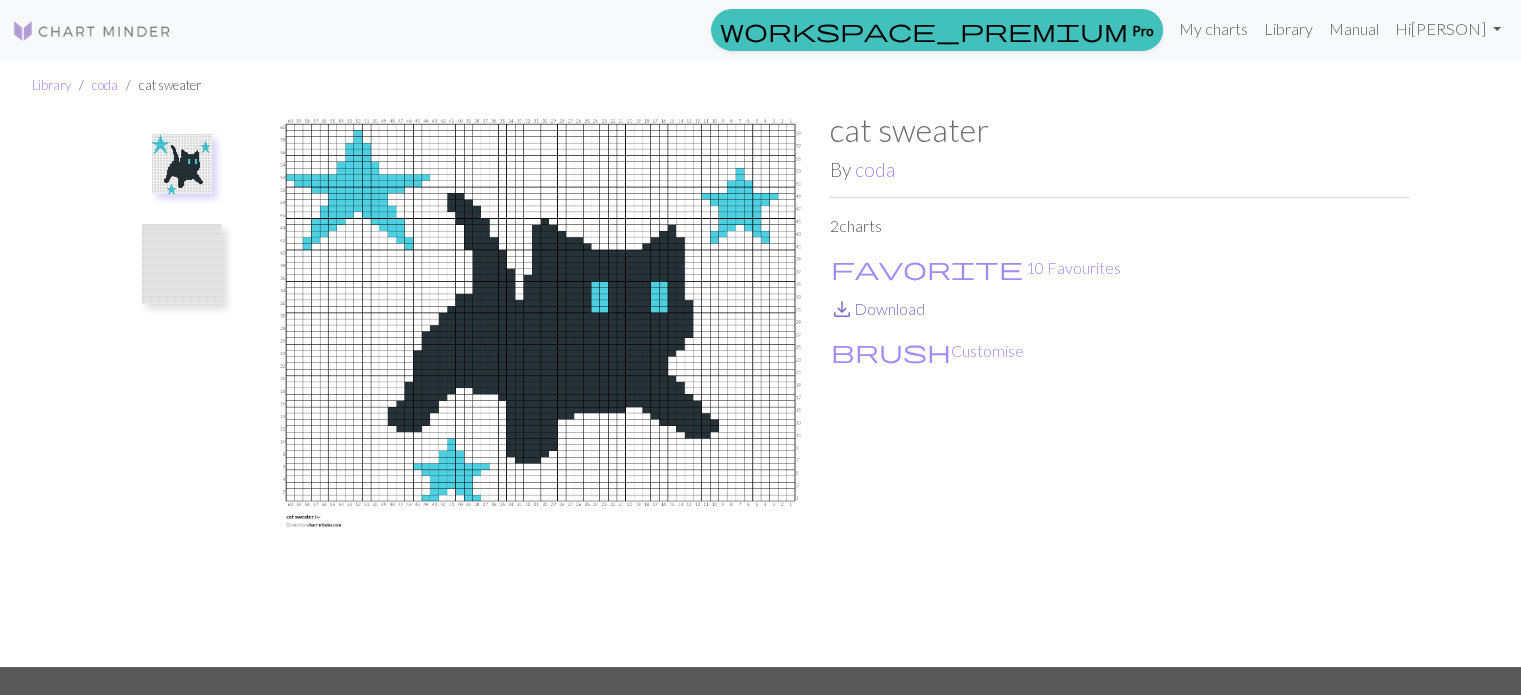 click on "save_alt  Download" at bounding box center (877, 308) 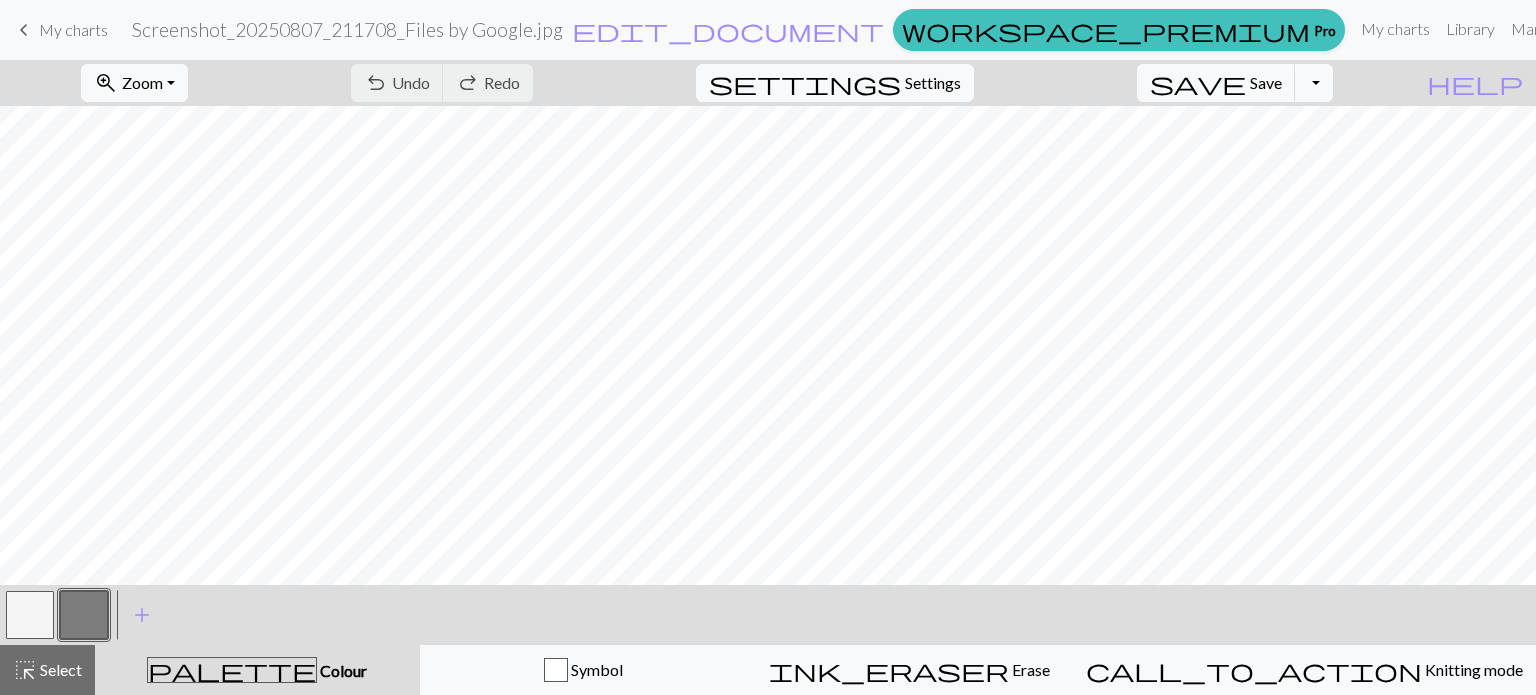scroll, scrollTop: 0, scrollLeft: 0, axis: both 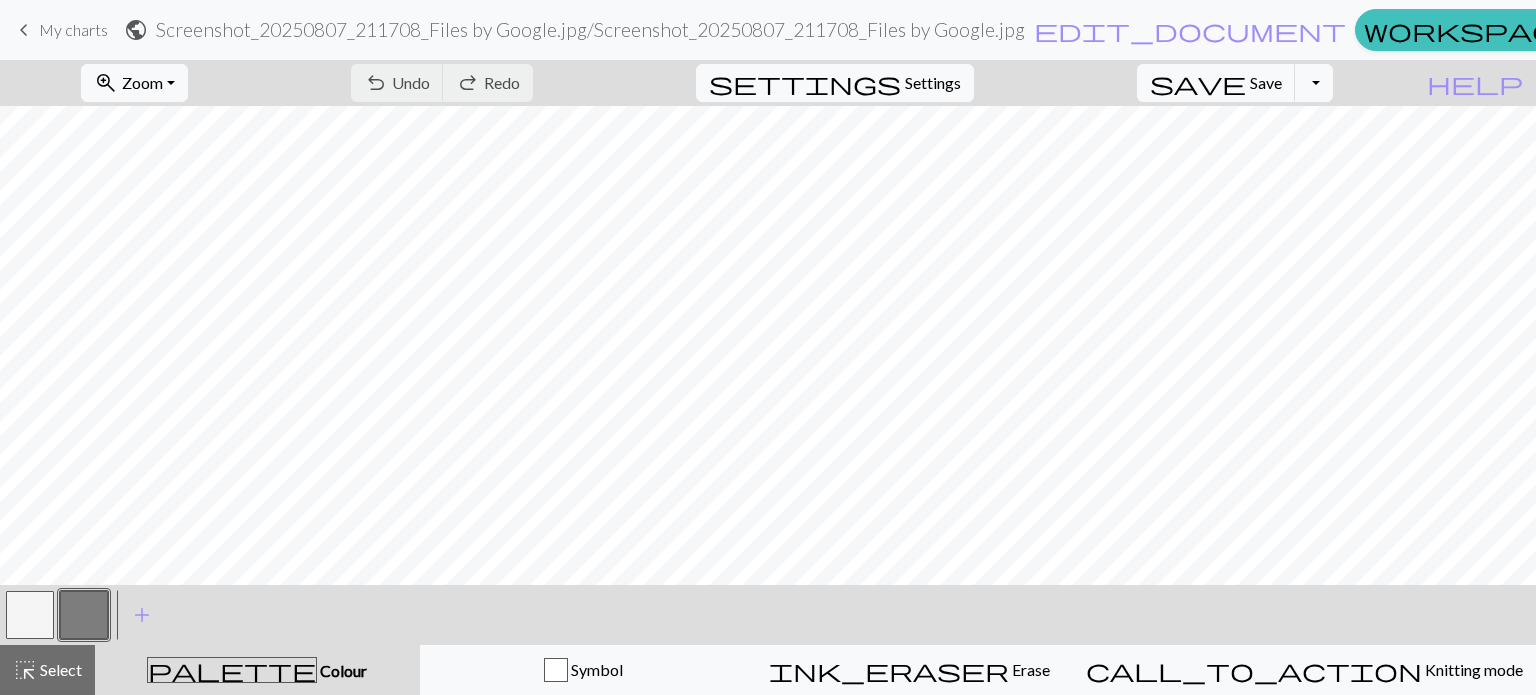 click on "Library" at bounding box center (1932, 29) 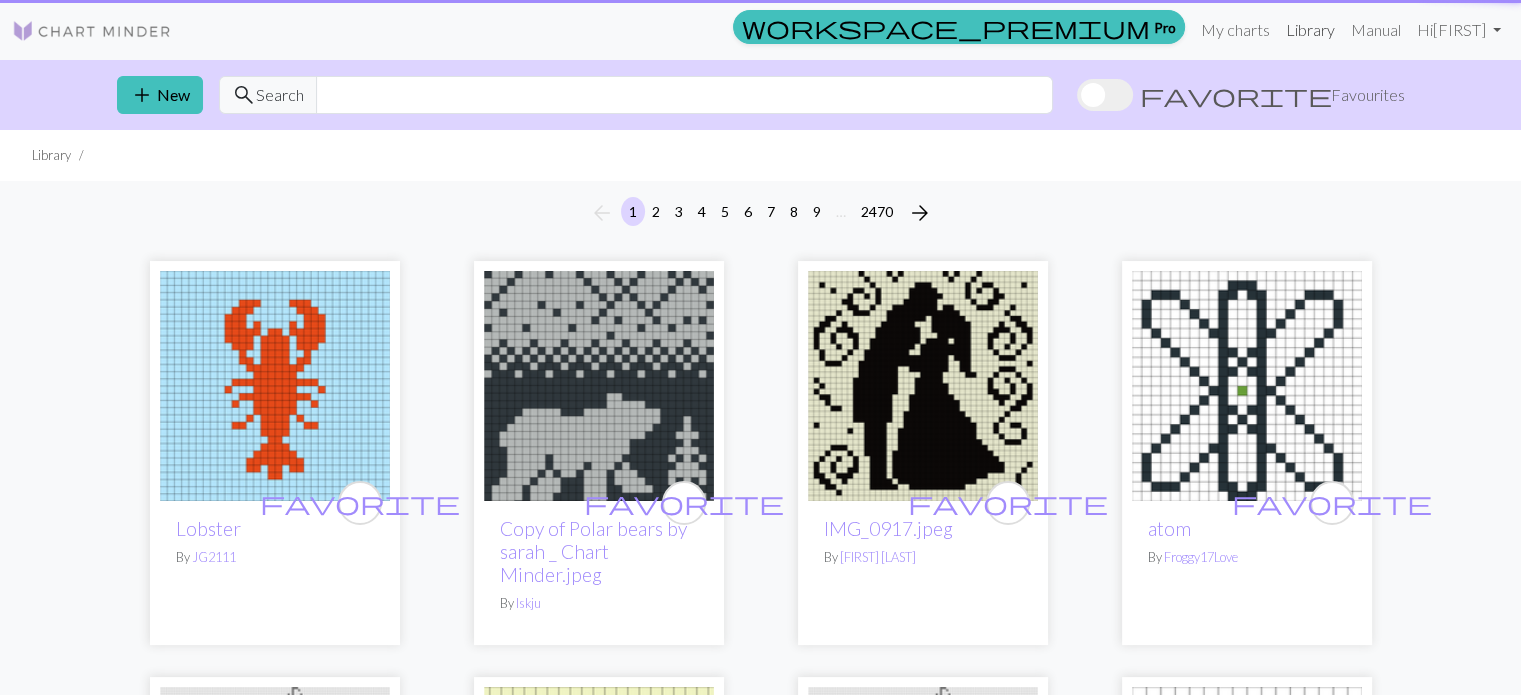 click on "Library" at bounding box center [1310, 30] 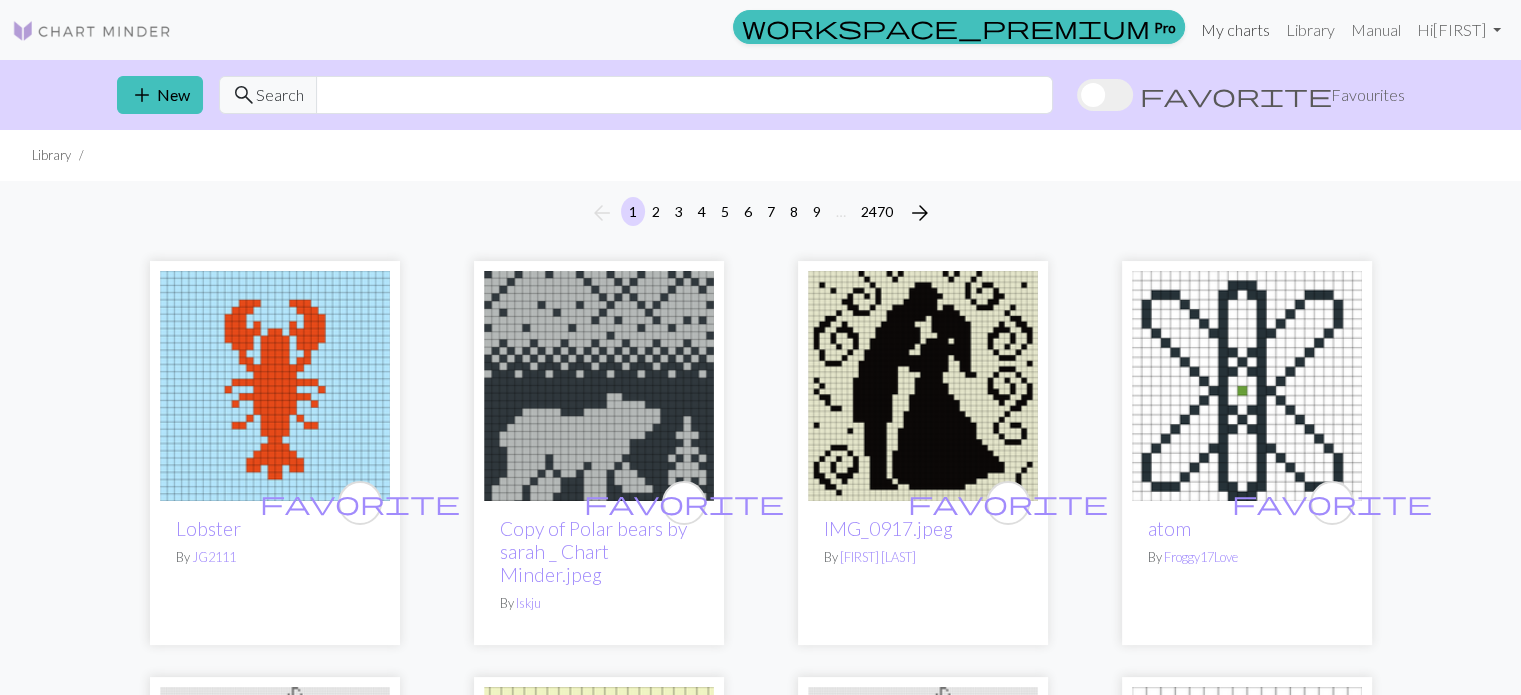 click on "My charts" at bounding box center (1235, 30) 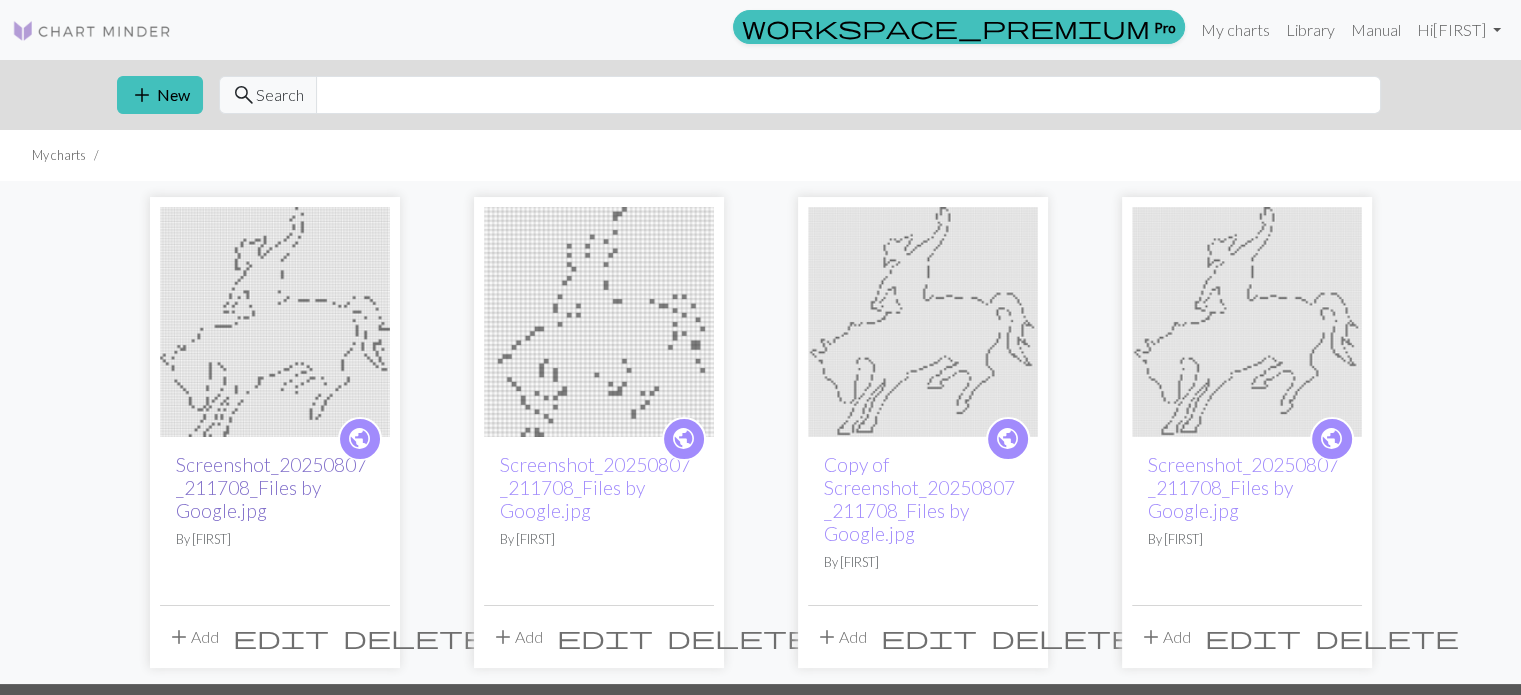 click on "Screenshot_20250807_211708_Files by Google.jpg" at bounding box center (271, 487) 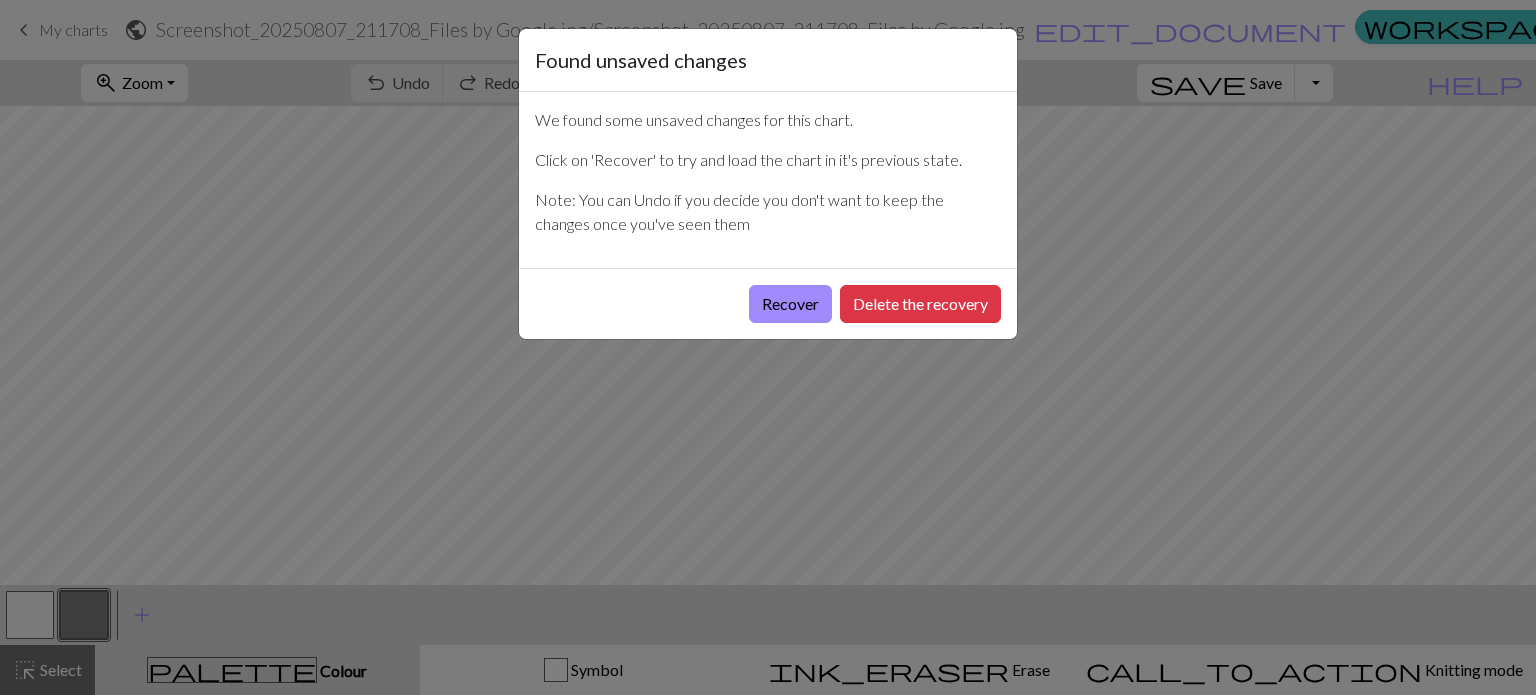 click on "Found unsaved changes We found some unsaved changes for this chart. Click on 'Recover' to try and load the chart in it's previous state. Note: You can Undo if you decide you don't want to keep the changes once you've seen them Recover   Delete the recovery" at bounding box center [768, 347] 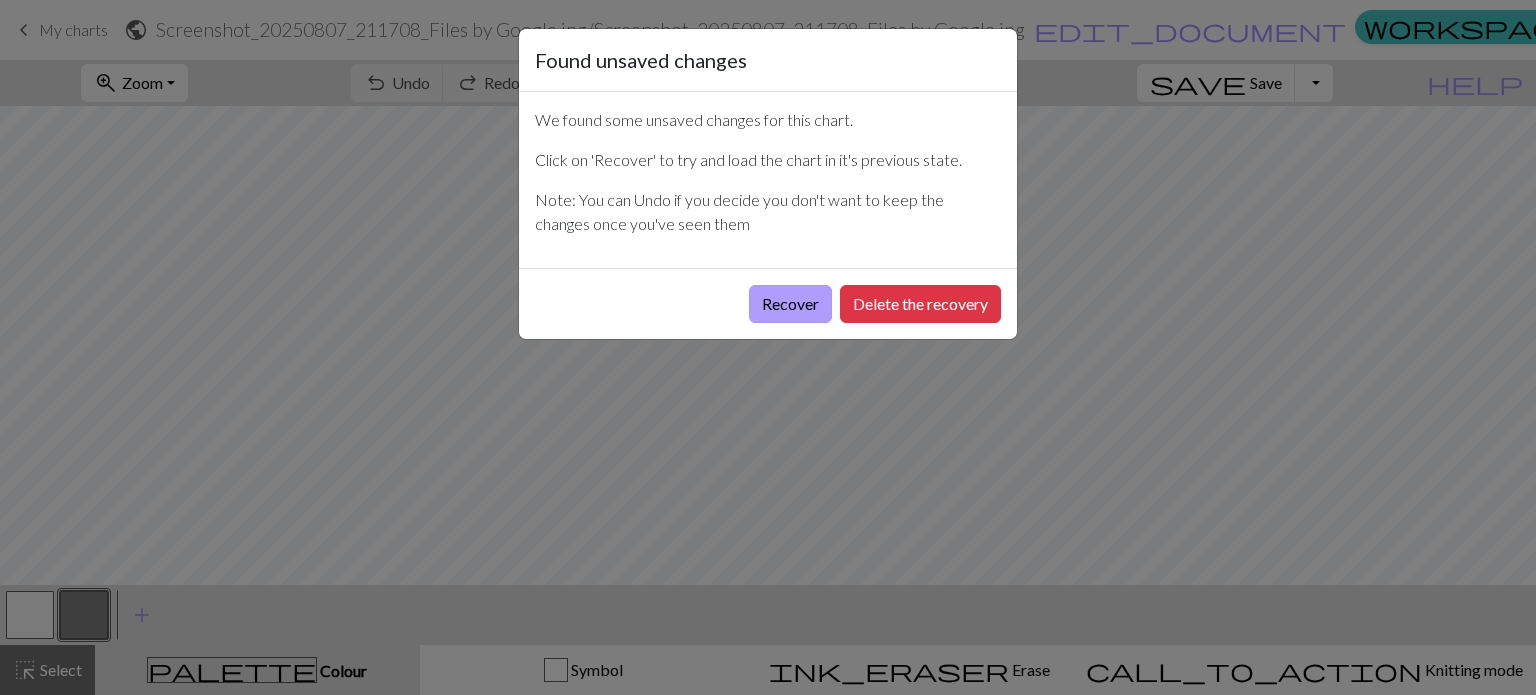 click on "Recover" at bounding box center [790, 304] 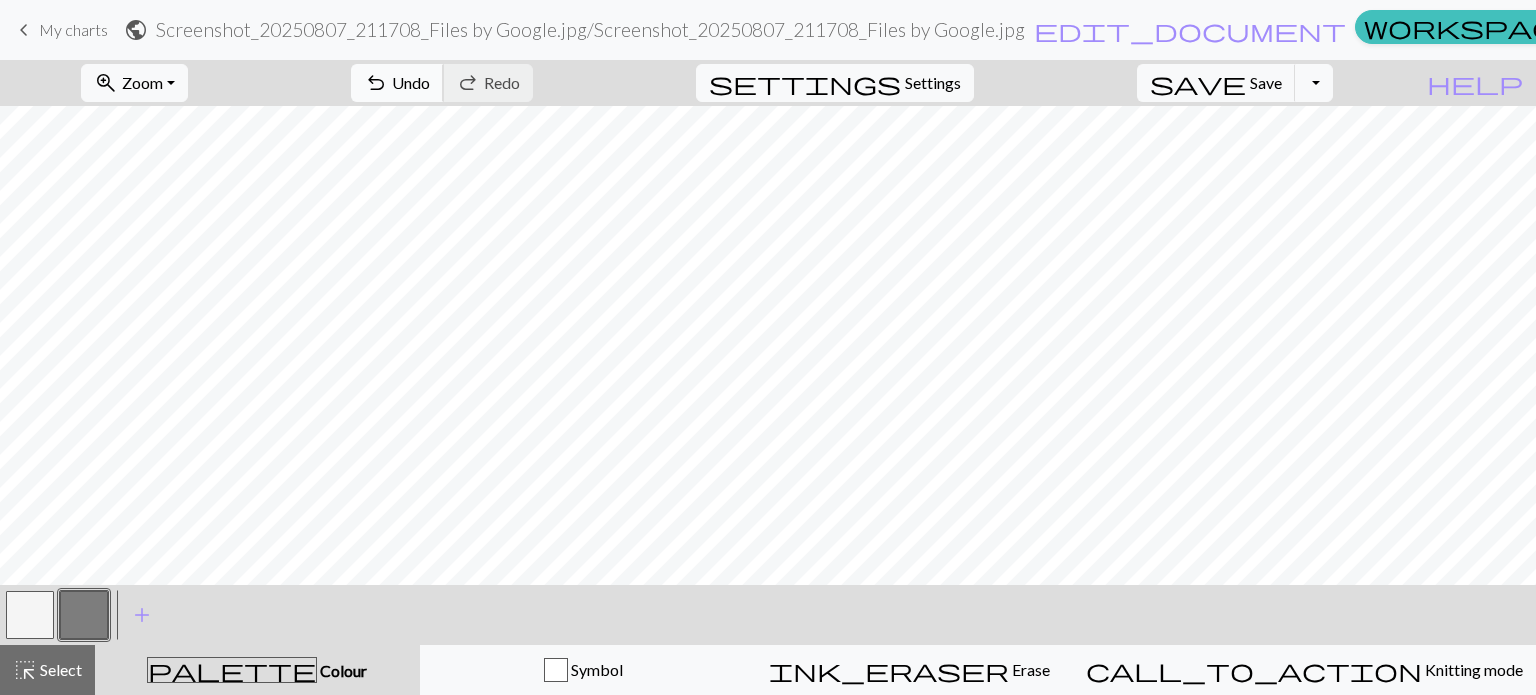 click on "Undo" at bounding box center (411, 82) 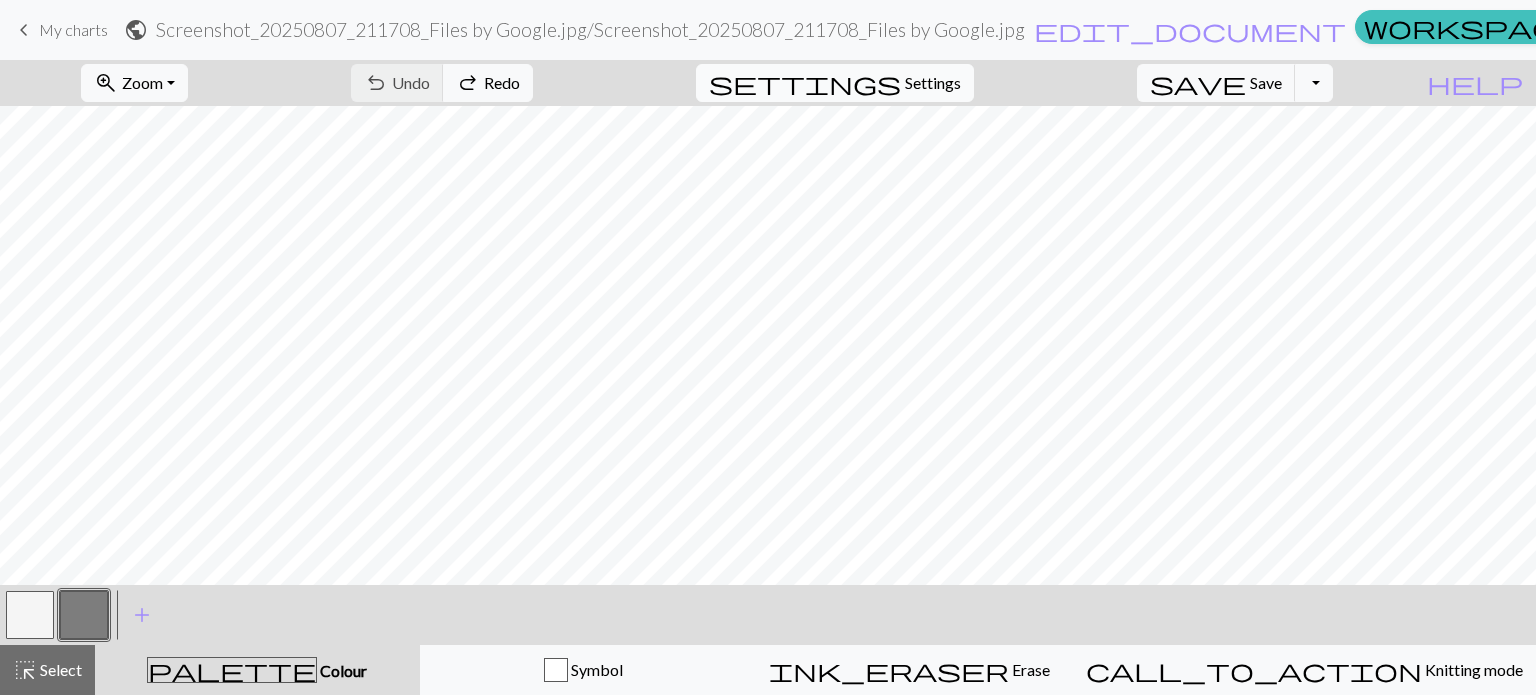 click on "settings" at bounding box center [805, 83] 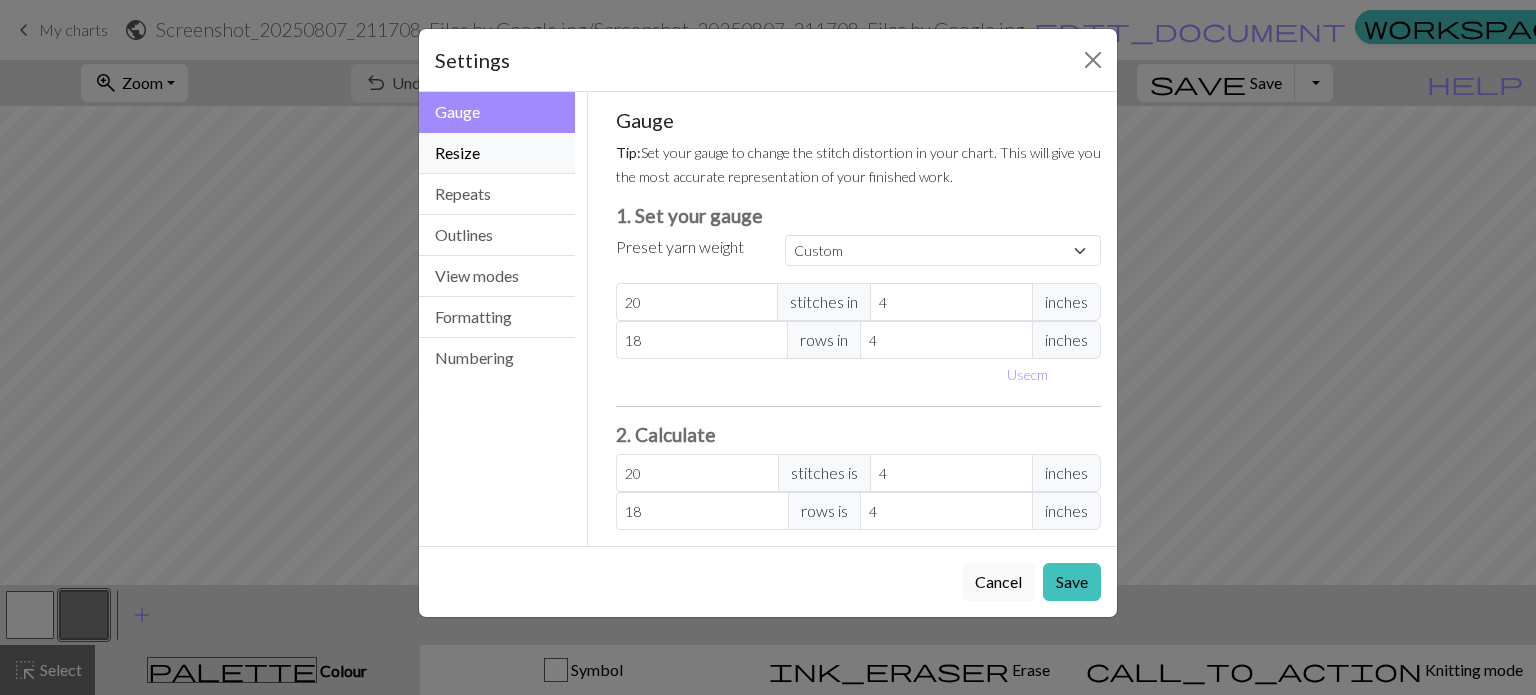 click on "Resize" at bounding box center [497, 153] 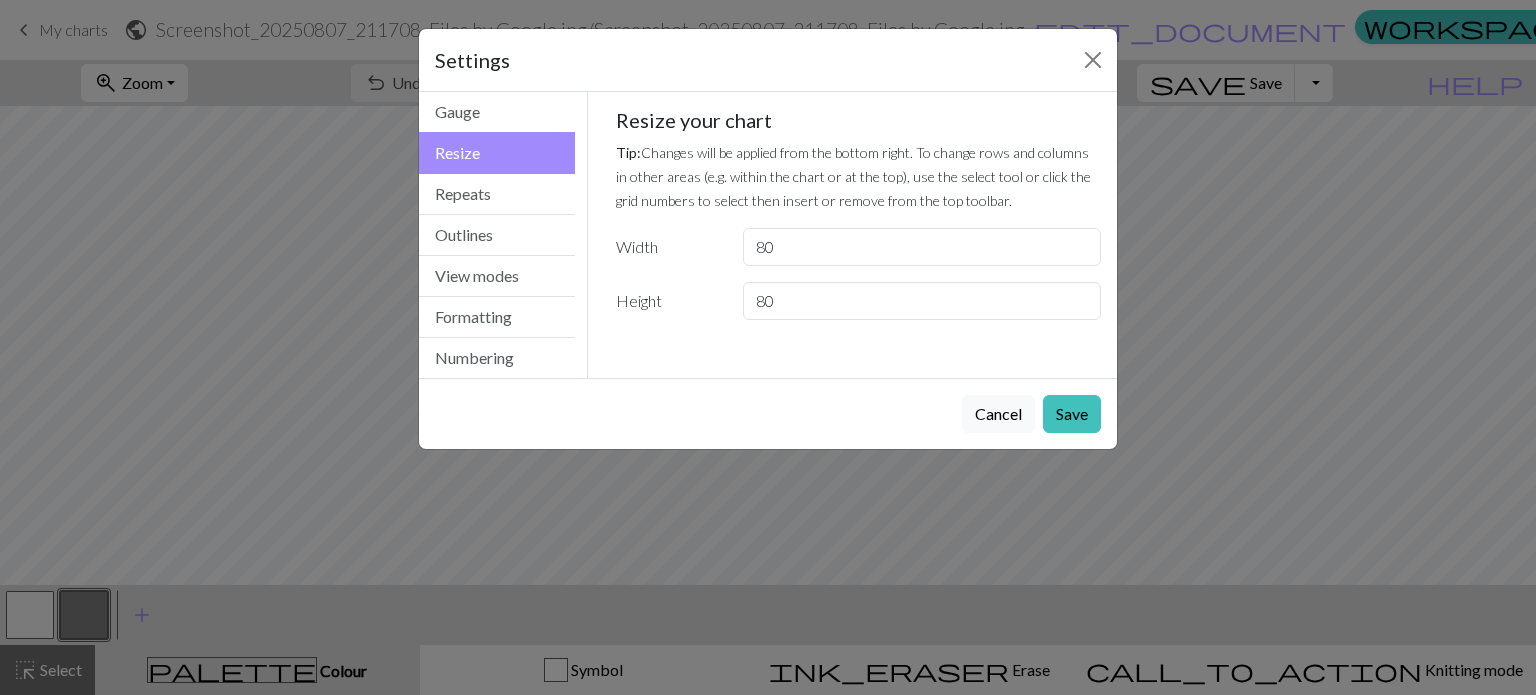 click on "Cancel Save" at bounding box center (768, 413) 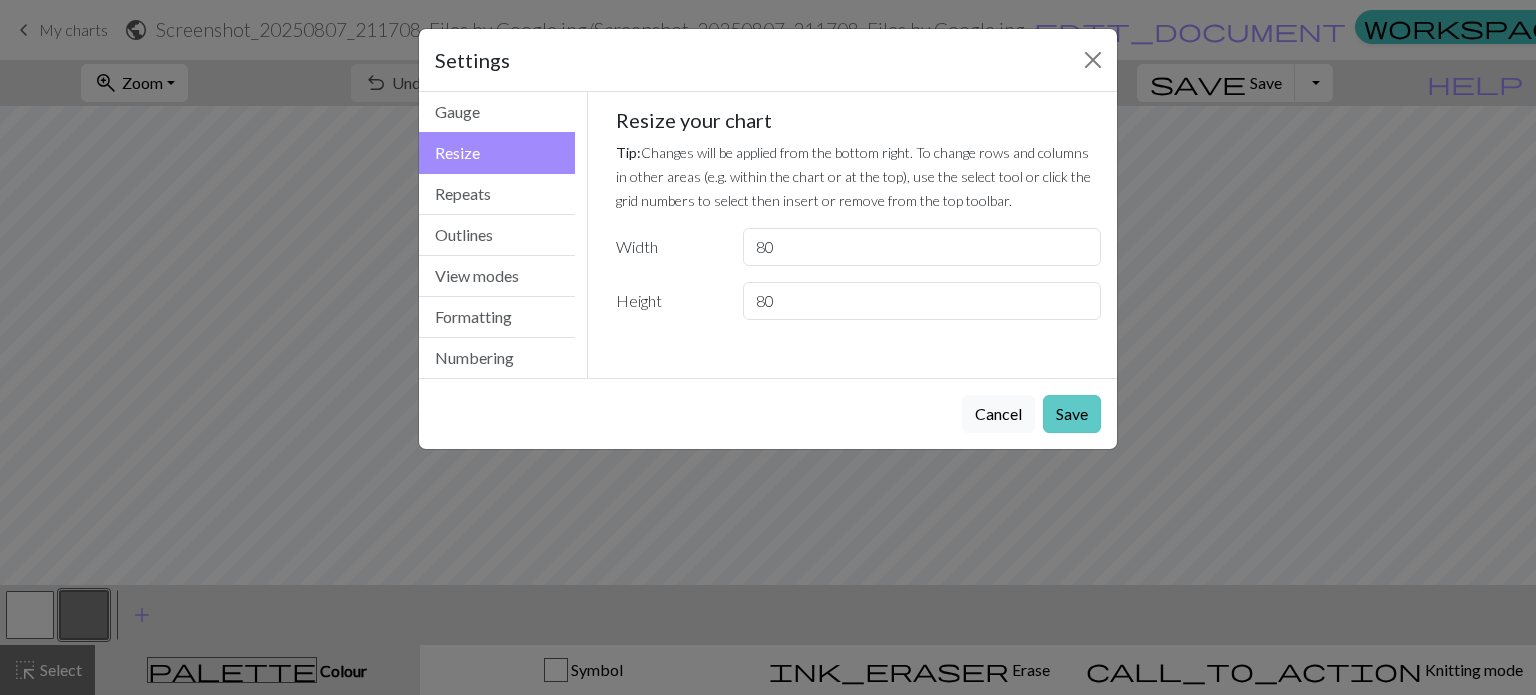 click on "Save" at bounding box center [1072, 414] 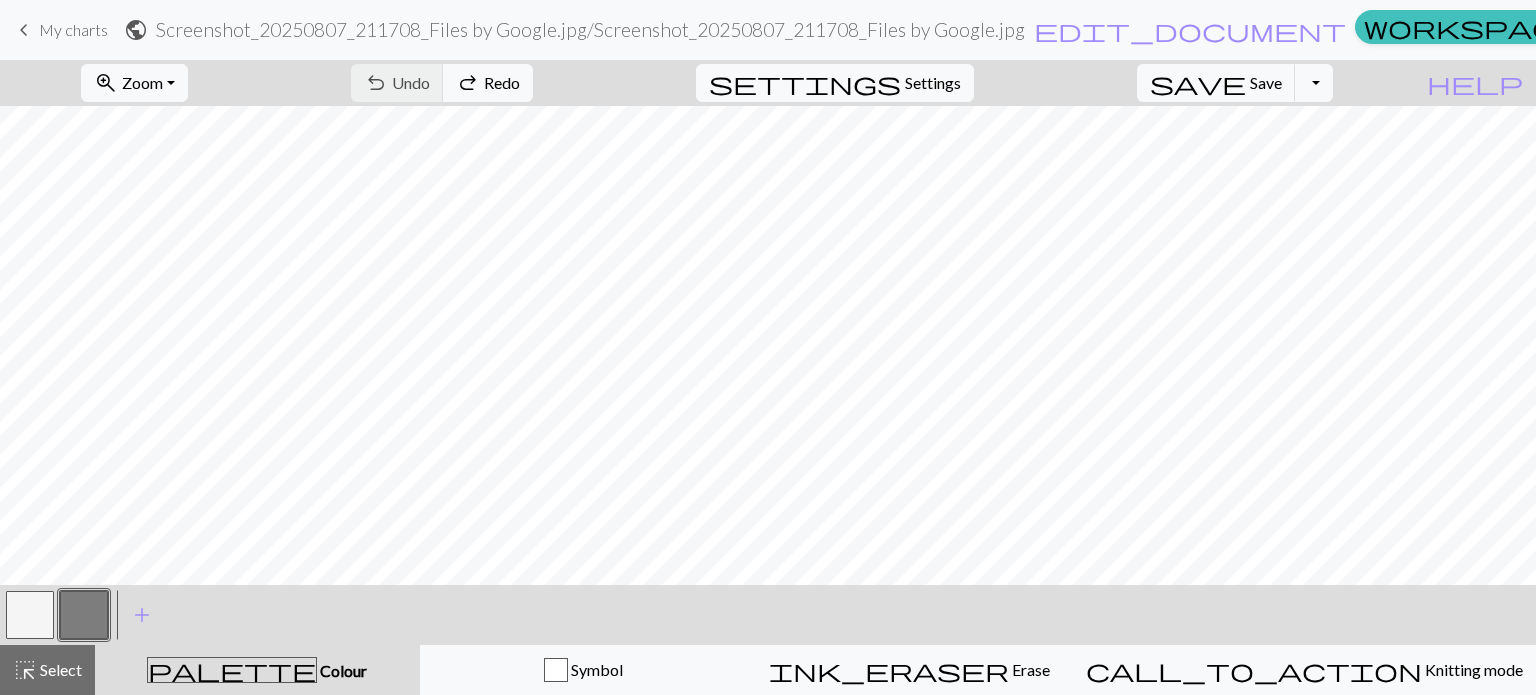 click on "zoom_in Zoom Zoom Fit all Fit width Fit height 50% 100% 150% 200%" at bounding box center [134, 83] 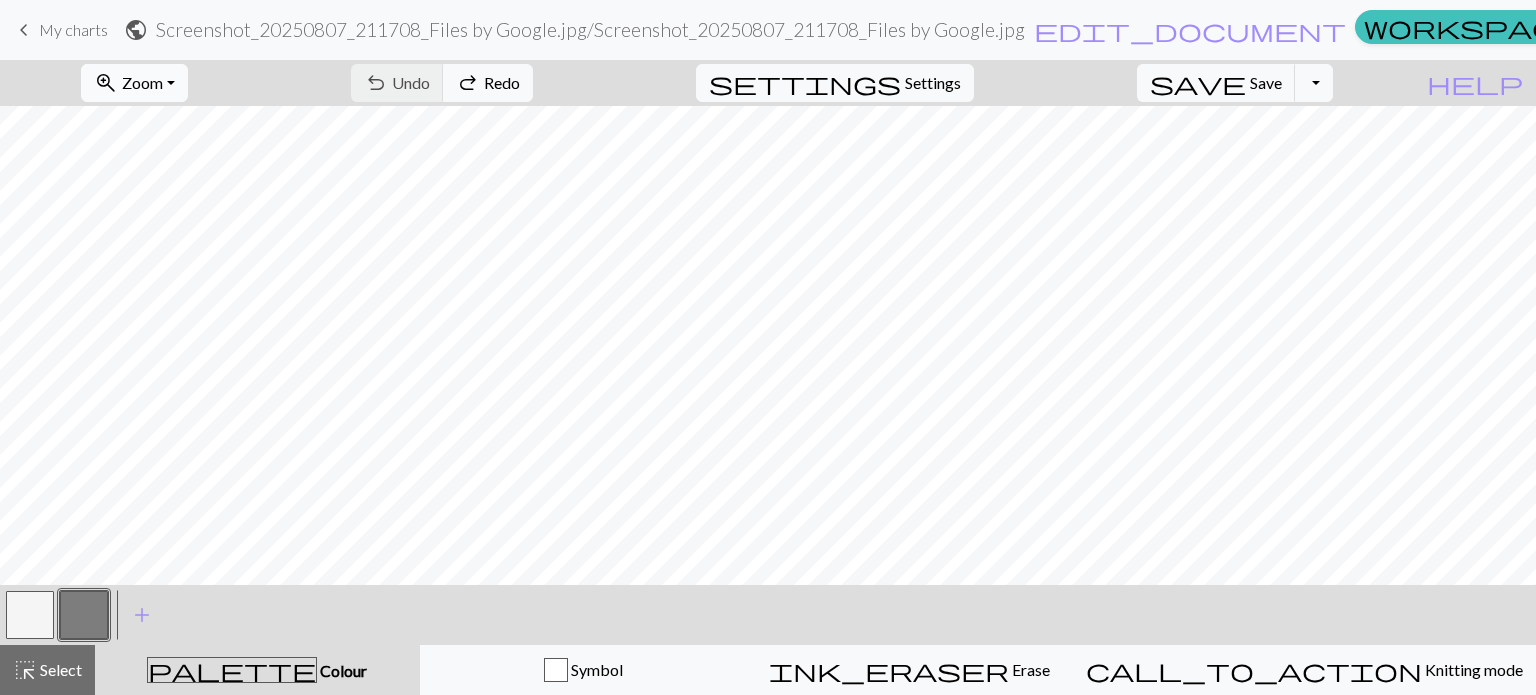 click on "Zoom" at bounding box center [142, 82] 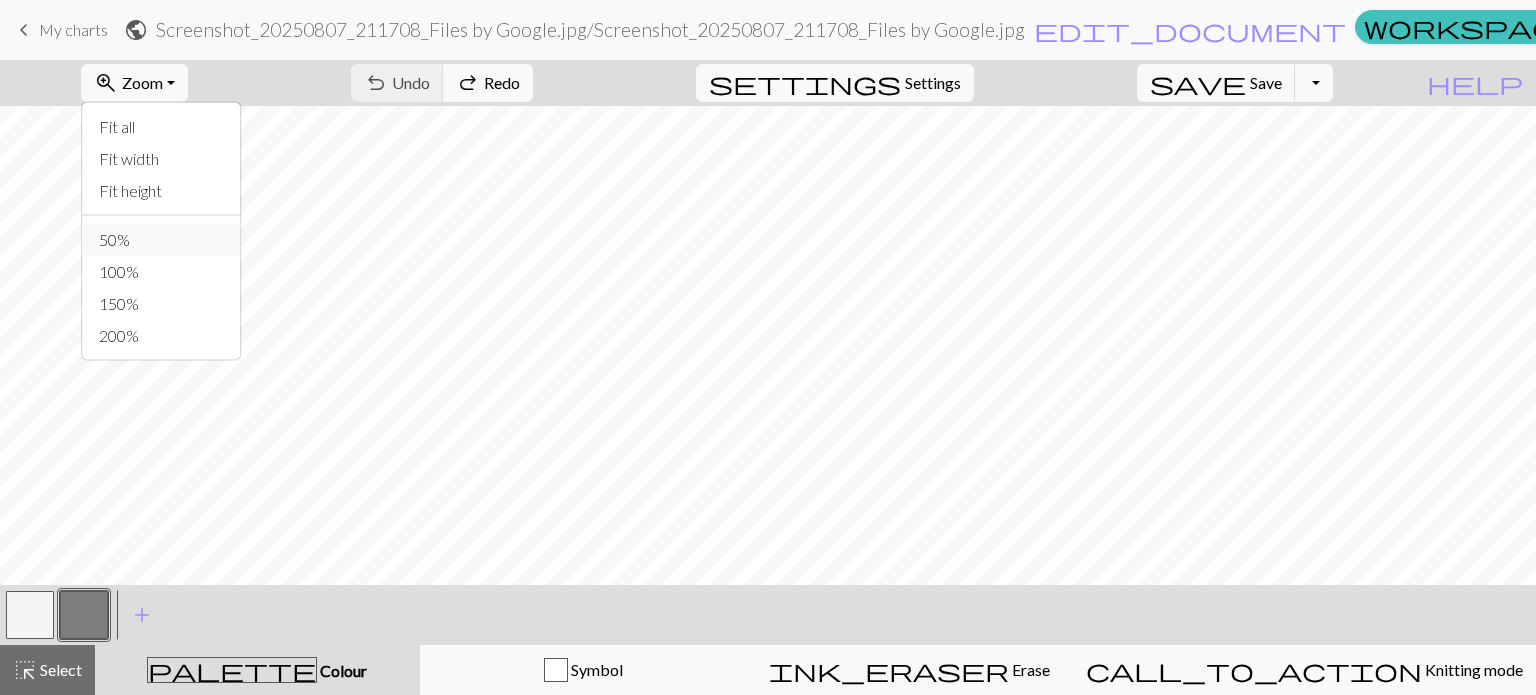 click on "50%" at bounding box center (162, 240) 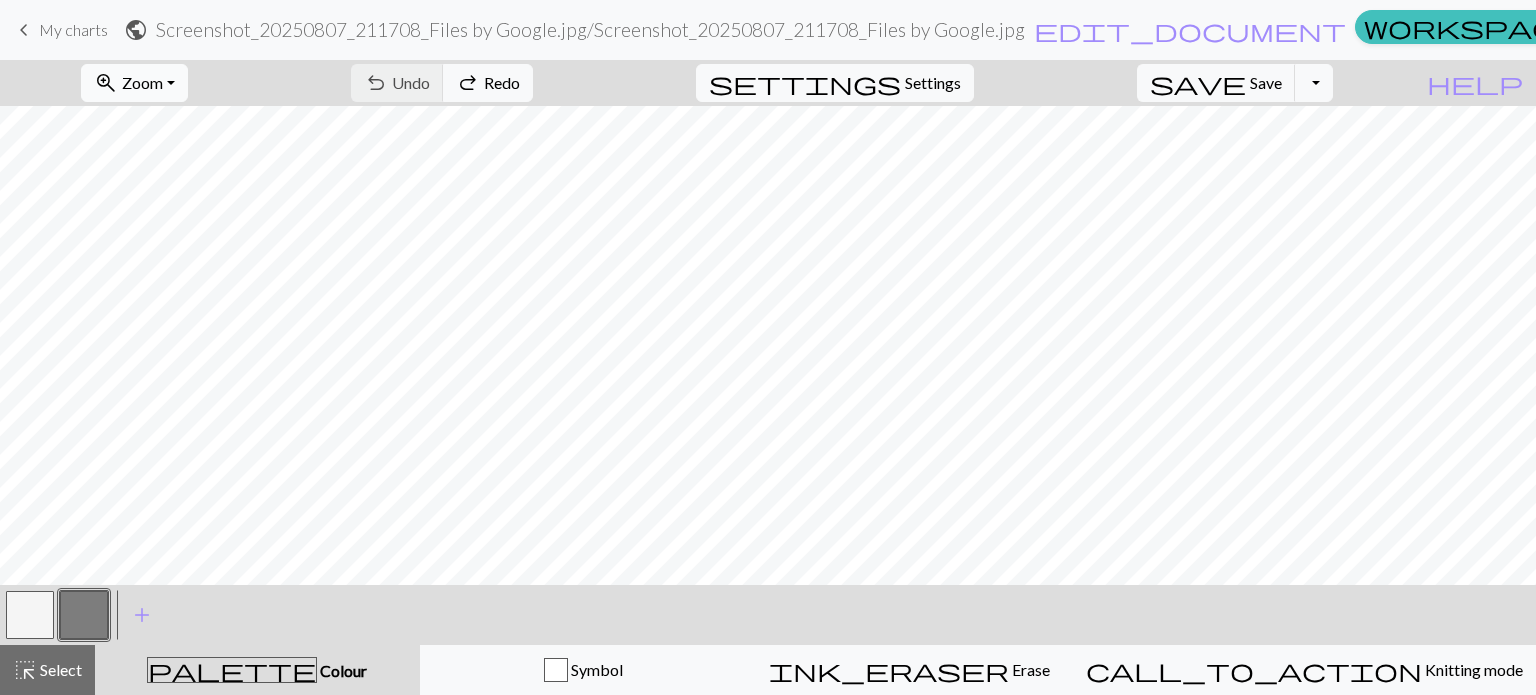 click on "zoom_in Zoom Zoom" at bounding box center [134, 83] 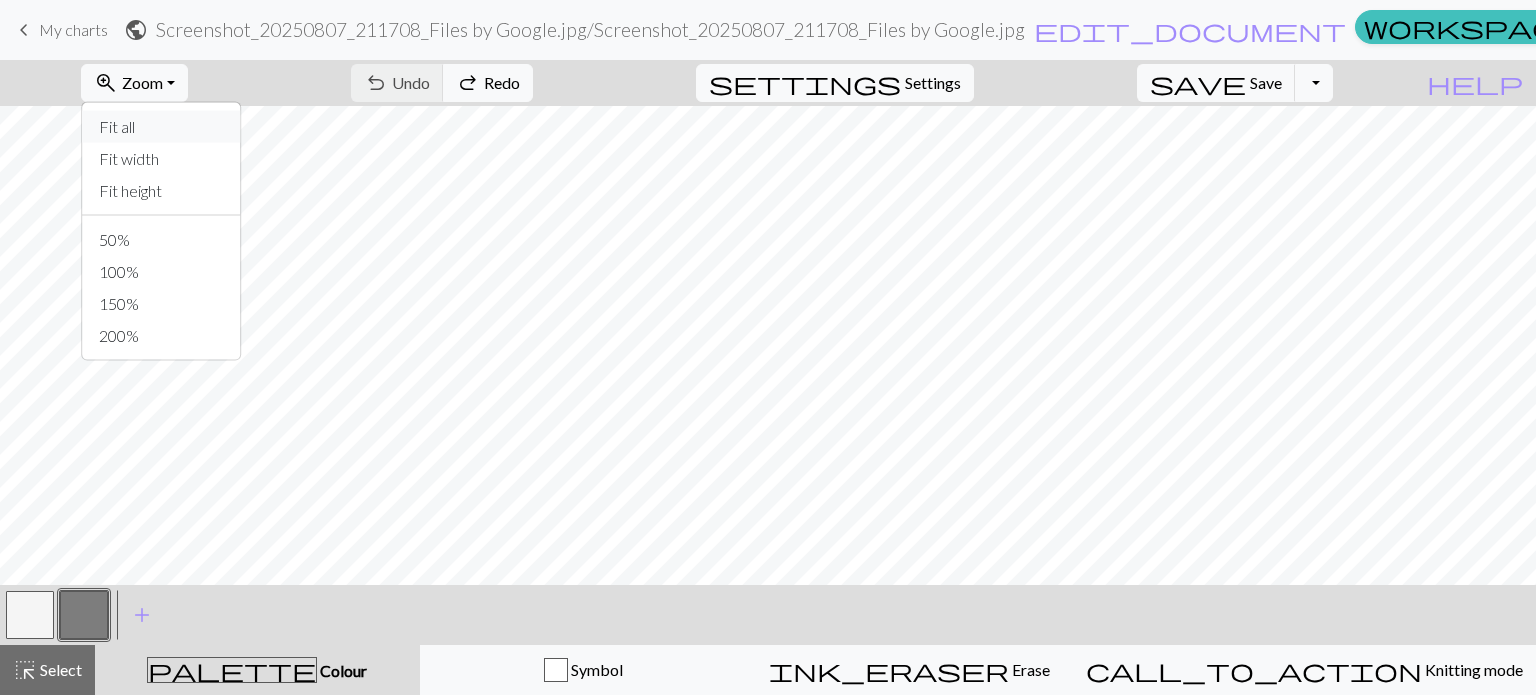 click on "Fit all" at bounding box center (162, 127) 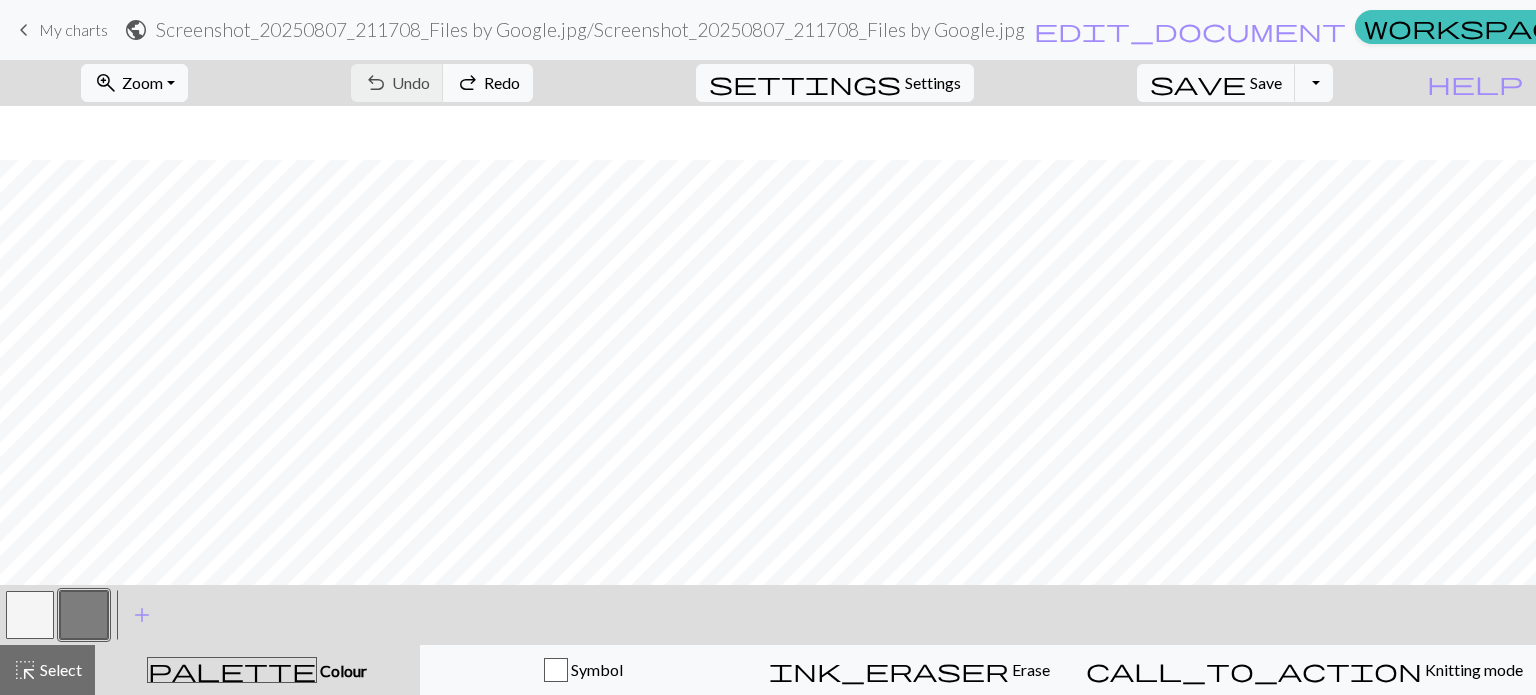 scroll, scrollTop: 496, scrollLeft: 0, axis: vertical 